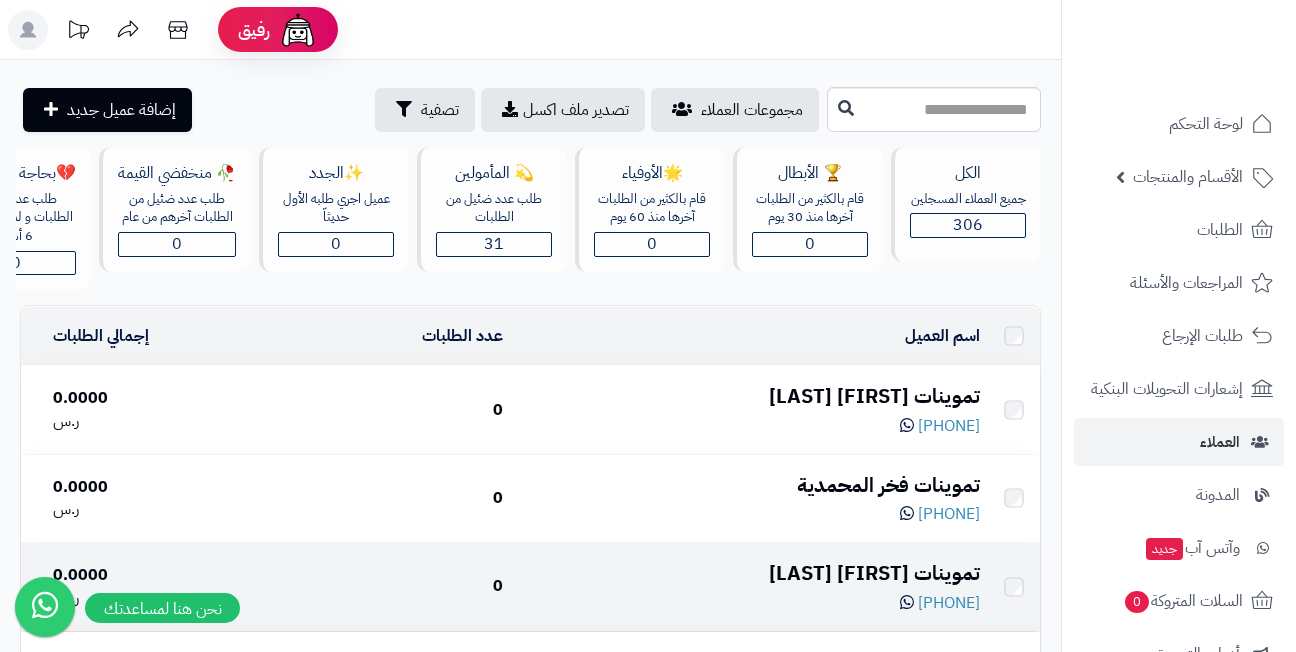 scroll, scrollTop: 0, scrollLeft: 0, axis: both 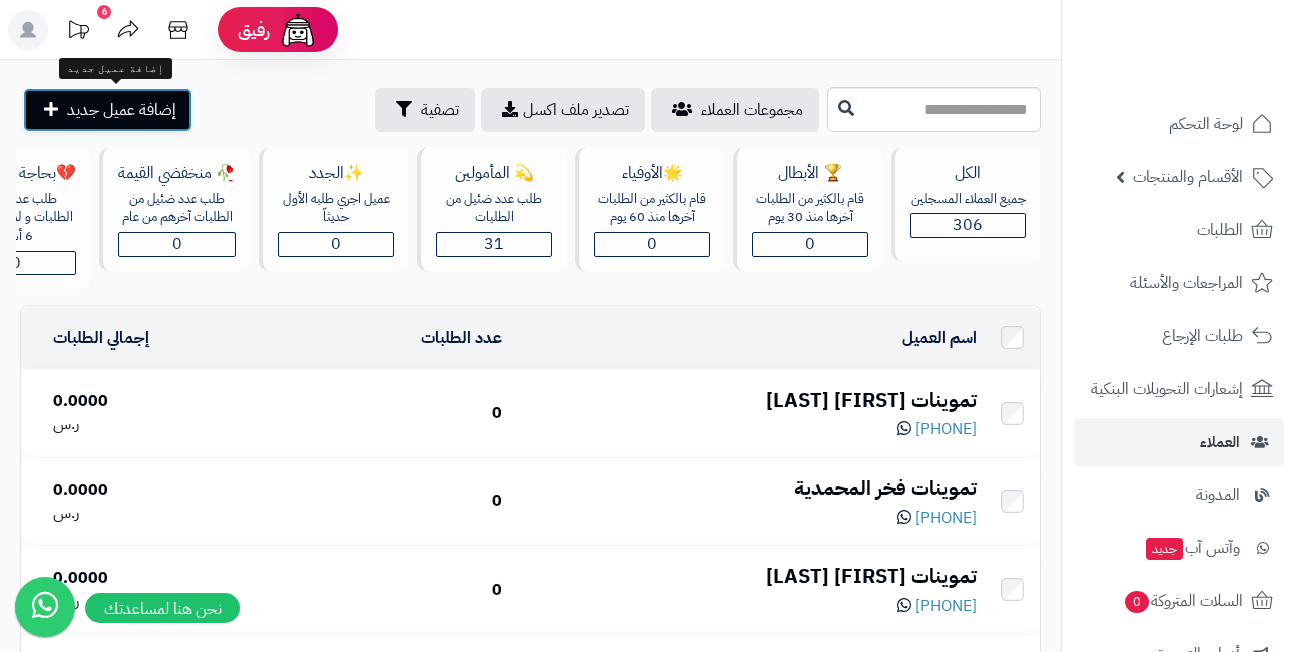 click on "إضافة عميل جديد" at bounding box center (121, 110) 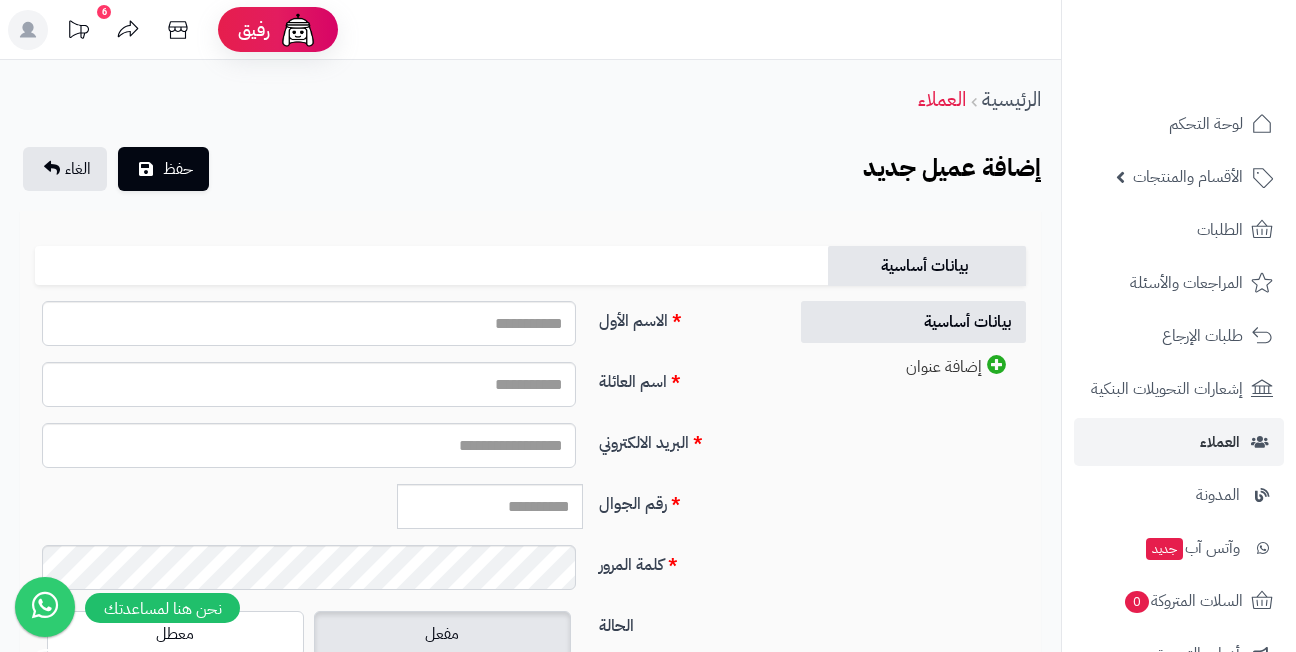 scroll, scrollTop: 0, scrollLeft: 0, axis: both 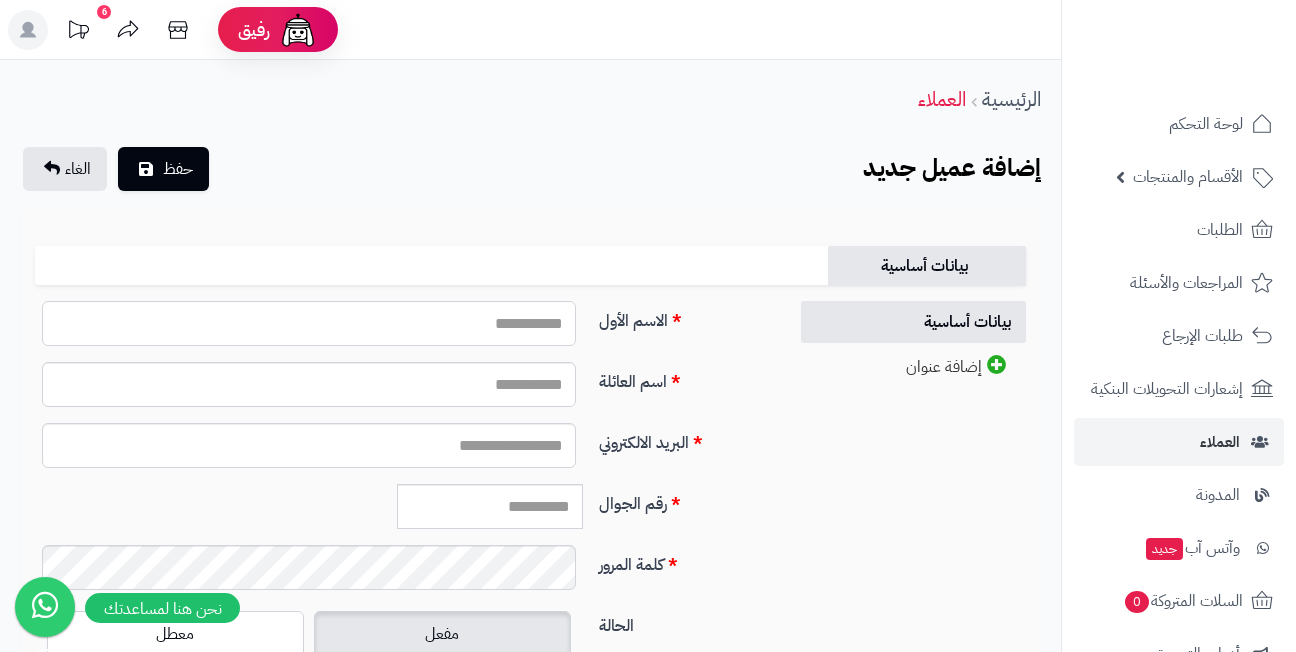 click on "الاسم الأول" at bounding box center [309, 323] 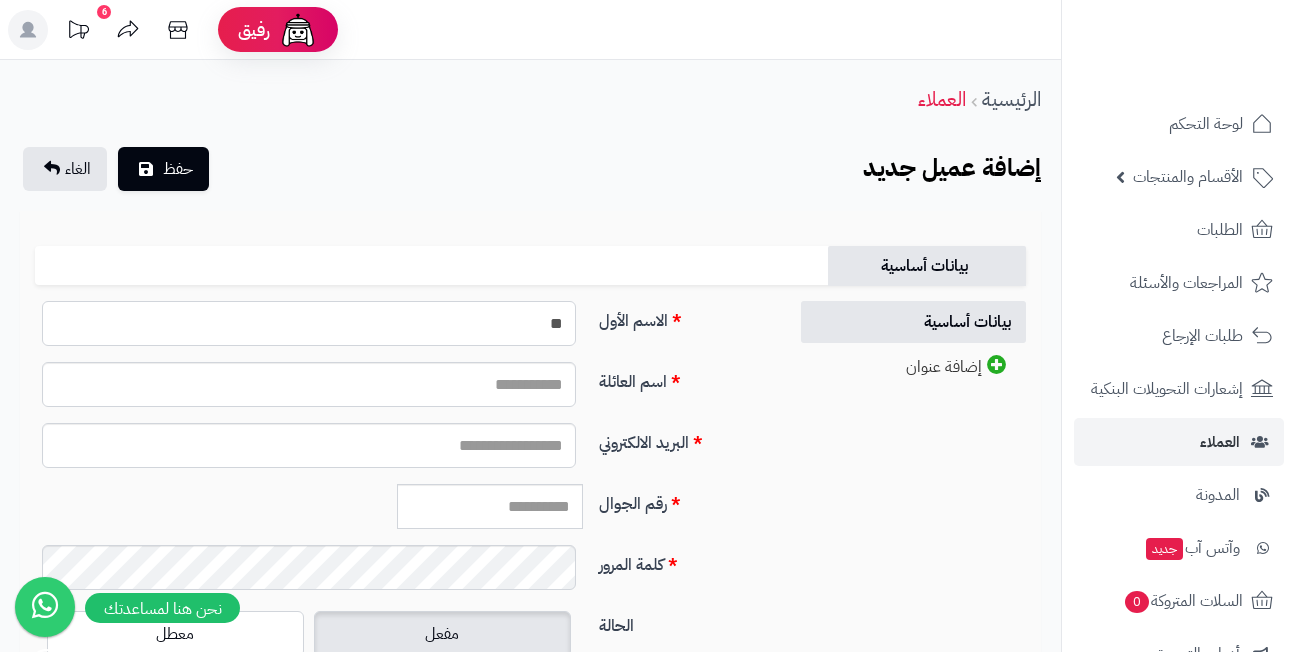 type on "*" 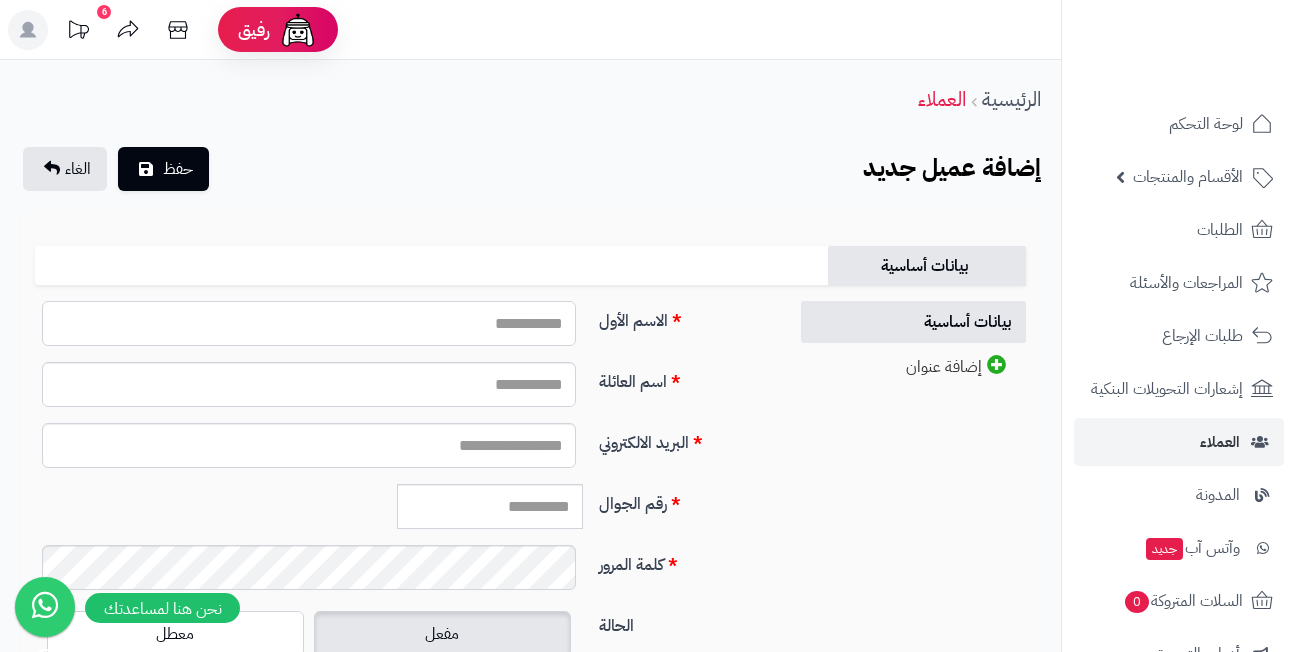 click on "الاسم الأول" at bounding box center (309, 323) 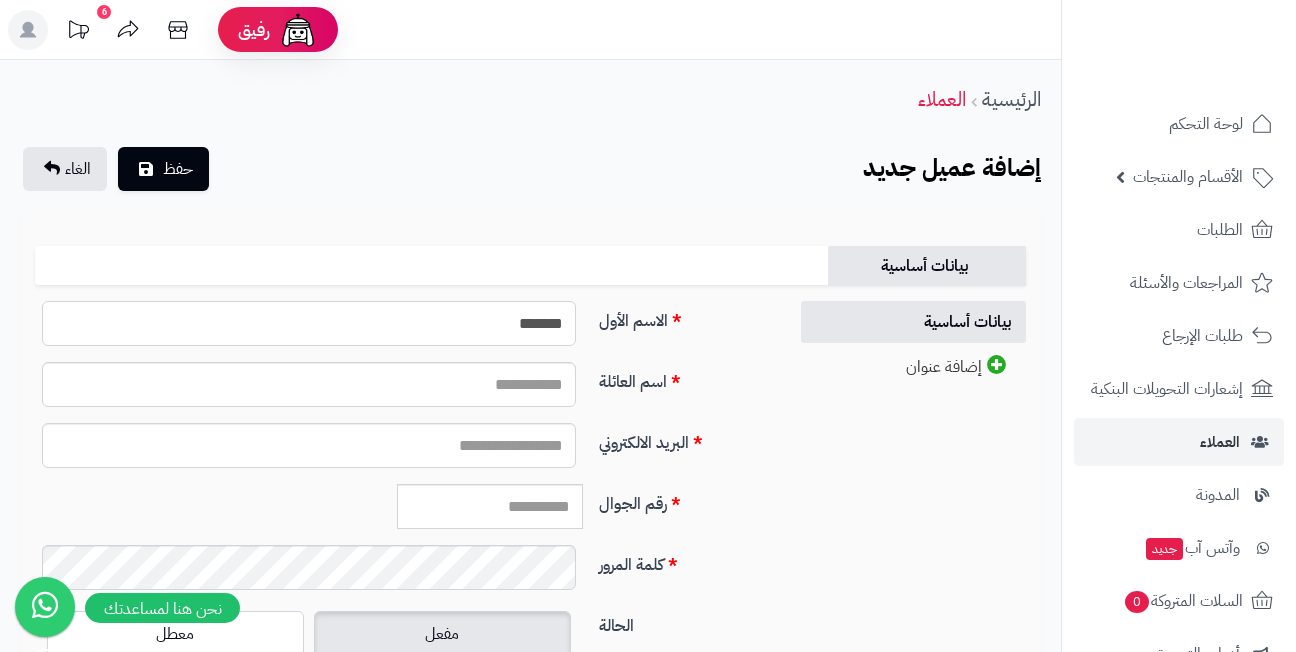 type on "*******" 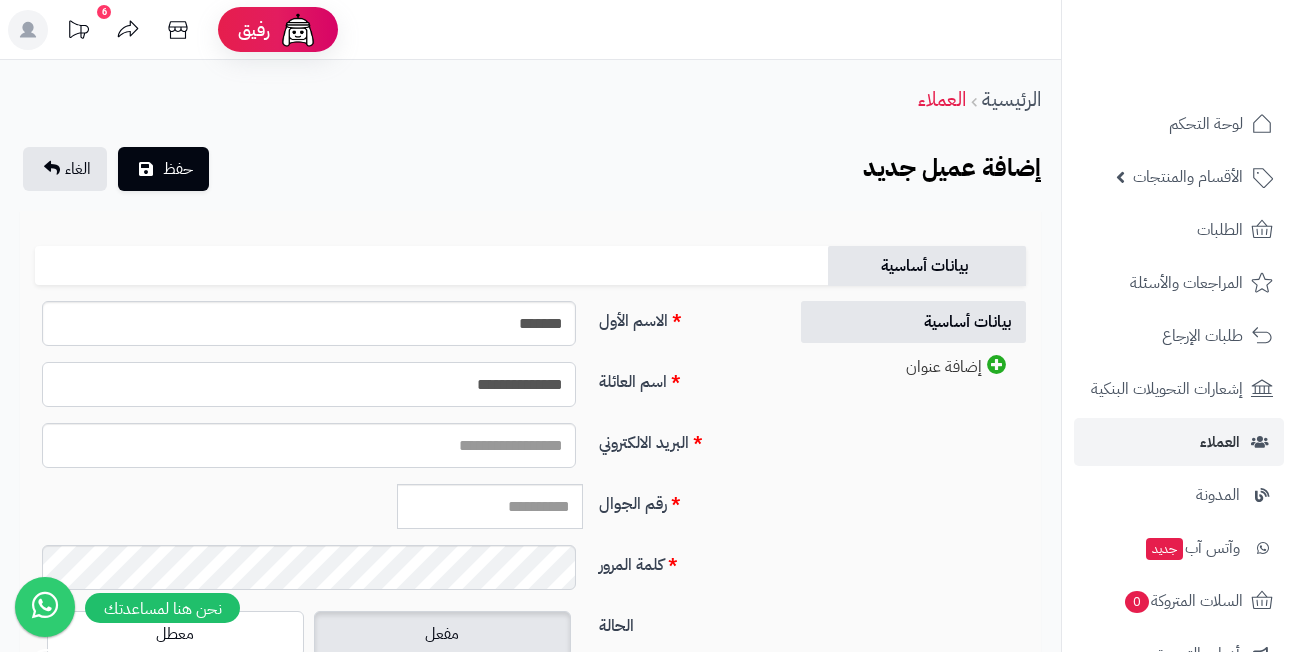 type on "**********" 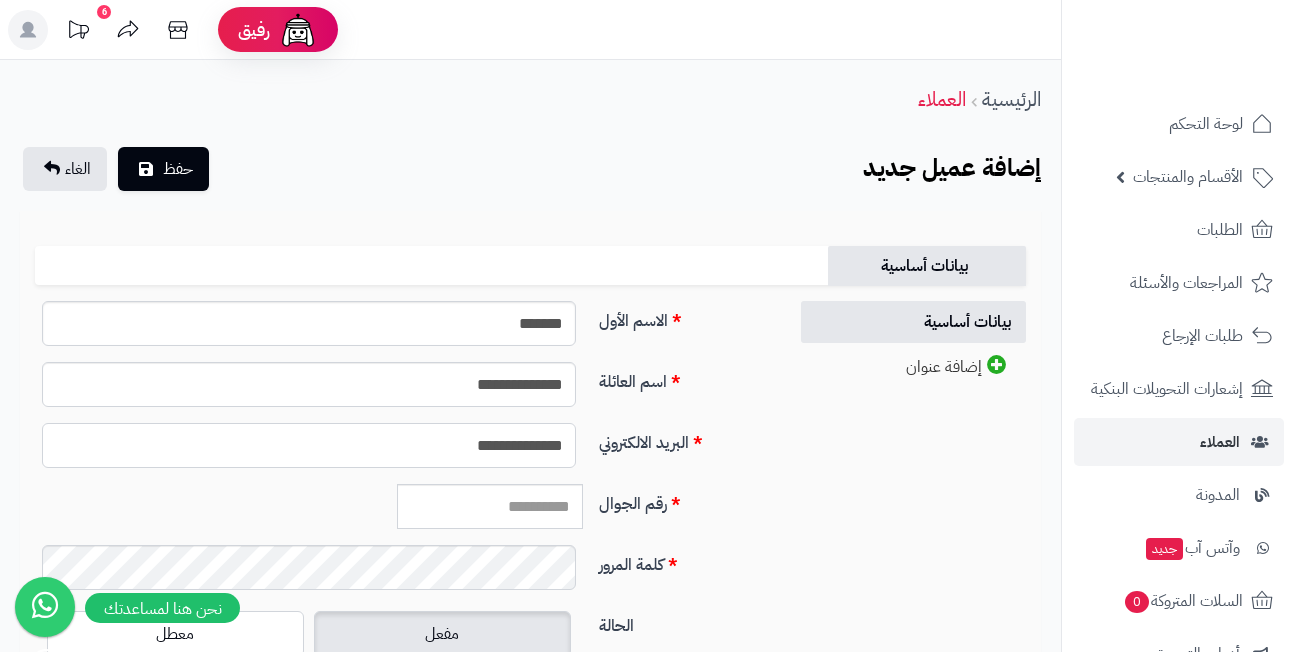 type on "**********" 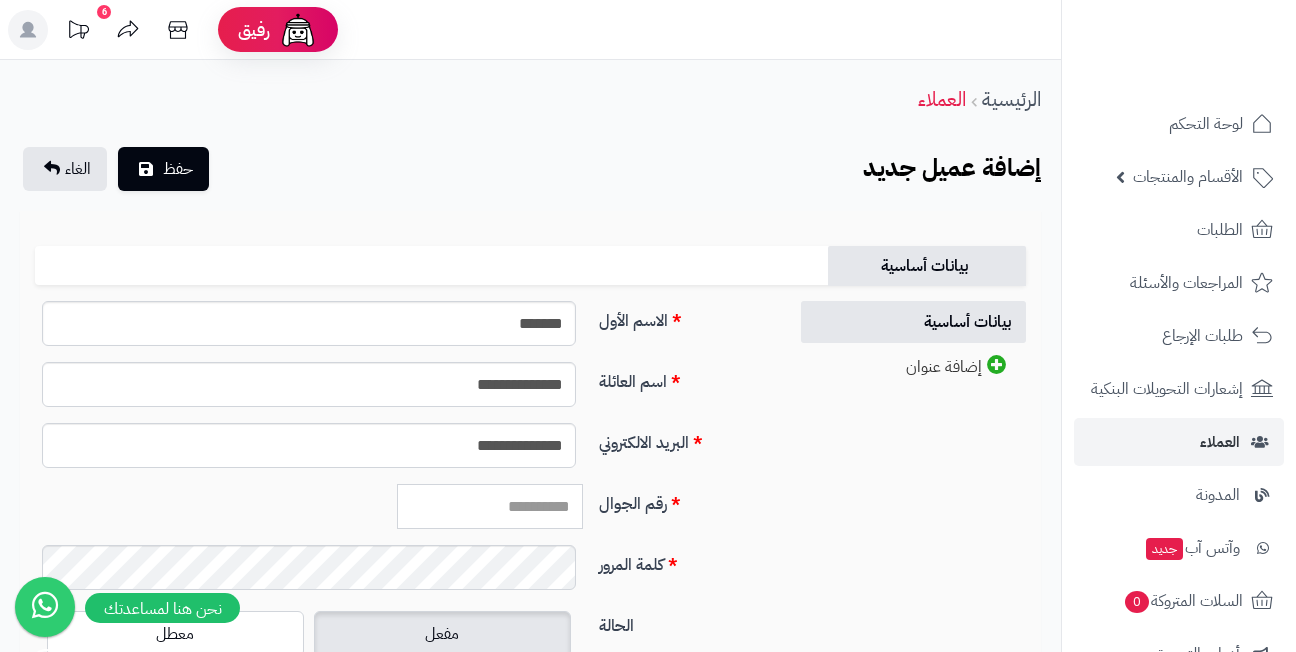 paste on "*********" 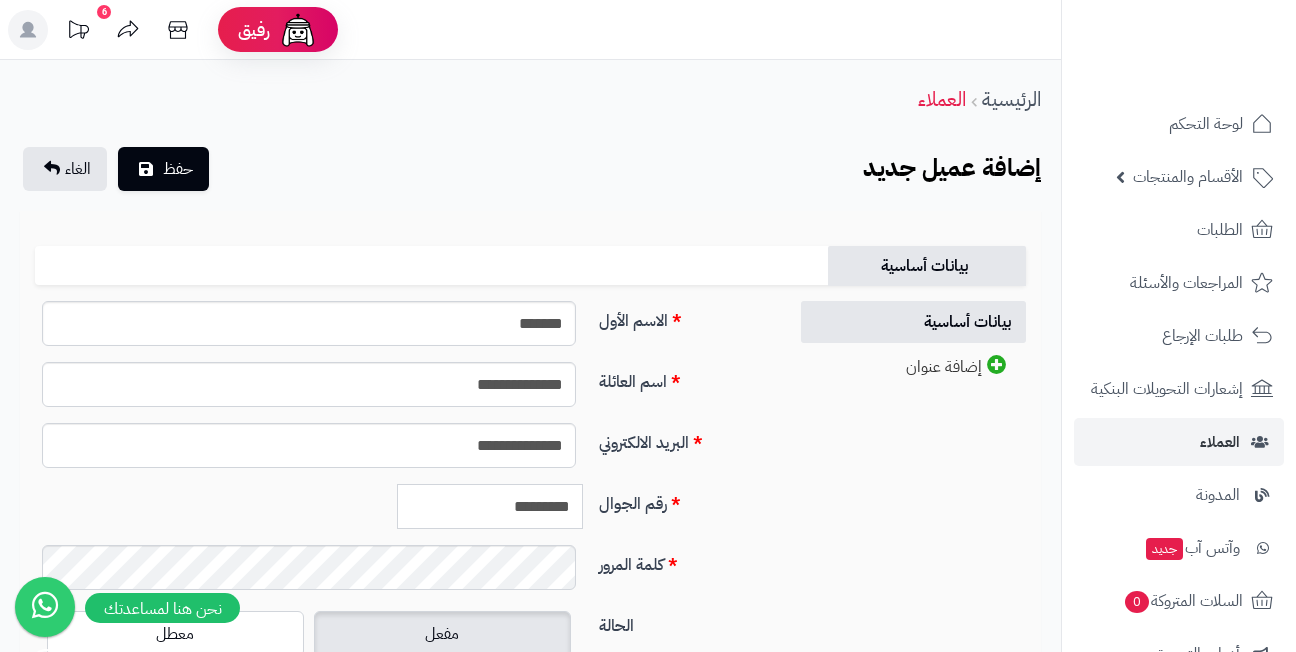 type on "*********" 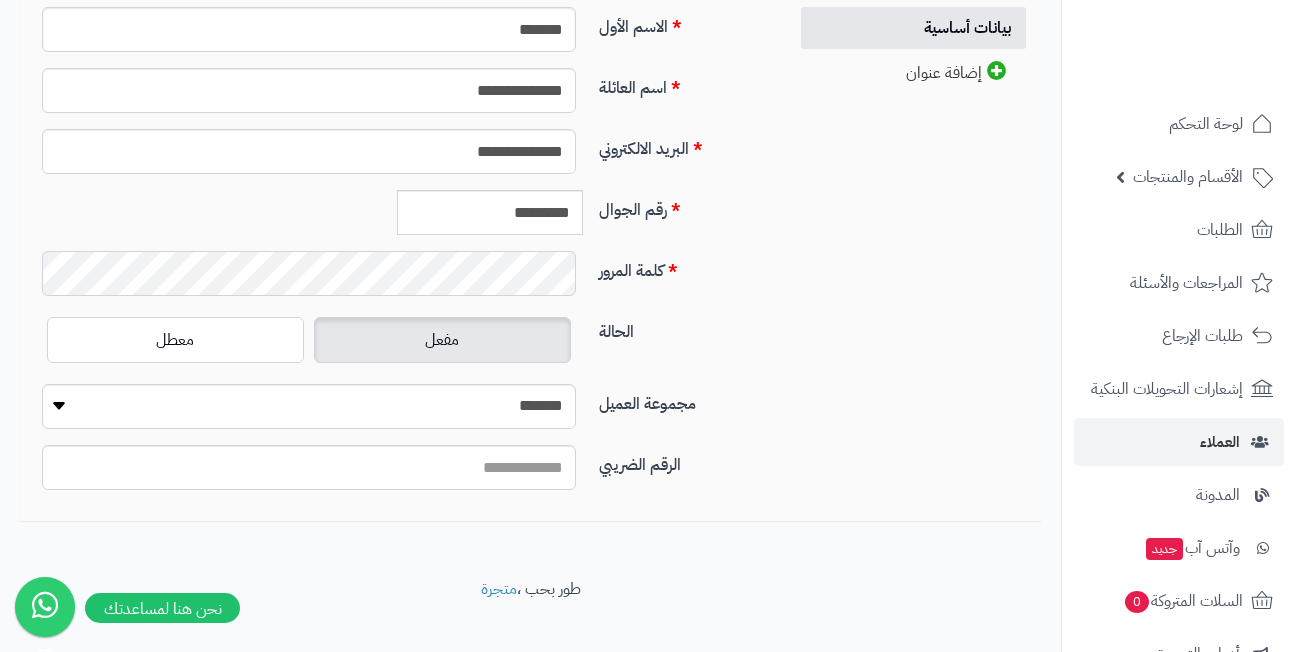 scroll, scrollTop: 300, scrollLeft: 0, axis: vertical 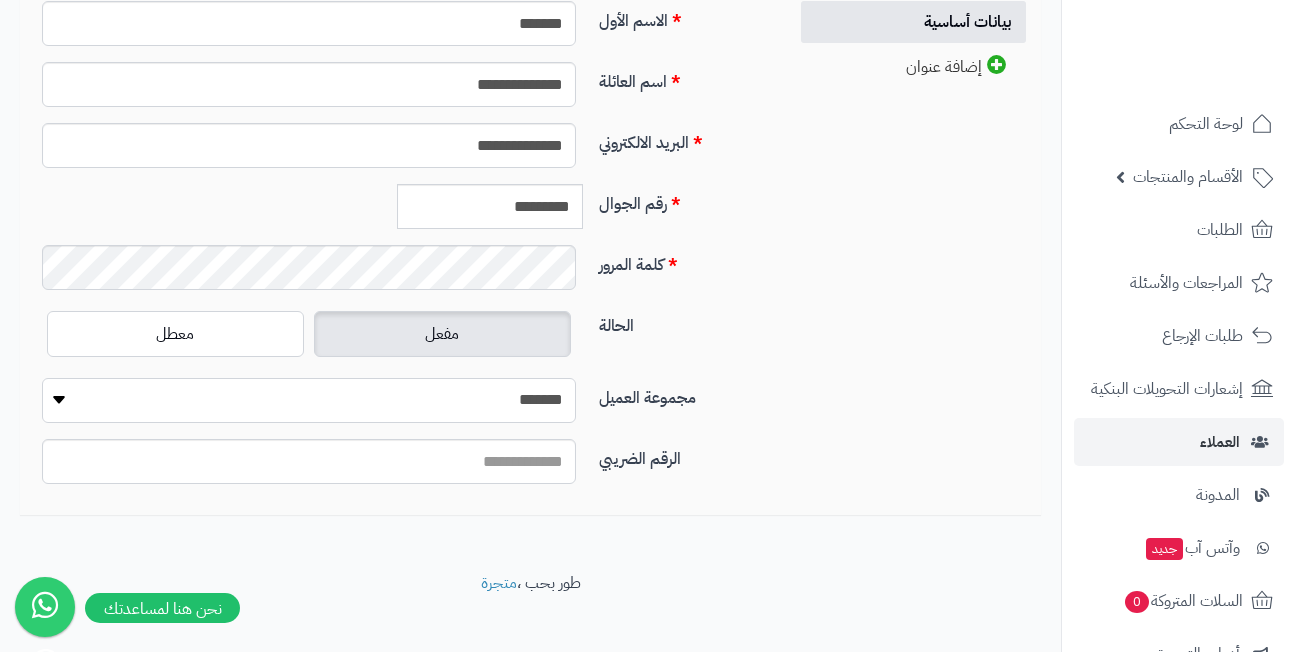 click on "**********" at bounding box center [309, 400] 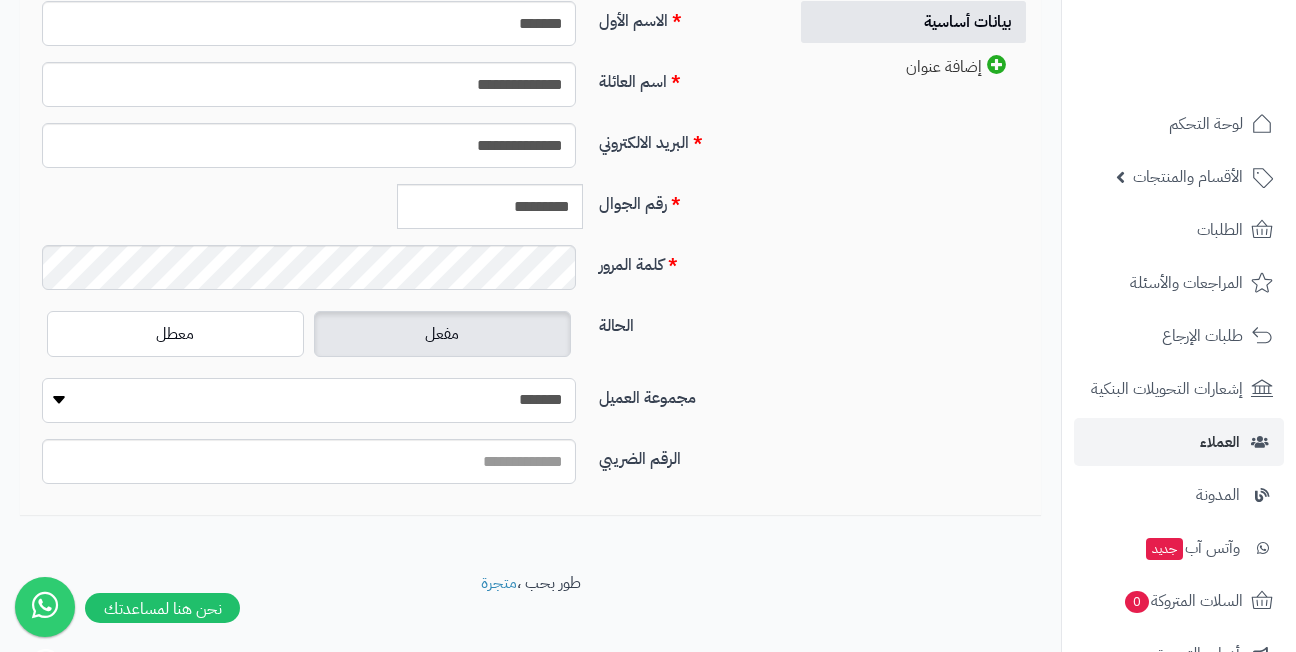 select on "*" 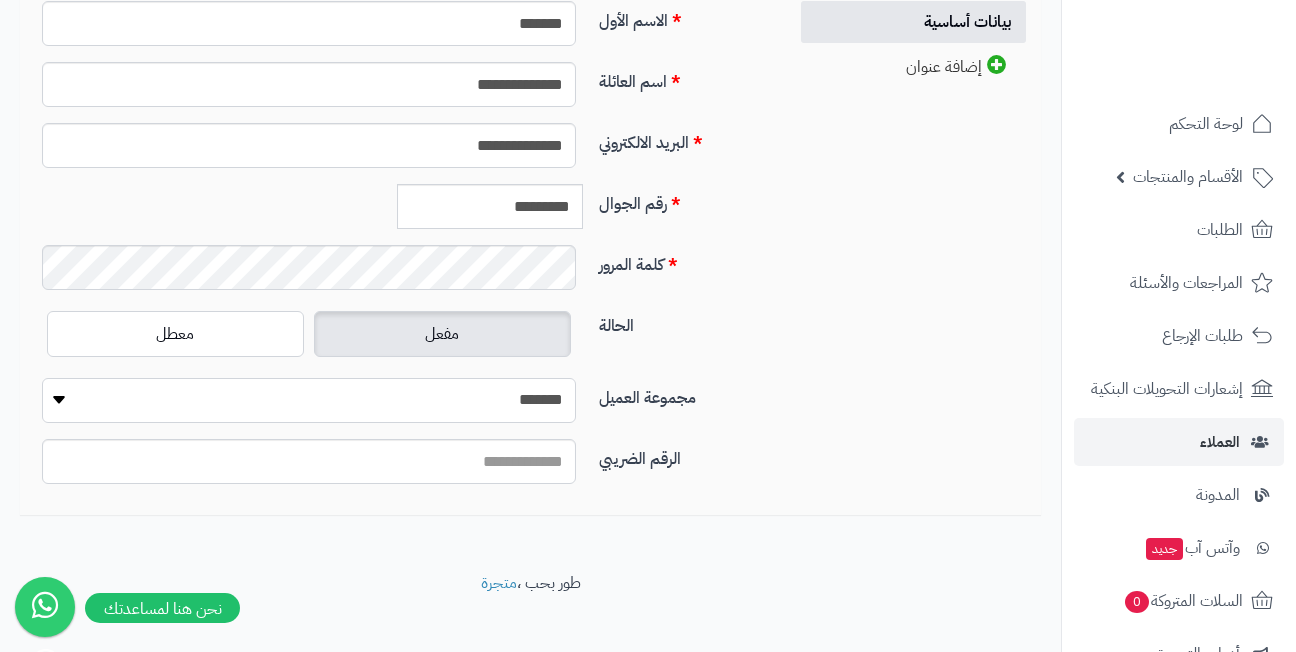 click on "**********" at bounding box center (309, 400) 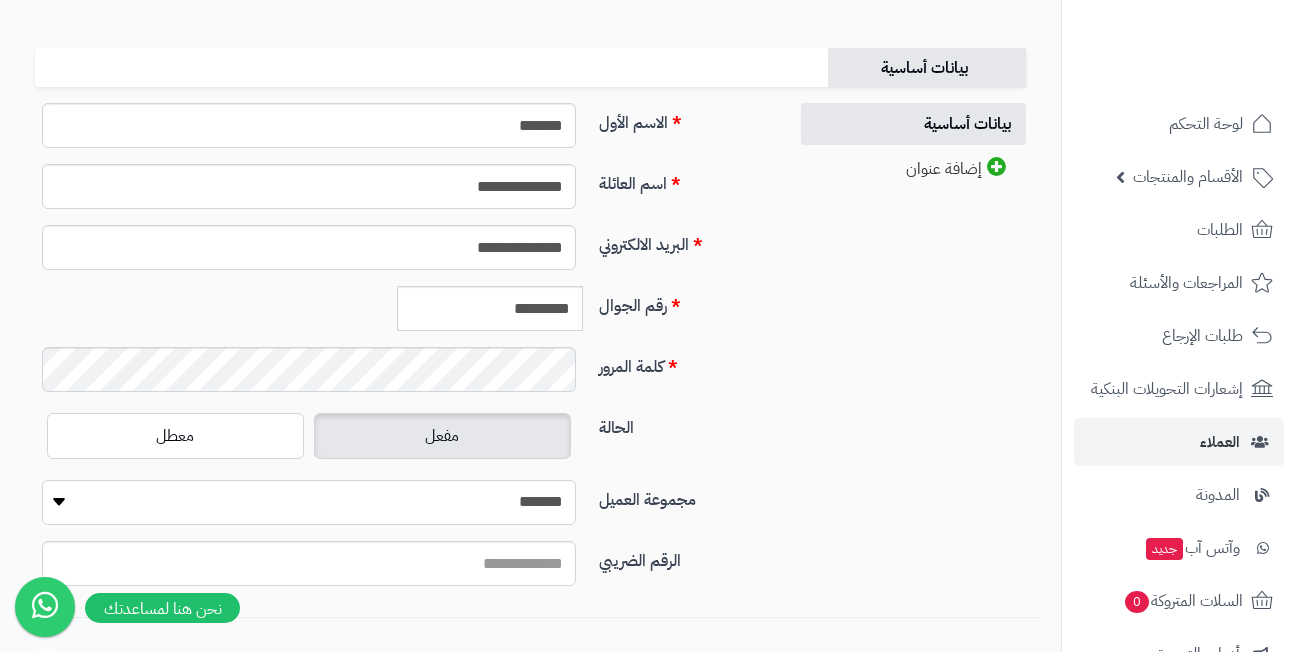 scroll, scrollTop: 100, scrollLeft: 0, axis: vertical 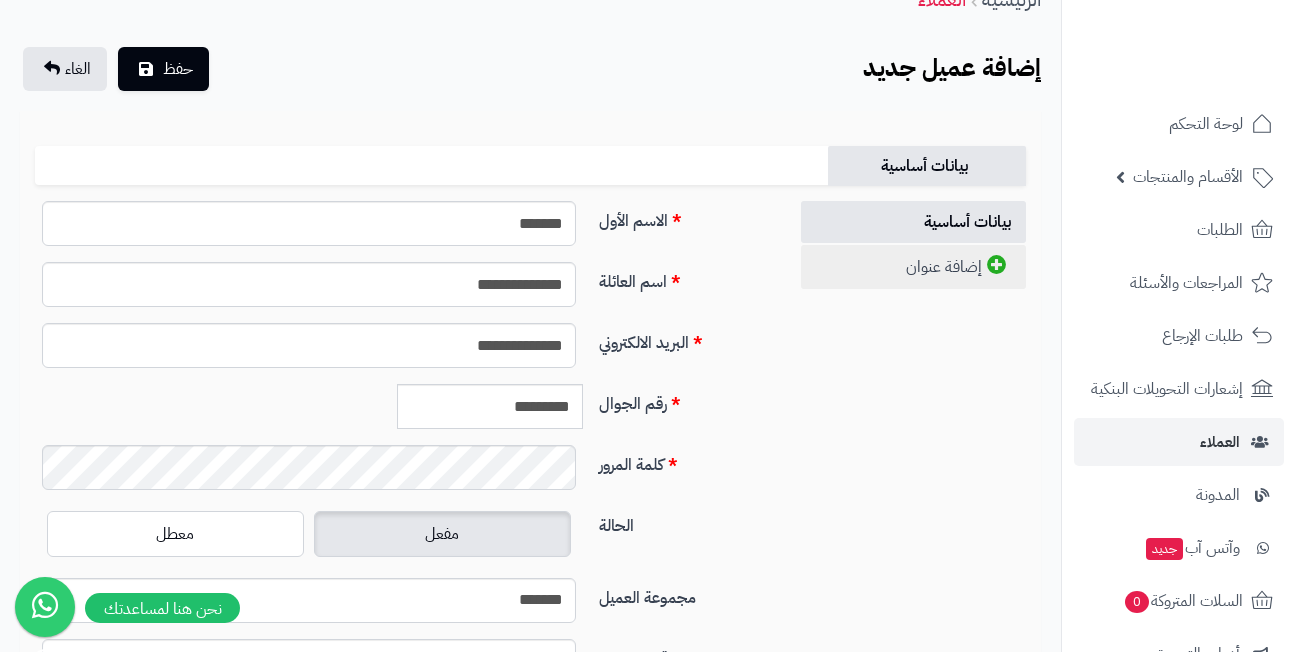 click on "إضافة عنوان" at bounding box center [913, 267] 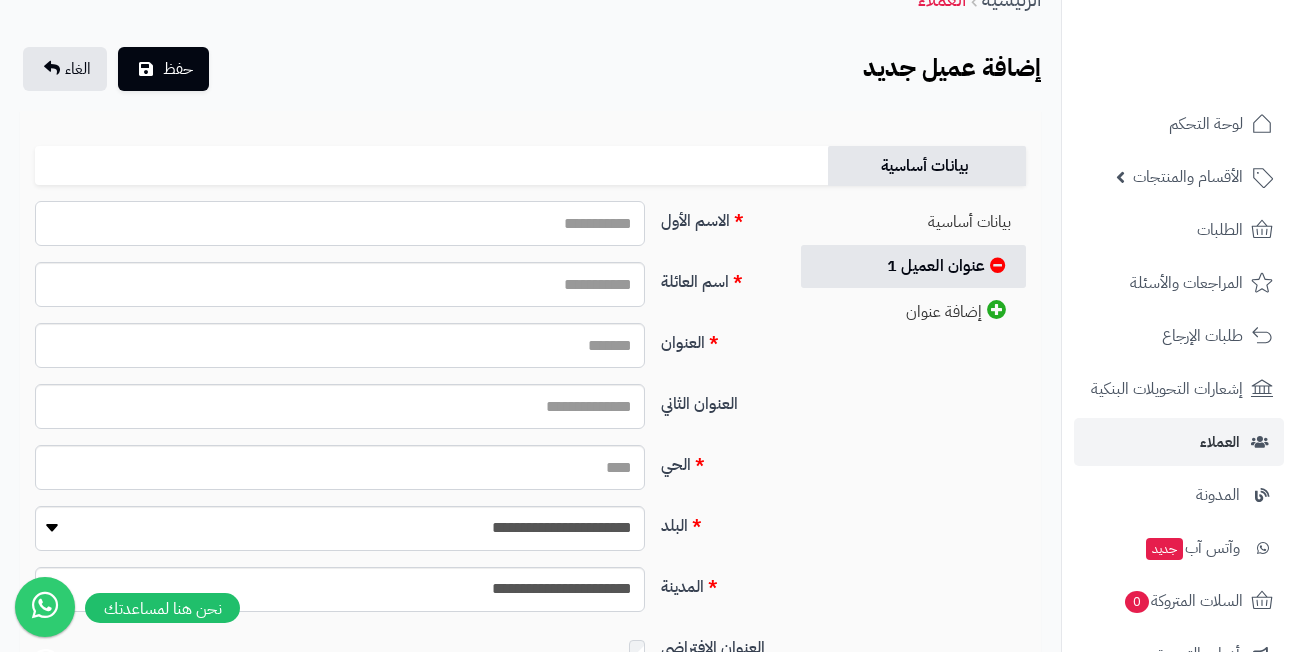 click on "الاسم الأول" at bounding box center [340, 223] 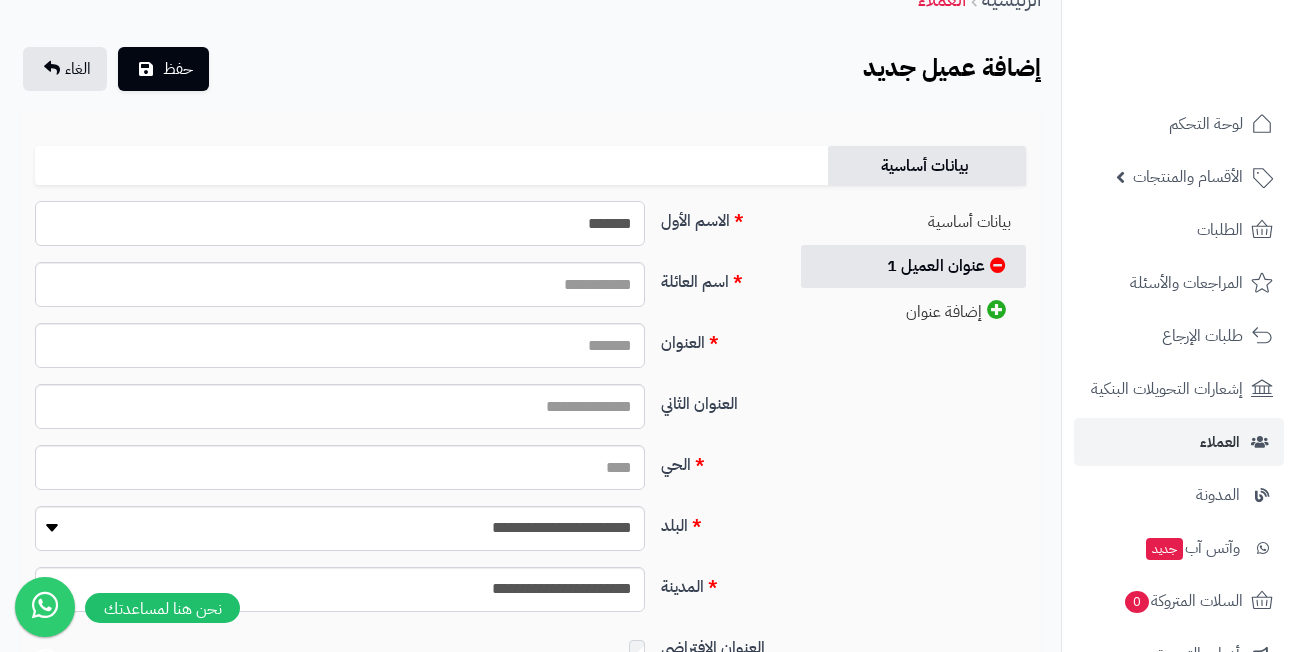 type on "*******" 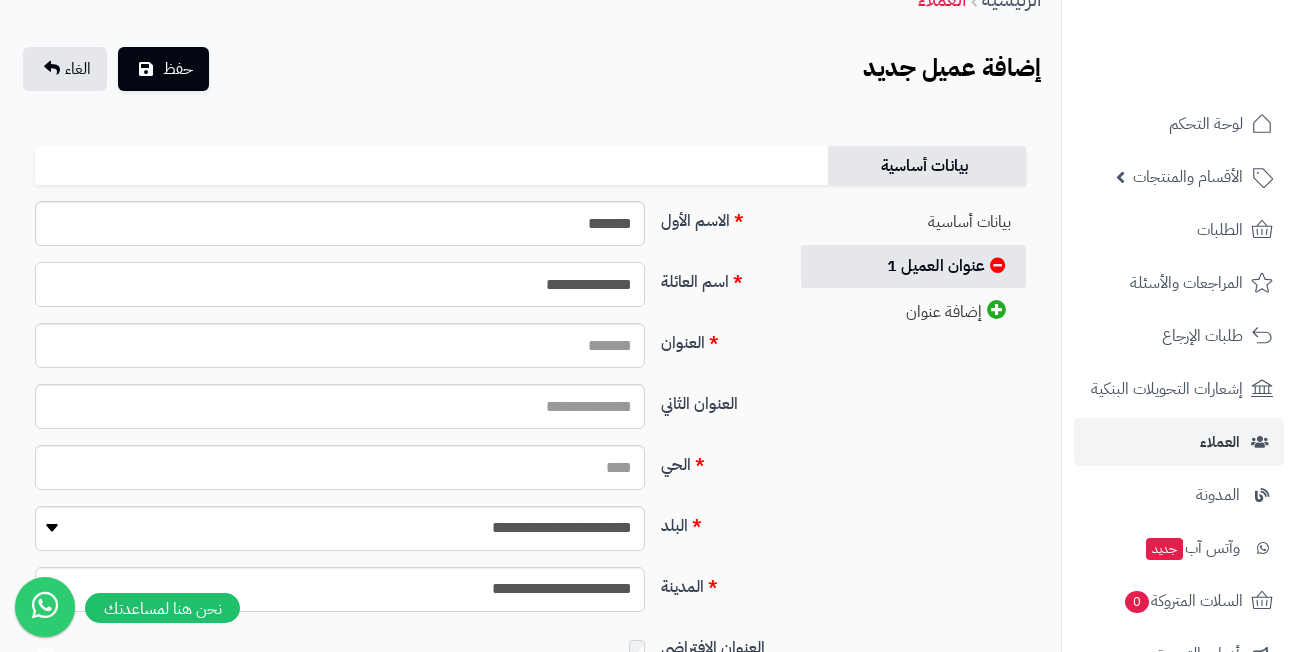 type on "**********" 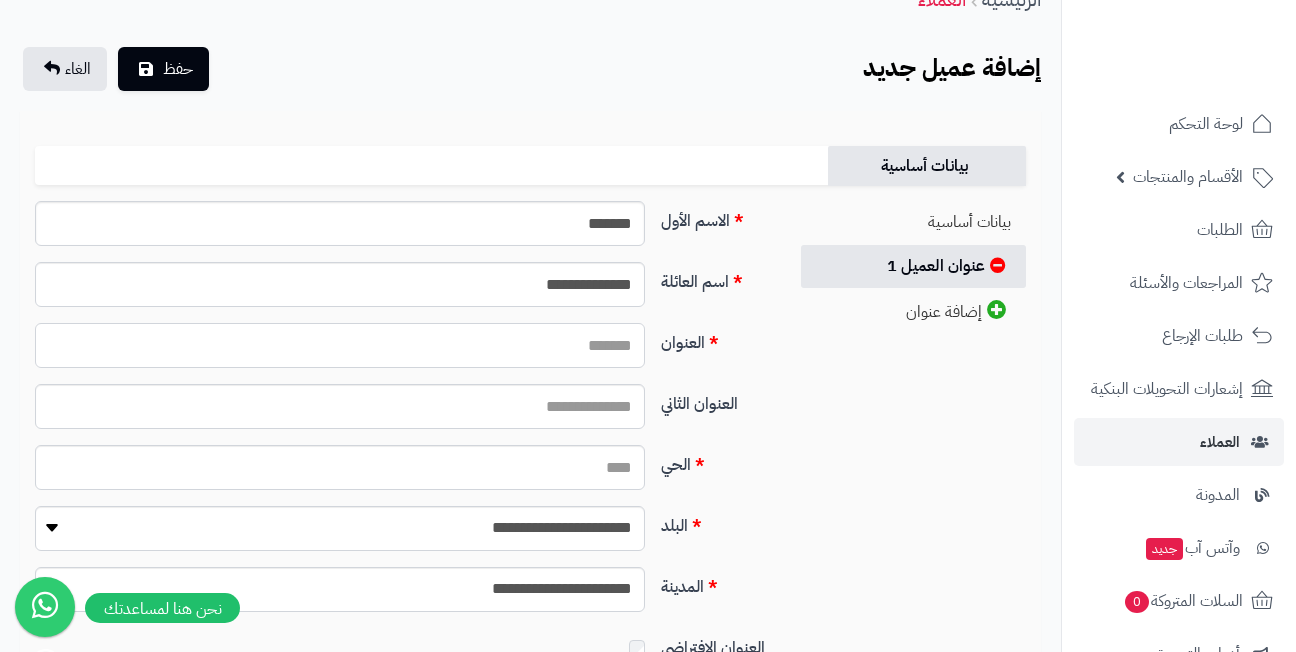 paste on "**********" 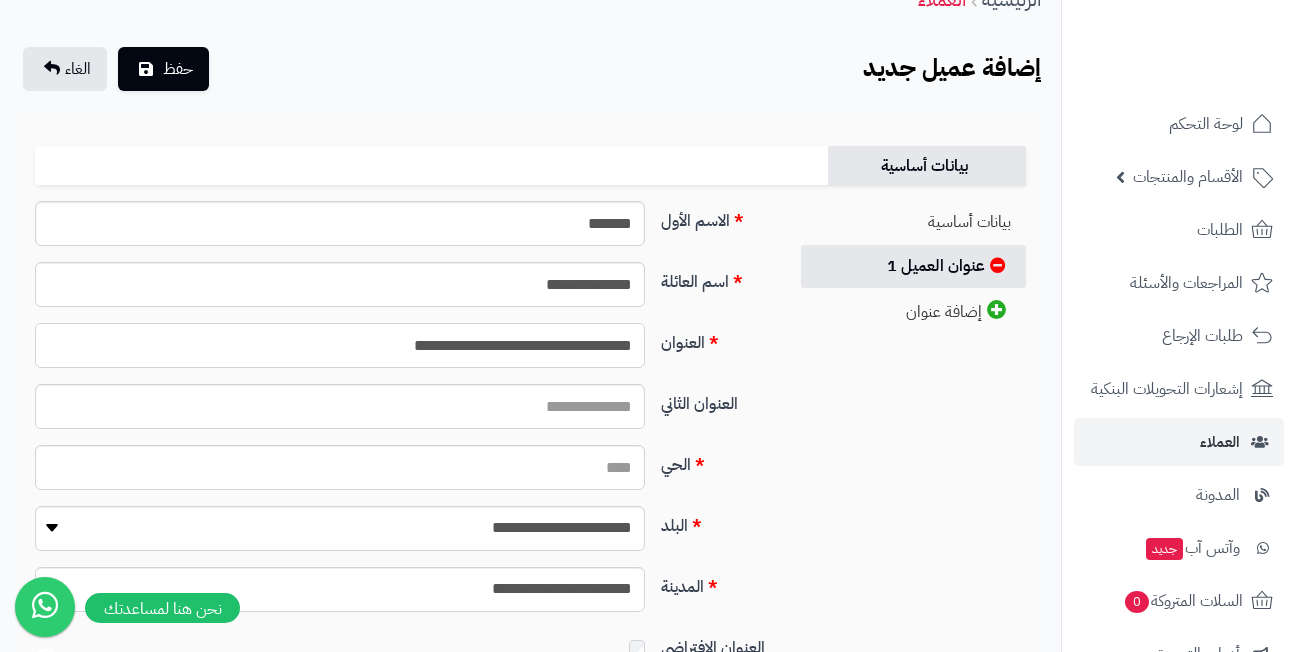 type on "**********" 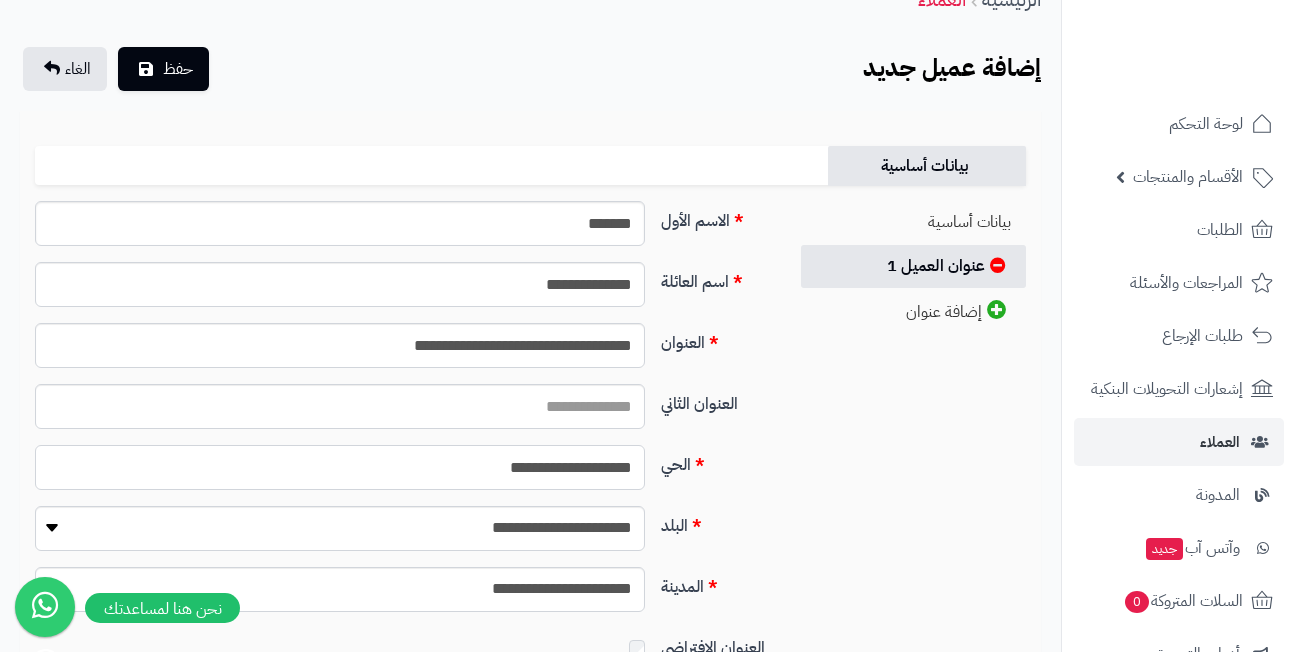 type on "**********" 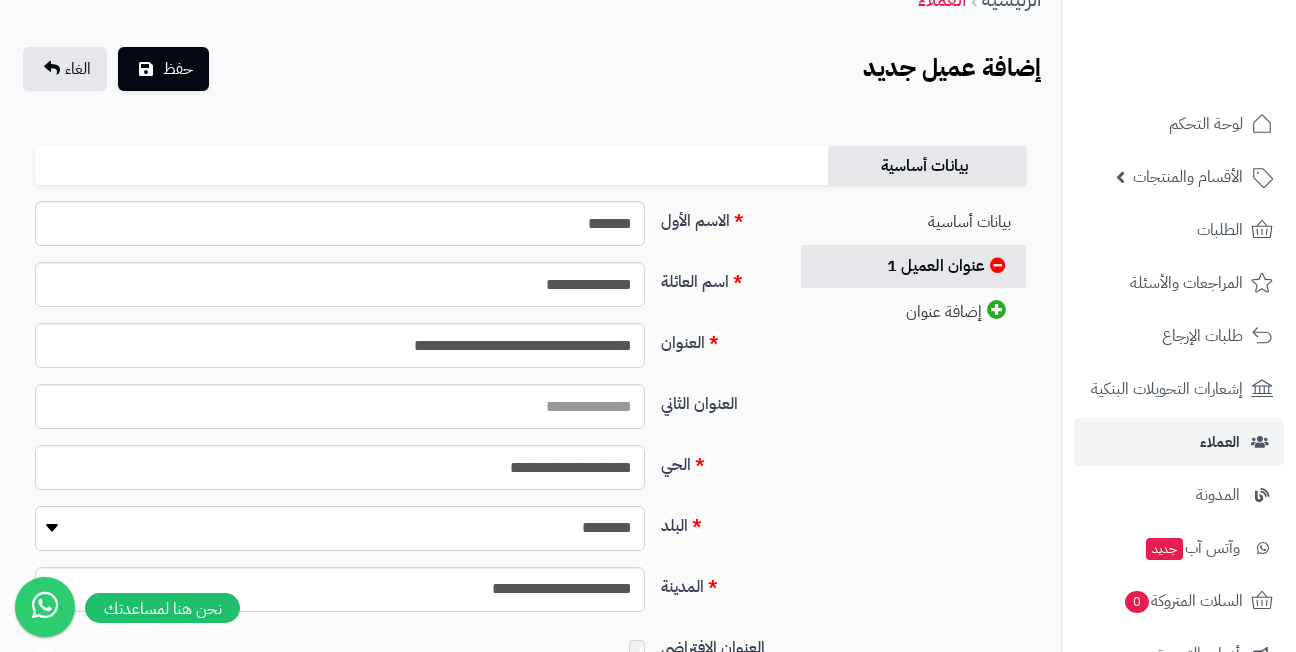select on "***" 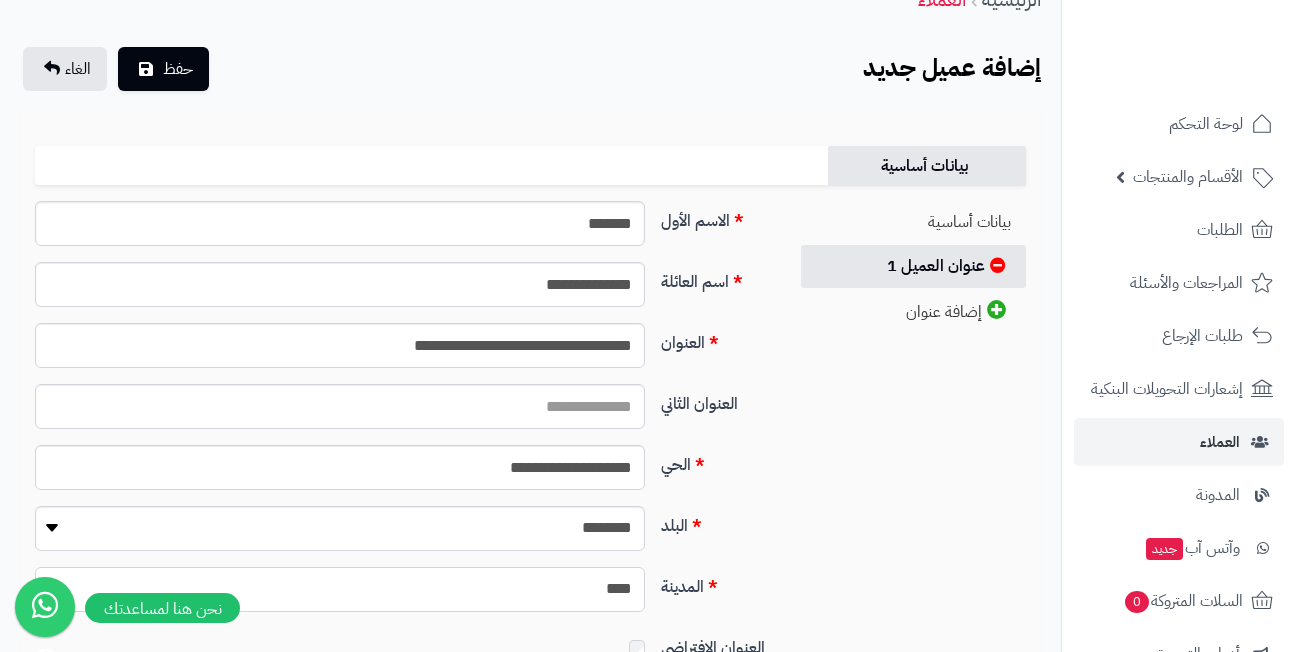 select on "***" 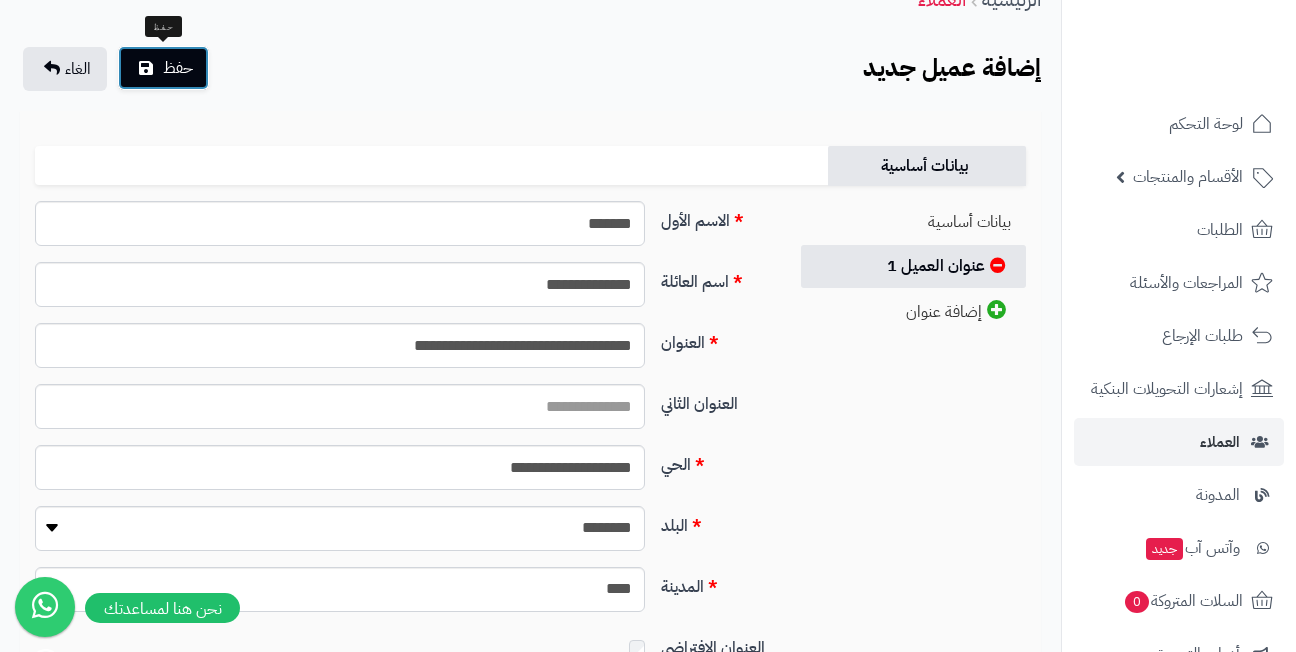 click on "حفظ" at bounding box center (178, 68) 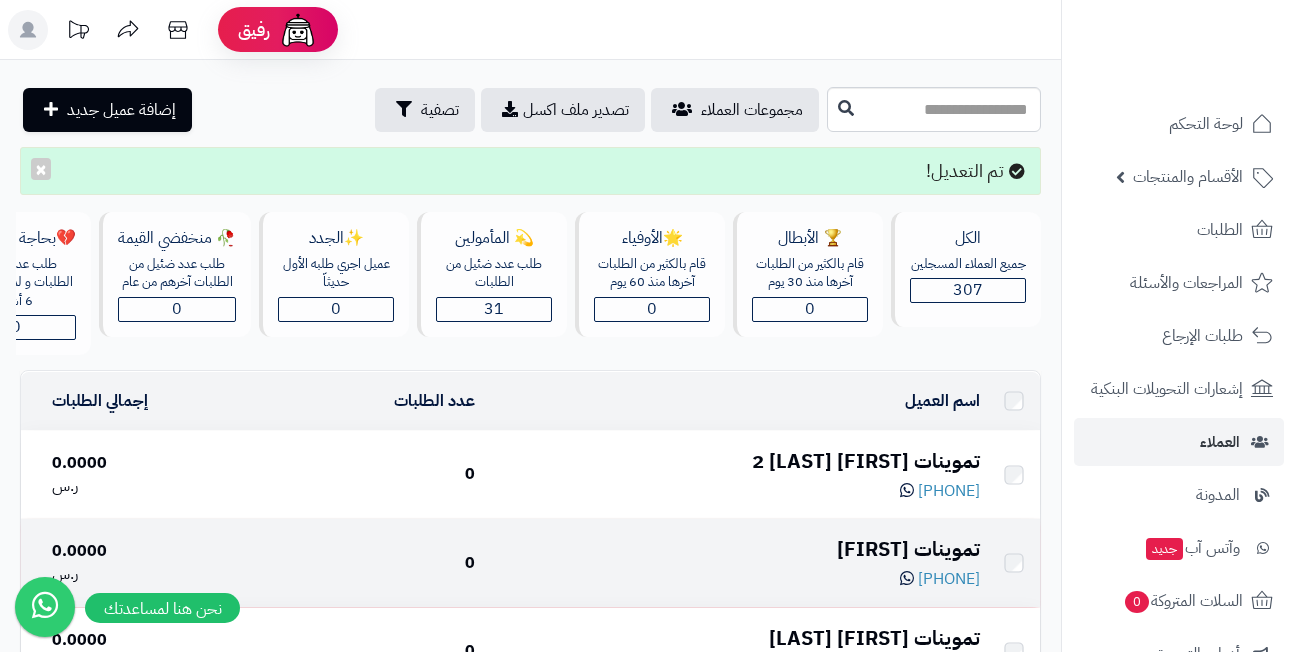 scroll, scrollTop: 0, scrollLeft: 0, axis: both 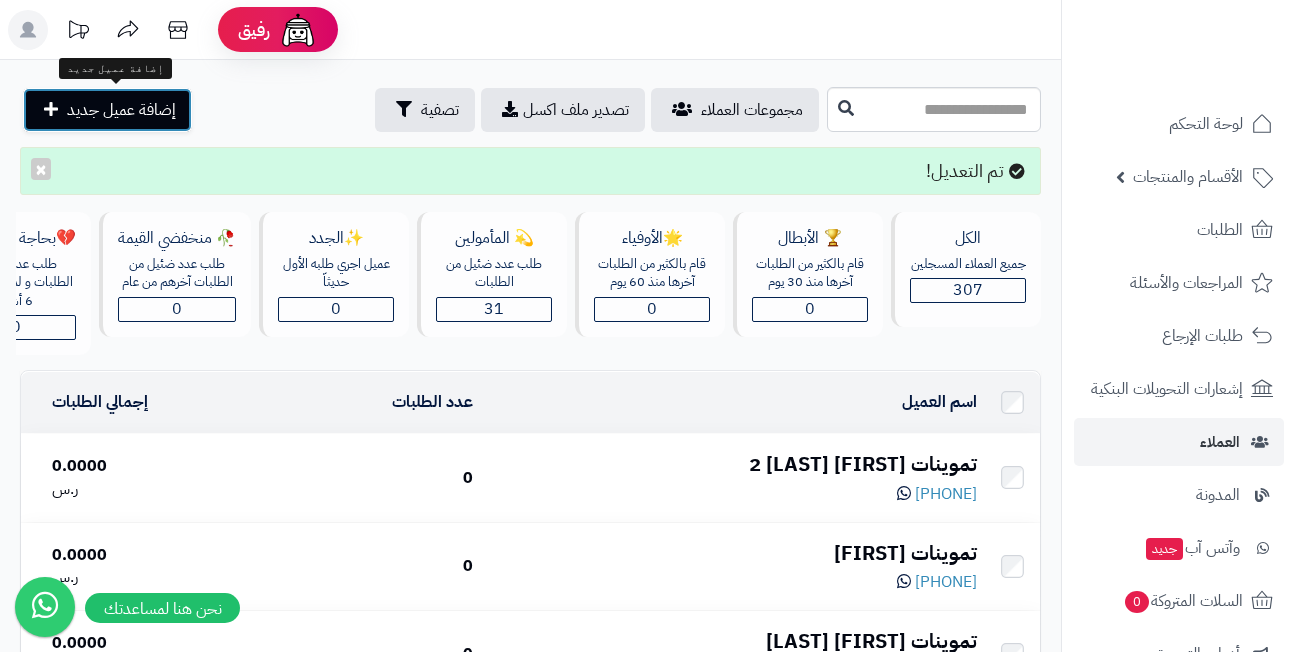 click on "إضافة عميل جديد" at bounding box center [121, 110] 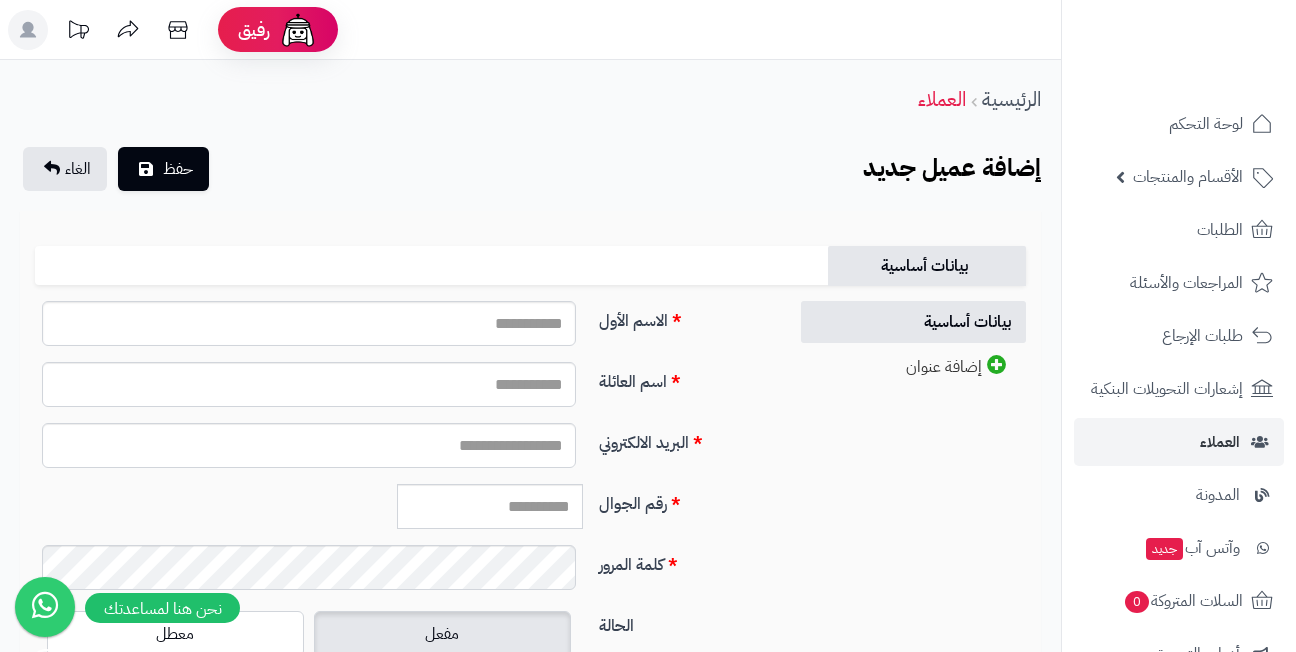 scroll, scrollTop: 0, scrollLeft: 0, axis: both 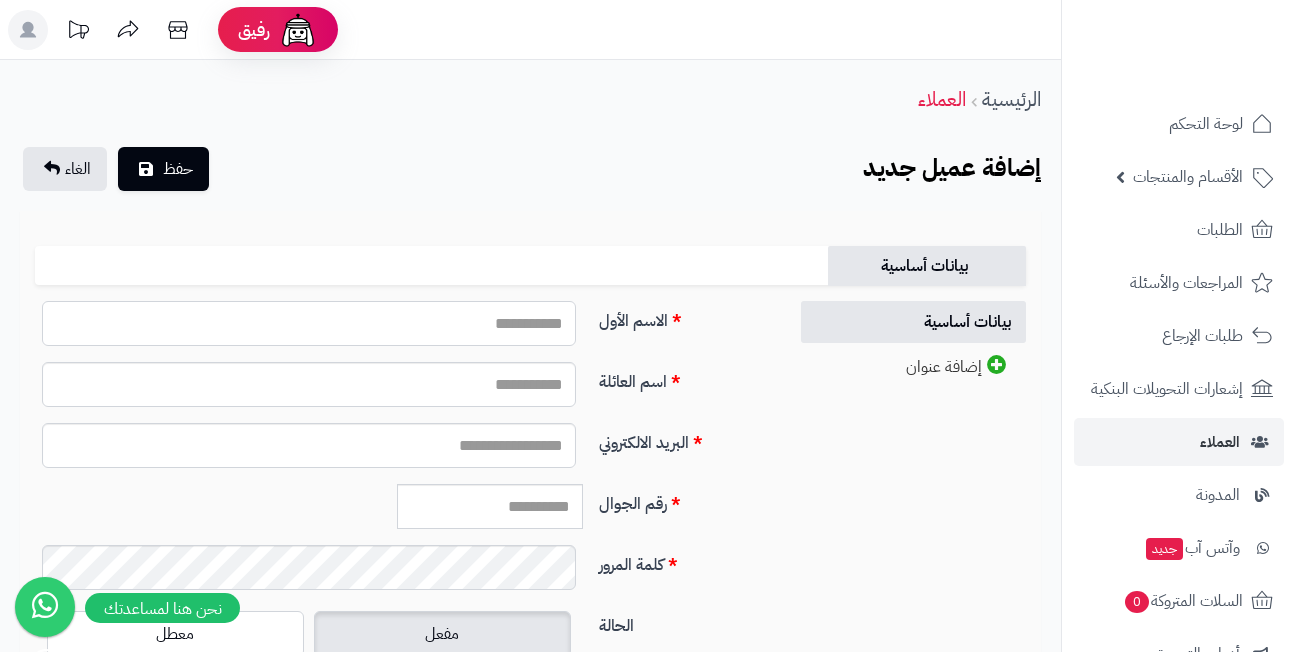 click on "الاسم الأول" at bounding box center [309, 323] 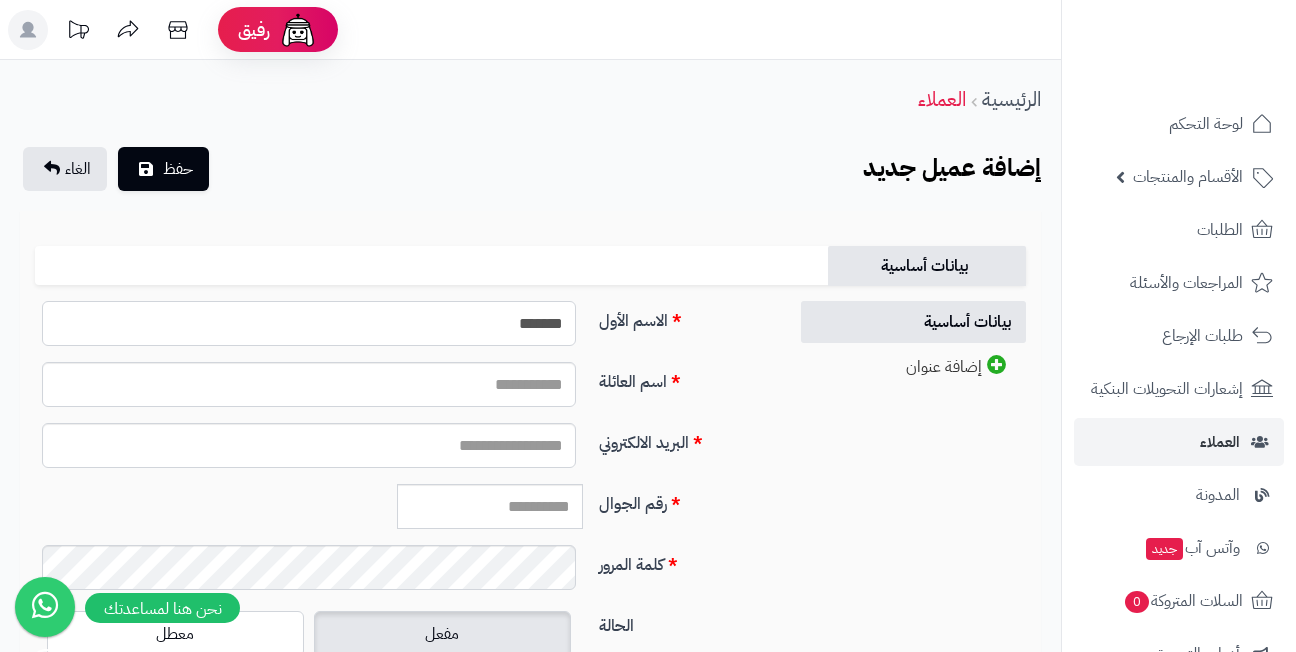 type on "*******" 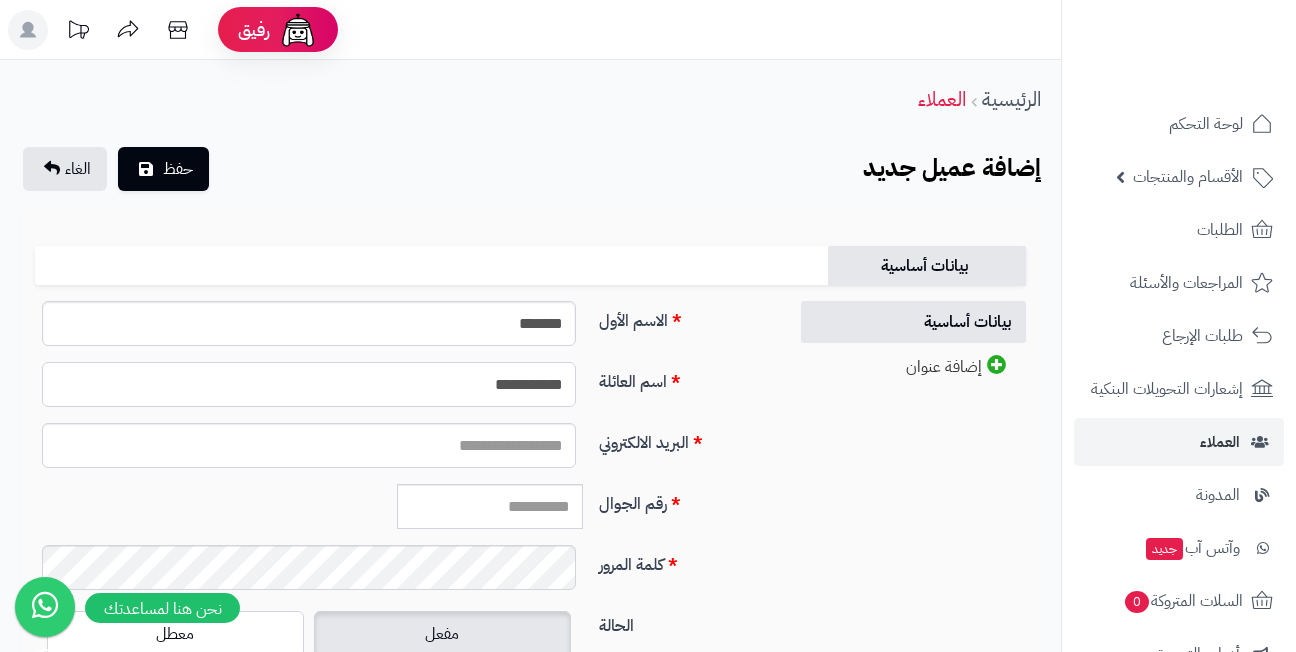 type on "**********" 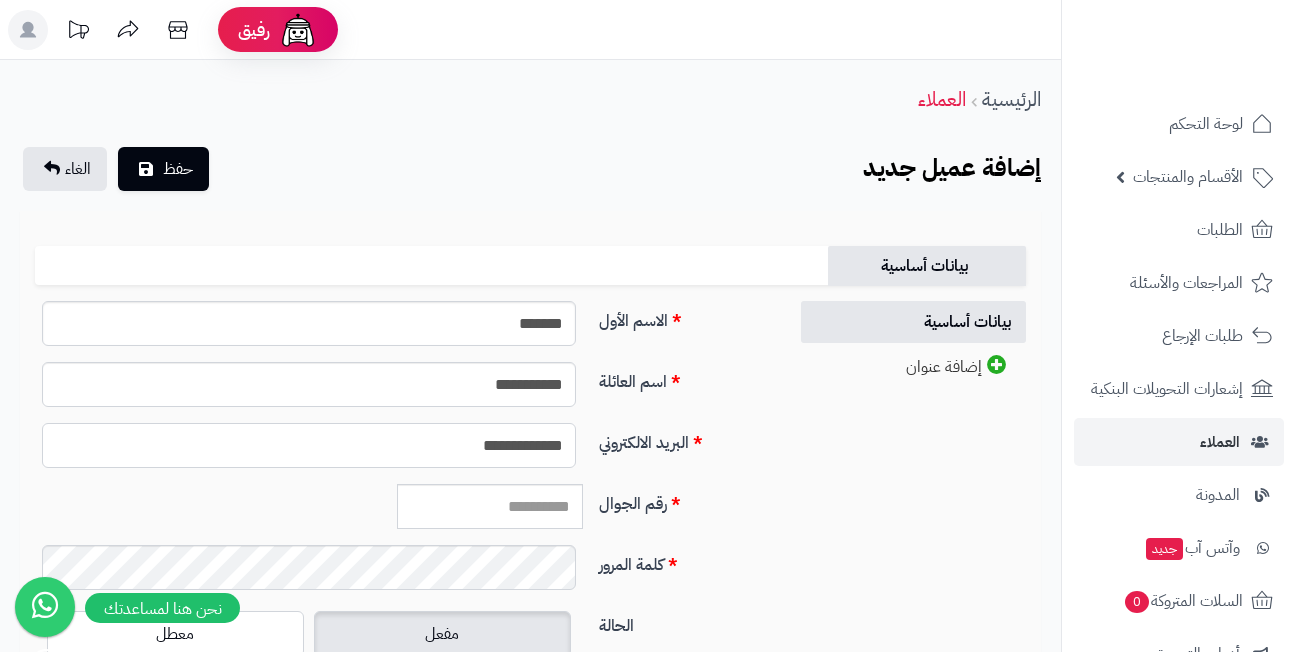 type on "**********" 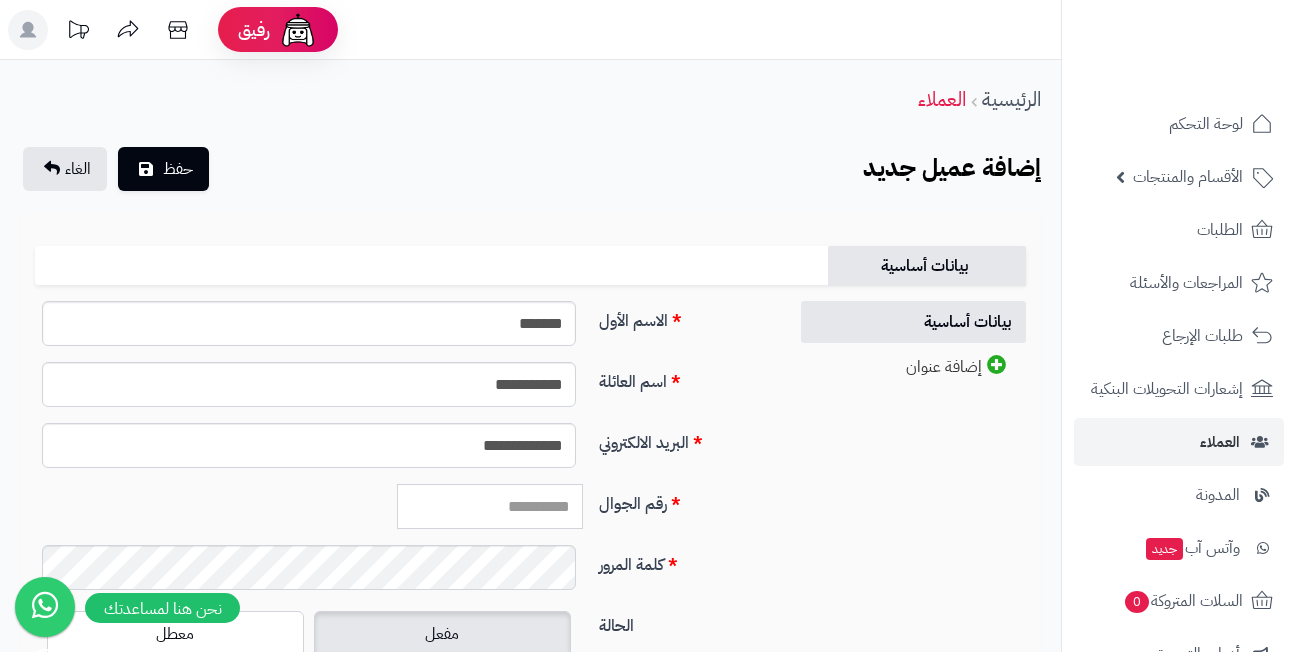 paste on "*********" 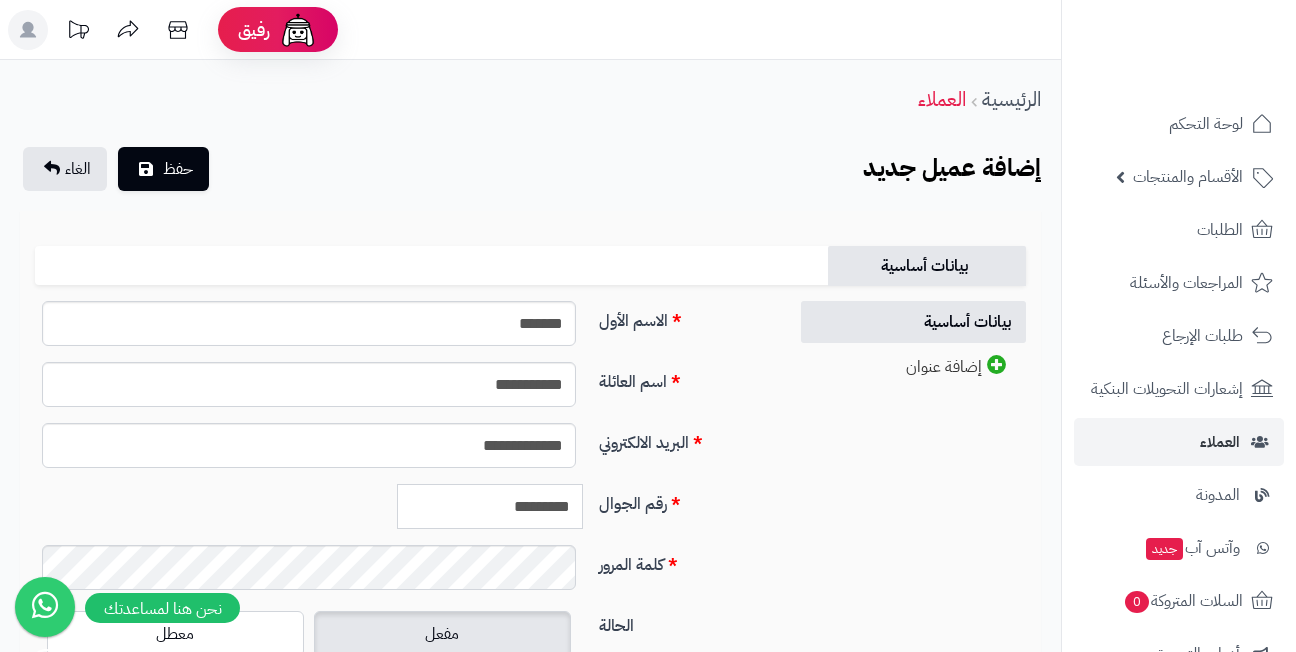 type on "*********" 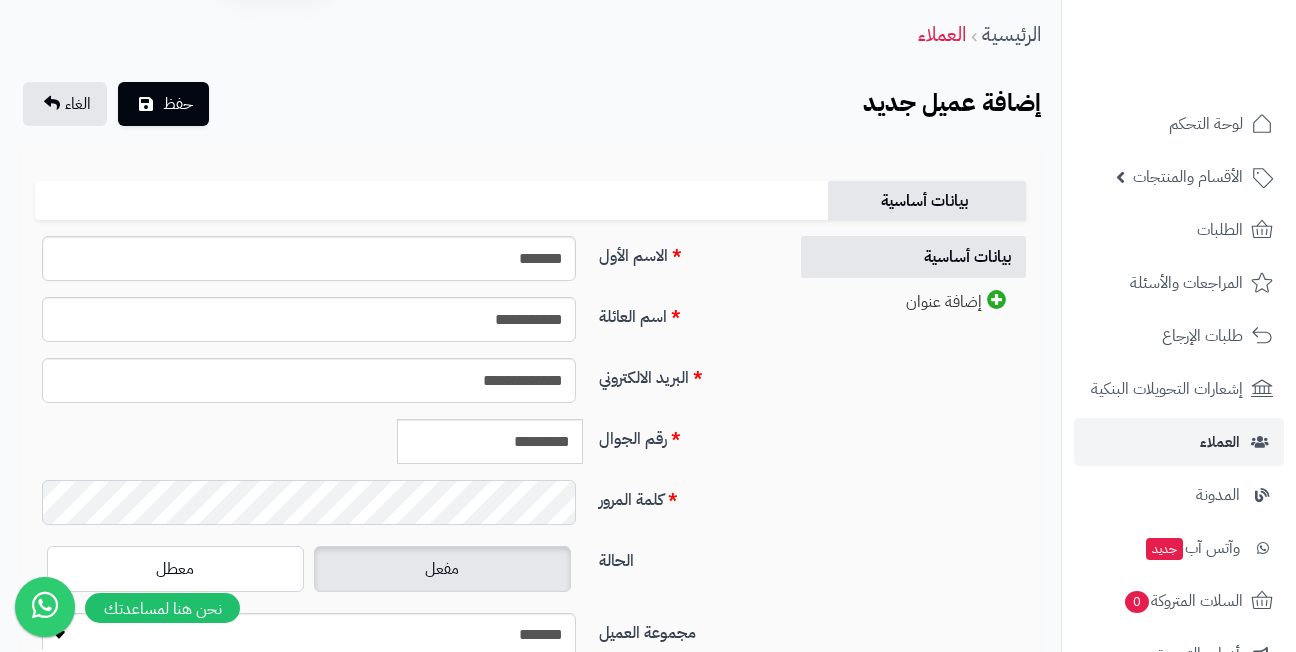 scroll, scrollTop: 100, scrollLeft: 0, axis: vertical 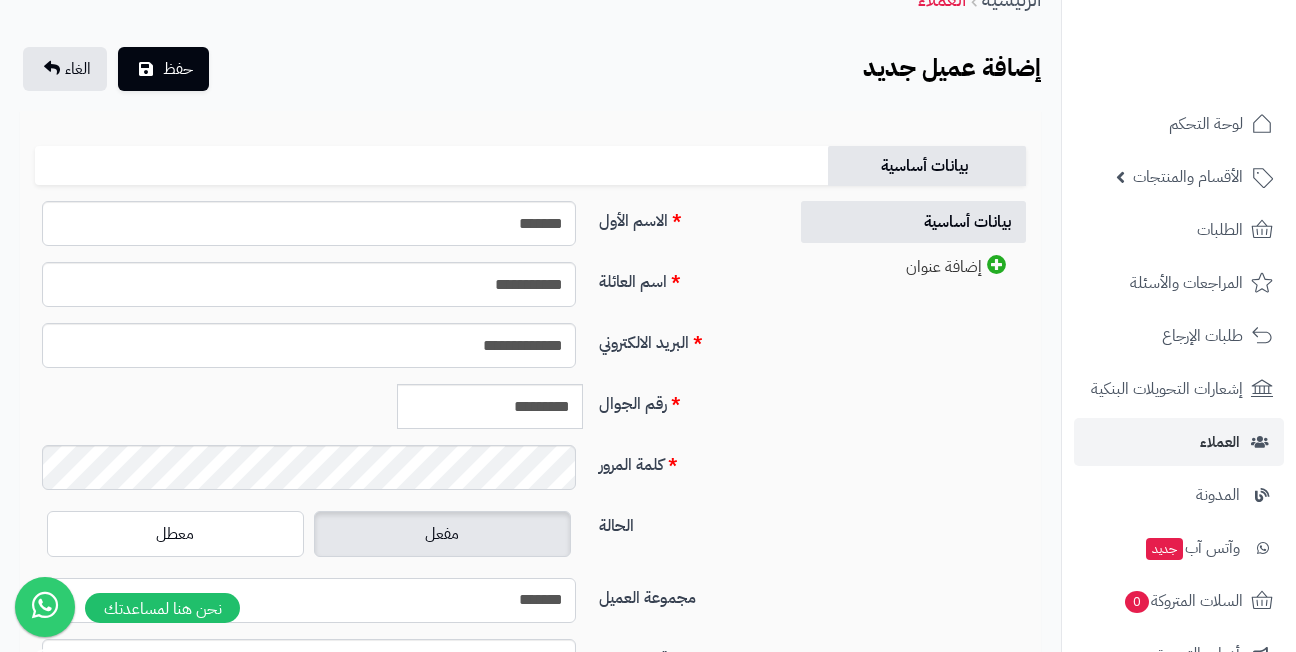 click on "**********" at bounding box center (309, 600) 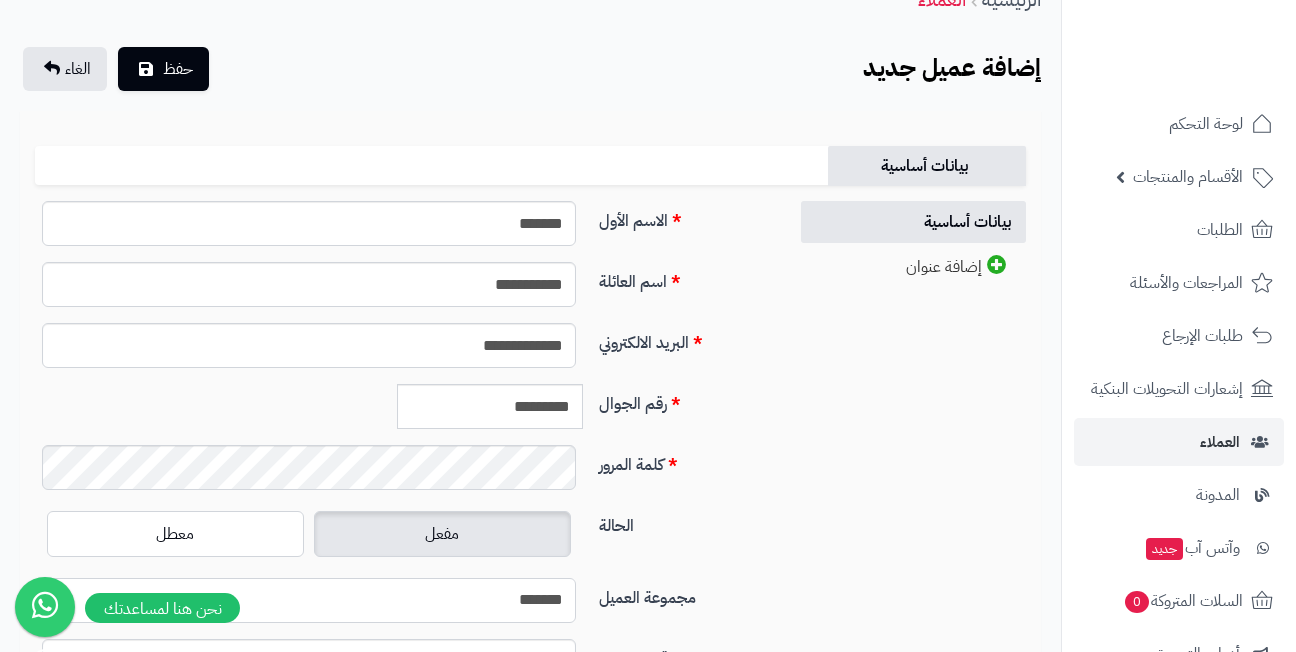 select on "*" 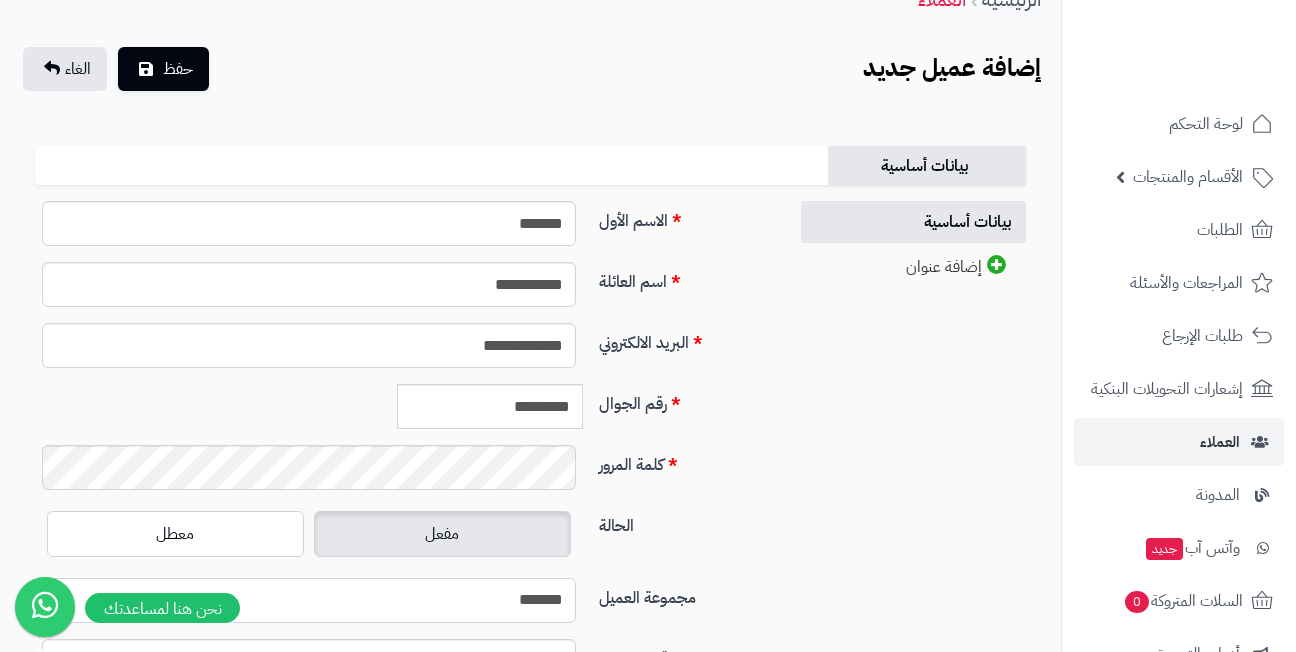 click on "**********" at bounding box center [309, 600] 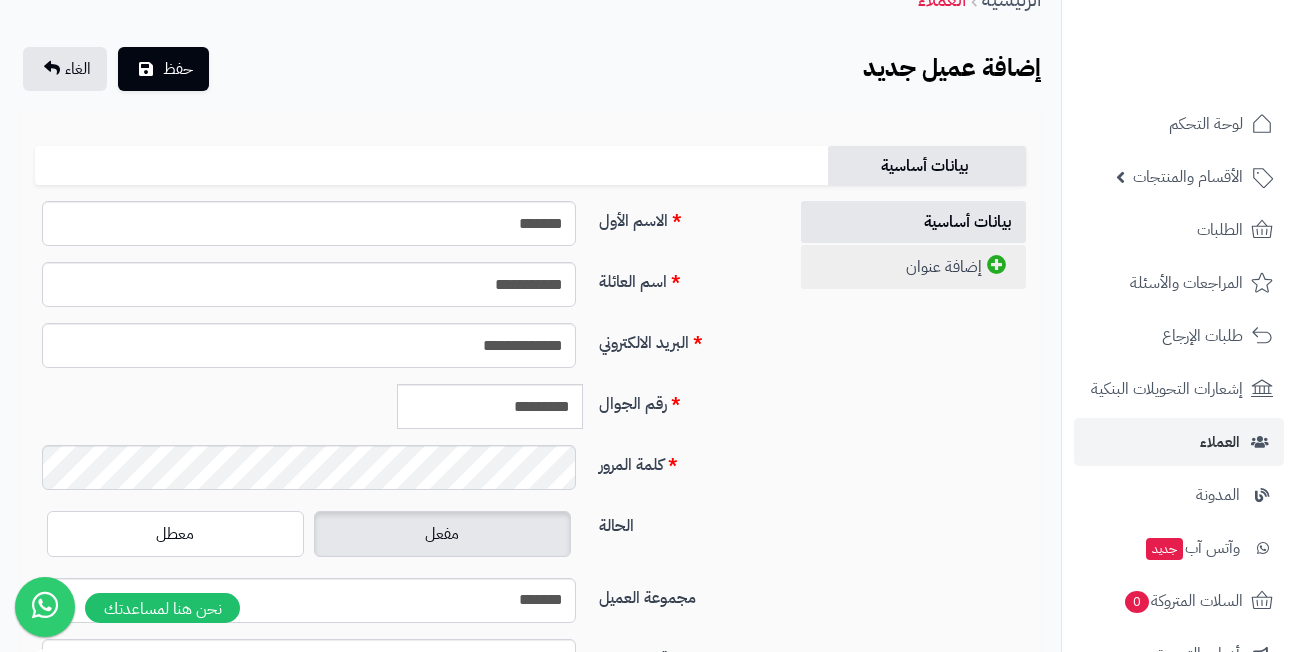 click on "إضافة عنوان" at bounding box center [913, 267] 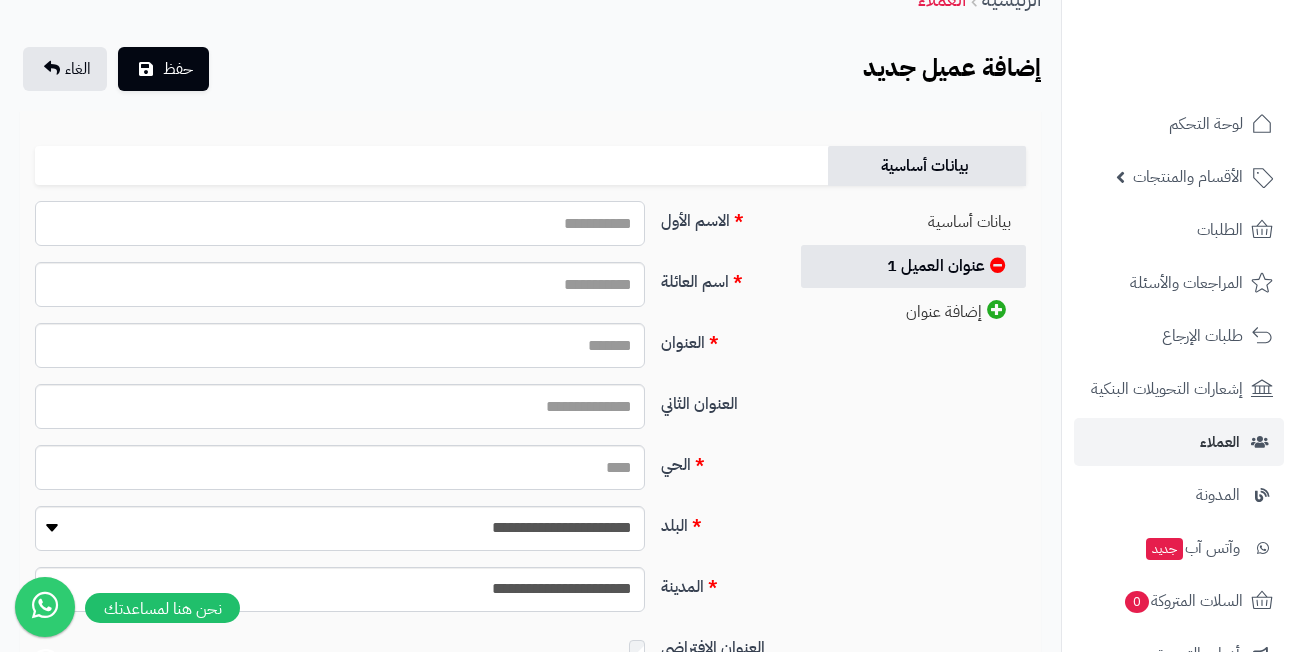 click on "الاسم الأول" at bounding box center (340, 223) 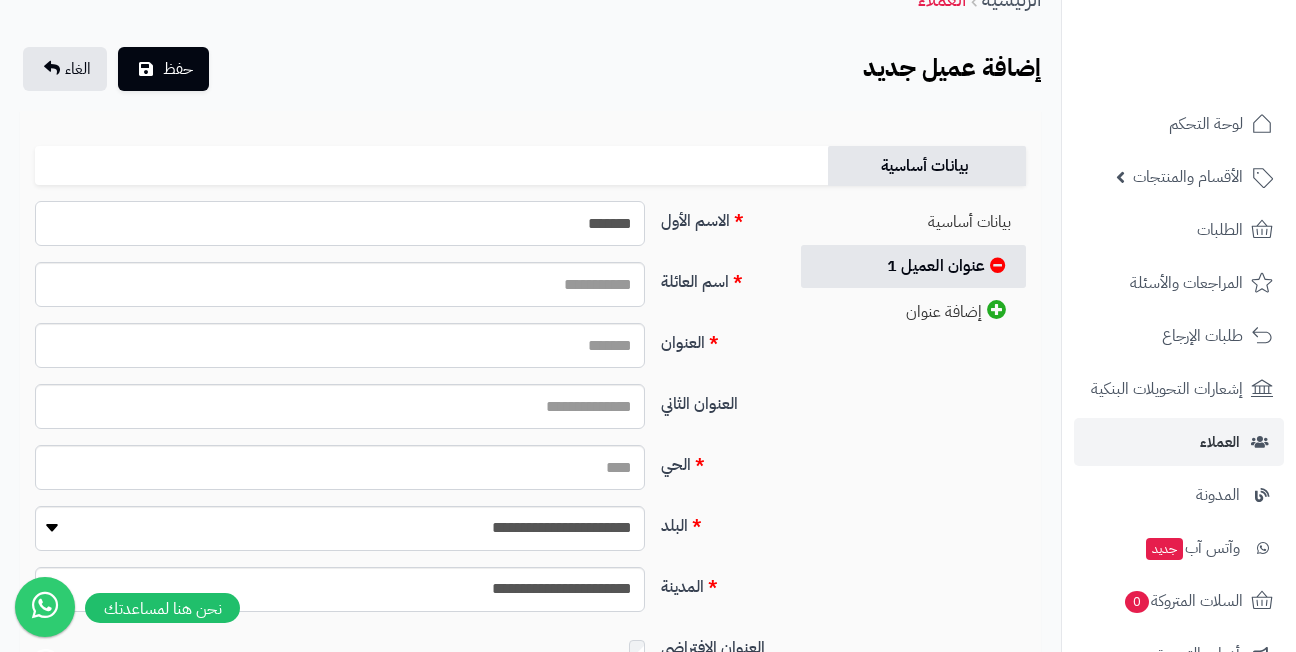 type on "*******" 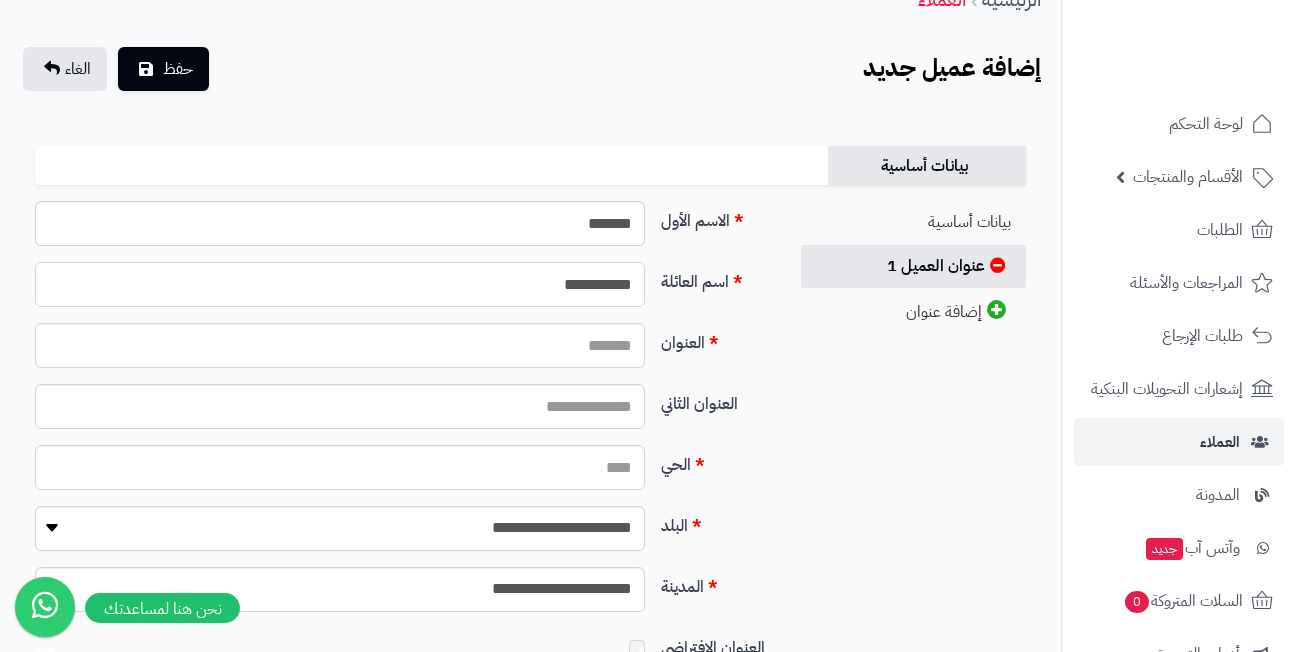 type on "**********" 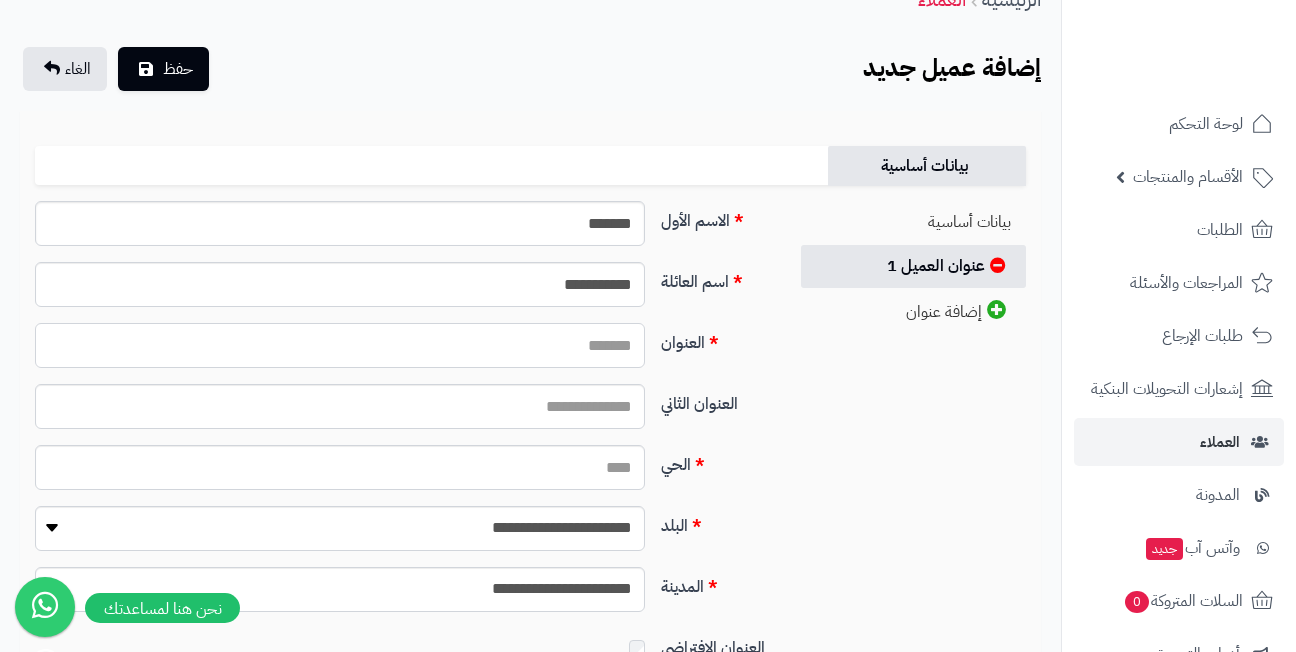paste on "**********" 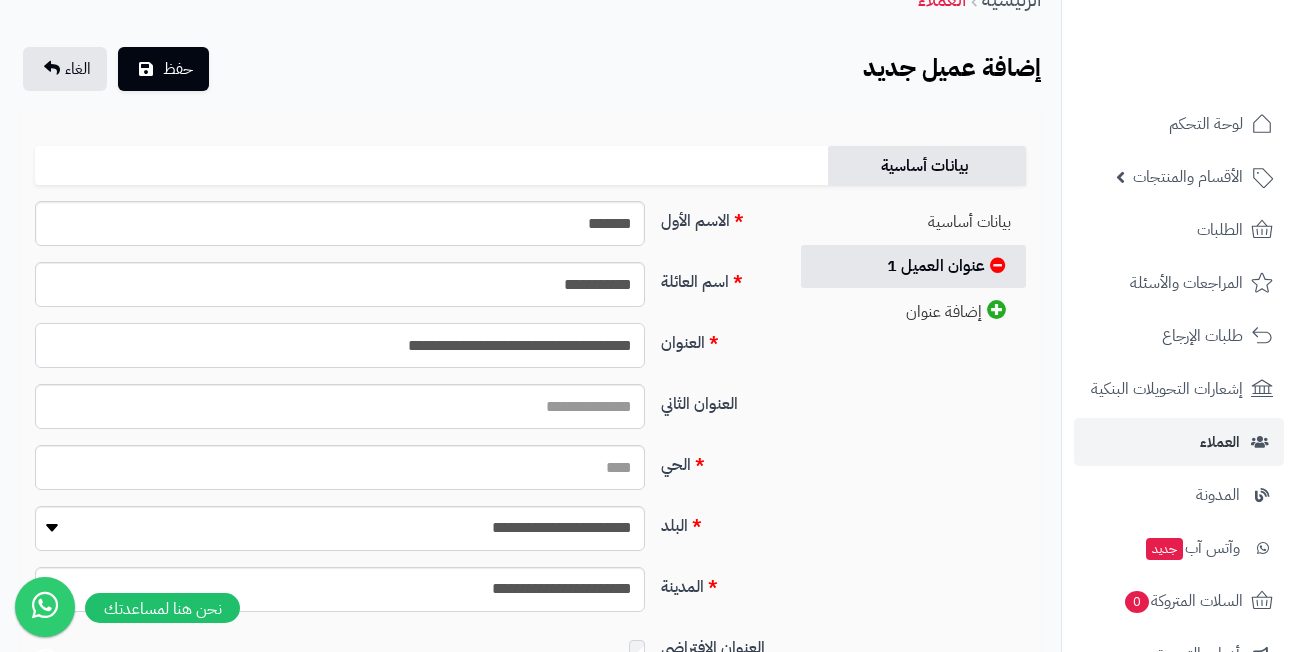 type on "**********" 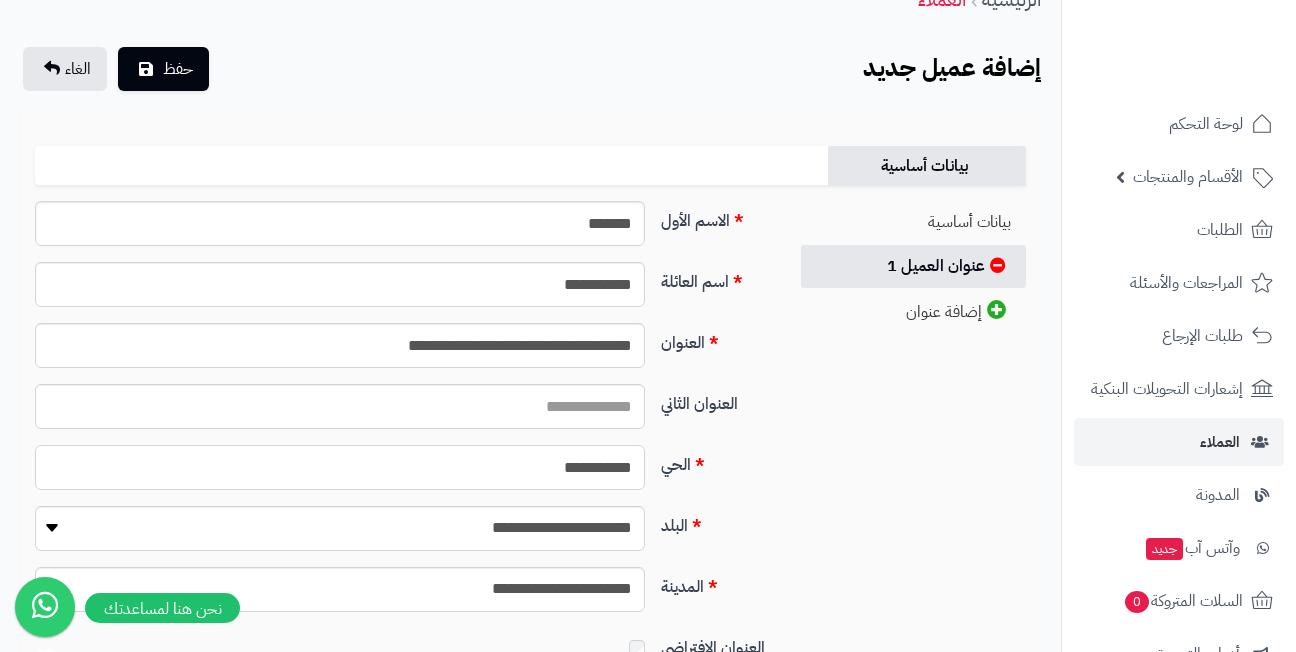 type on "**********" 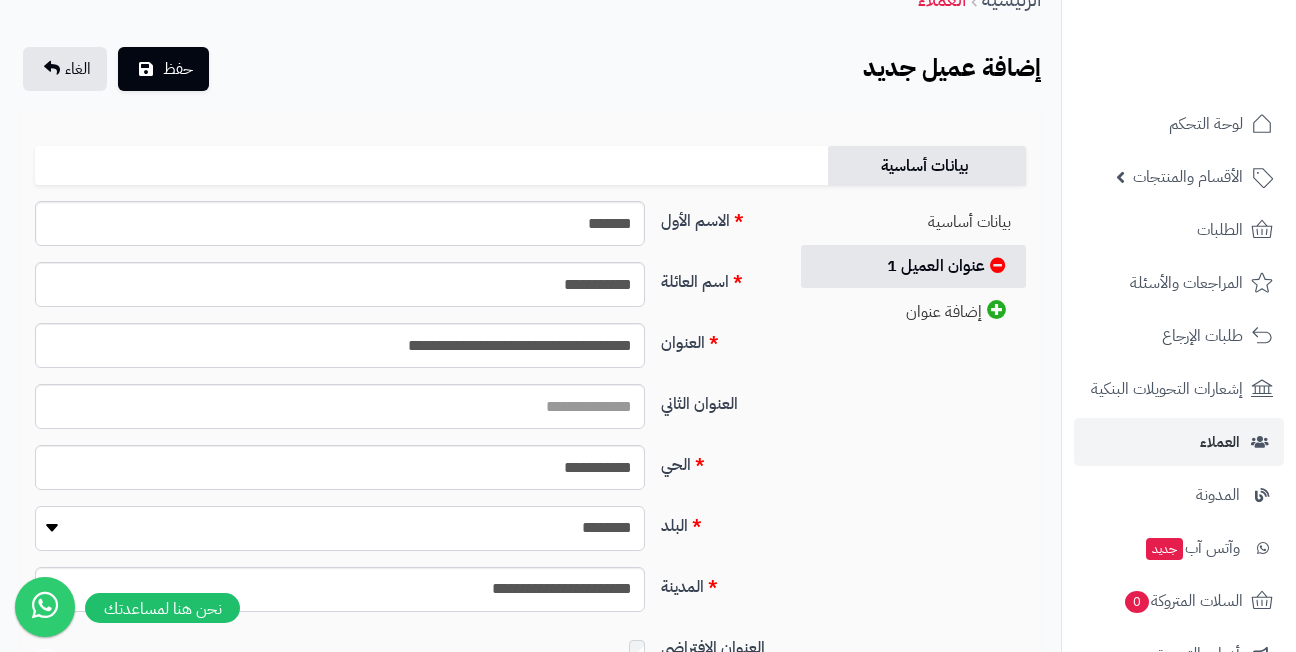 select on "***" 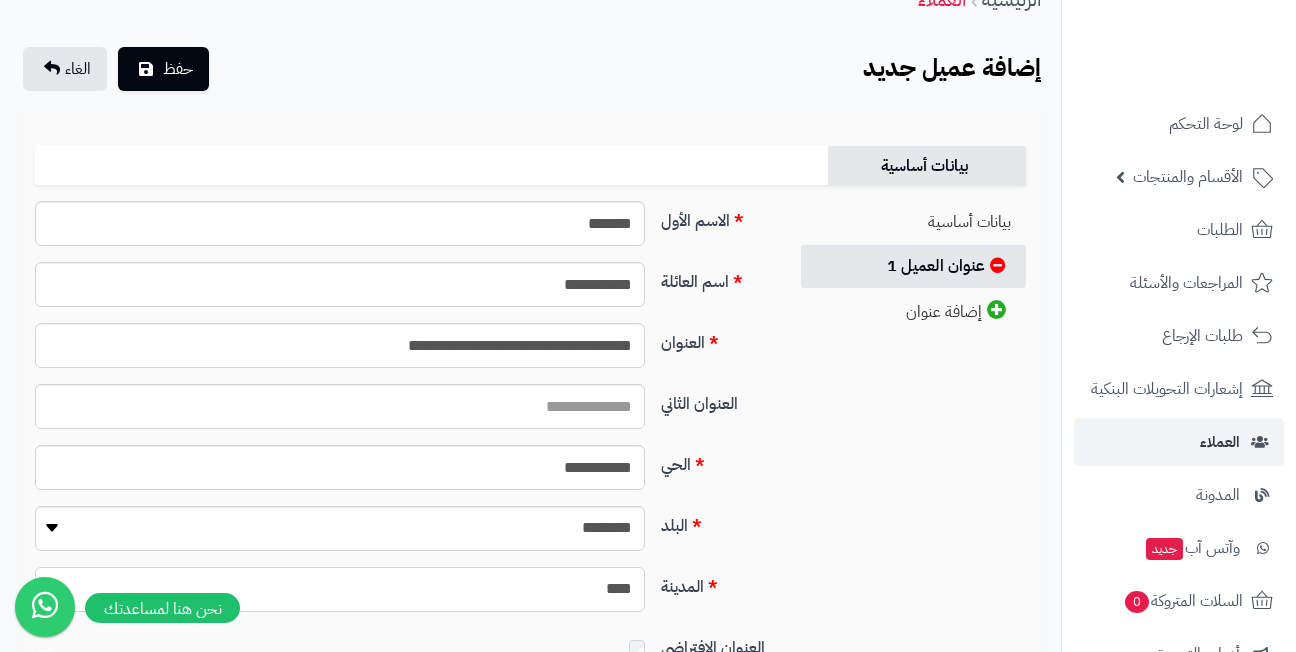 select on "***" 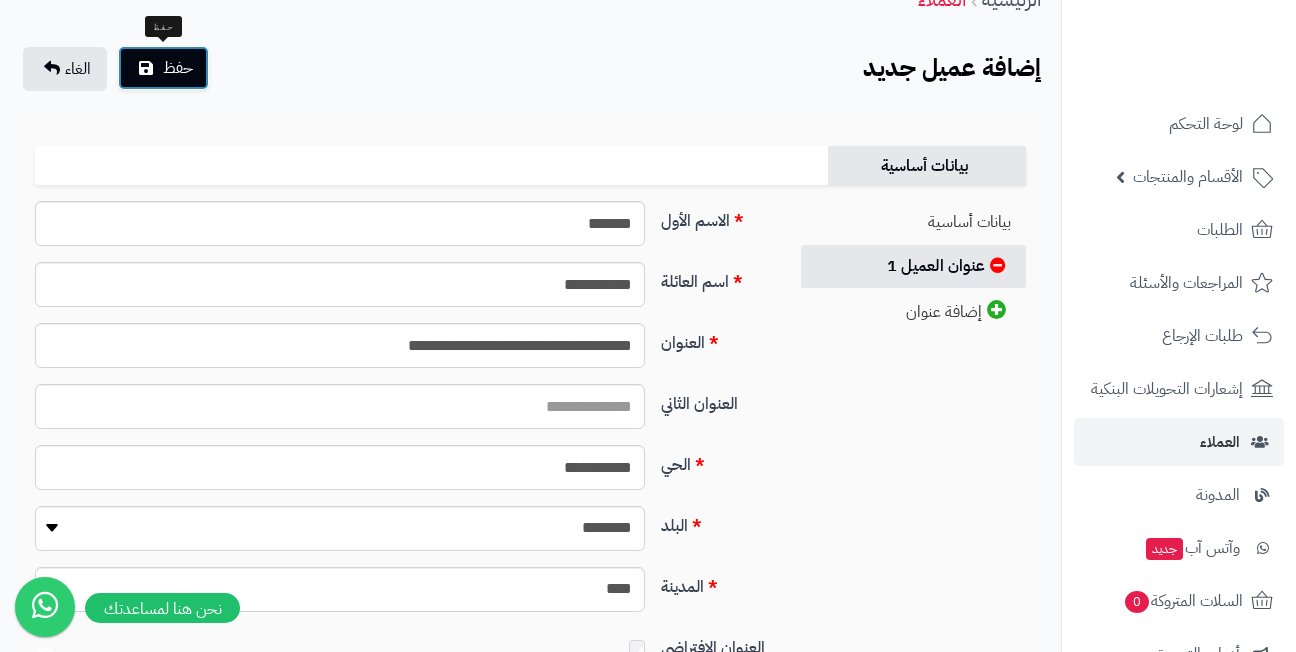 click on "حفظ" at bounding box center [178, 68] 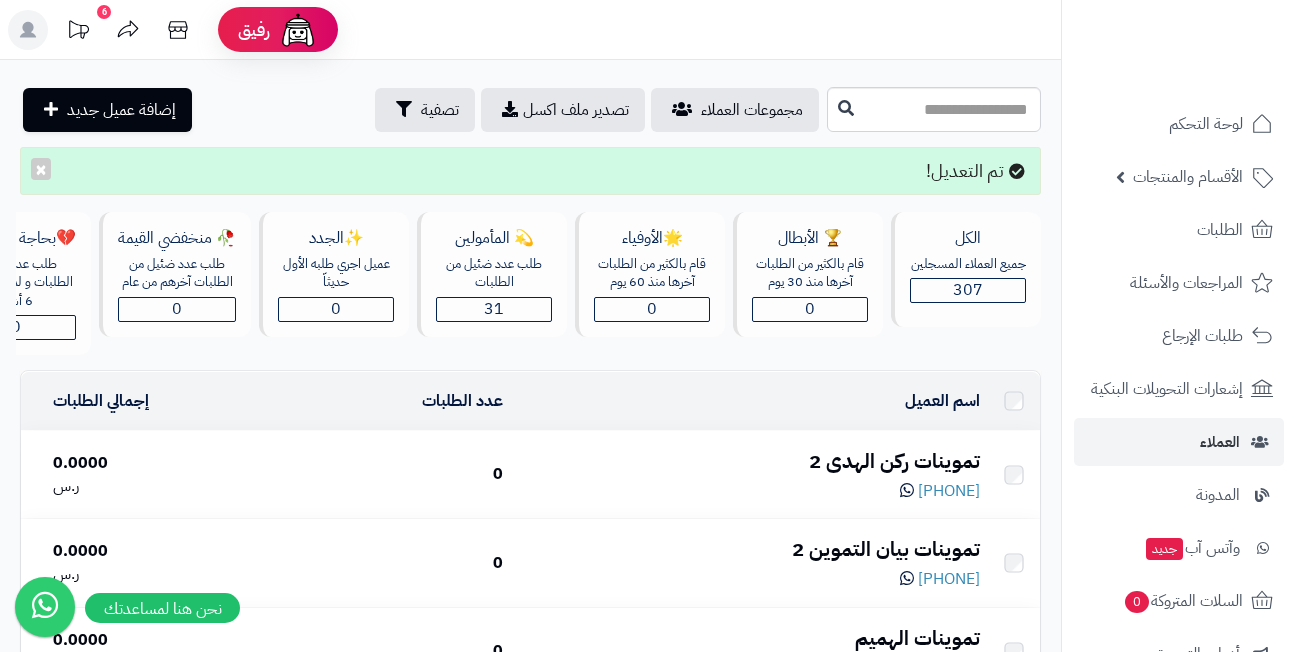 scroll, scrollTop: 0, scrollLeft: 0, axis: both 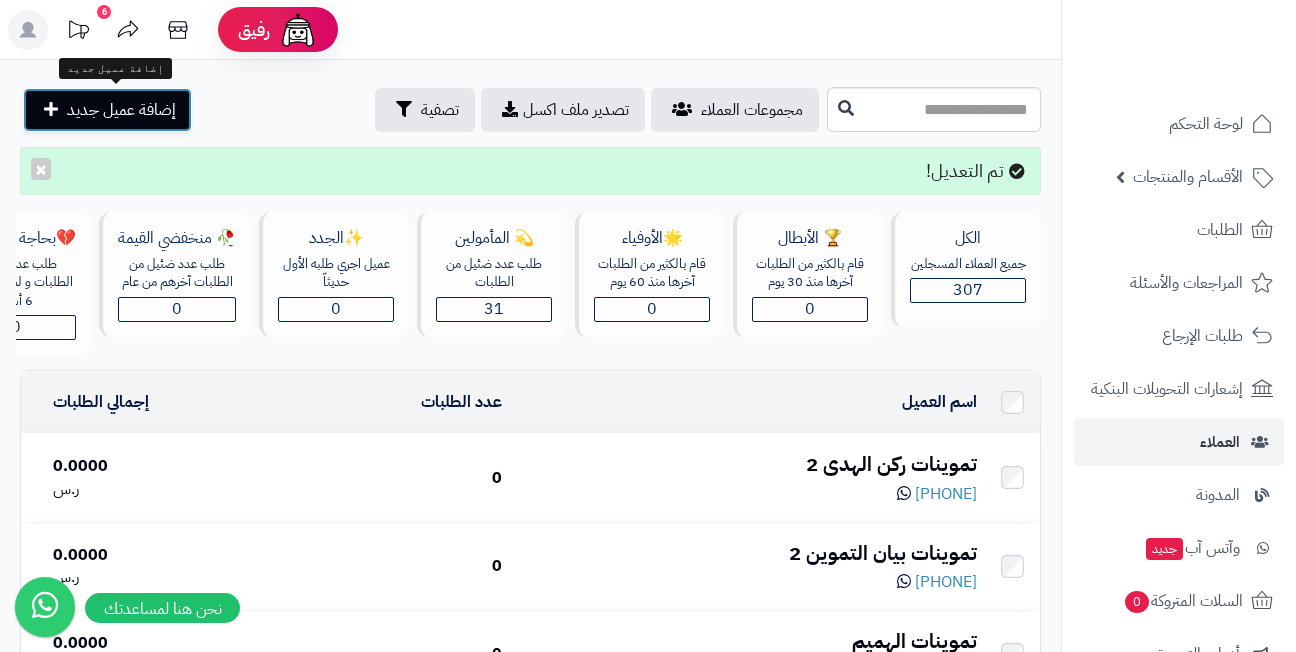 click on "إضافة عميل جديد" at bounding box center (121, 110) 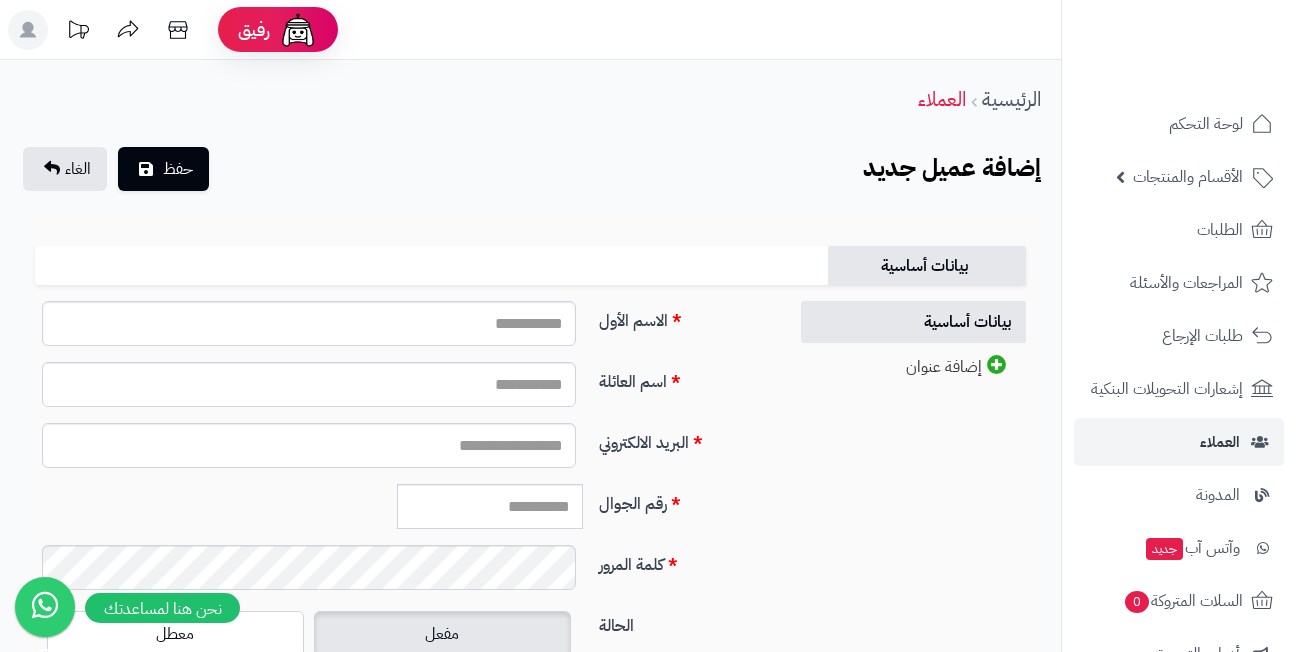 scroll, scrollTop: 0, scrollLeft: 0, axis: both 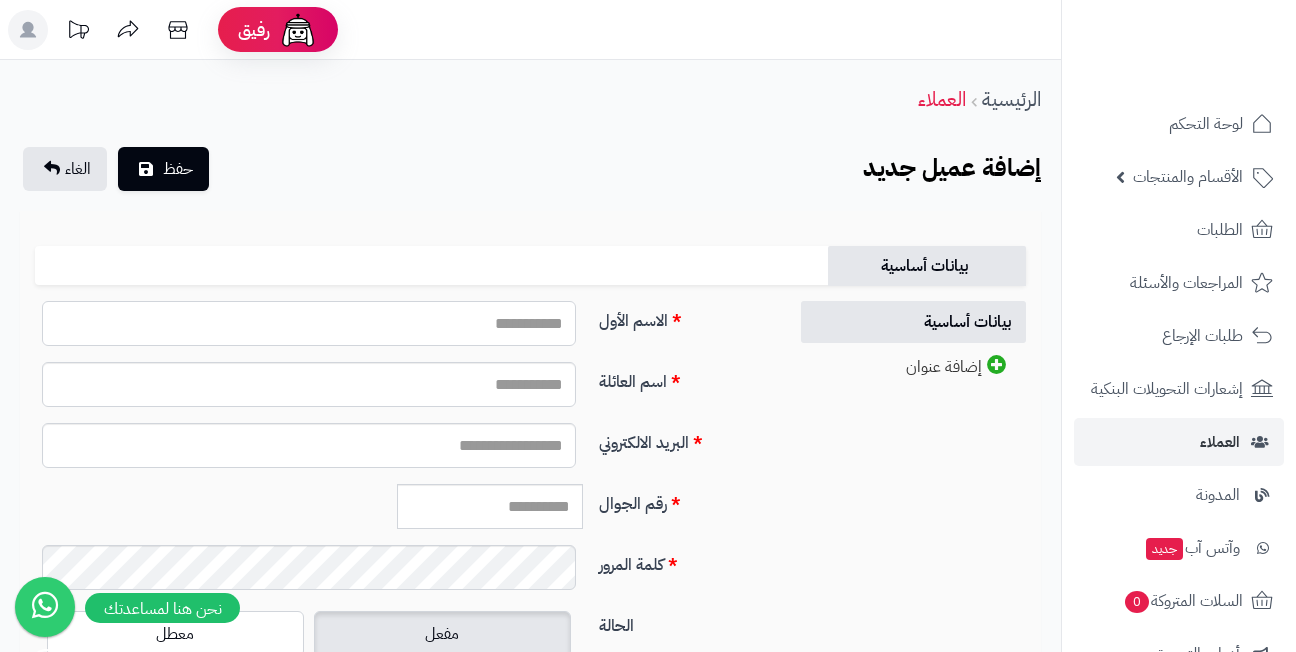 click on "الاسم الأول" at bounding box center (309, 323) 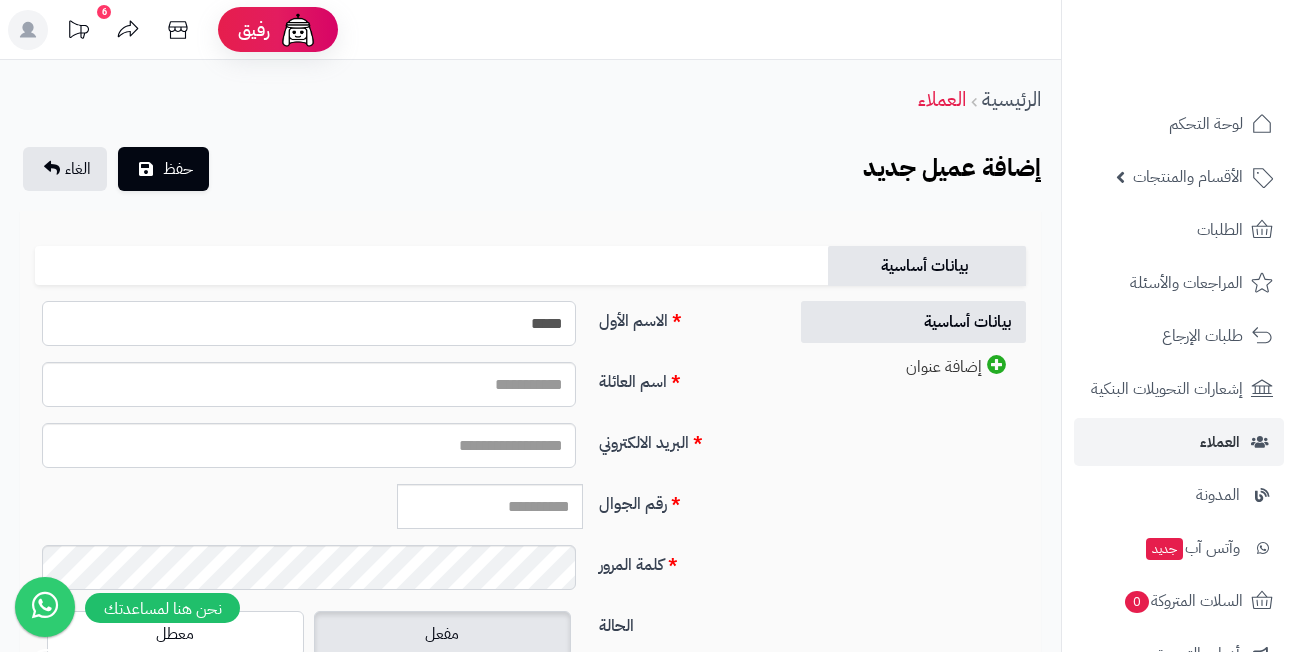 type on "*****" 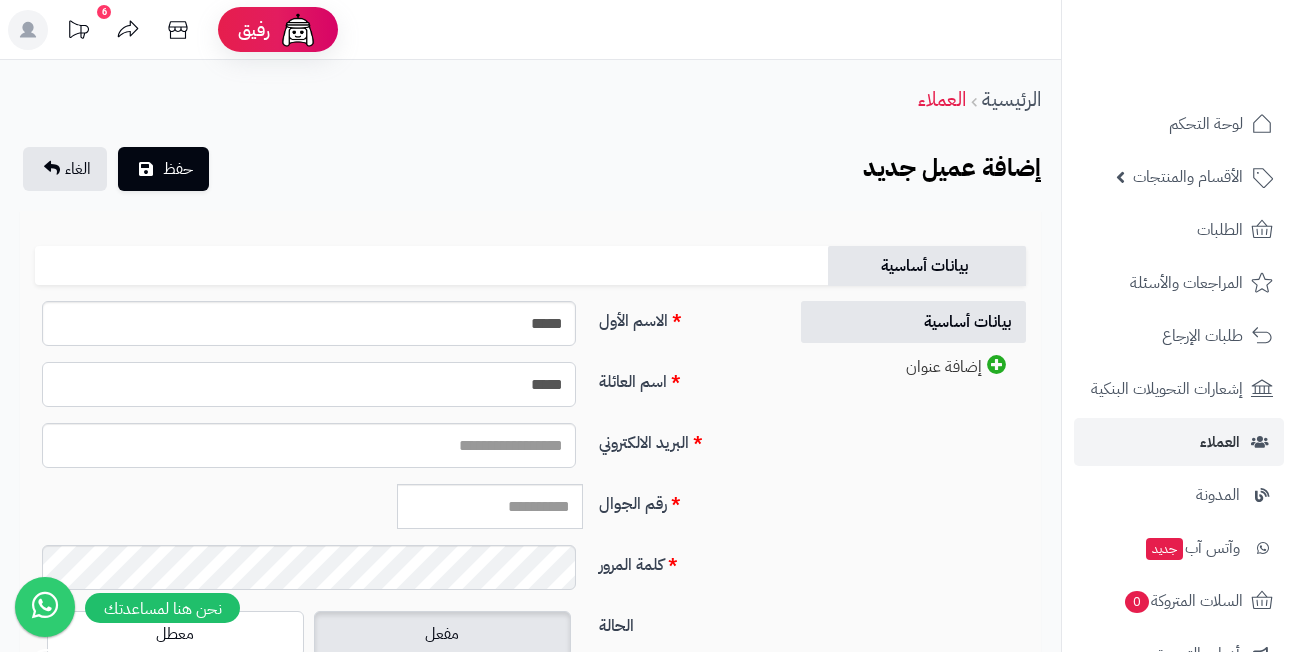 type on "*****" 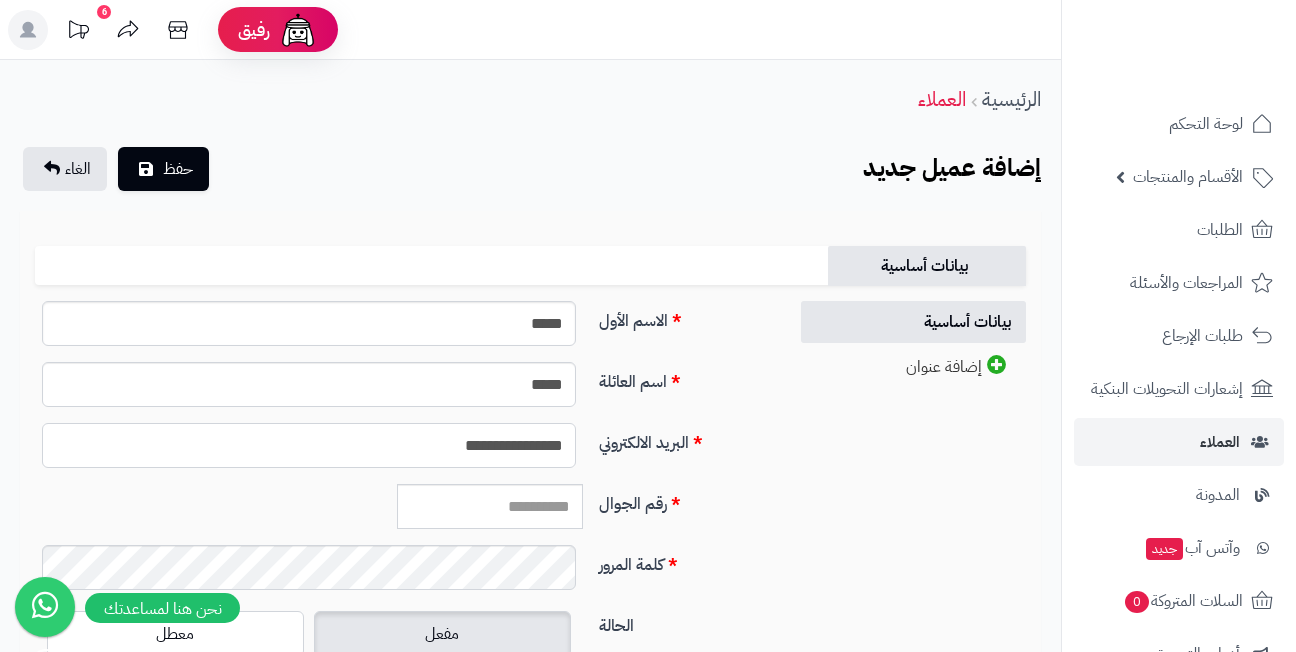type on "**********" 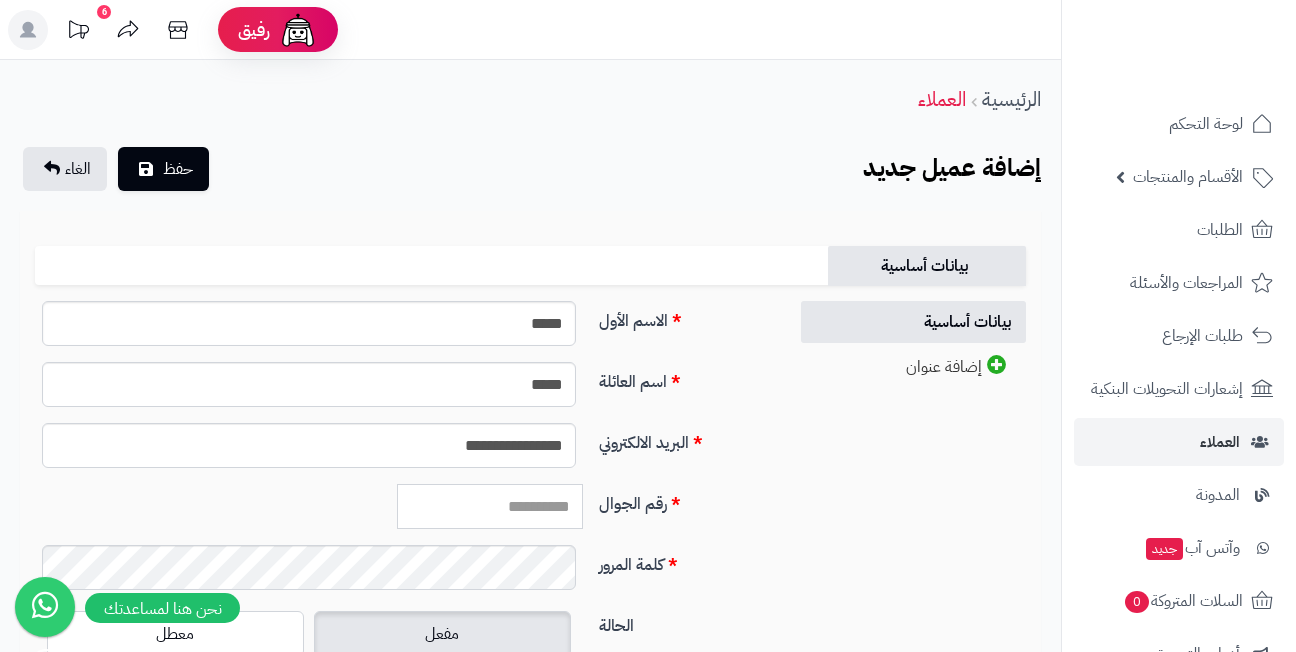 paste on "**********" 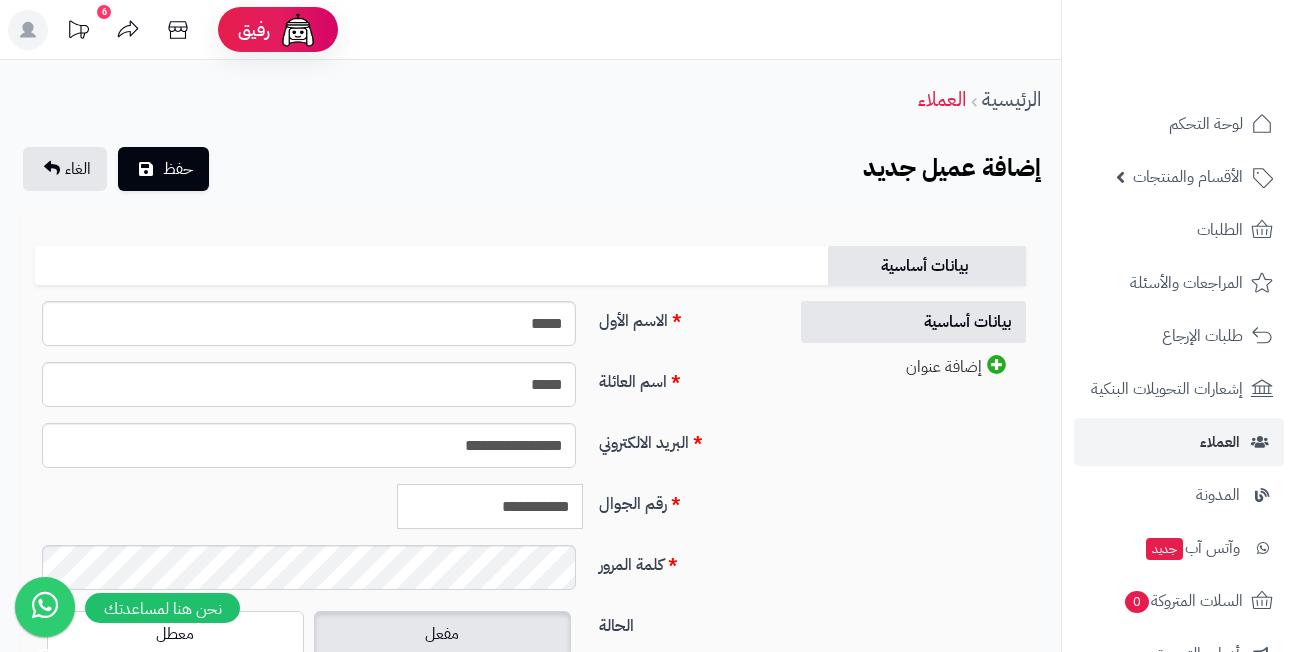 type on "**********" 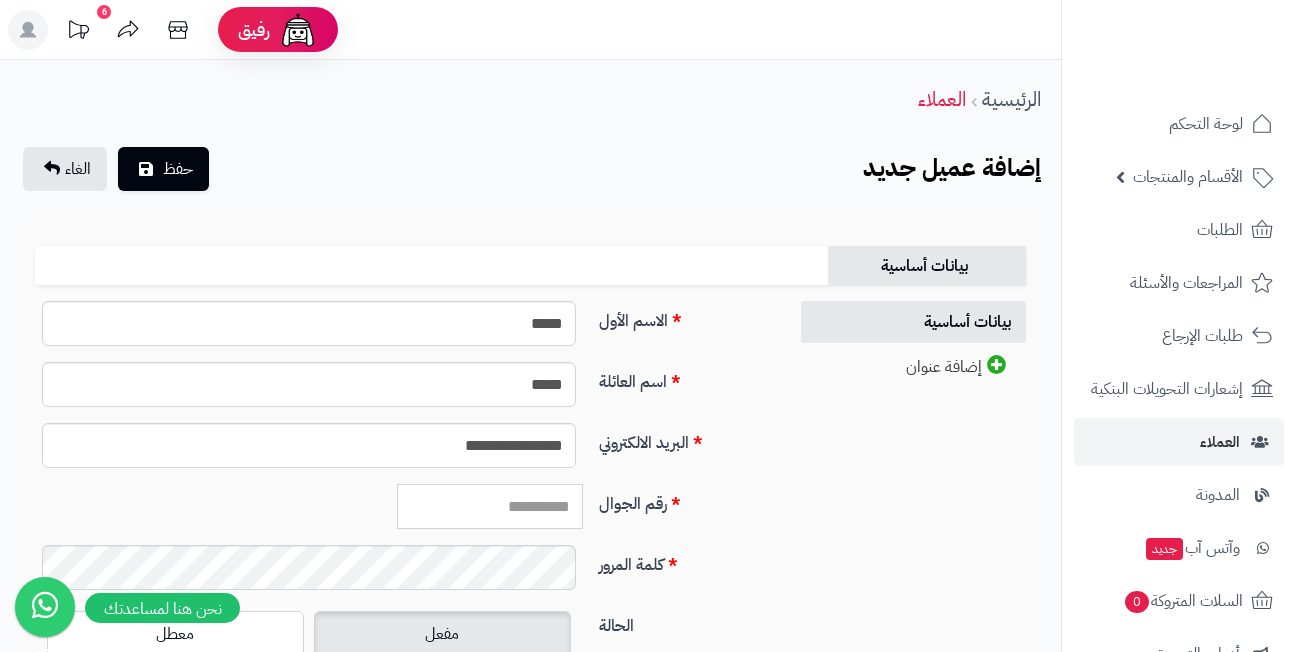 paste on "*********" 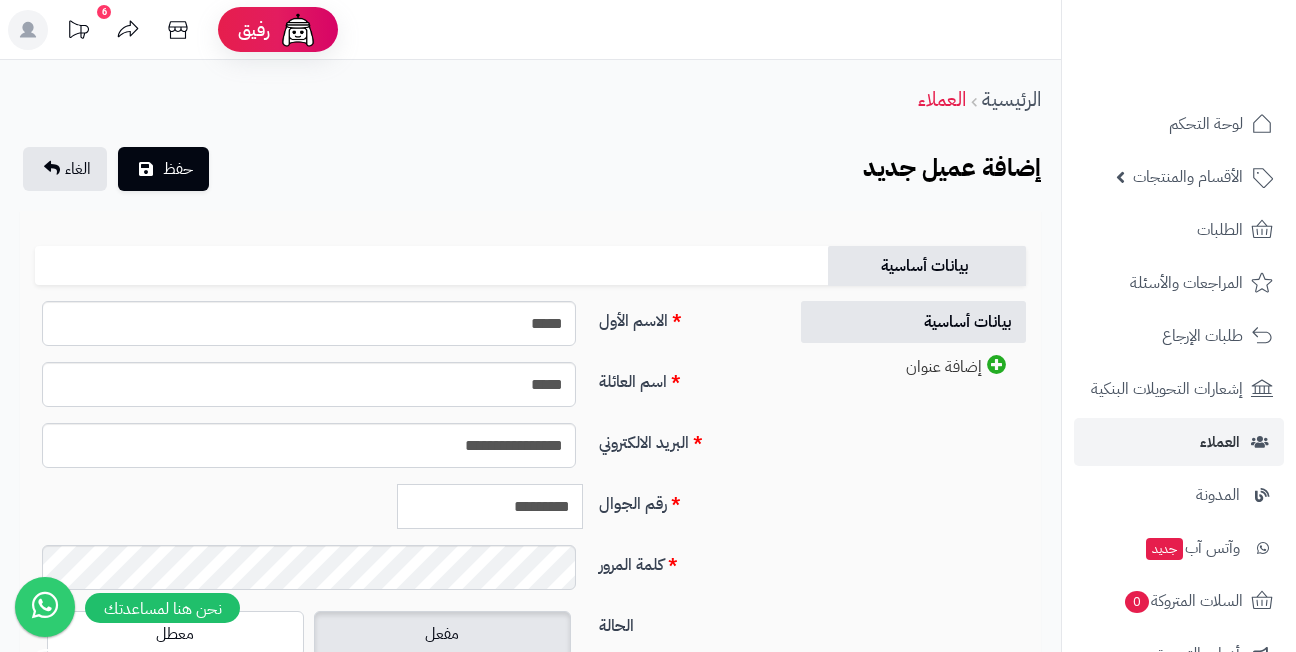type on "*********" 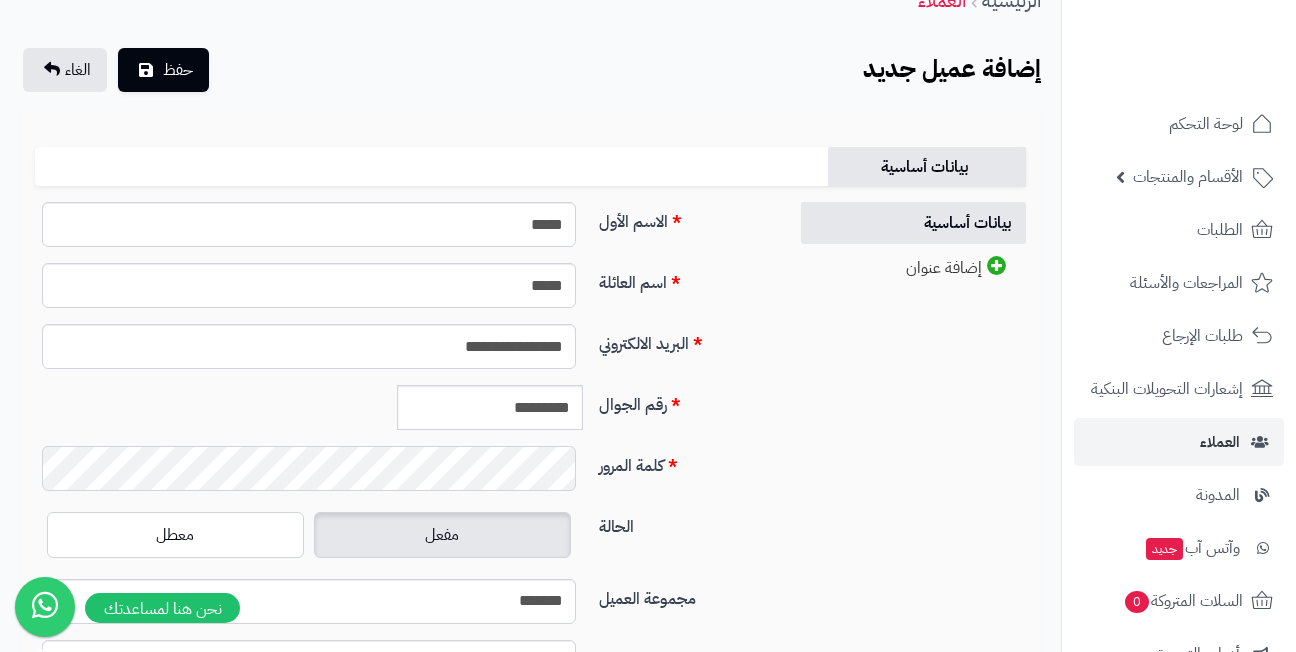 scroll, scrollTop: 100, scrollLeft: 0, axis: vertical 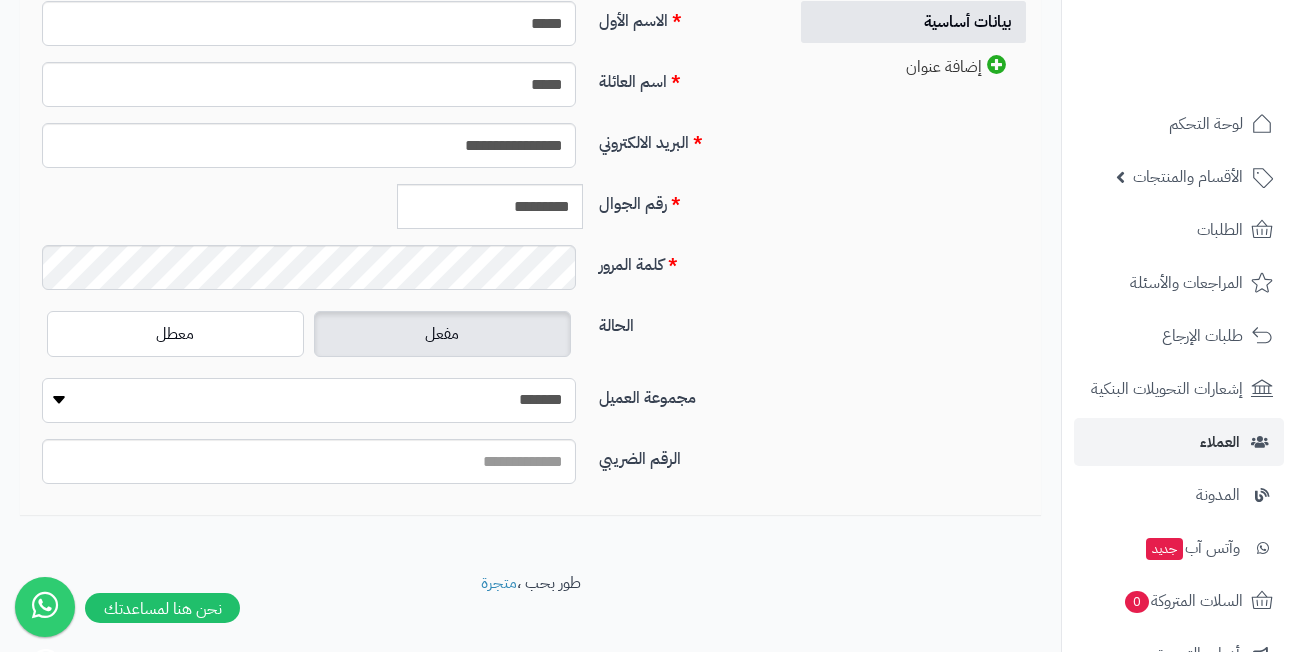 drag, startPoint x: 506, startPoint y: 402, endPoint x: 506, endPoint y: 425, distance: 23 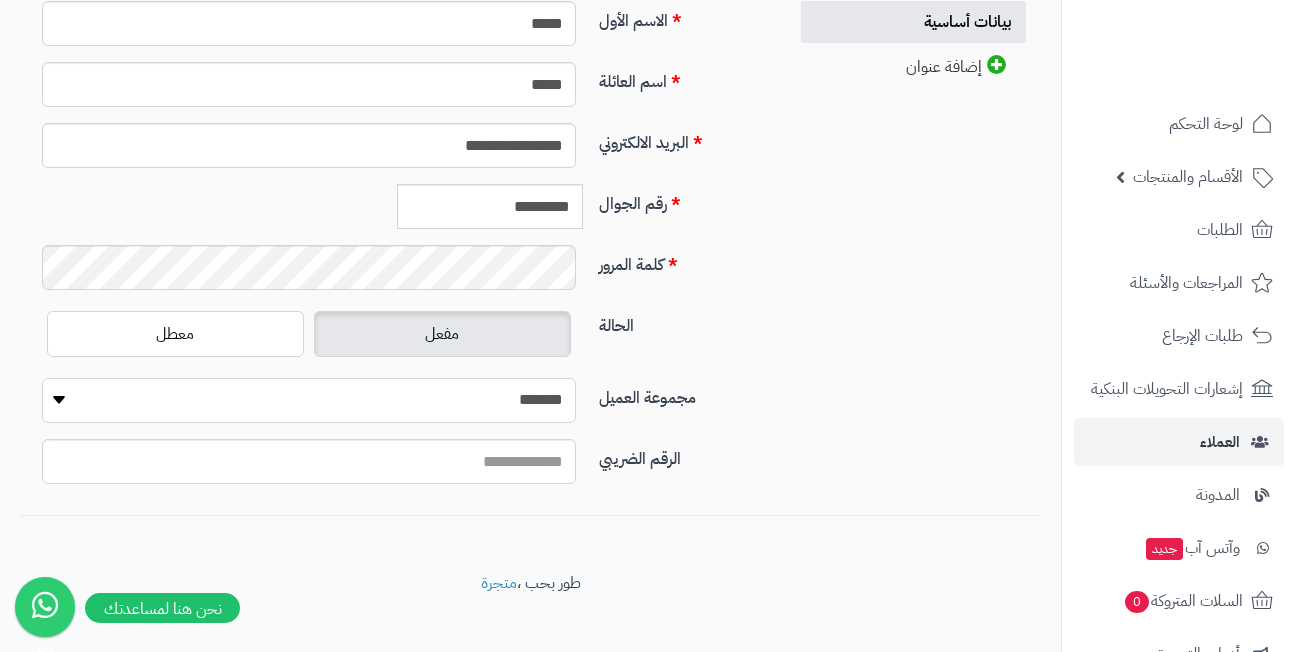 click on "**********" at bounding box center (309, 400) 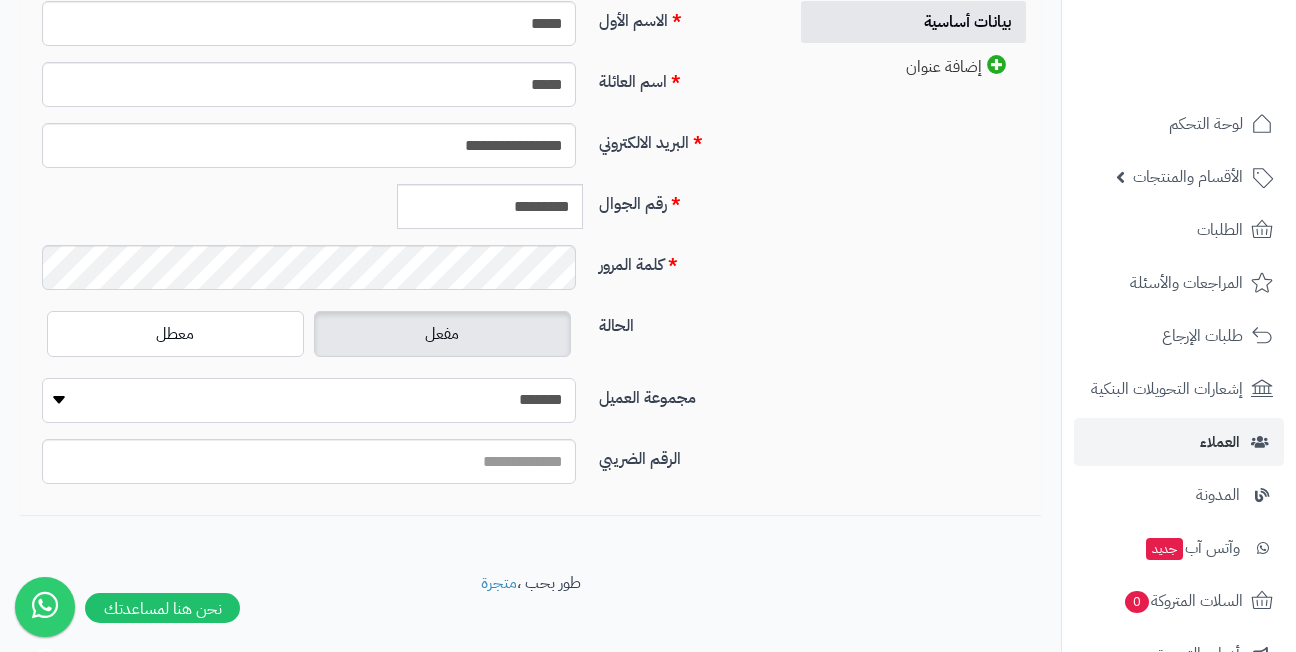 select on "*" 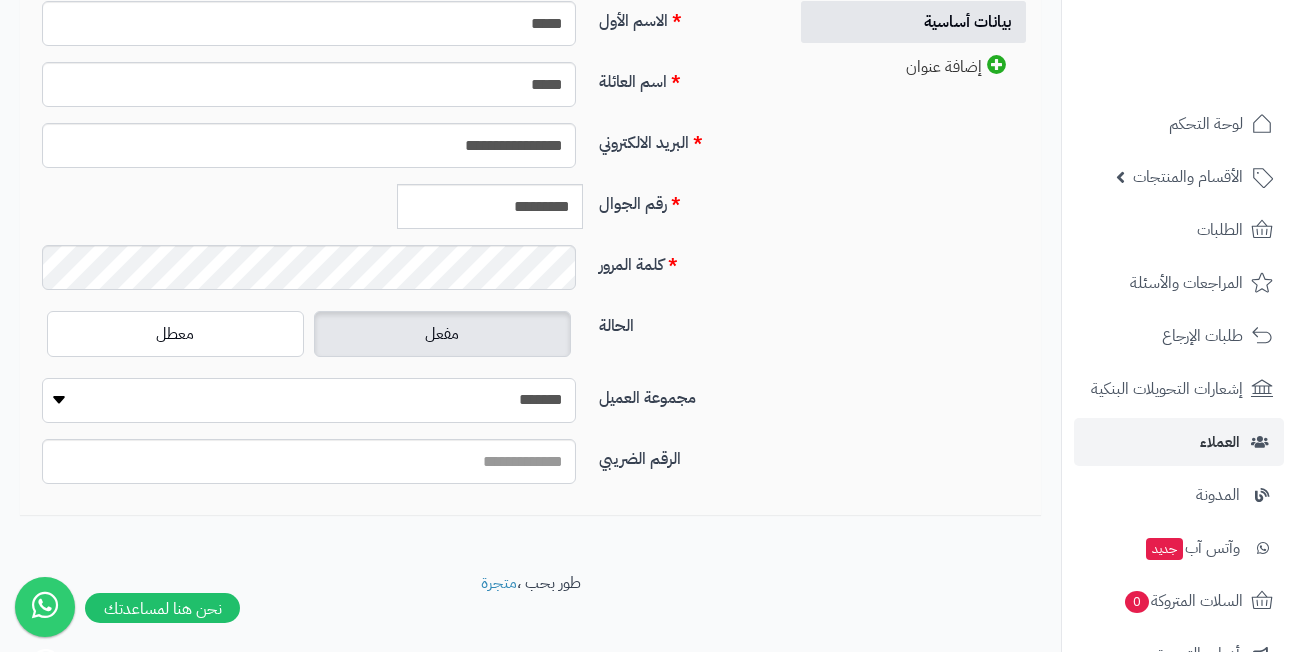 click on "**********" at bounding box center (309, 400) 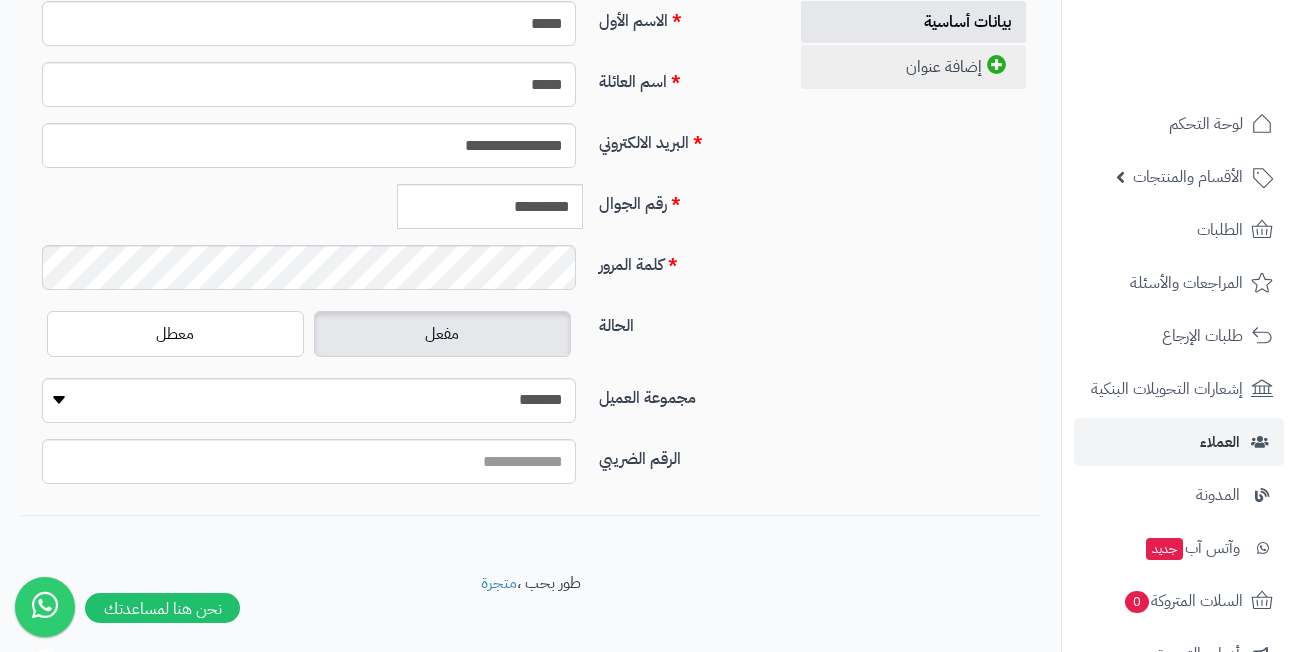 click on "إضافة عنوان" at bounding box center [913, 67] 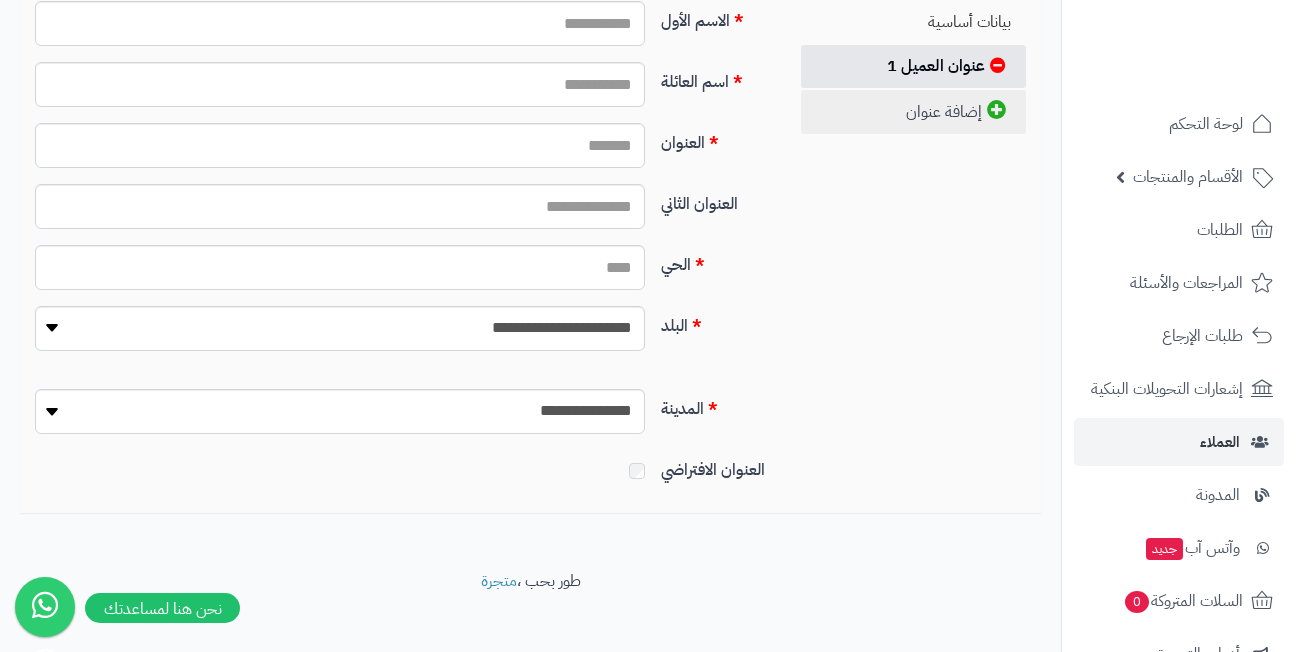 scroll, scrollTop: 295, scrollLeft: 0, axis: vertical 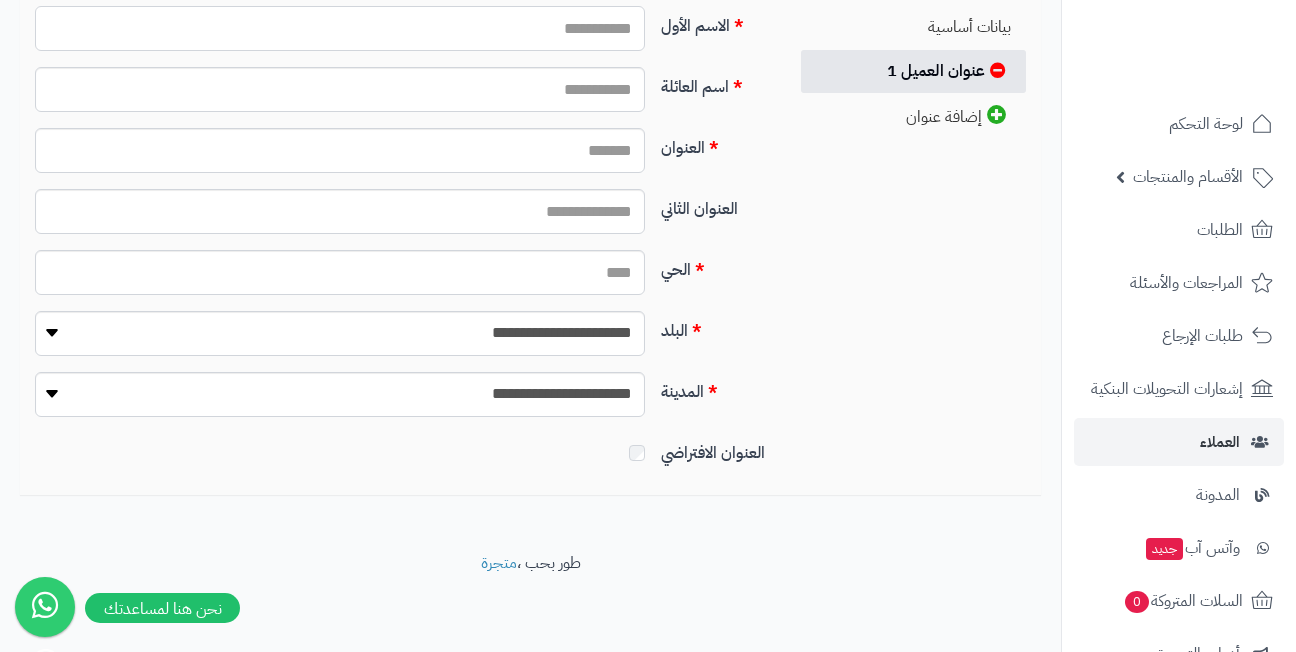 click on "الاسم الأول" at bounding box center (340, 28) 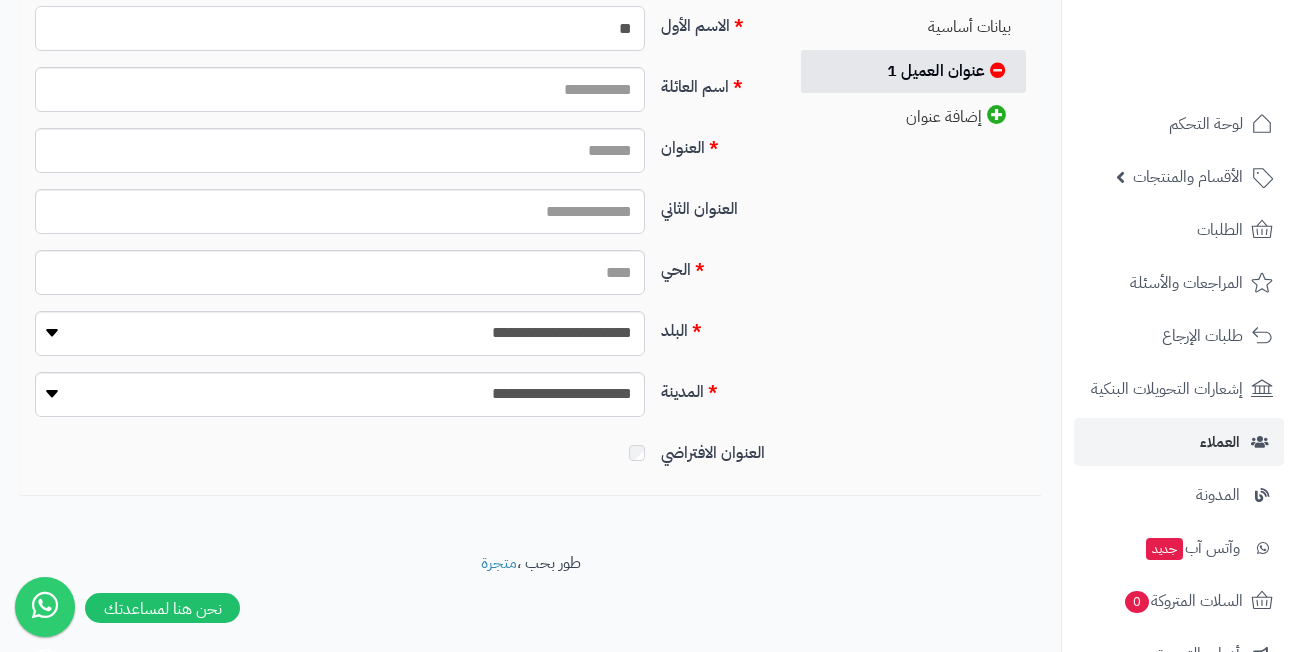 type on "*" 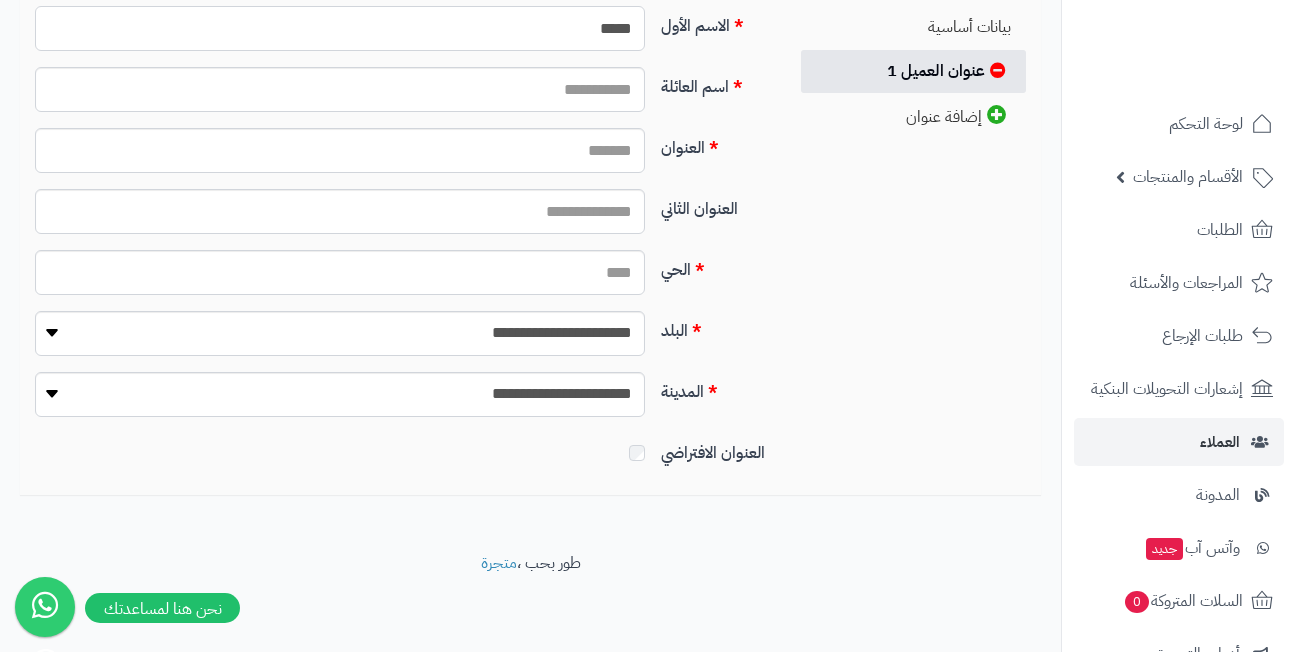 type on "*****" 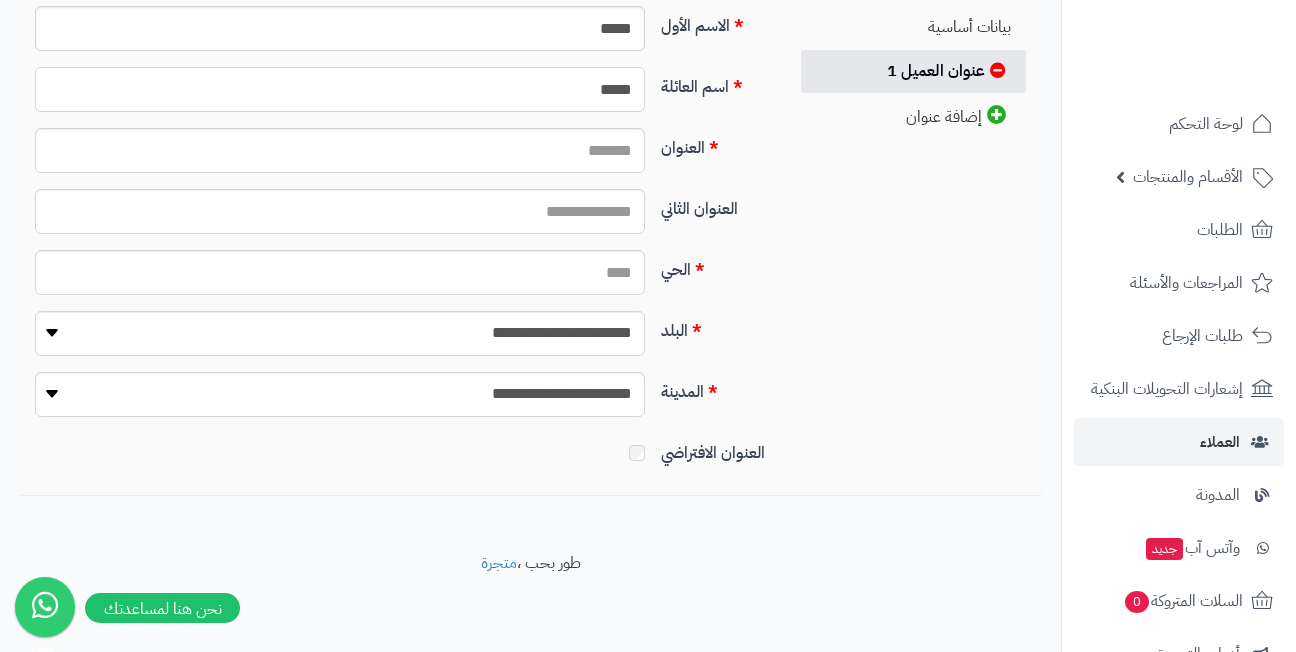 type on "*****" 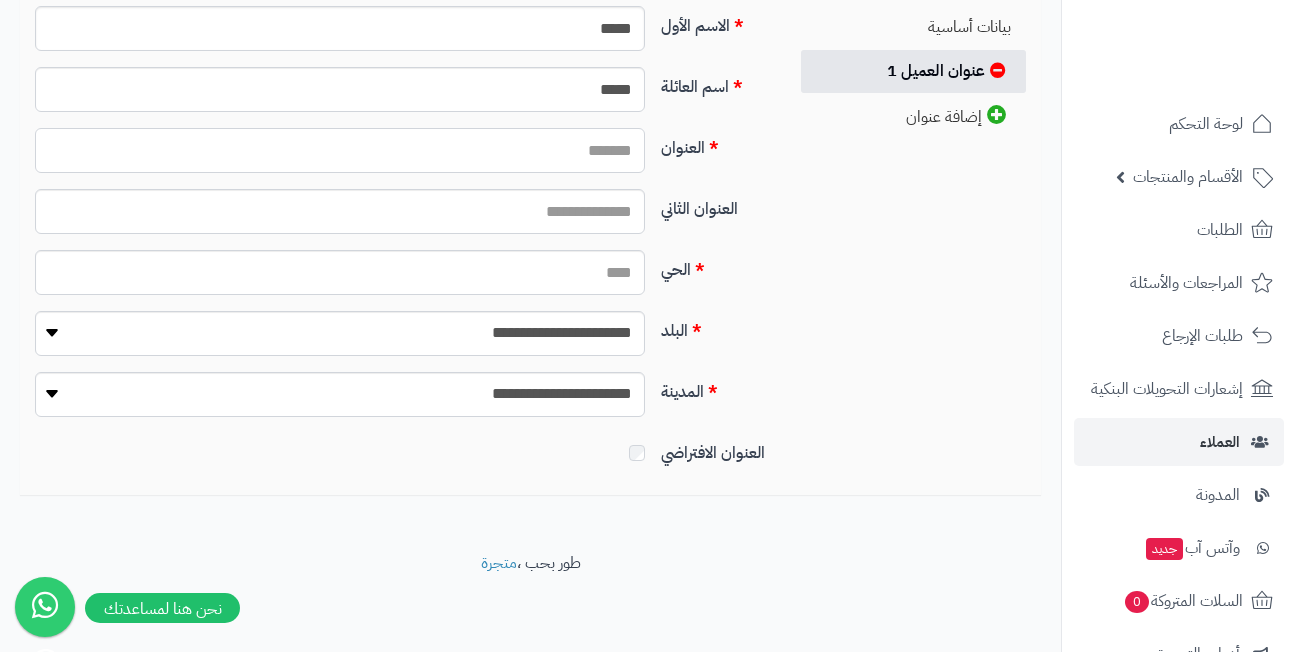 paste on "**********" 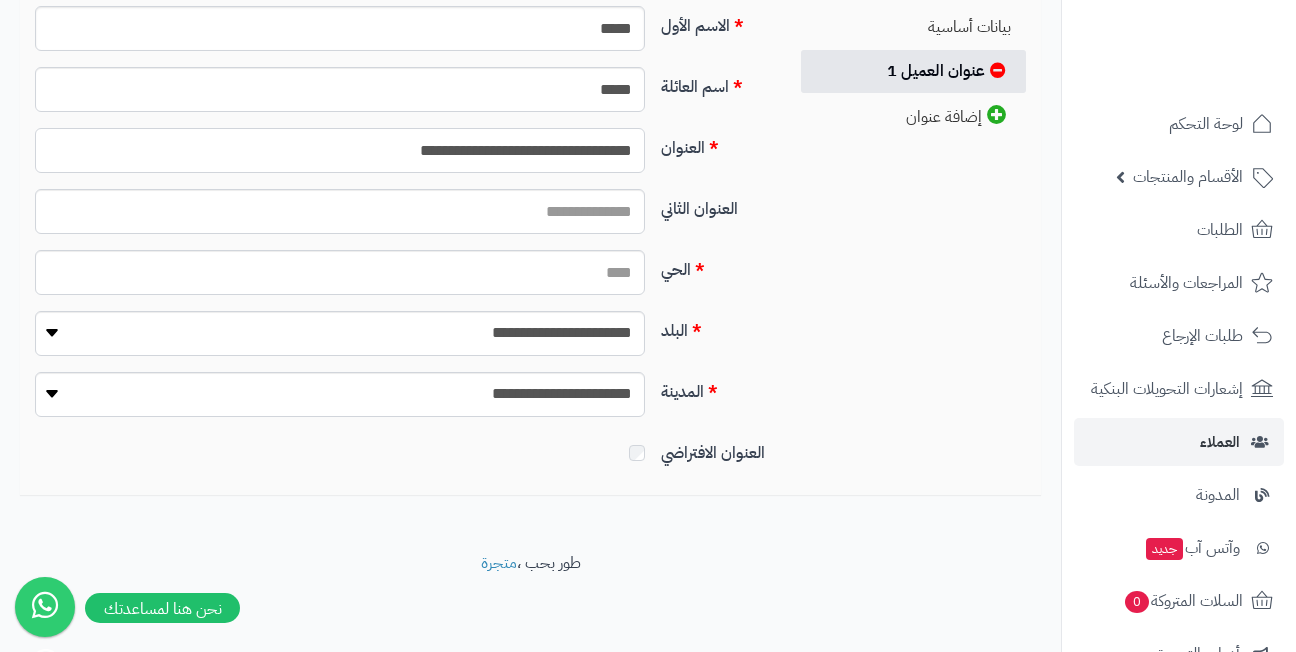 type on "**********" 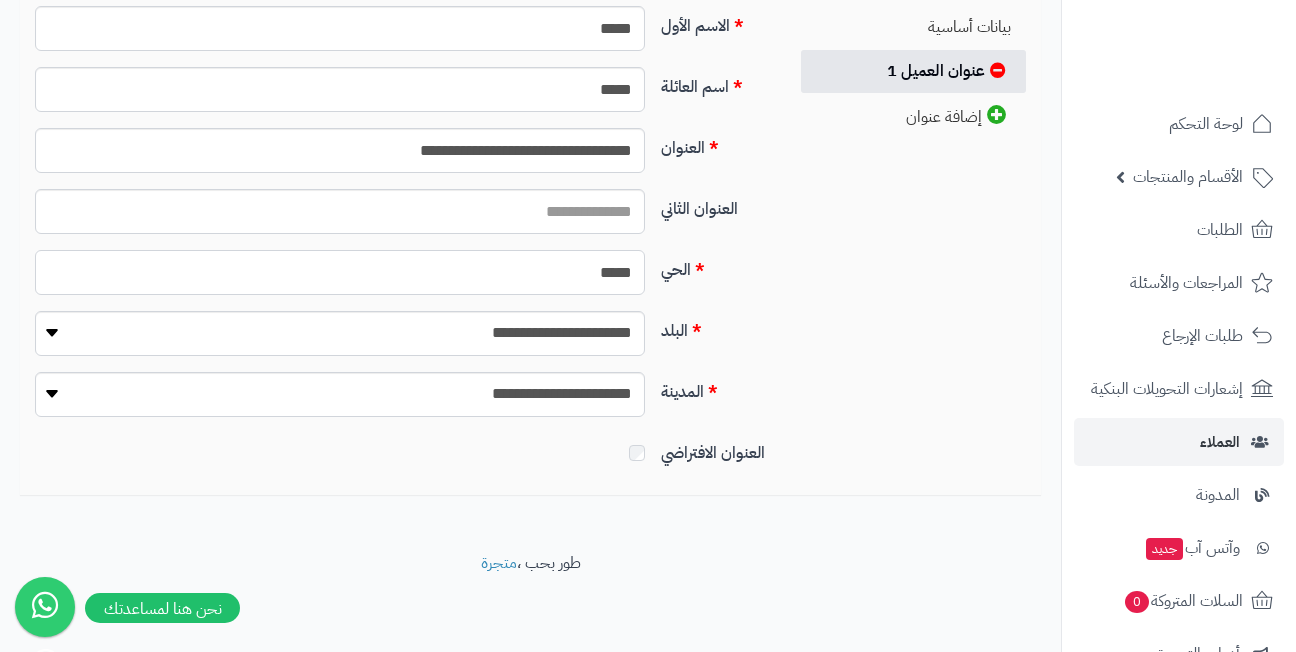 type on "*****" 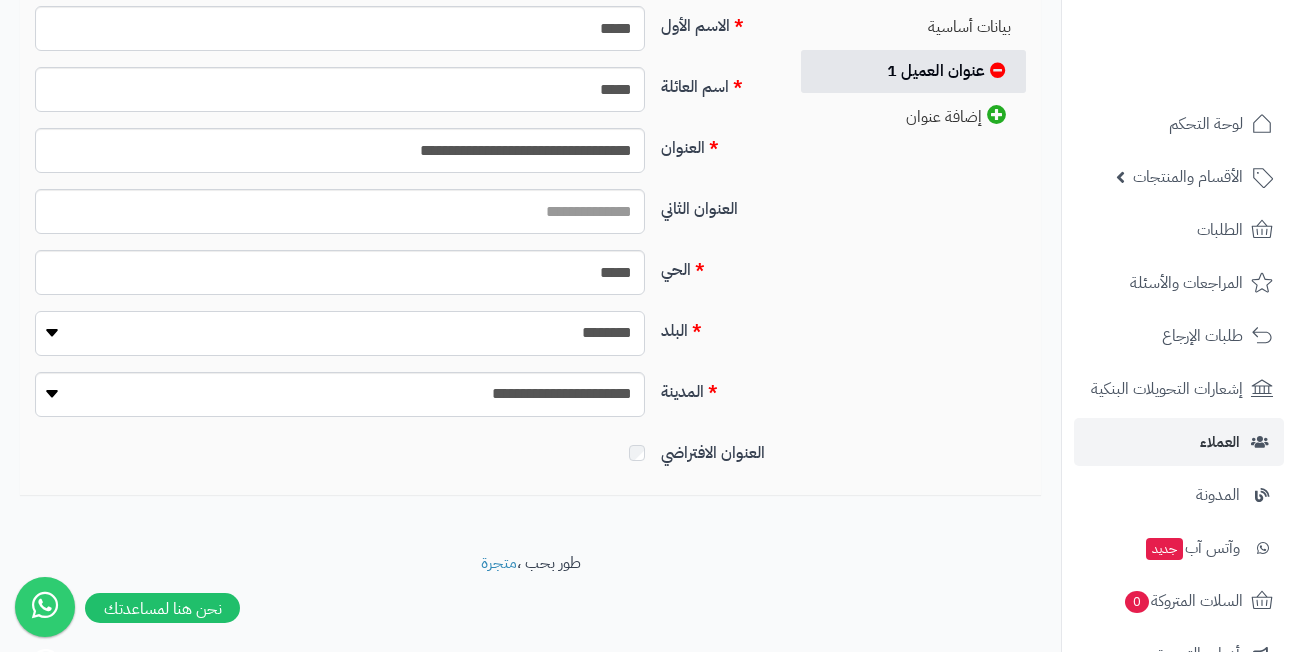 select on "***" 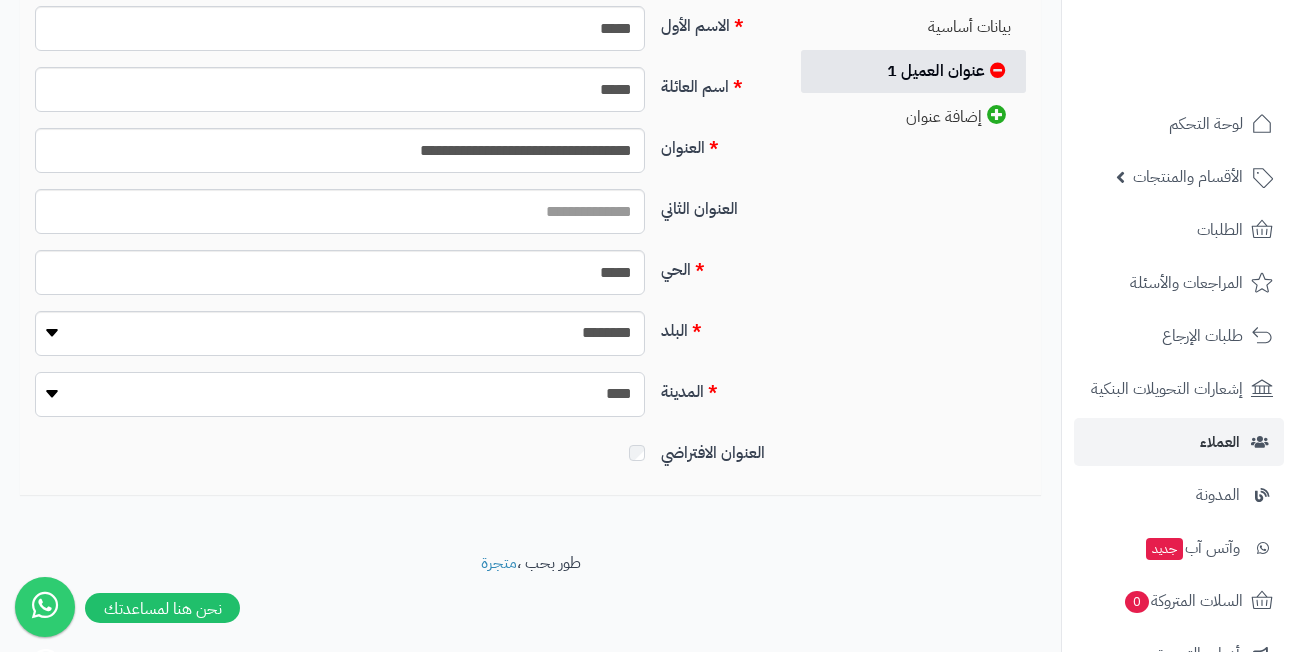 select on "***" 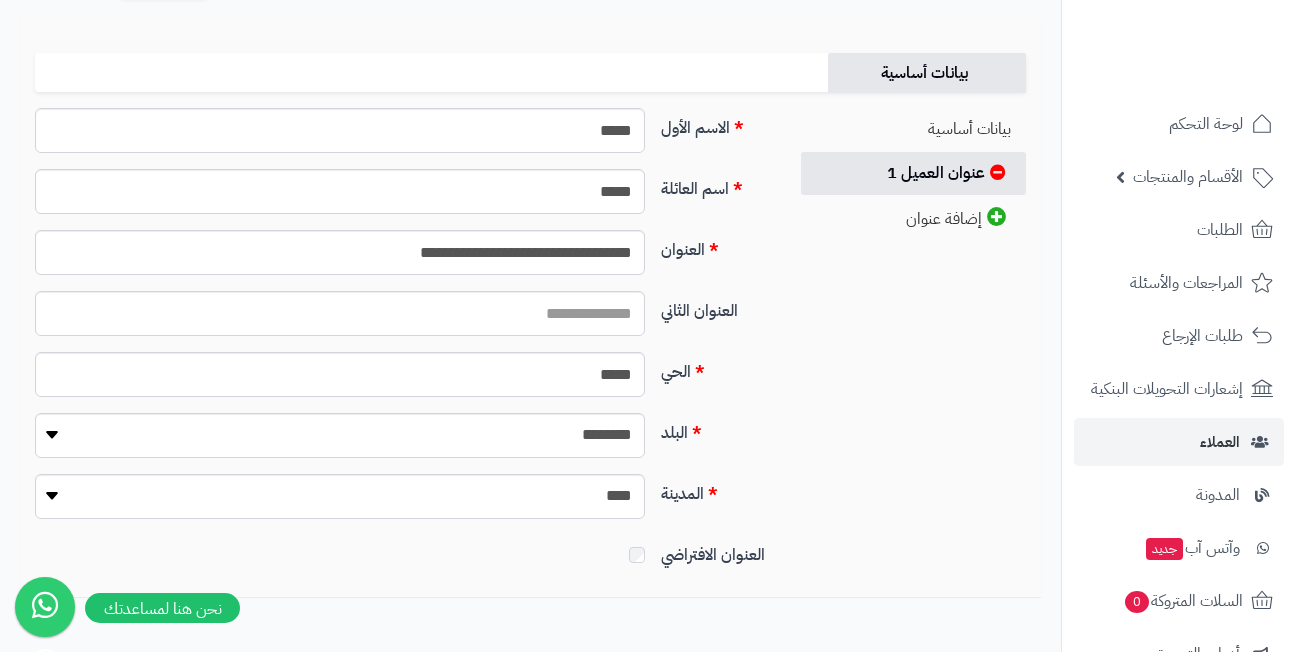 scroll, scrollTop: 95, scrollLeft: 0, axis: vertical 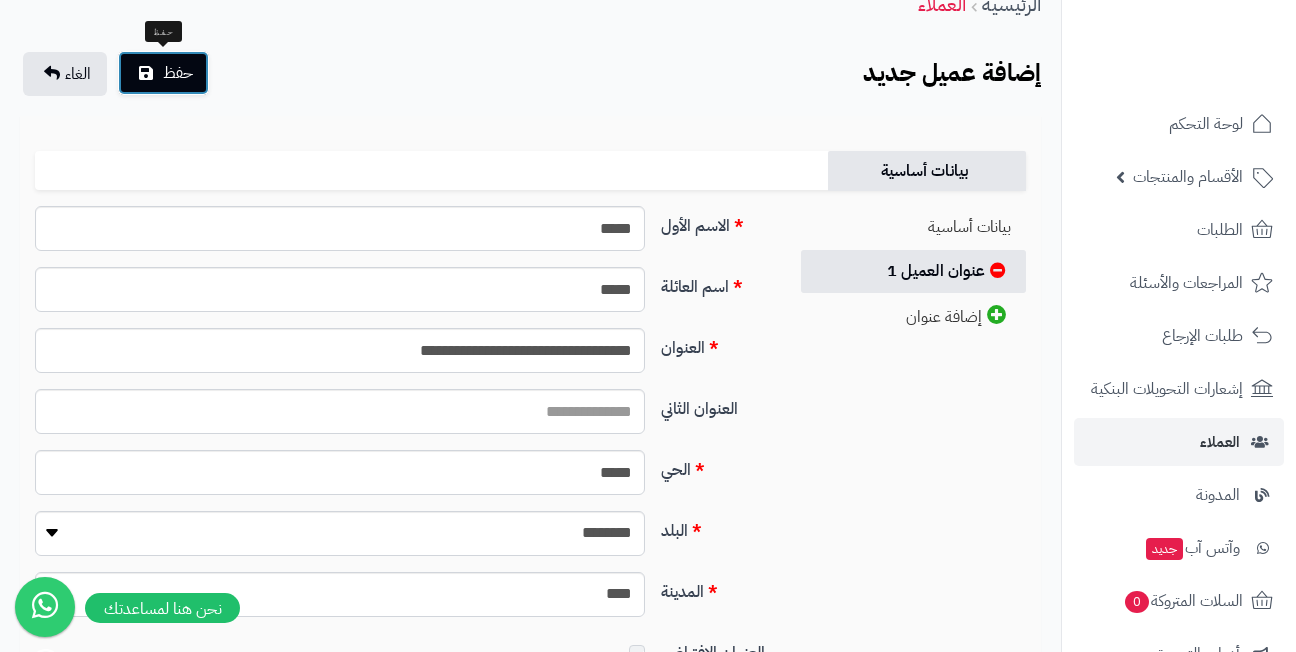 click on "حفظ" at bounding box center [178, 73] 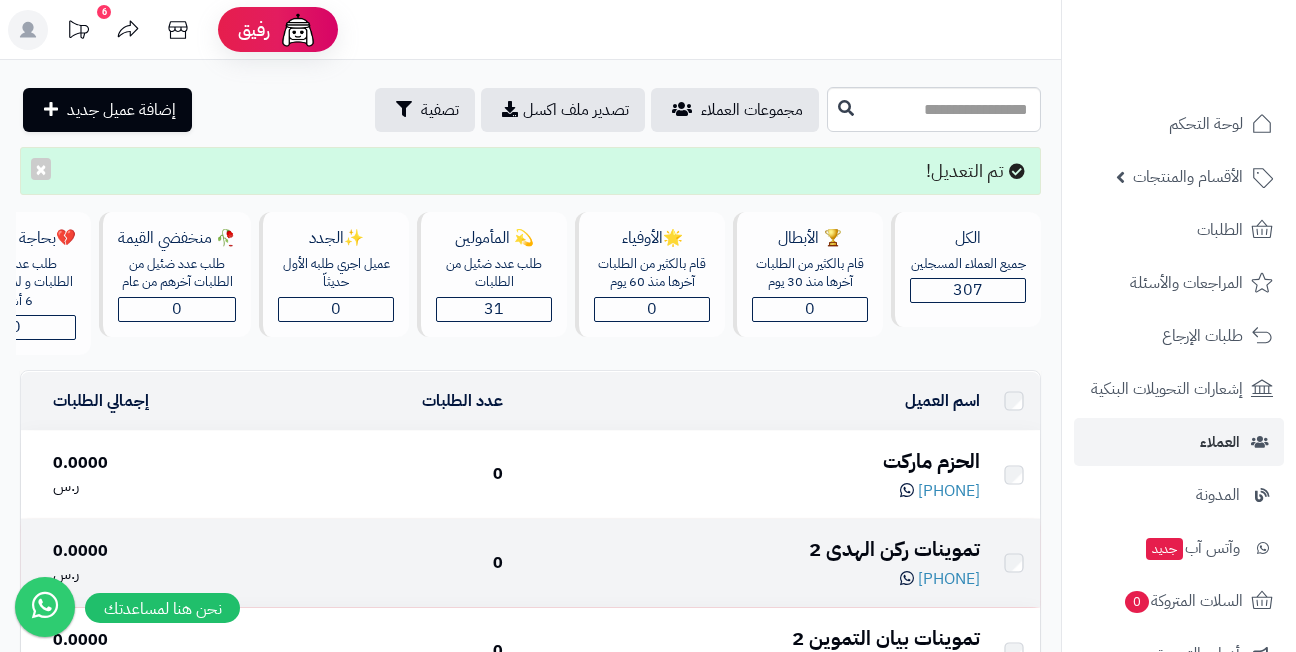scroll, scrollTop: 0, scrollLeft: 0, axis: both 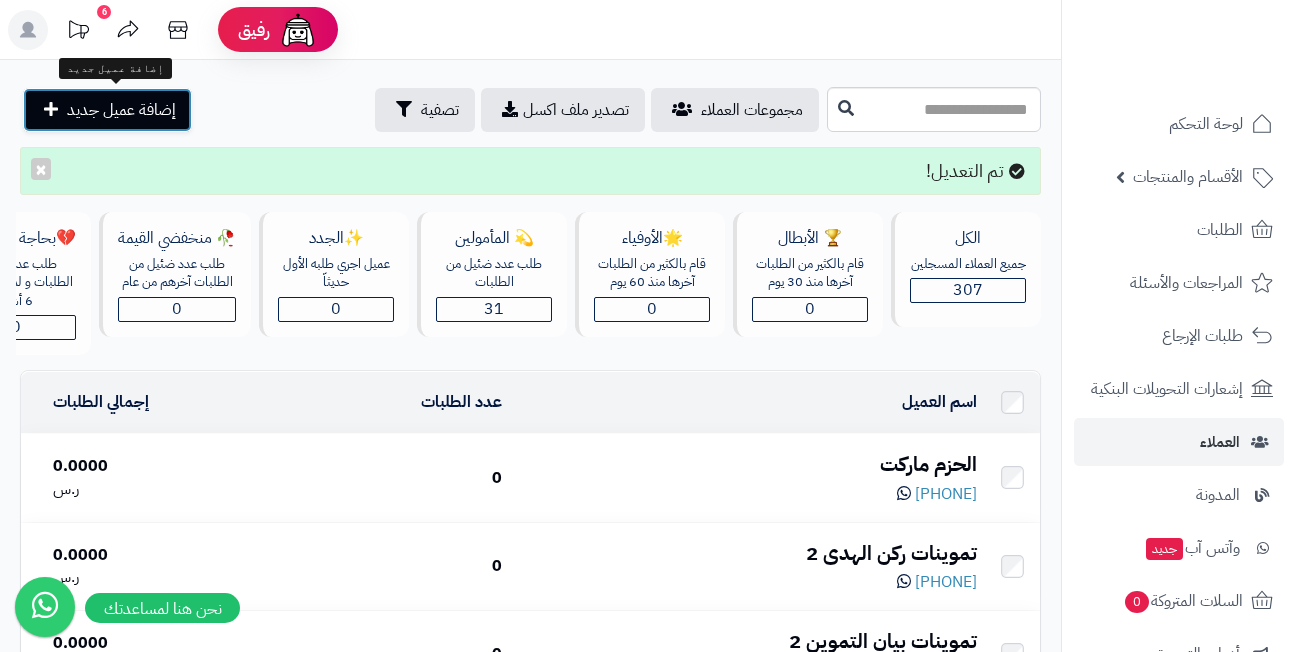click on "إضافة عميل جديد" at bounding box center (121, 110) 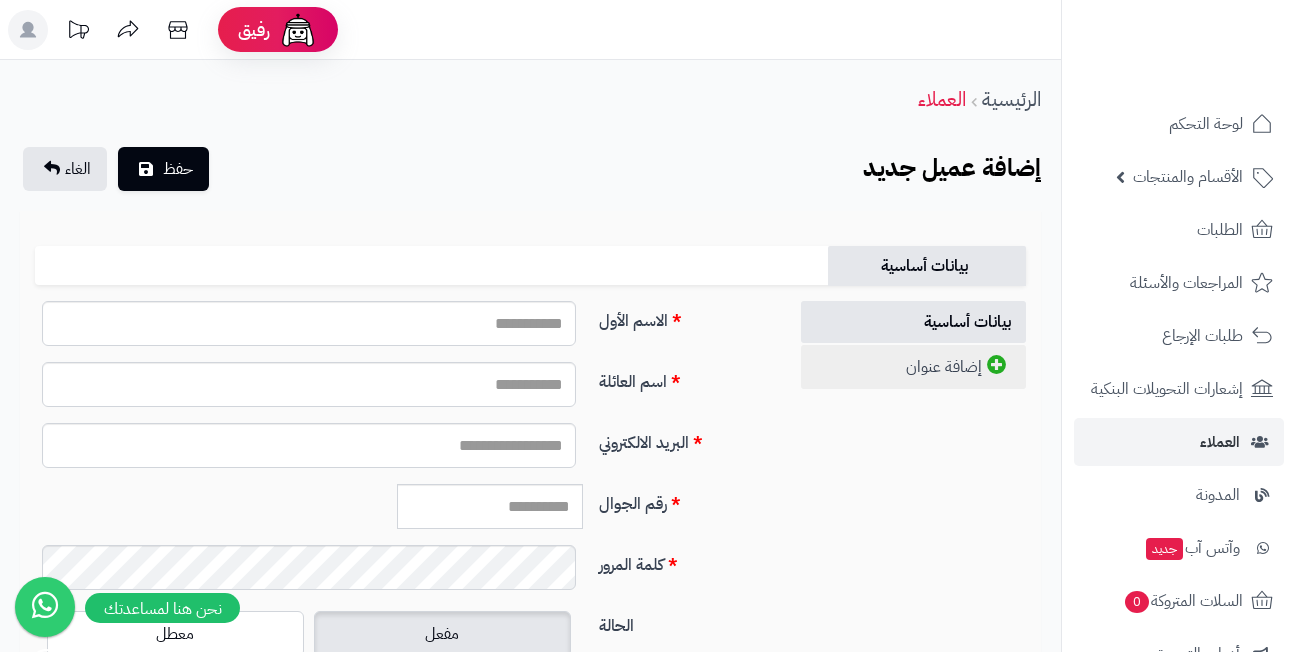 scroll, scrollTop: 0, scrollLeft: 0, axis: both 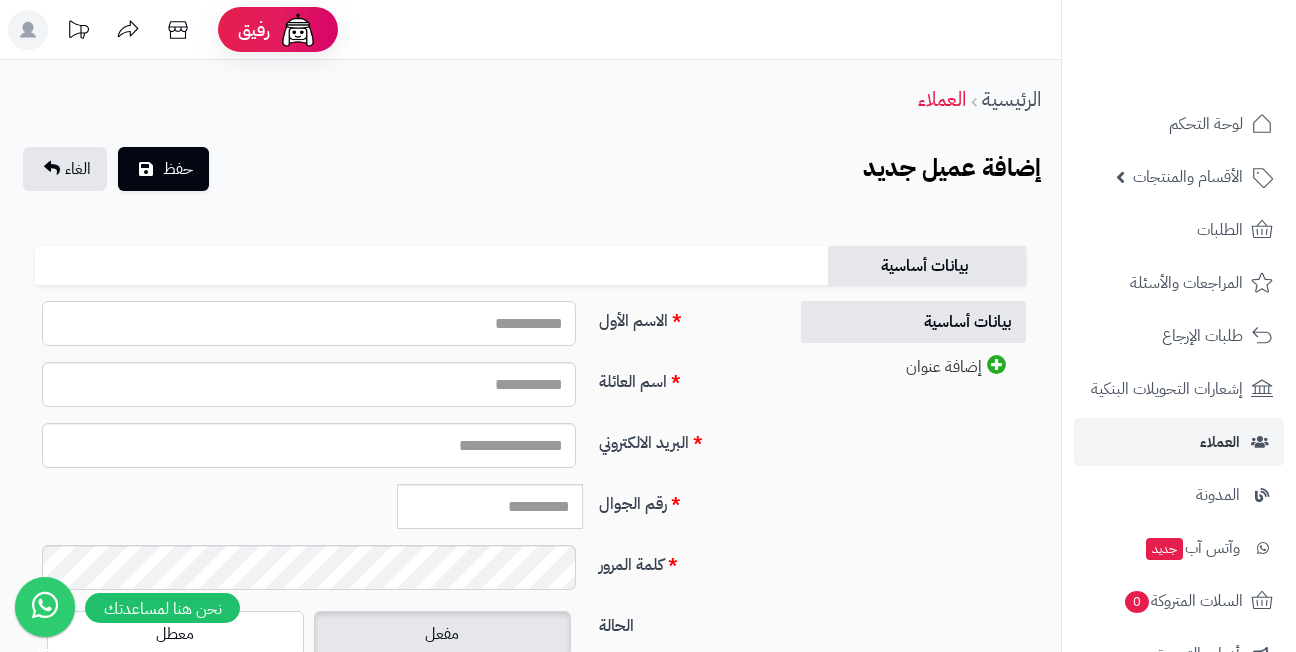 click on "الاسم الأول" at bounding box center (309, 323) 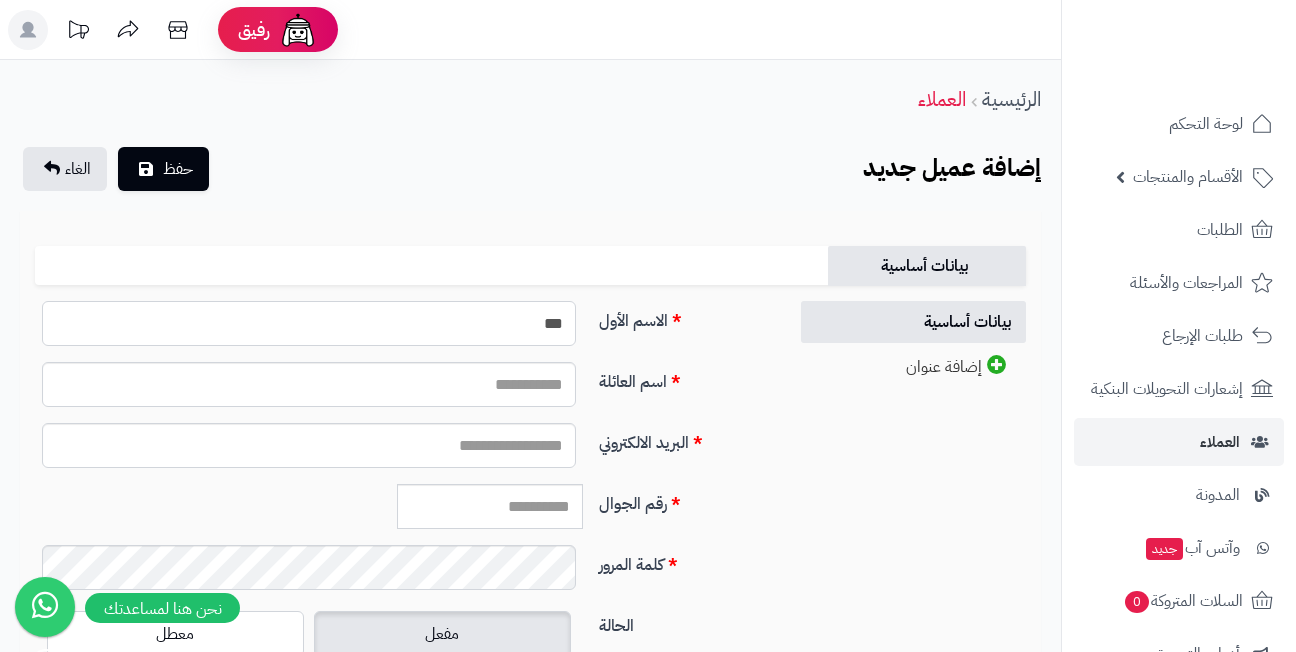 type on "***" 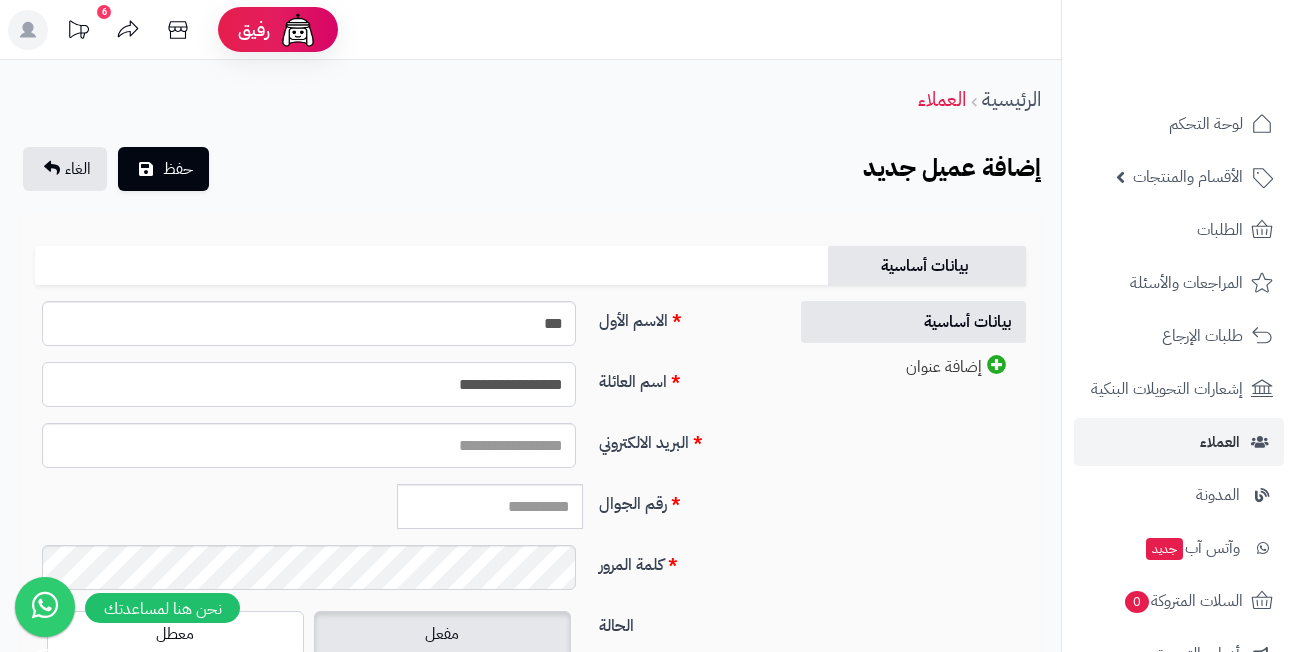 type on "**********" 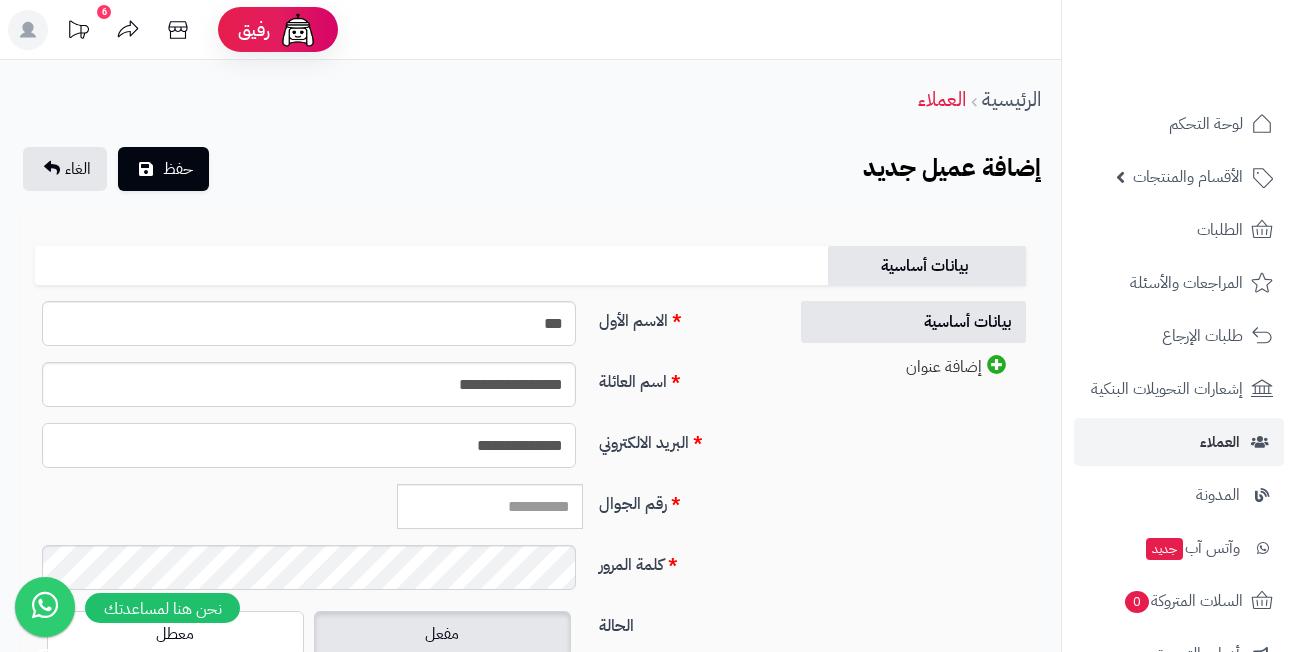 type on "**********" 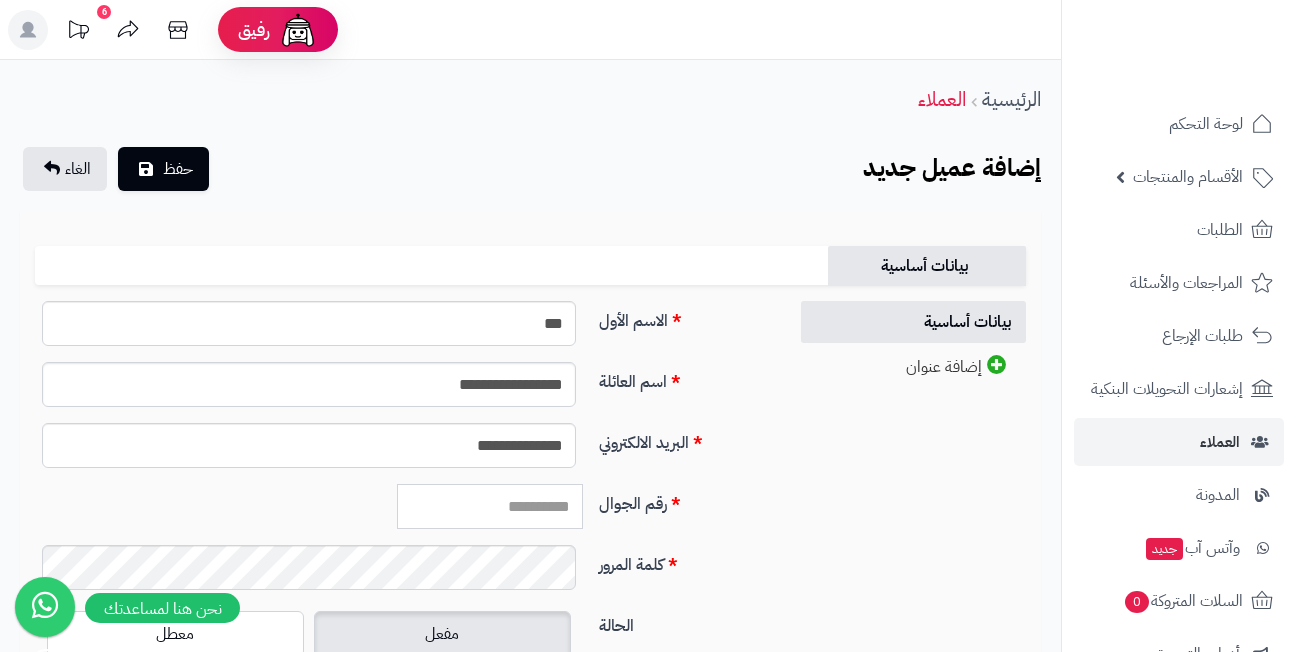 paste on "*********" 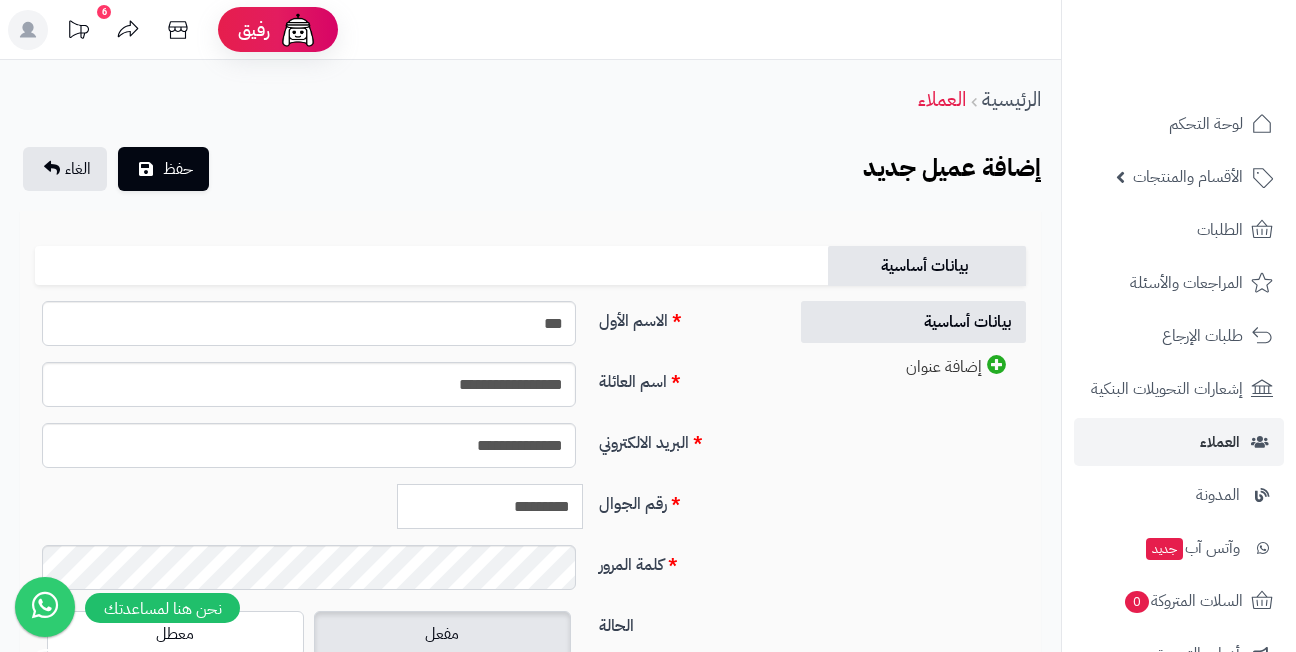 type on "*********" 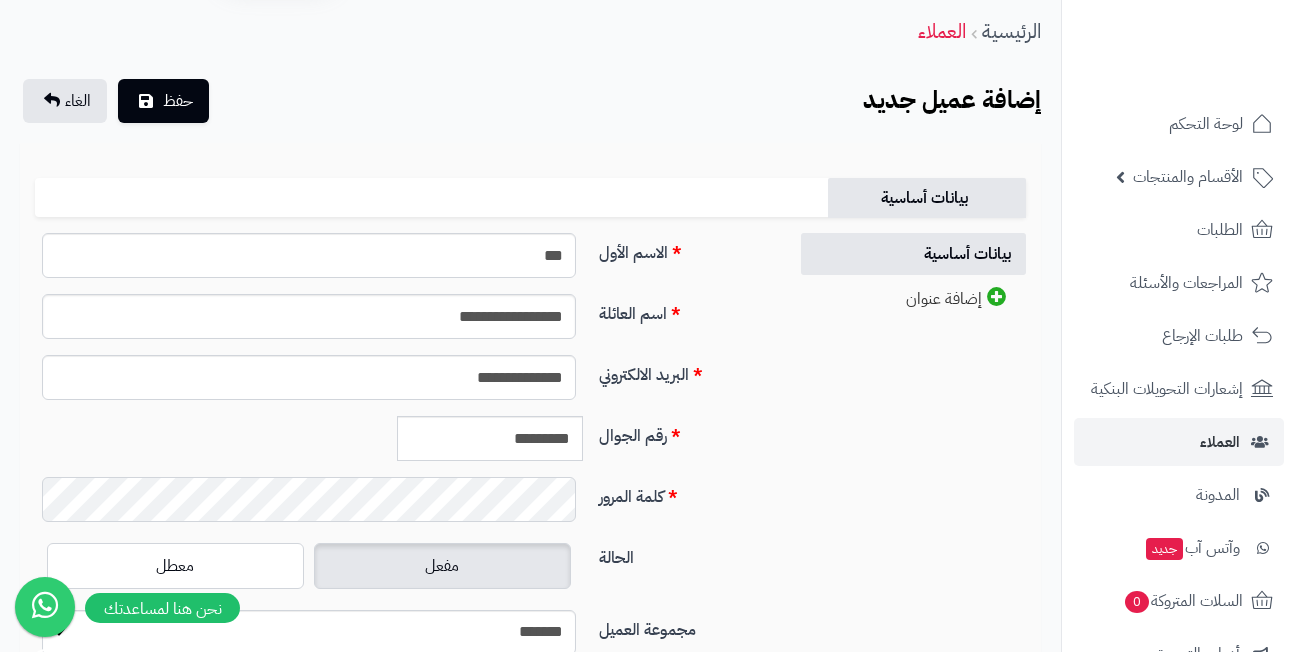 scroll, scrollTop: 200, scrollLeft: 0, axis: vertical 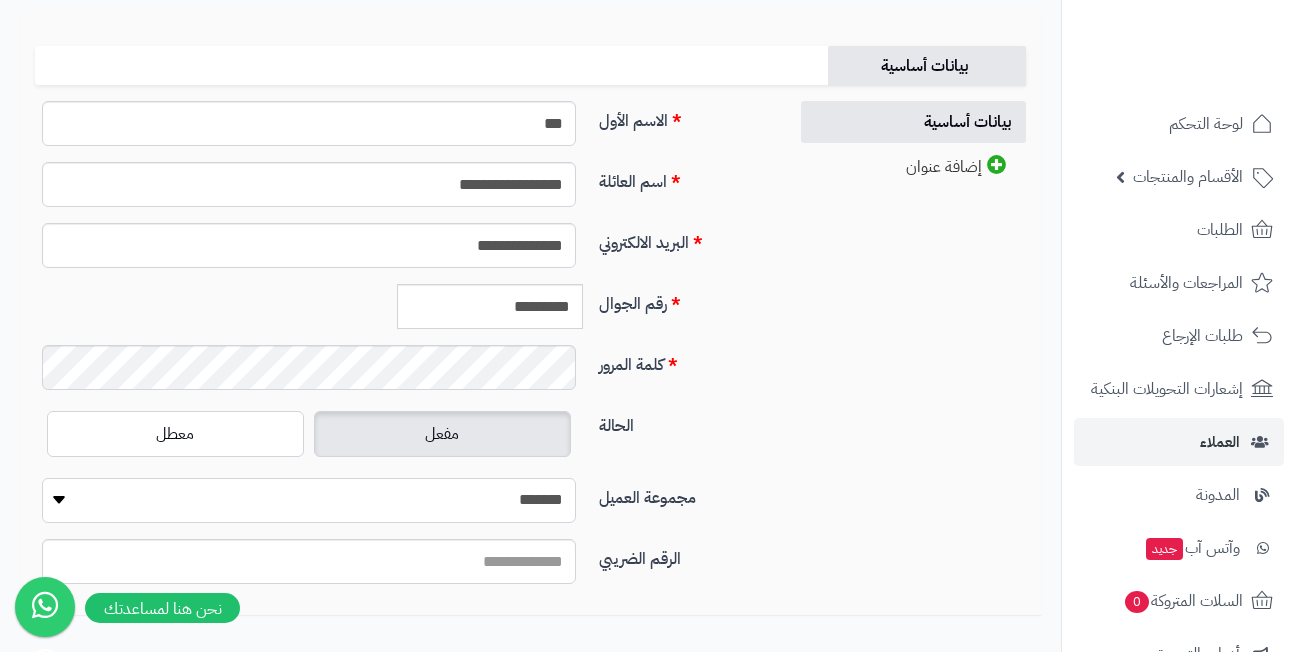 click on "**********" at bounding box center (309, 500) 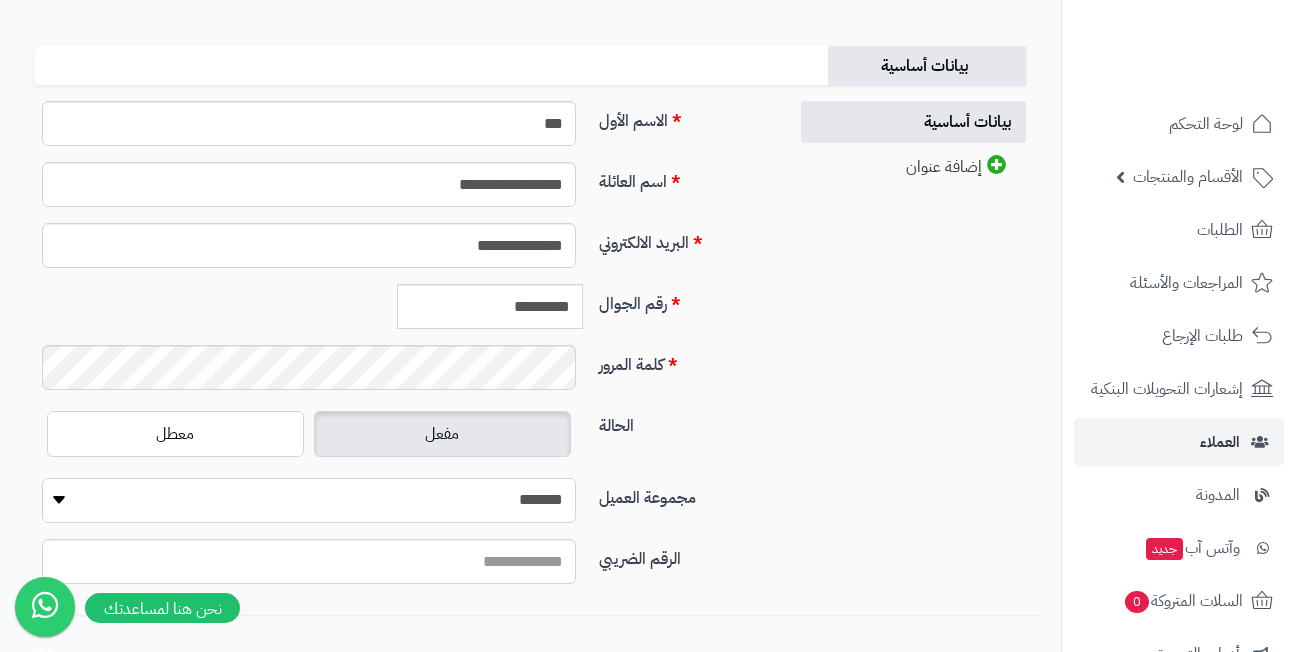 select on "*" 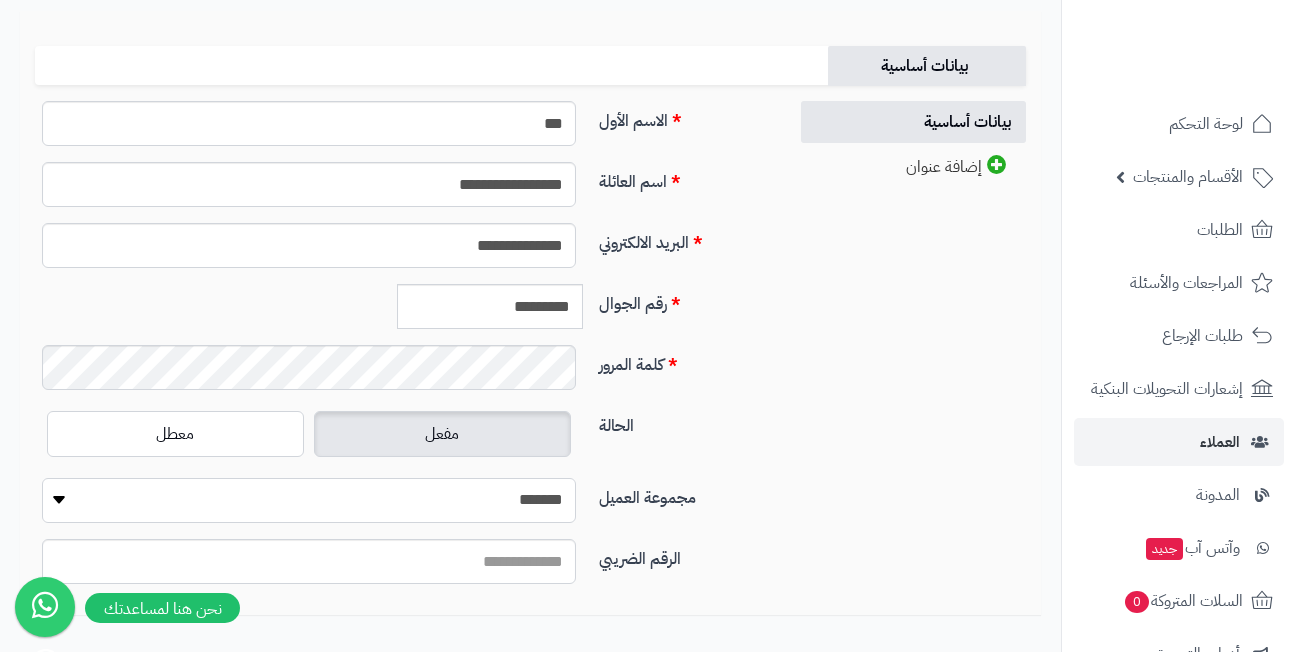 click on "**********" at bounding box center [309, 500] 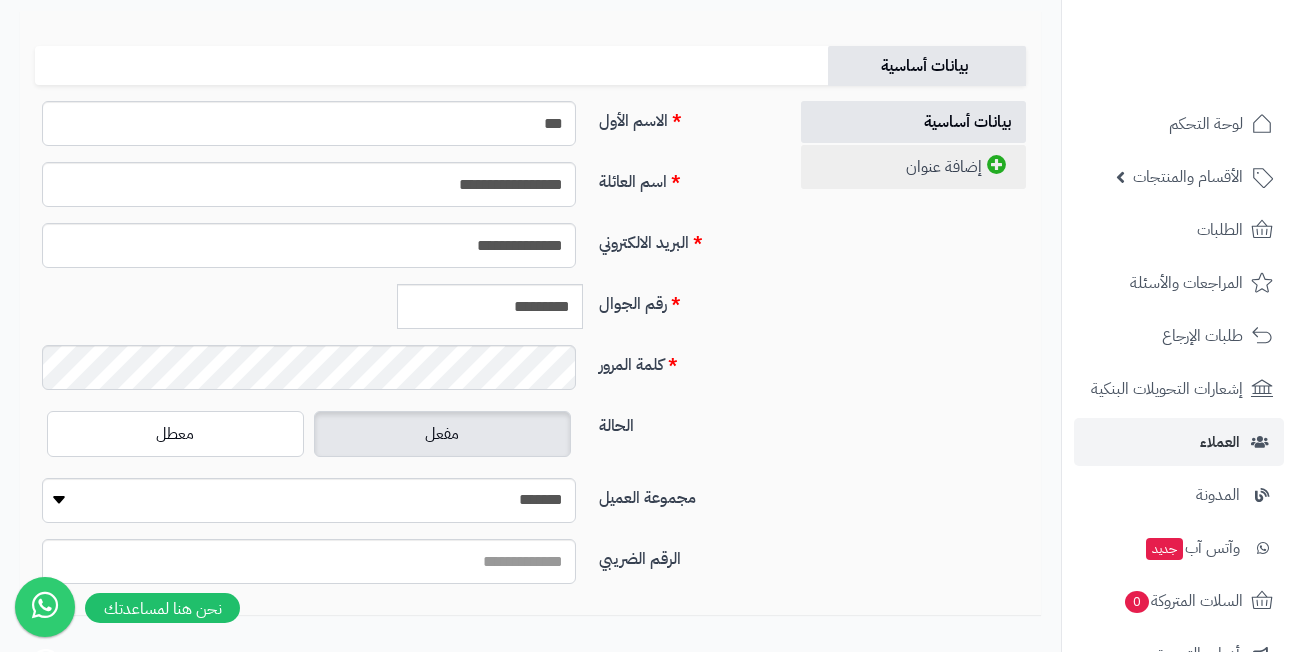 click on "إضافة عنوان" at bounding box center [913, 167] 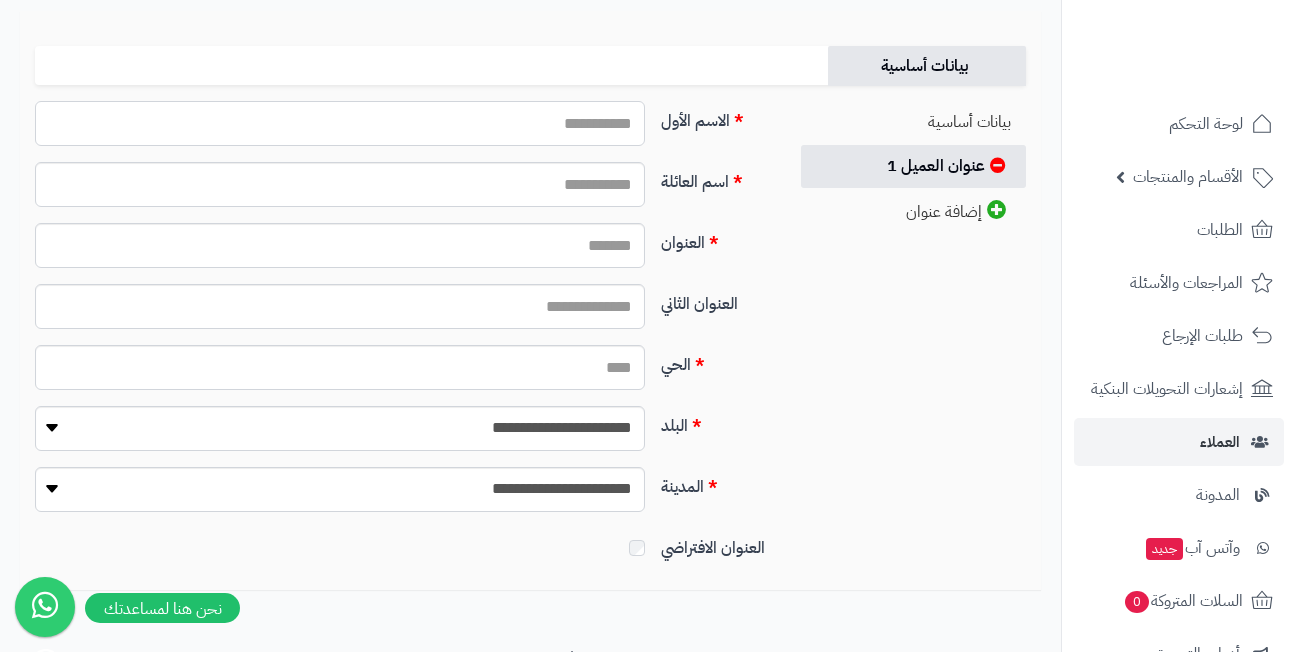 click on "الاسم الأول" at bounding box center [340, 123] 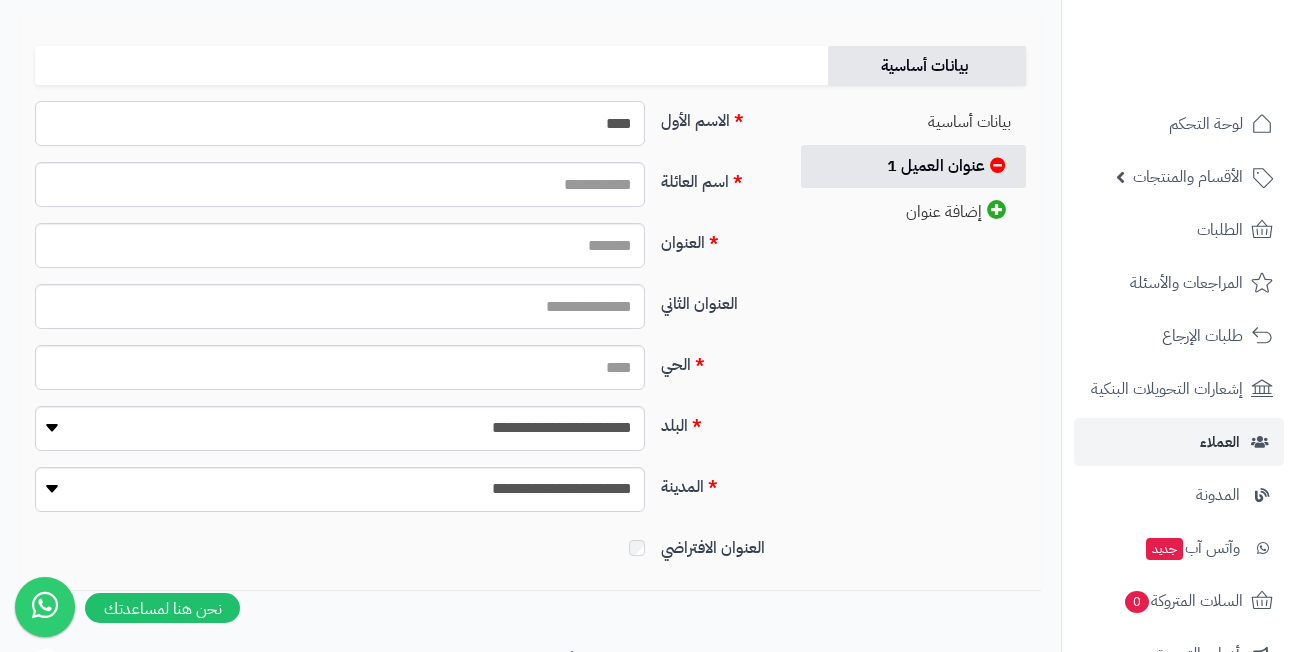 type on "***" 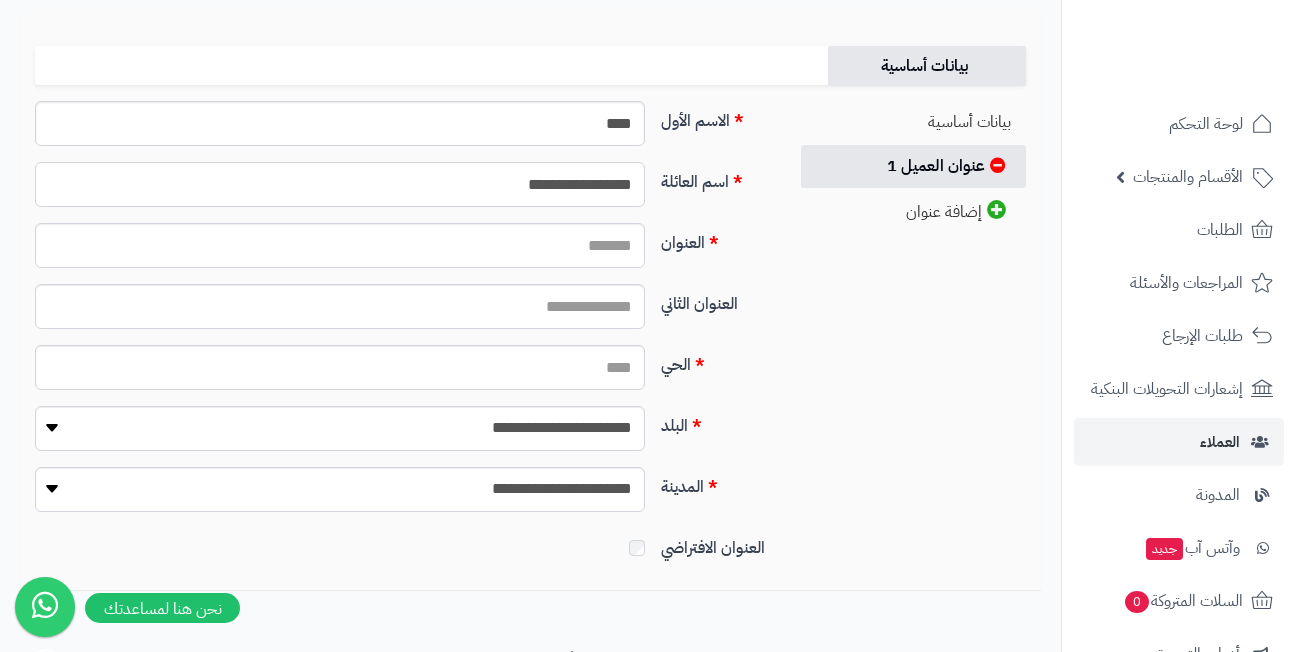 type on "**********" 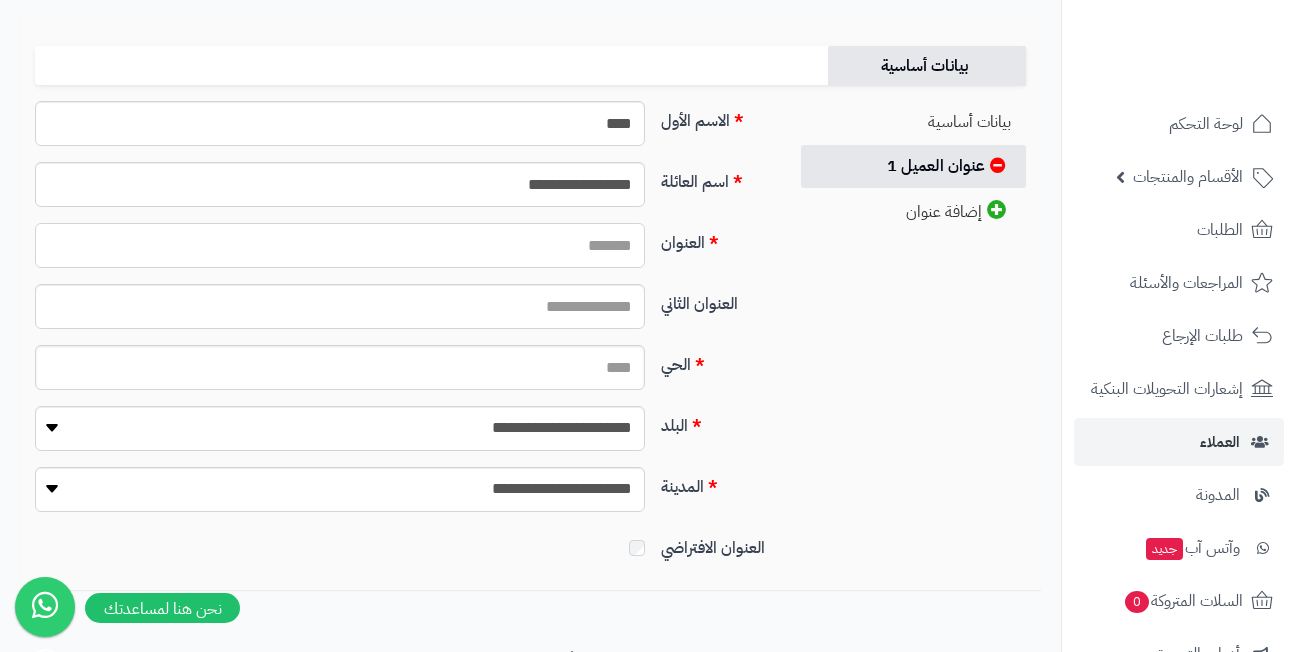 paste on "**********" 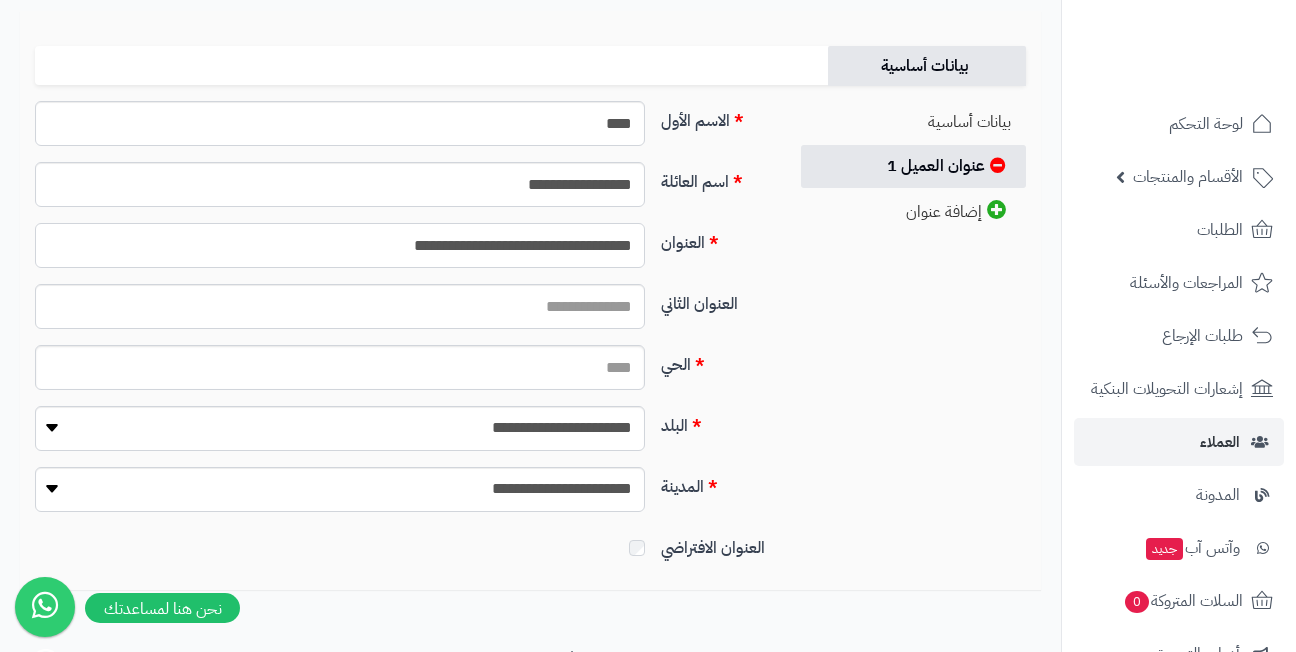 type on "**********" 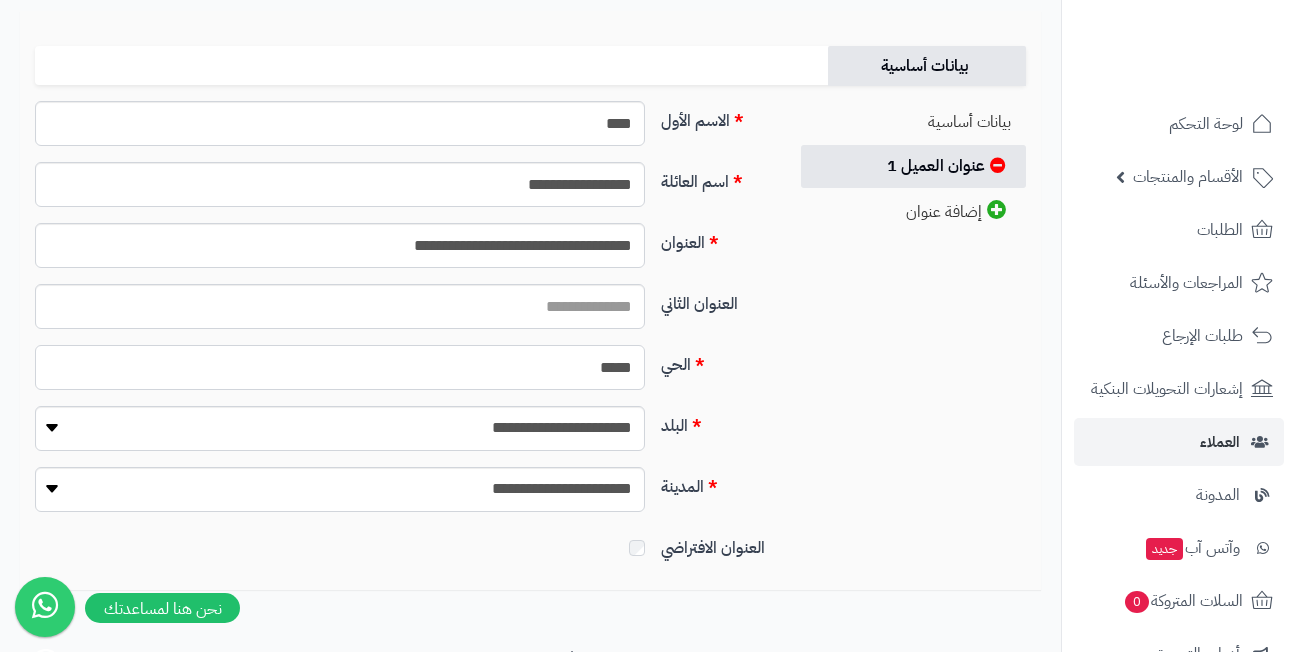type on "******" 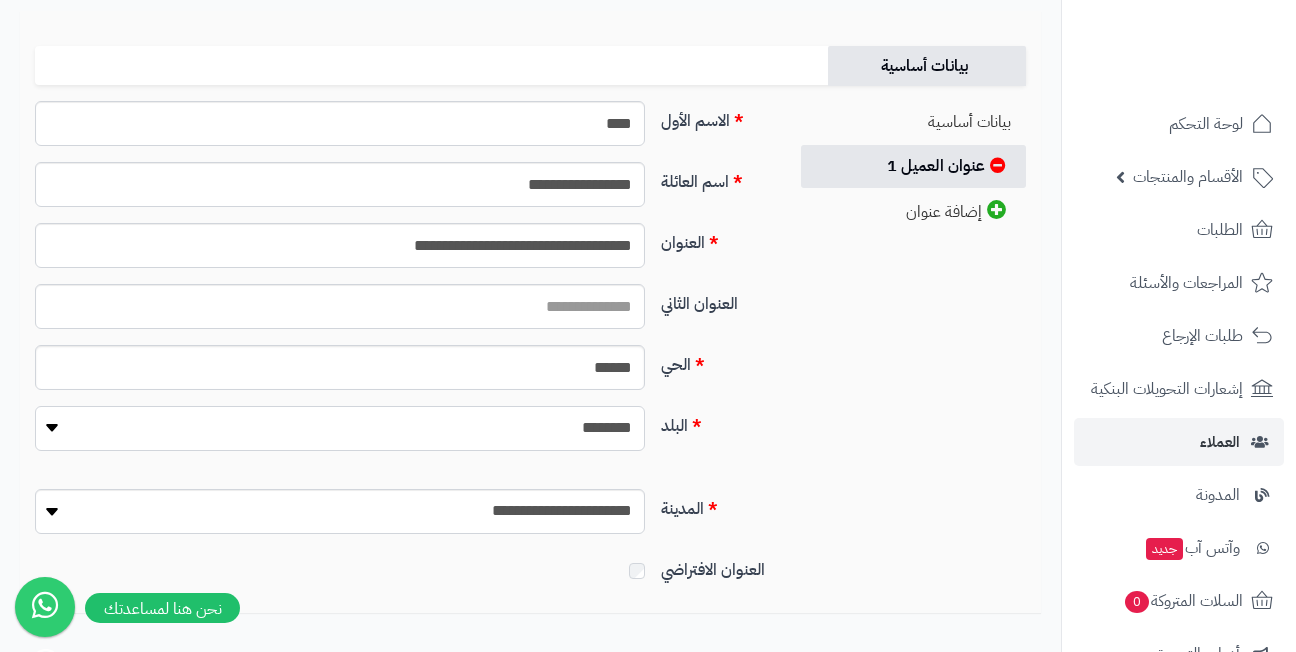 select on "***" 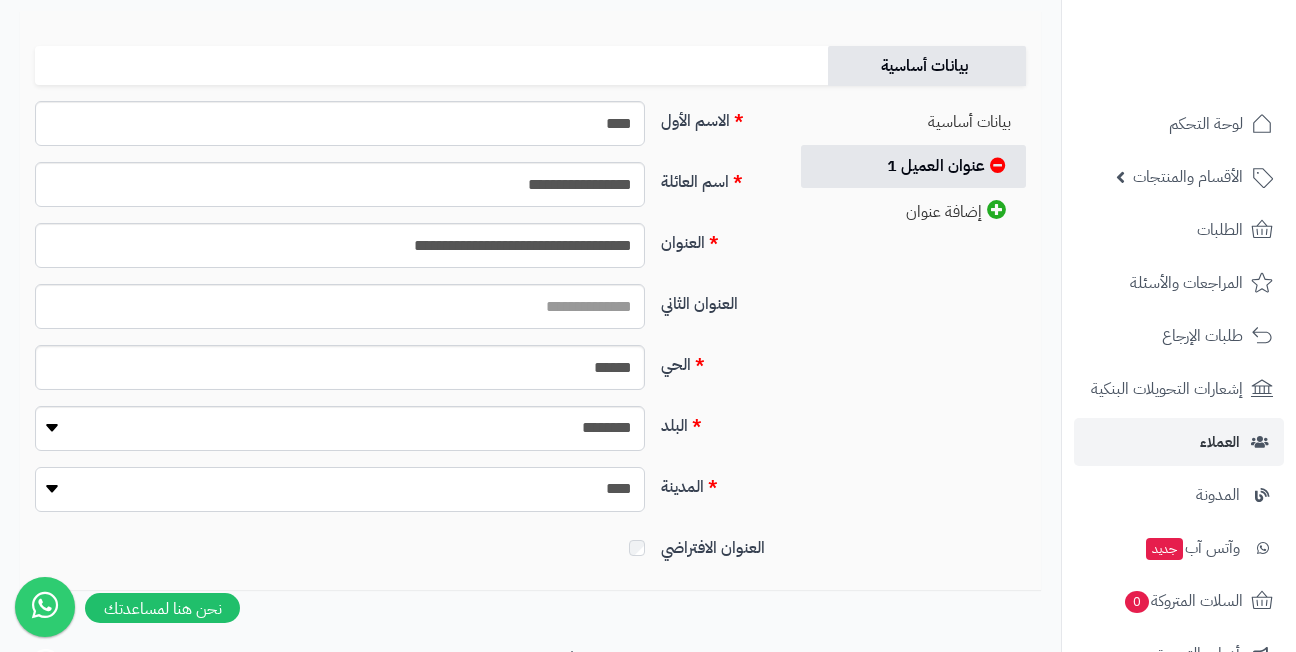 select on "***" 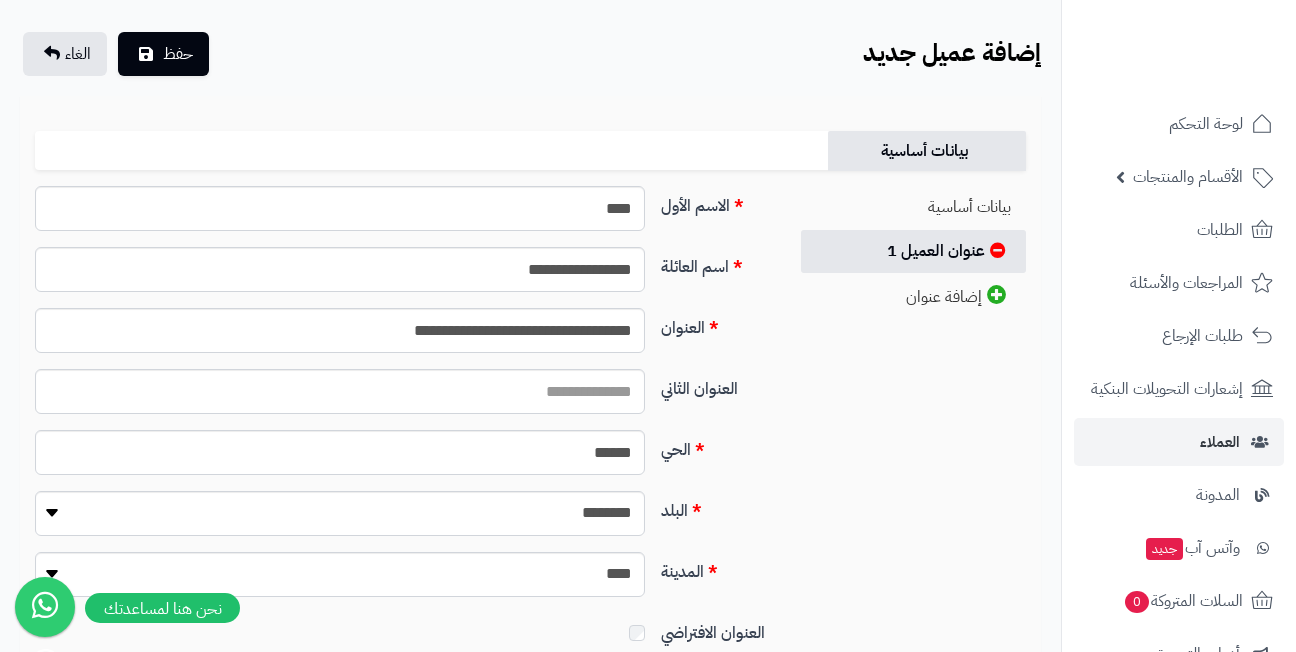 scroll, scrollTop: 0, scrollLeft: 0, axis: both 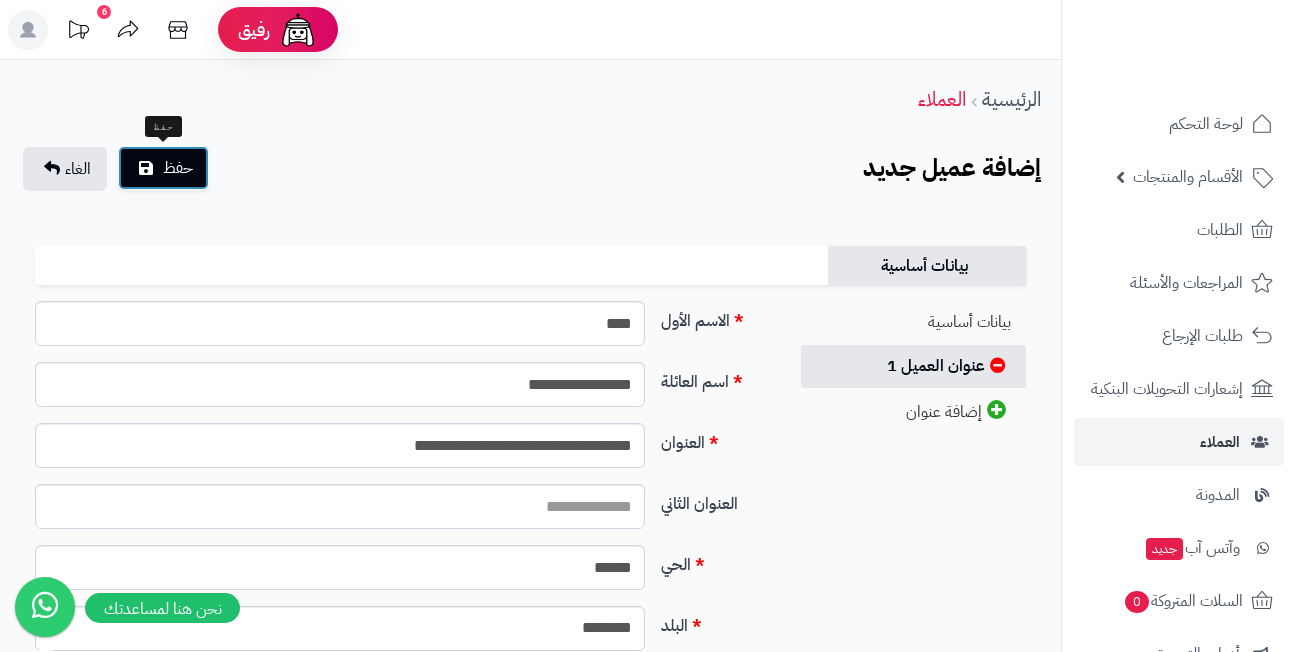 click on "حفظ" at bounding box center [163, 168] 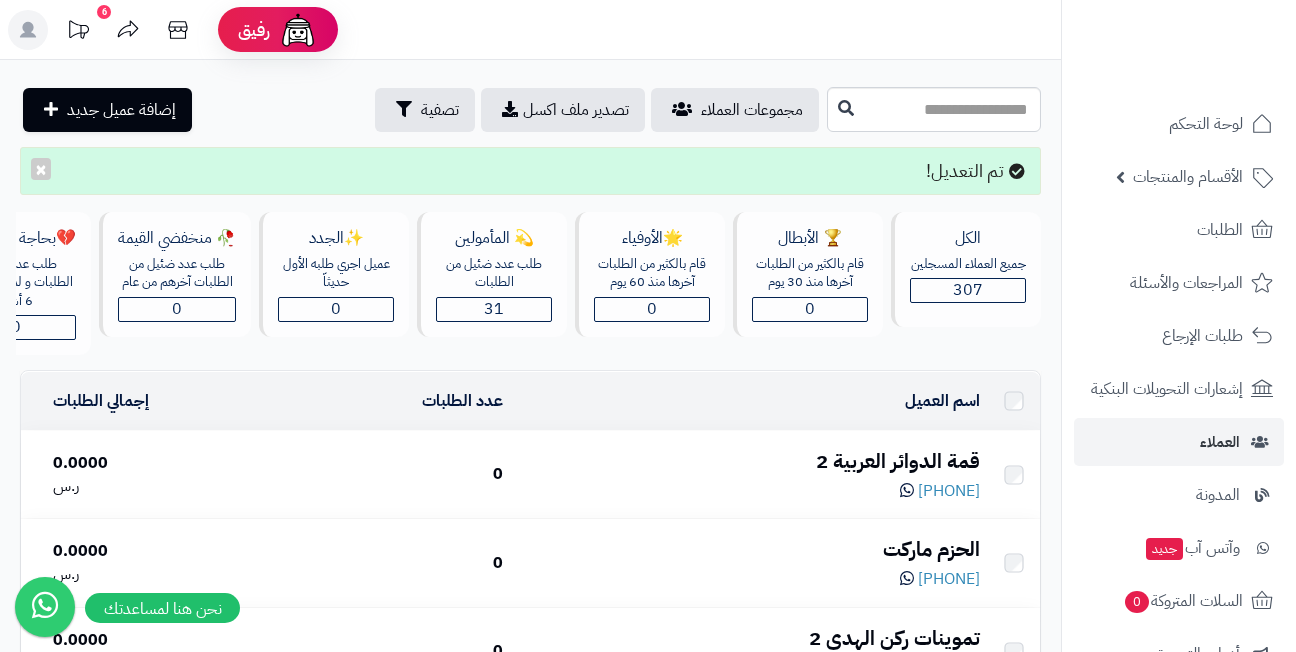scroll, scrollTop: 0, scrollLeft: 0, axis: both 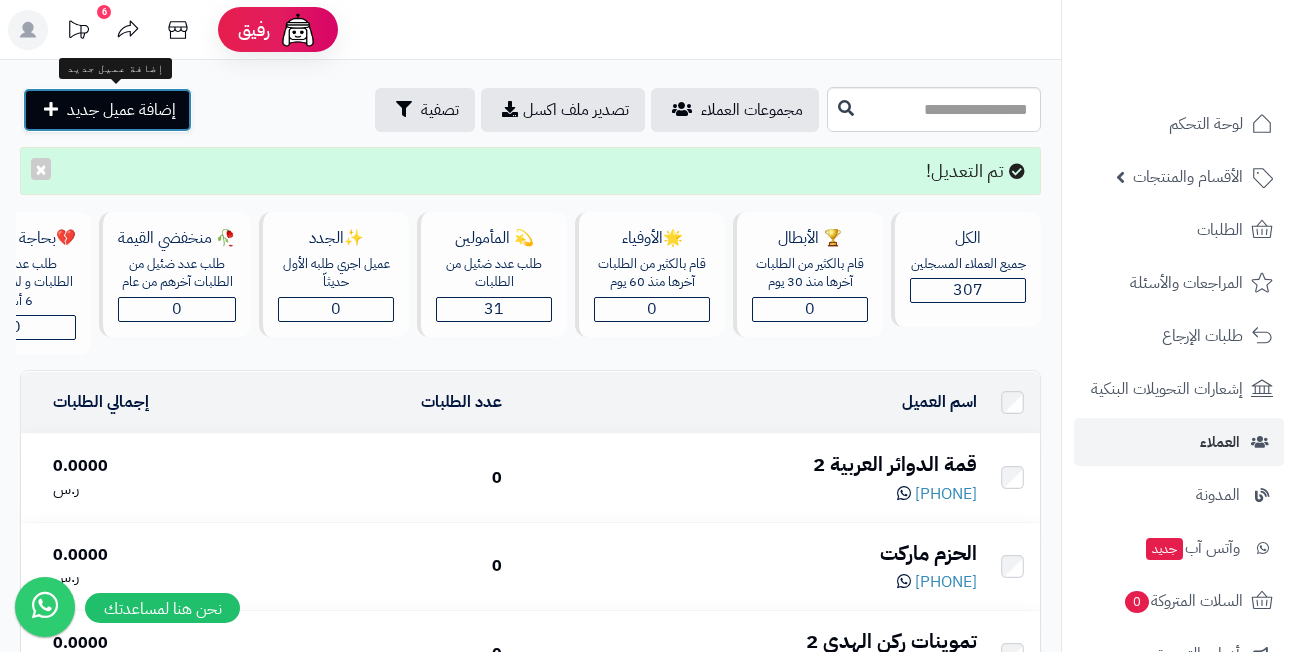 click on "إضافة عميل جديد" at bounding box center [107, 110] 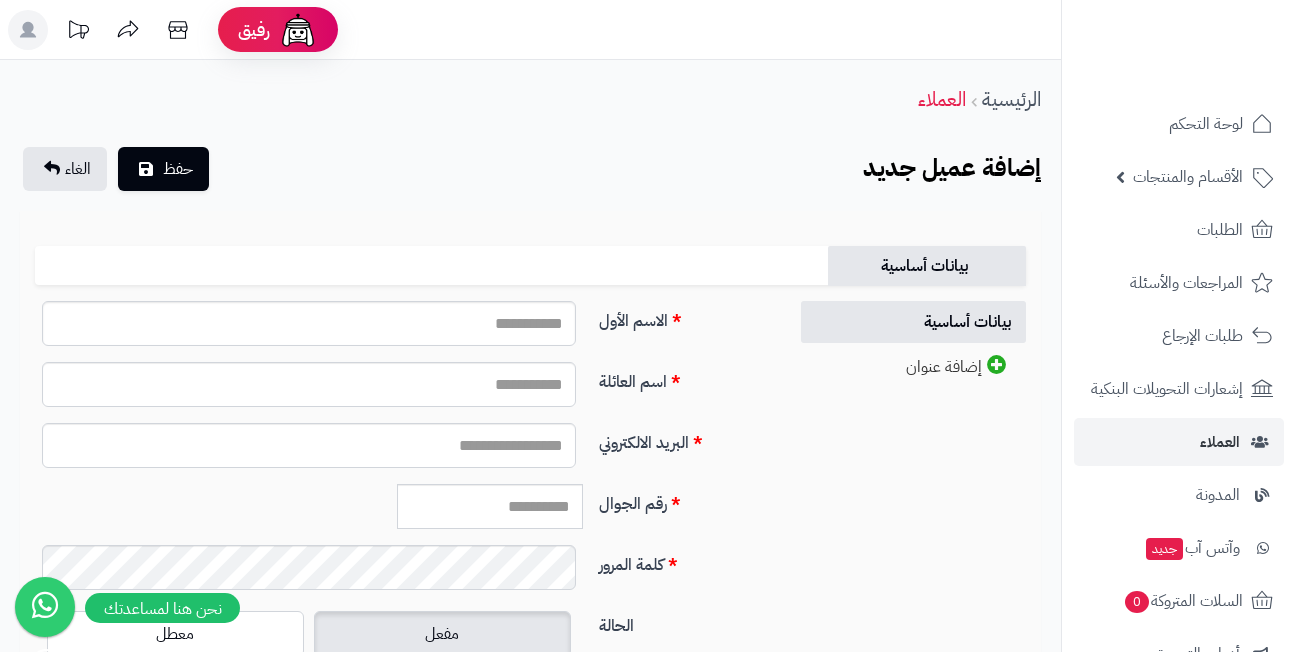 scroll, scrollTop: 0, scrollLeft: 0, axis: both 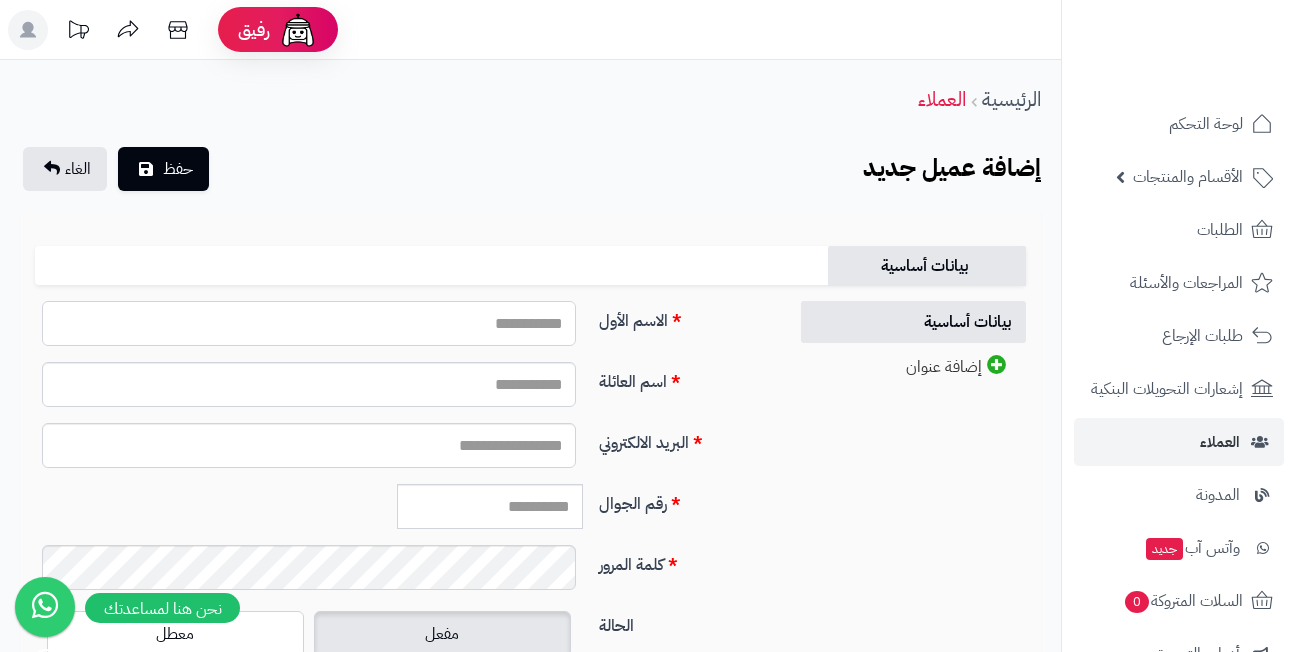 click on "الاسم الأول" at bounding box center [309, 323] 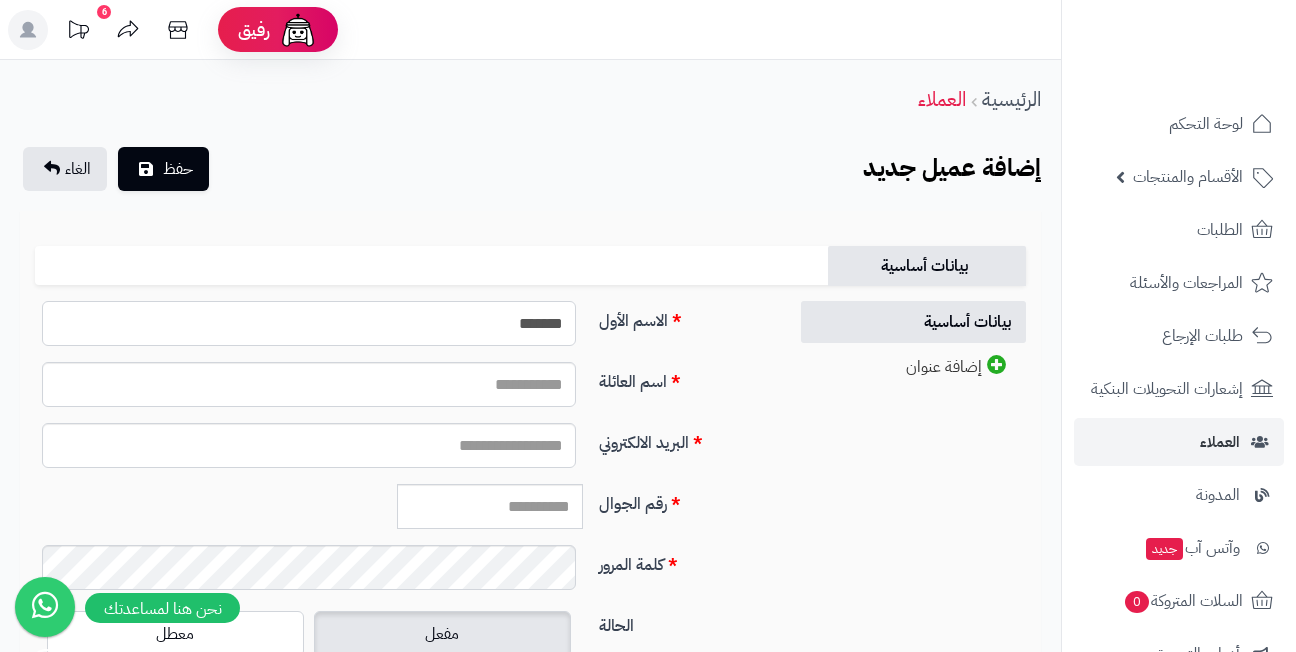 type on "*******" 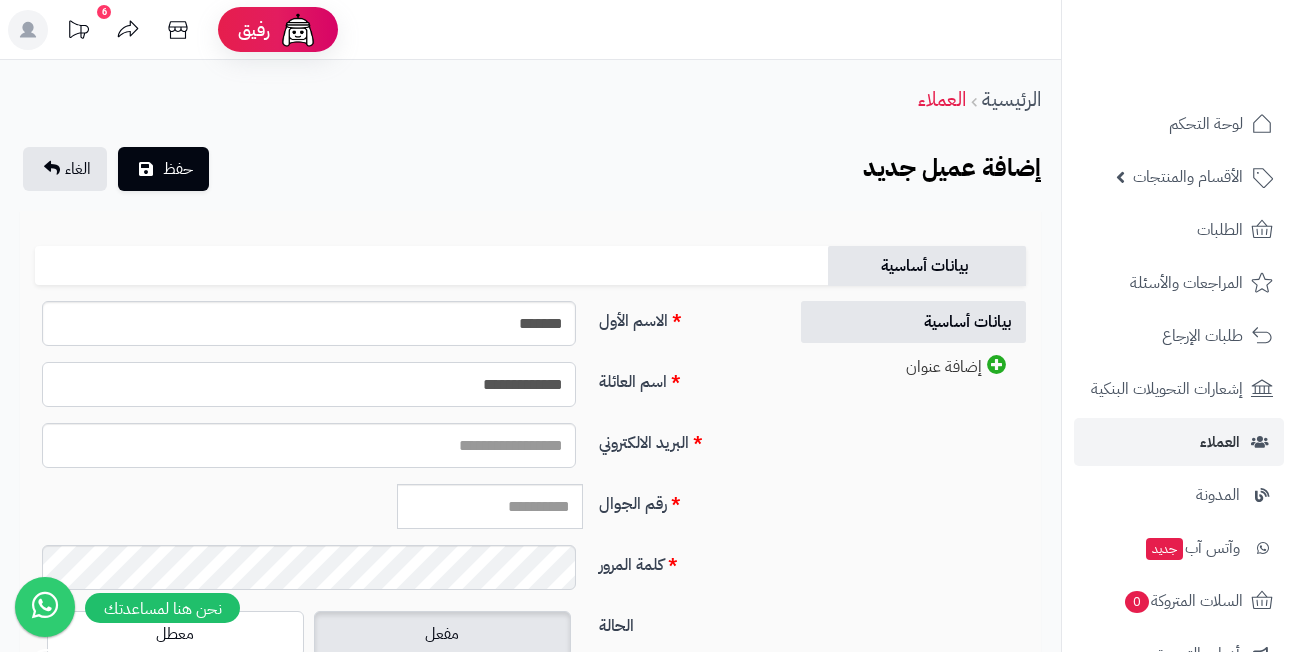 type on "**********" 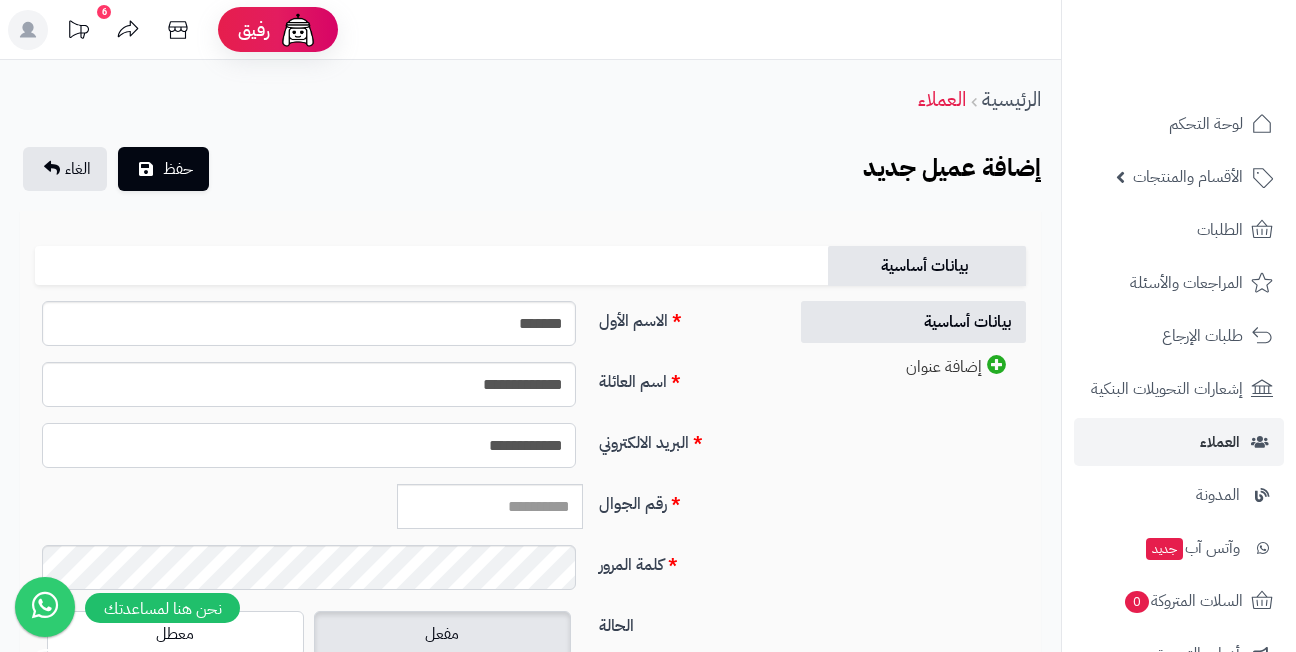 type on "**********" 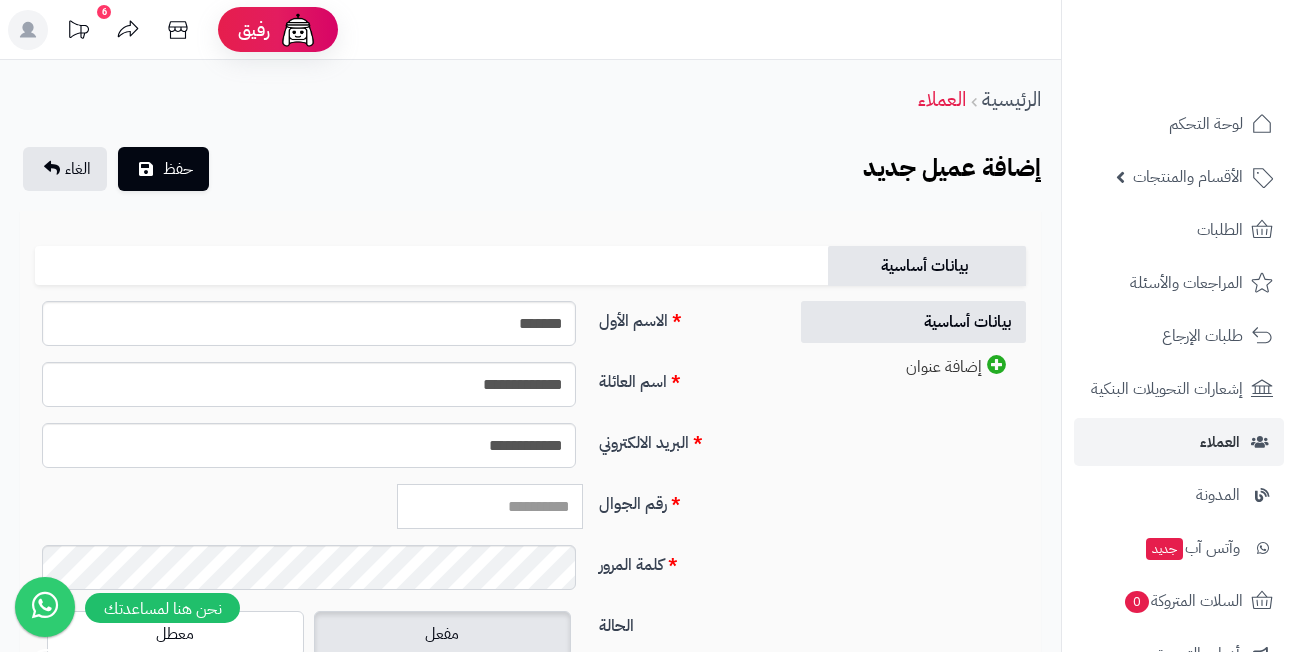 paste on "*********" 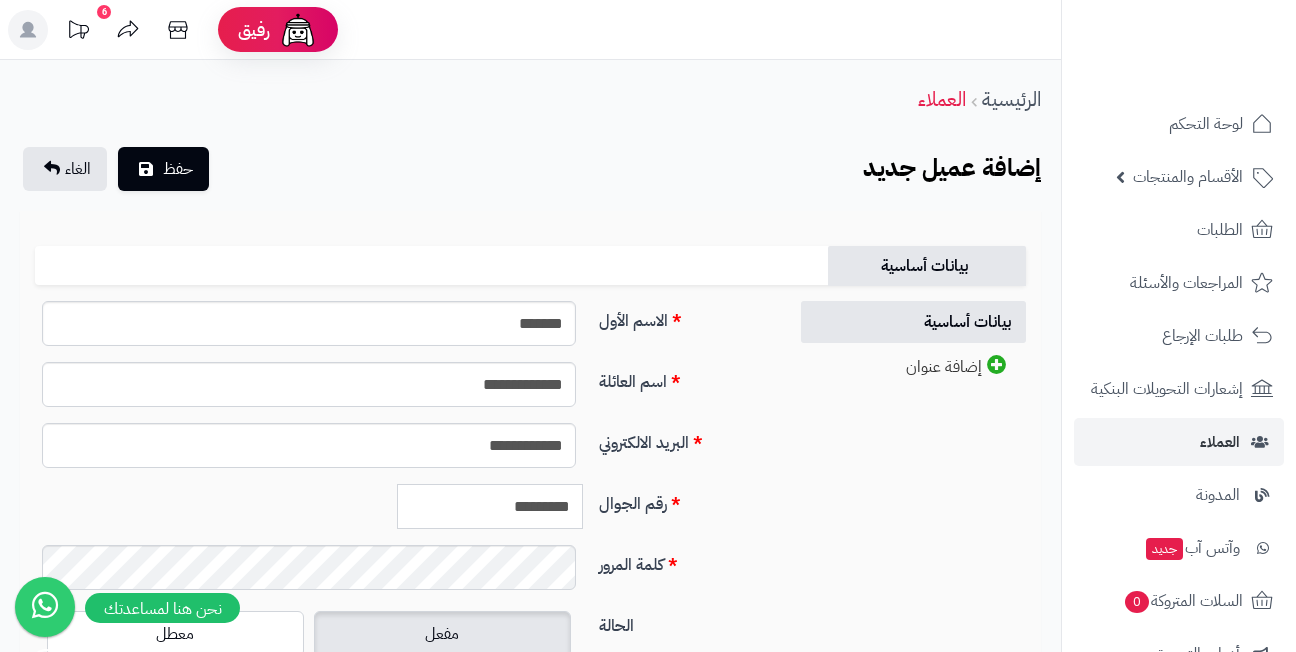 type on "*********" 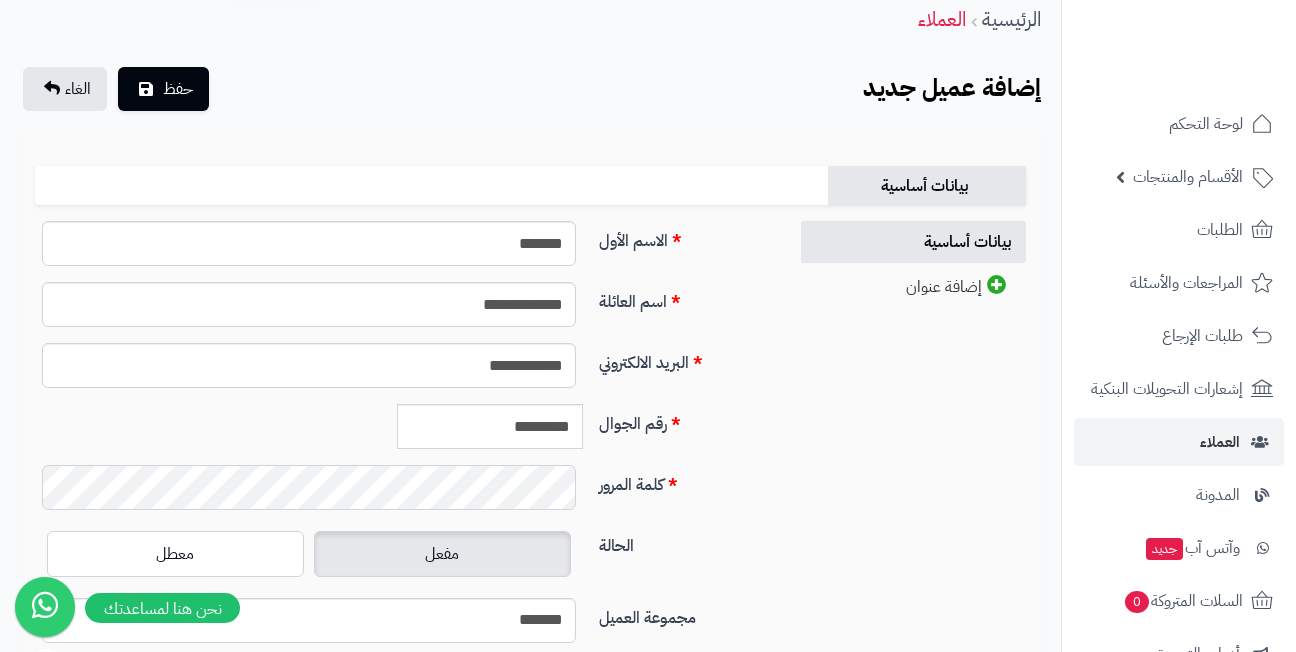 scroll, scrollTop: 200, scrollLeft: 0, axis: vertical 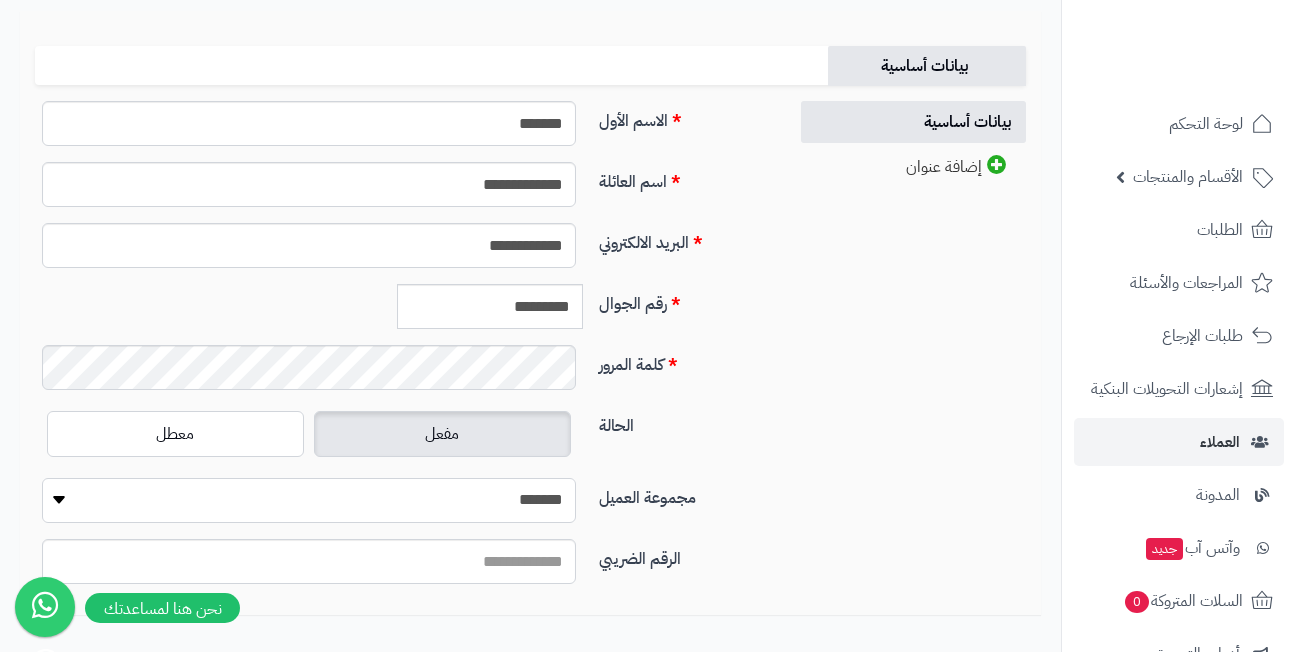 click on "**********" at bounding box center (309, 500) 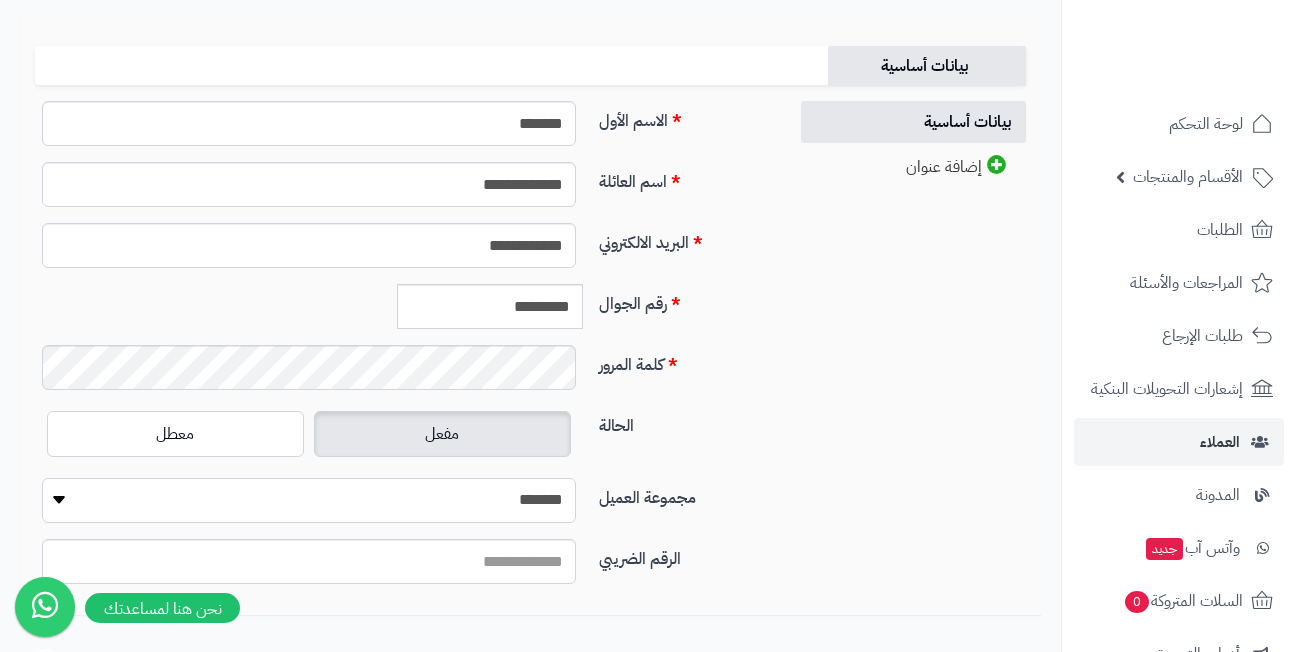 click on "**********" at bounding box center [309, 500] 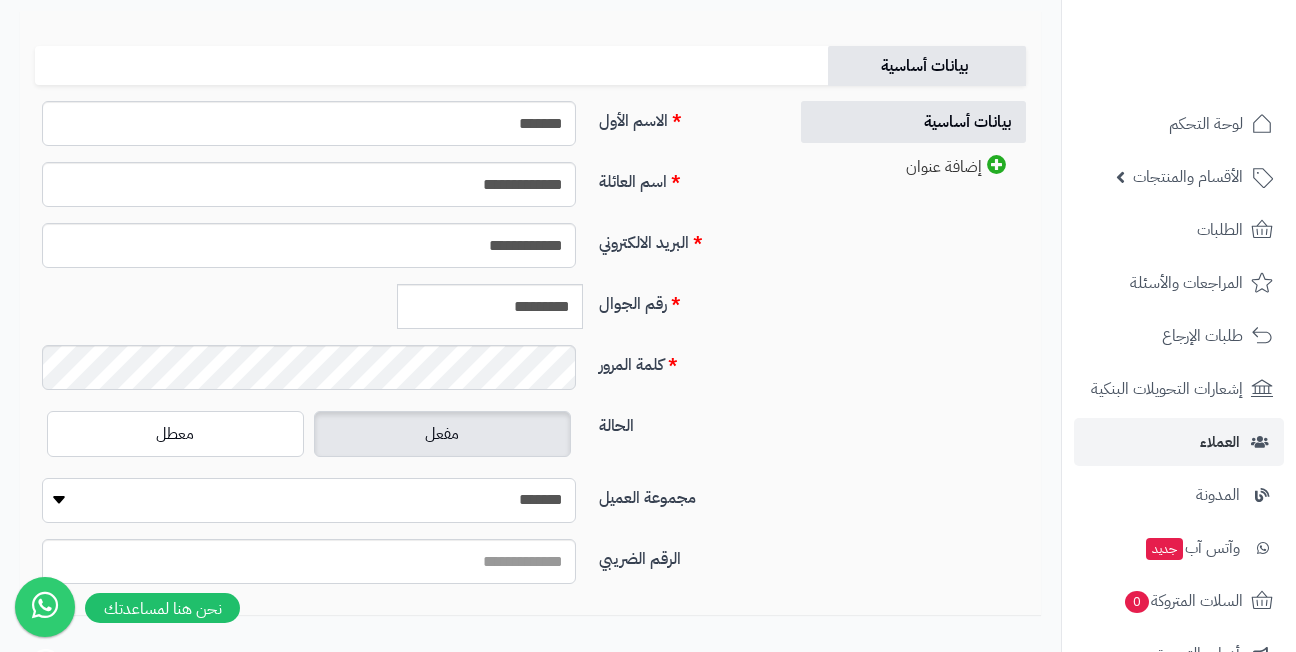 click on "**********" at bounding box center (309, 500) 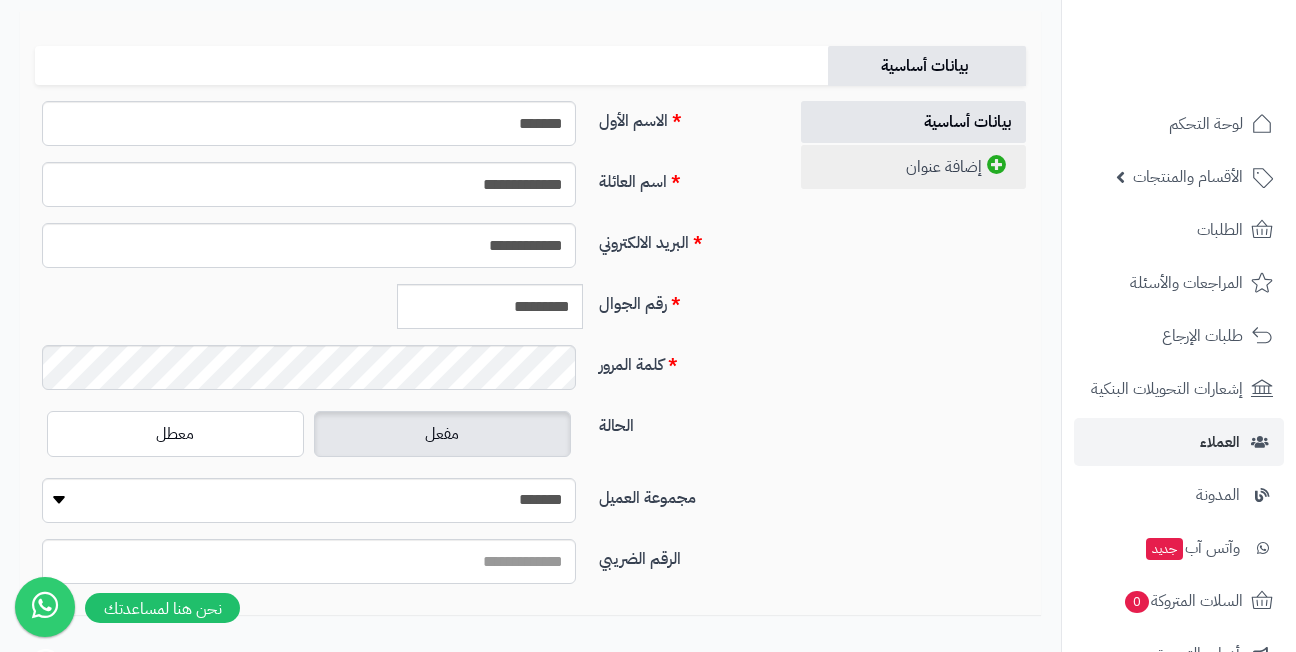 click on "إضافة عنوان" at bounding box center [913, 167] 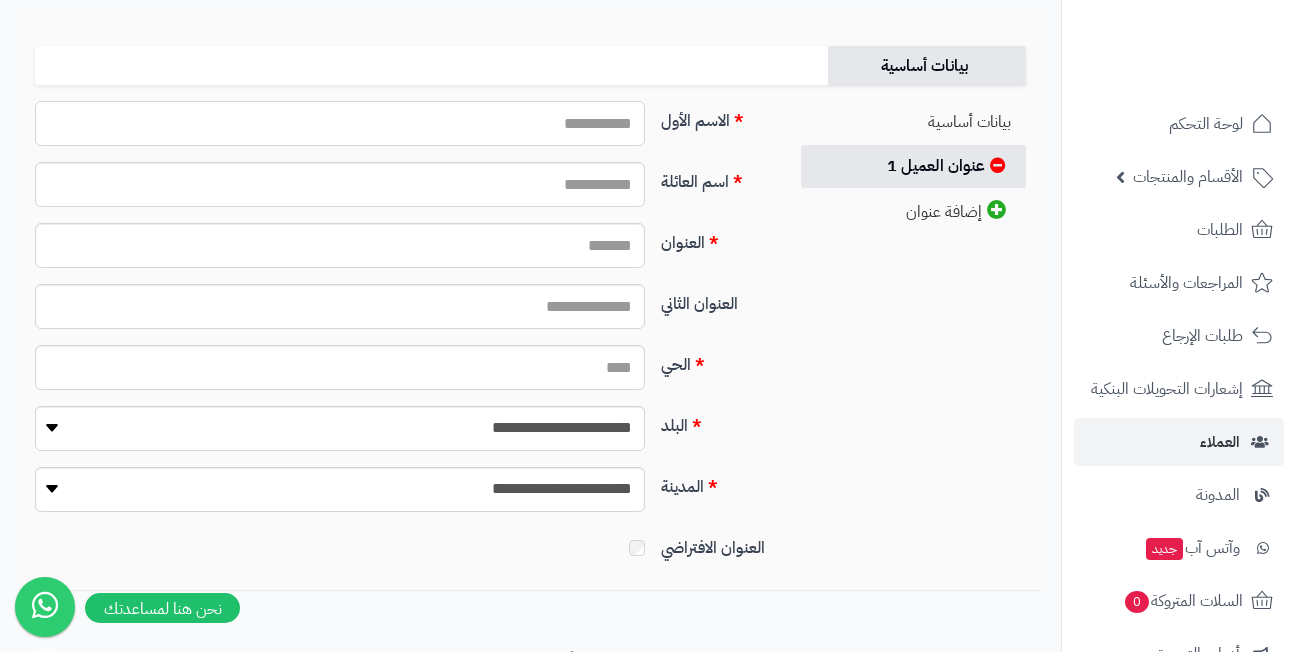 click on "الاسم الأول" at bounding box center [340, 123] 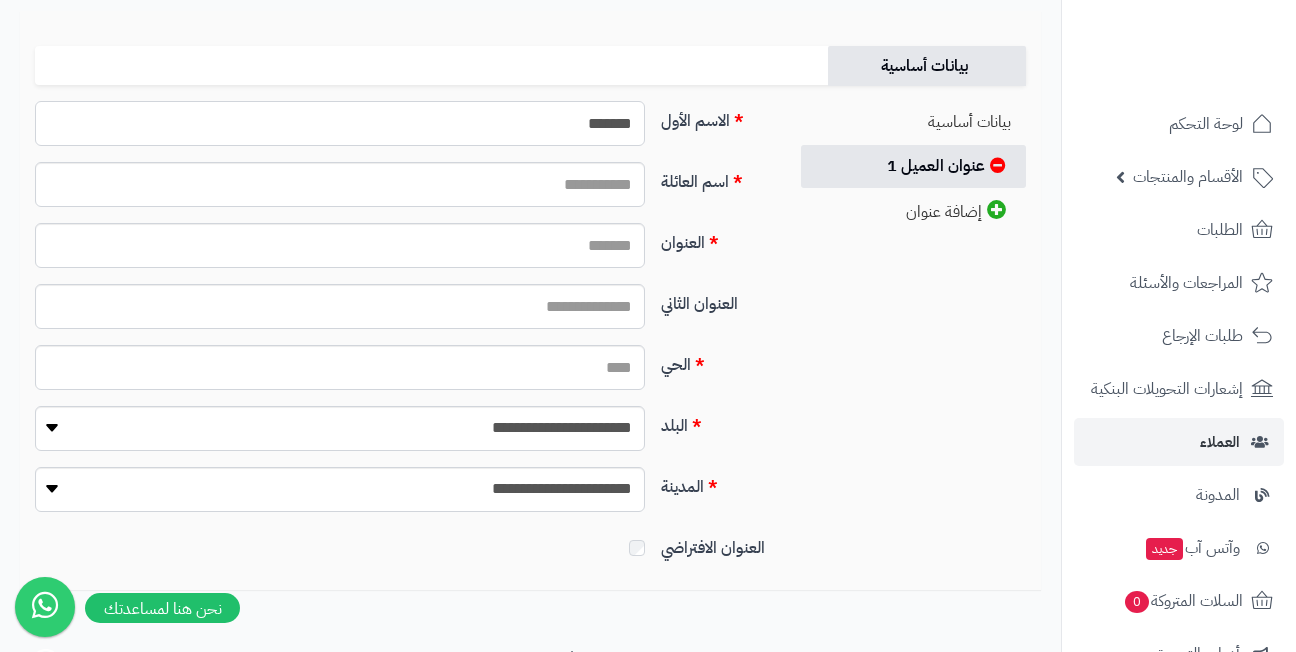 type on "******" 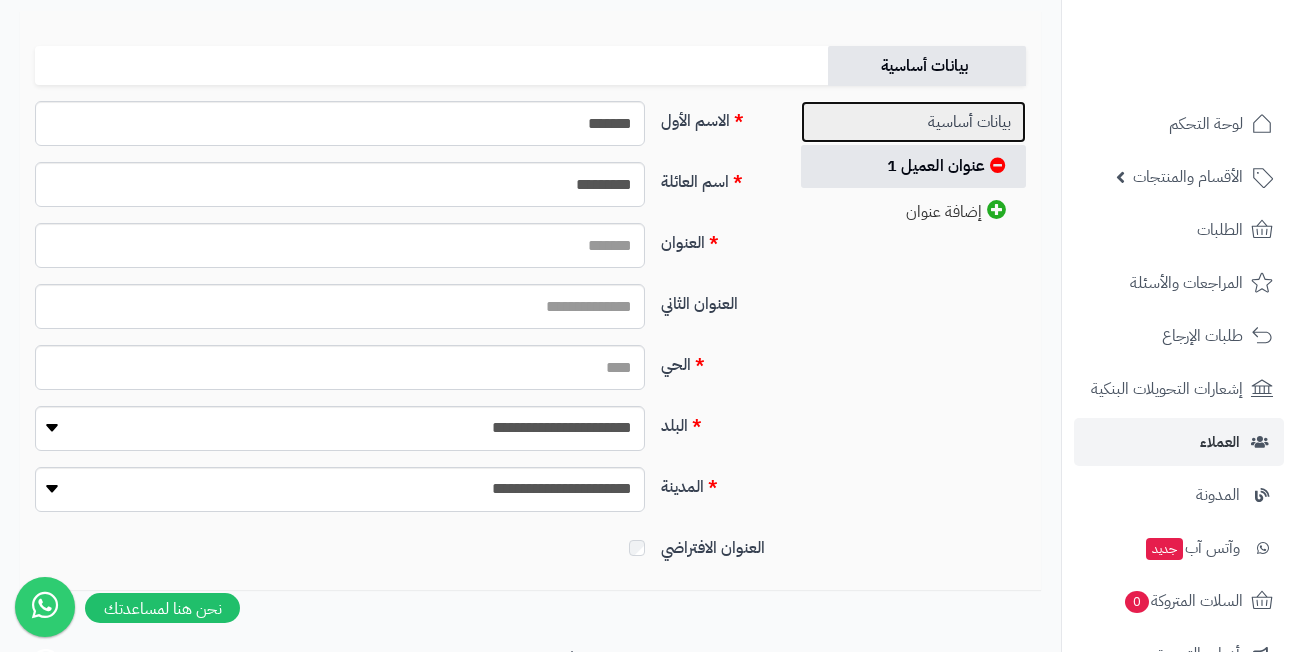 click on "بيانات أساسية" at bounding box center (913, 122) 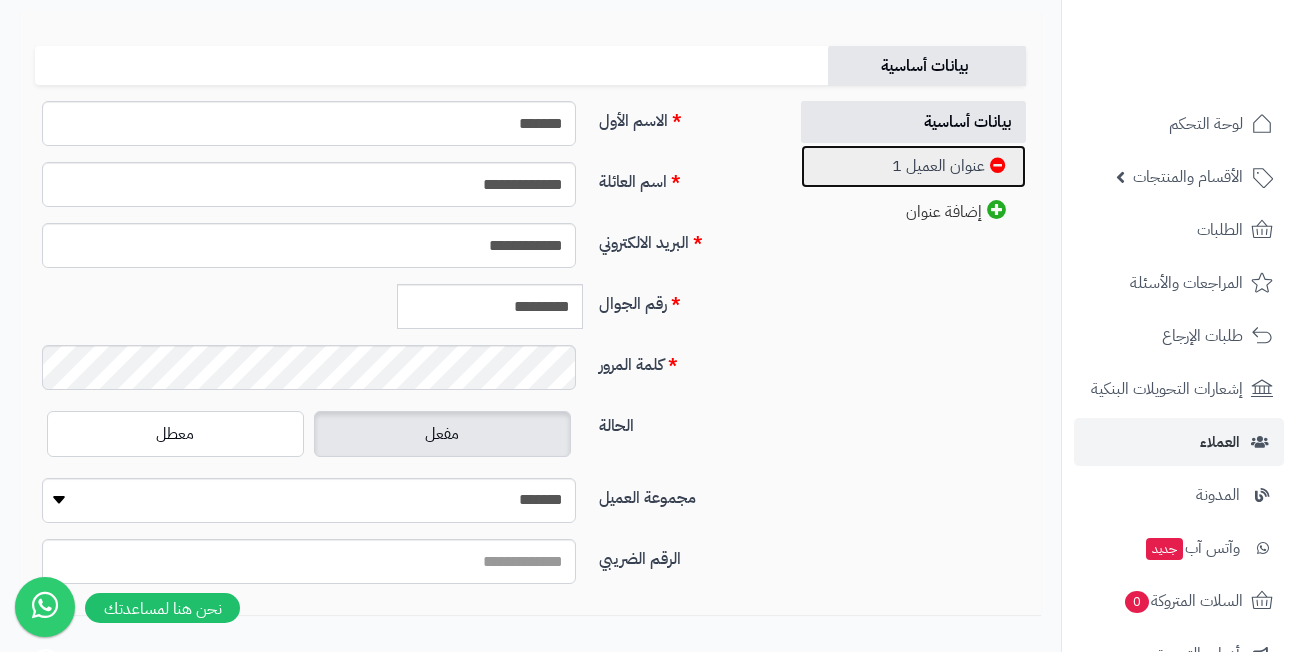 click on "عنوان العميل 1" at bounding box center [913, 166] 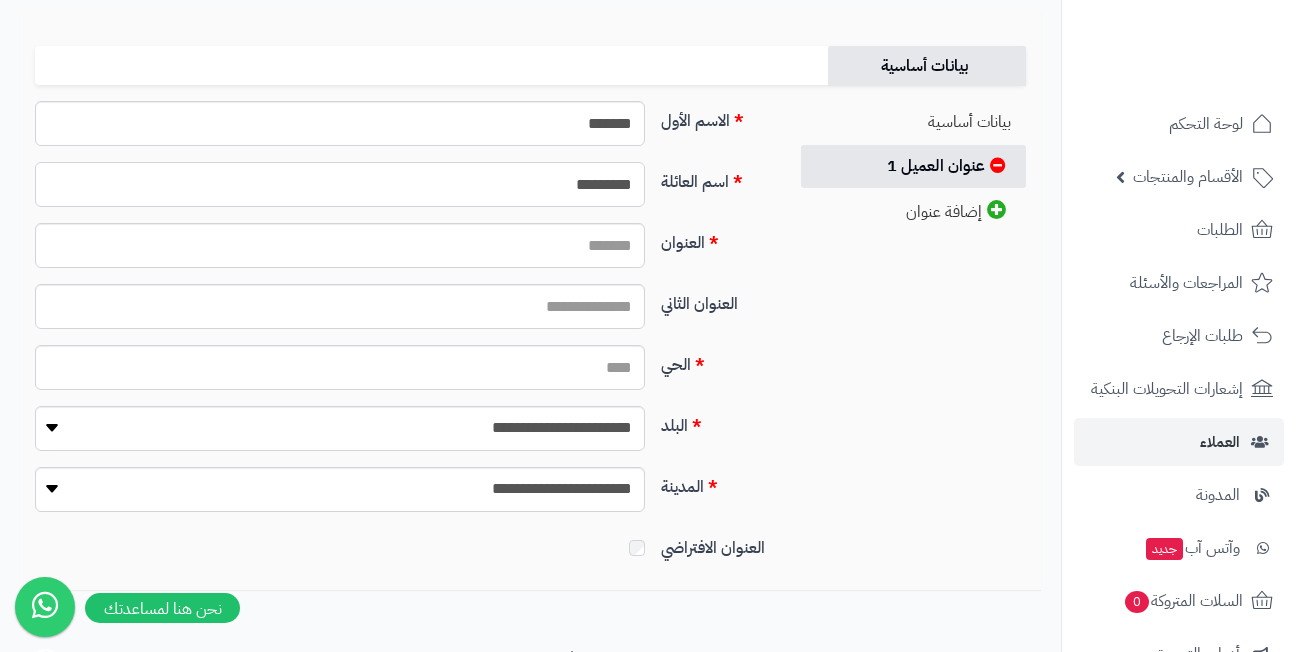 click on "*********" at bounding box center [340, 184] 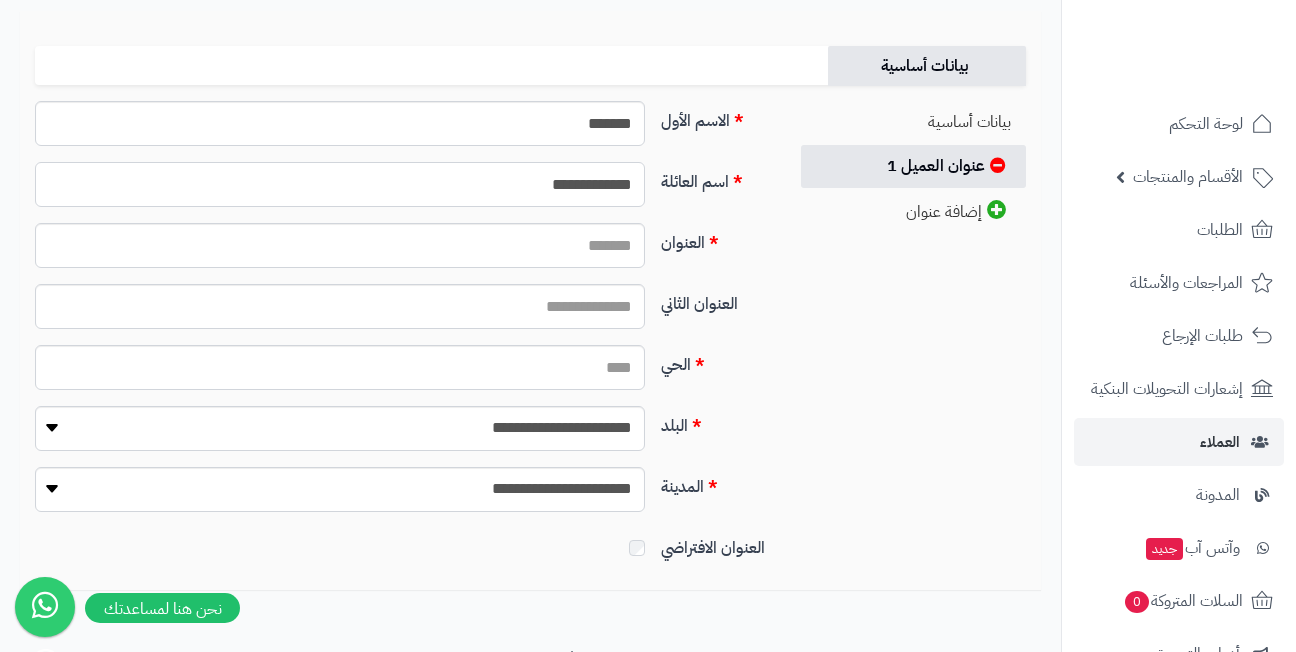 type on "**********" 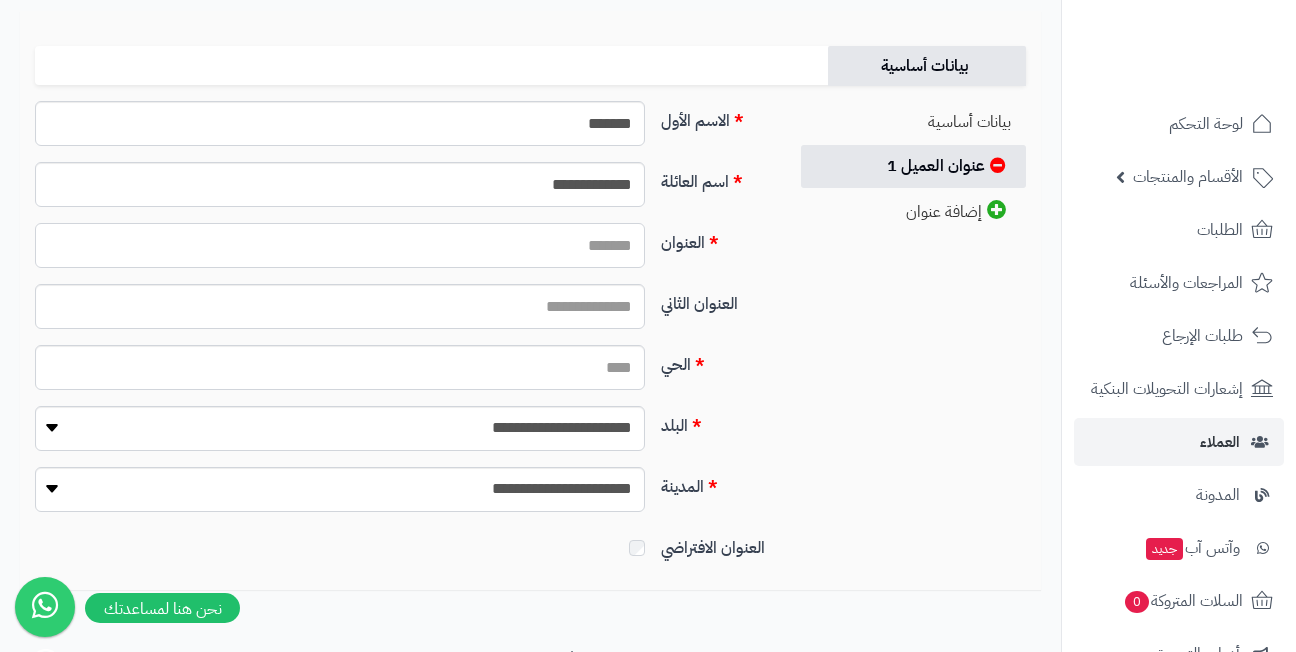 click on "العنوان" at bounding box center [340, 245] 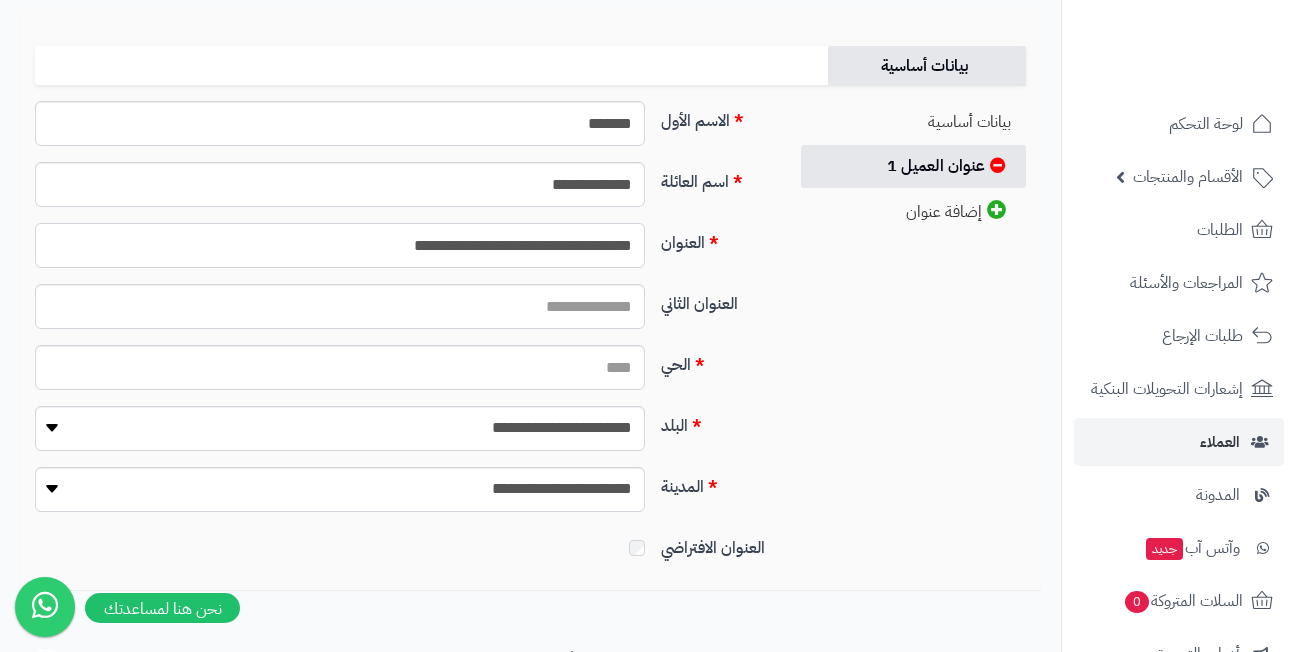 type on "**********" 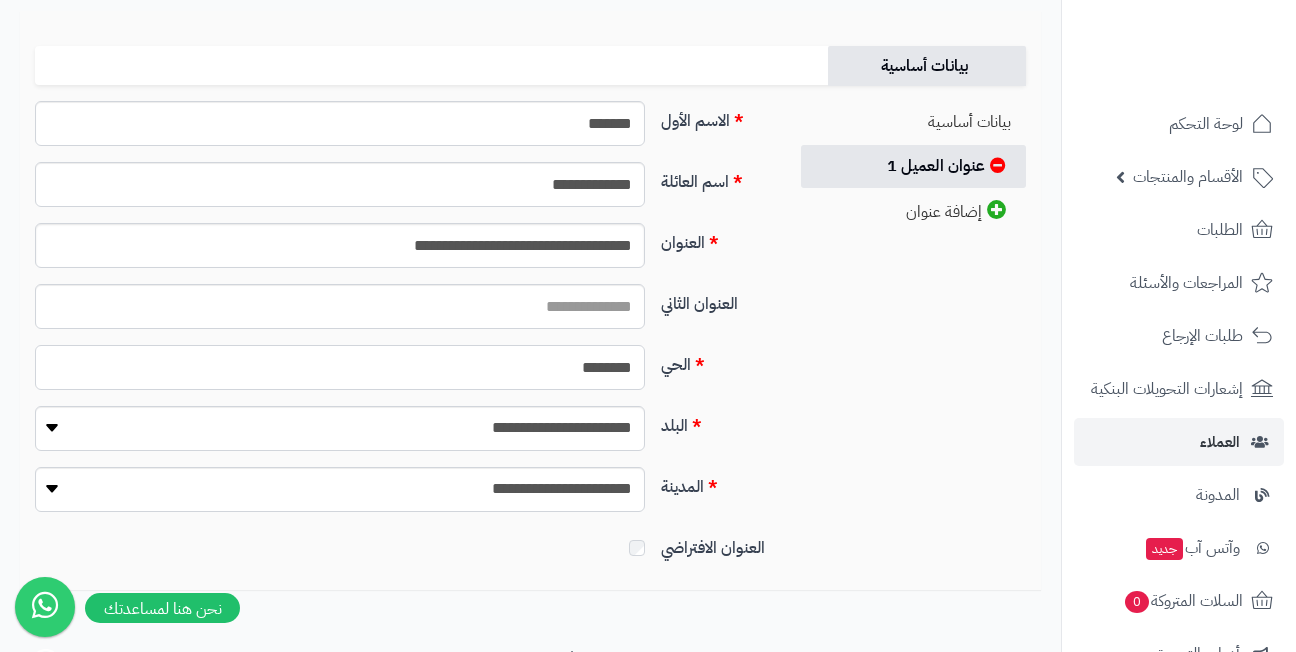 type on "********" 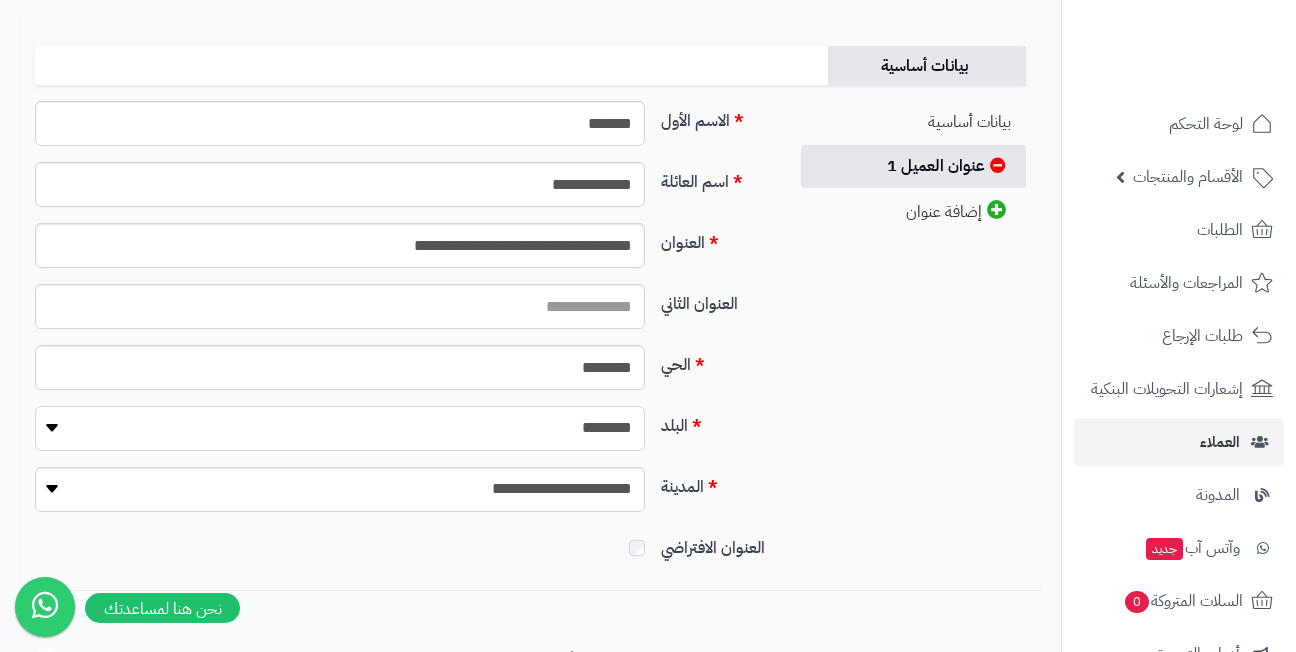 select on "***" 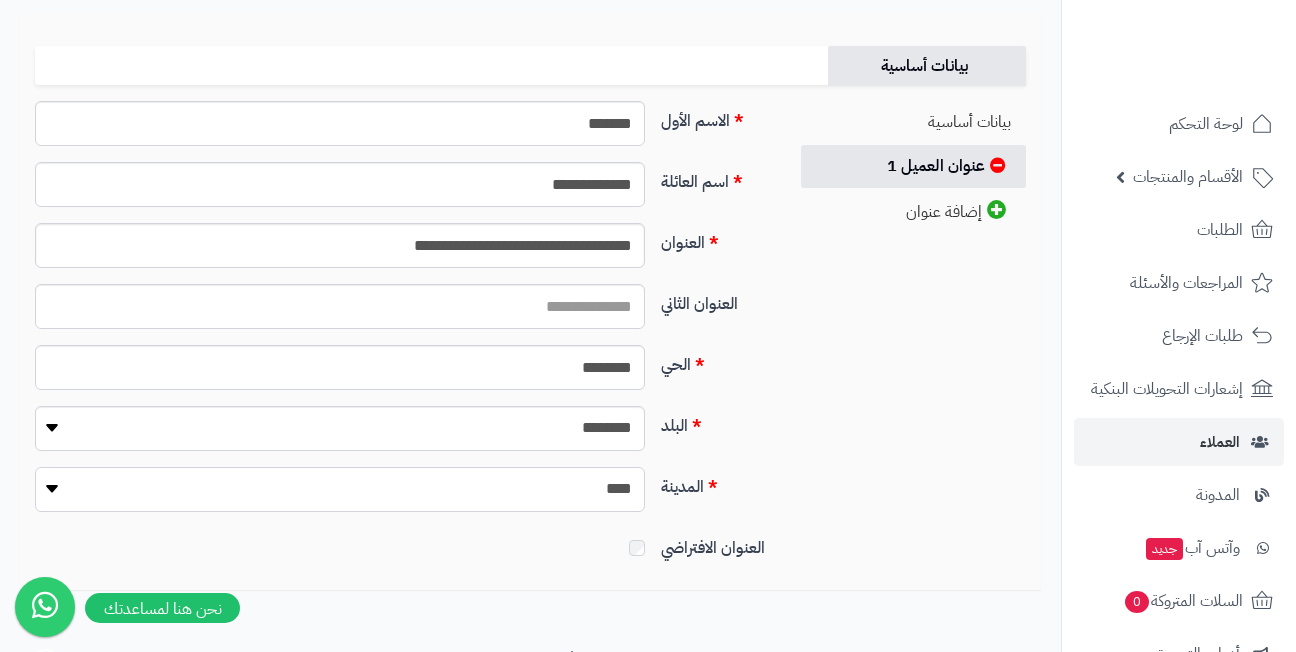 select on "***" 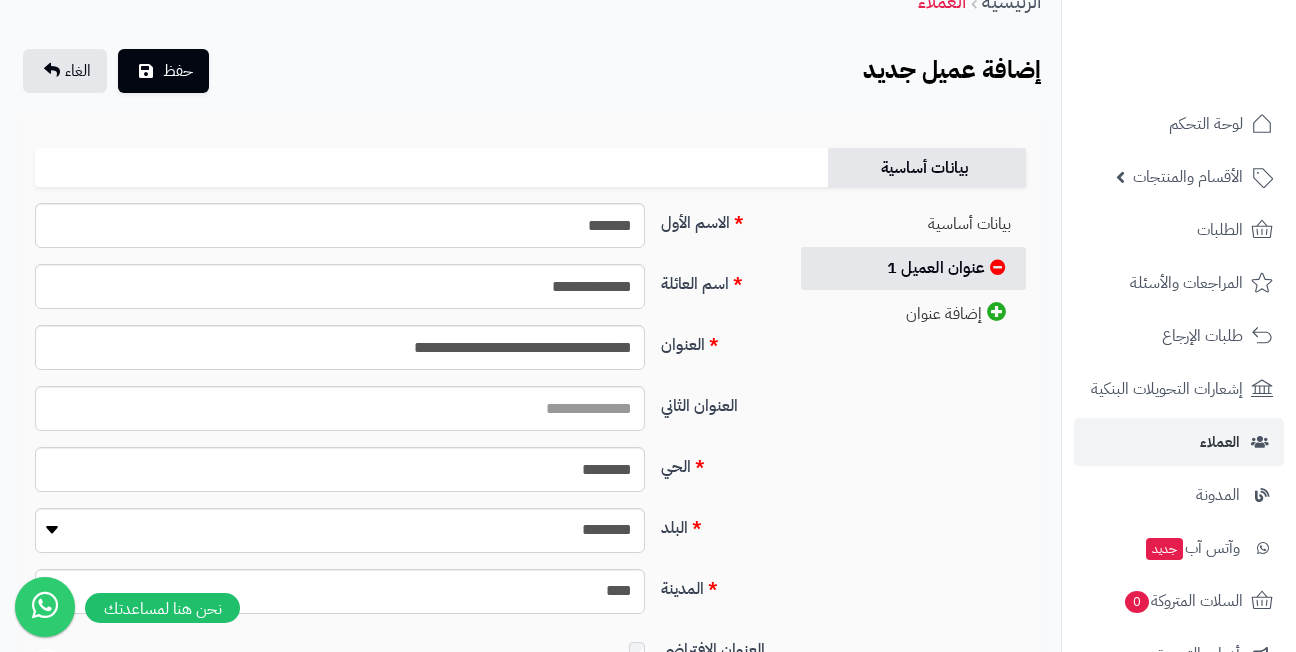 scroll, scrollTop: 0, scrollLeft: 0, axis: both 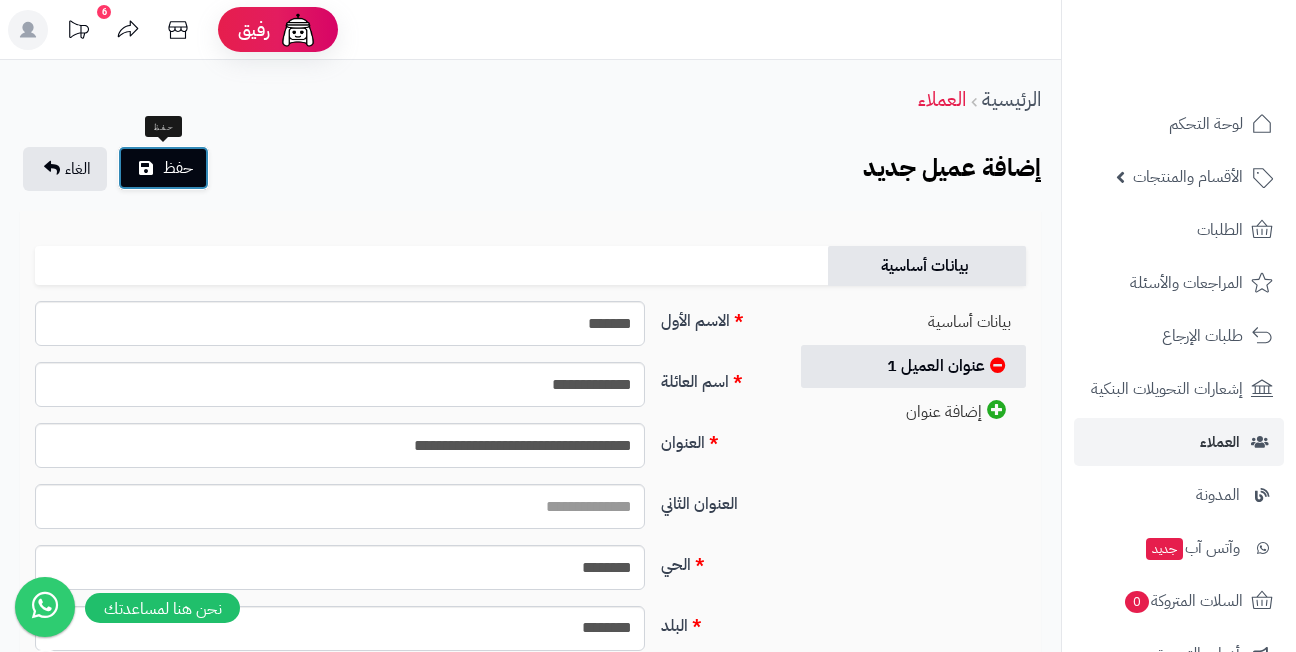 click on "حفظ" at bounding box center [163, 168] 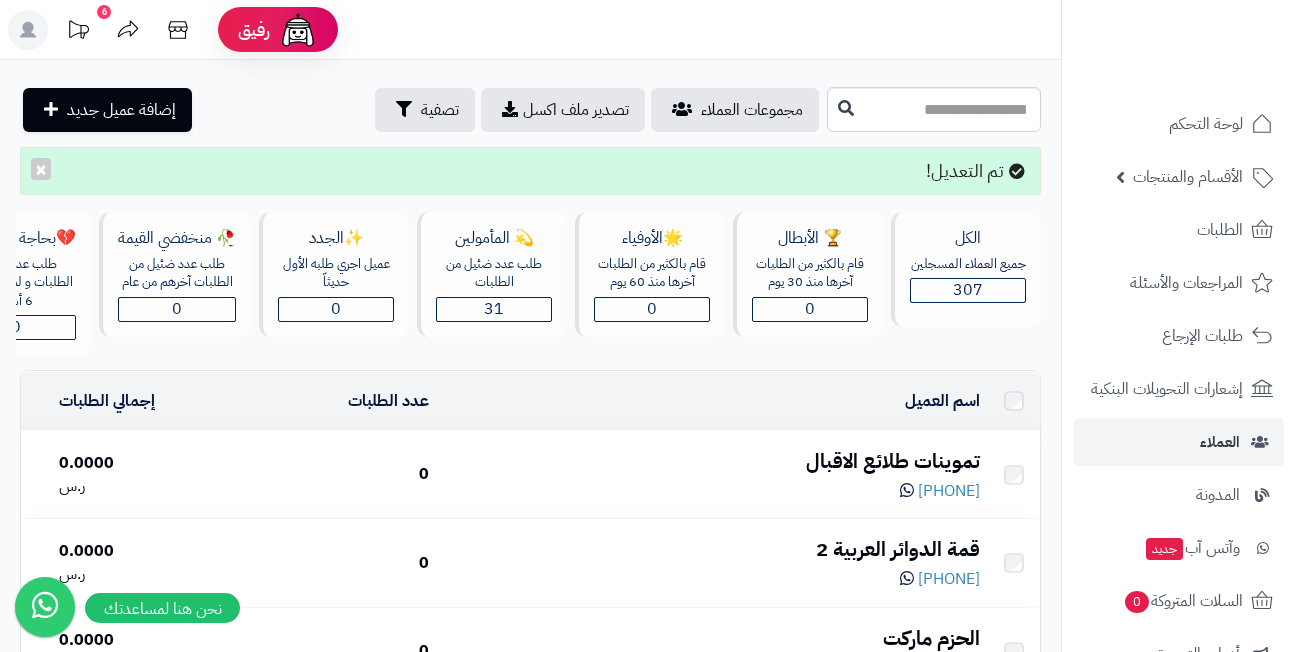 scroll, scrollTop: 0, scrollLeft: 0, axis: both 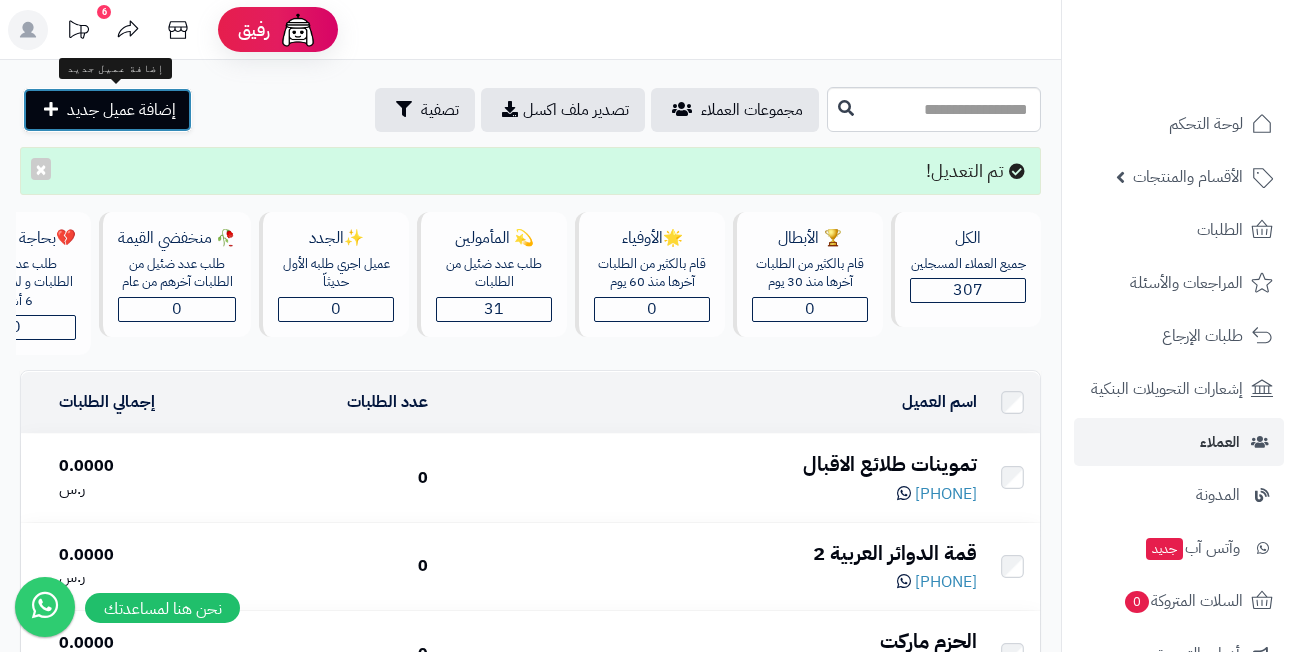 click on "إضافة عميل جديد" at bounding box center (121, 110) 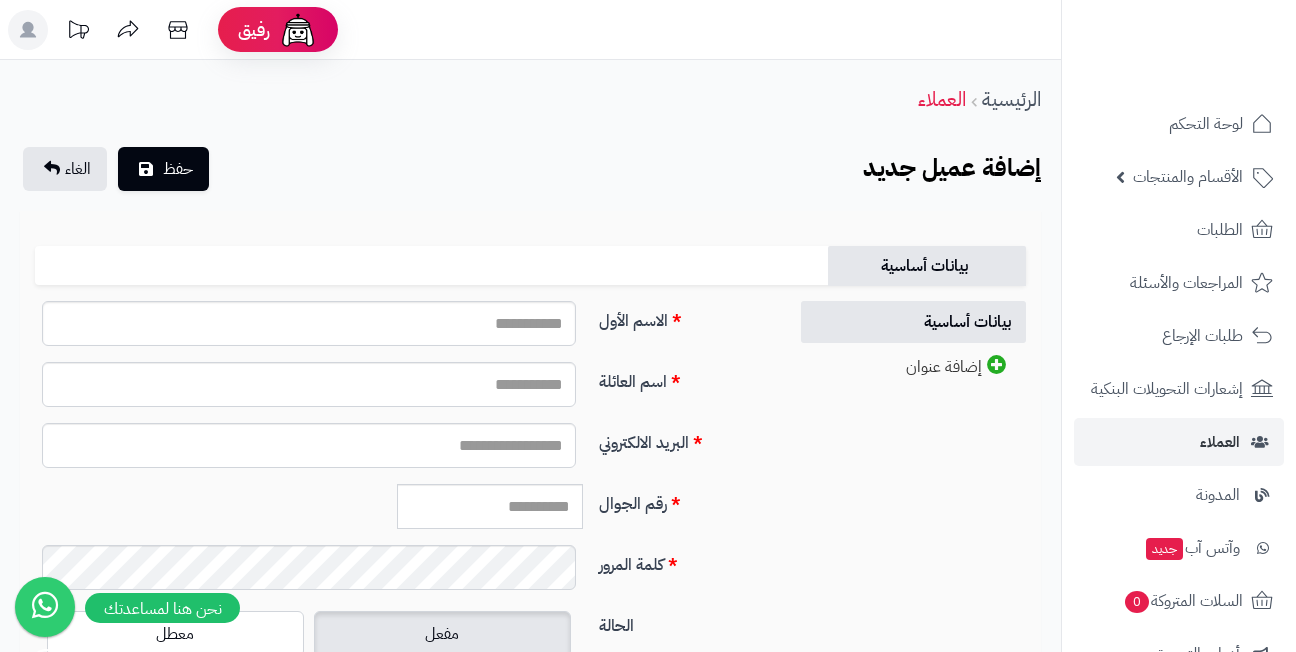 scroll, scrollTop: 0, scrollLeft: 0, axis: both 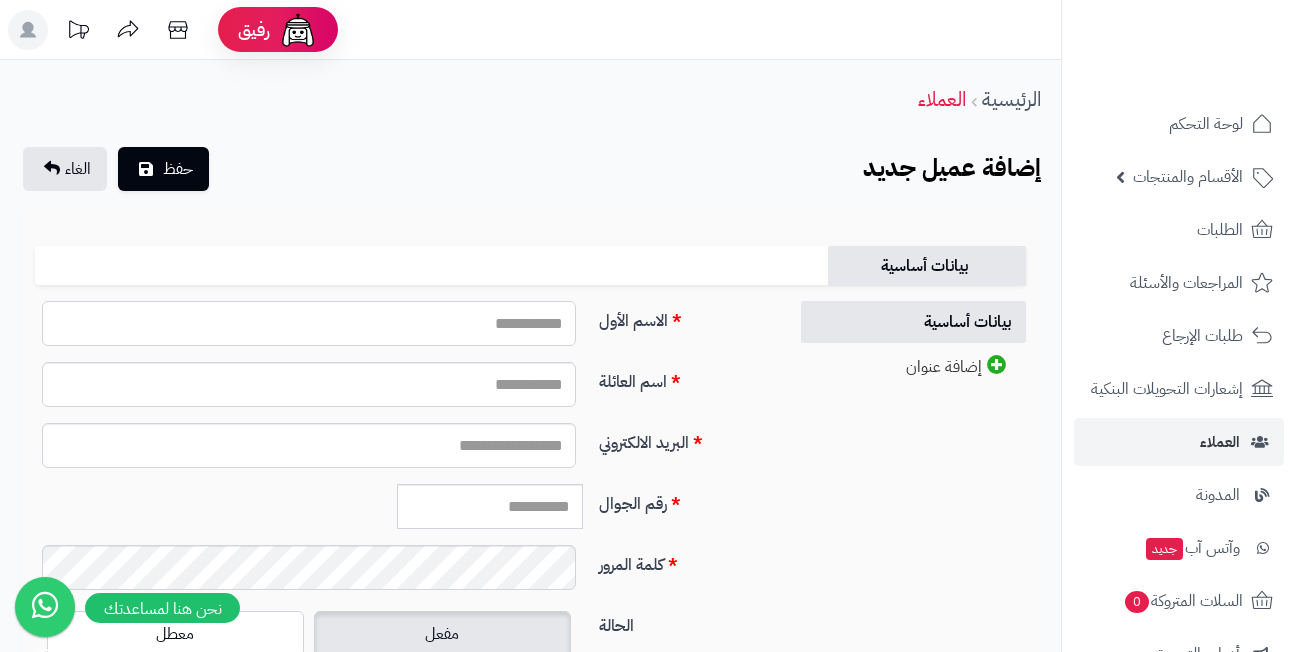 click on "الاسم الأول" at bounding box center (309, 323) 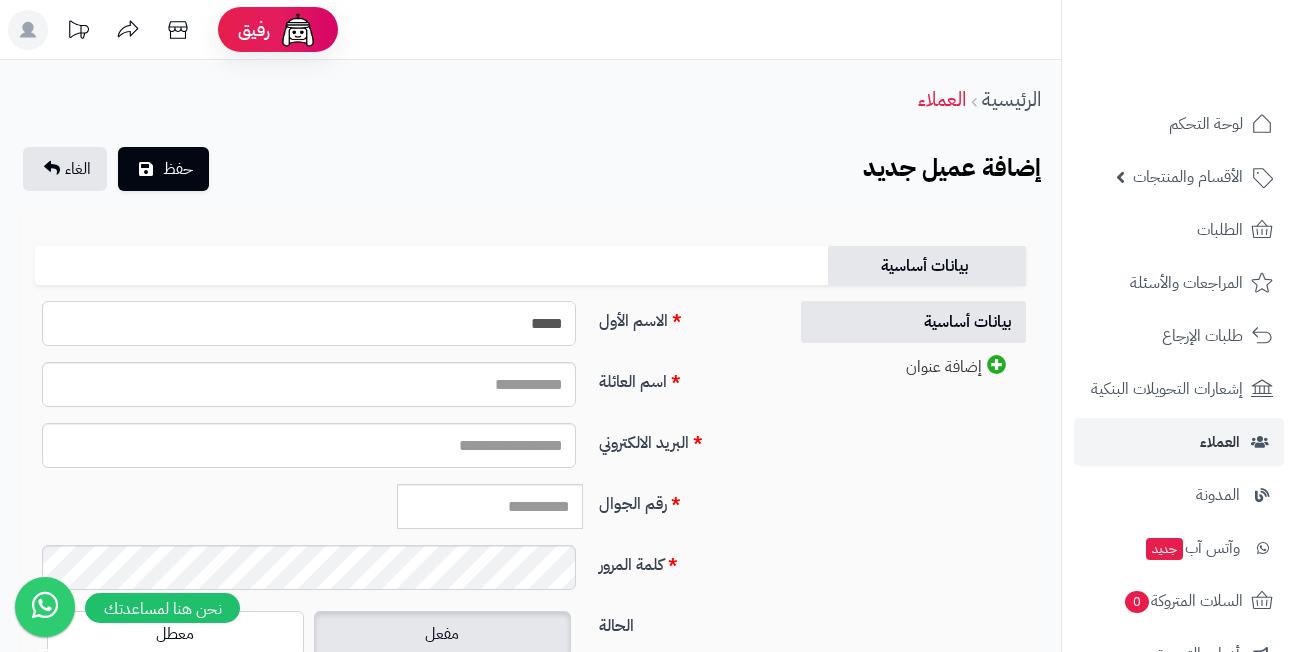 type on "*****" 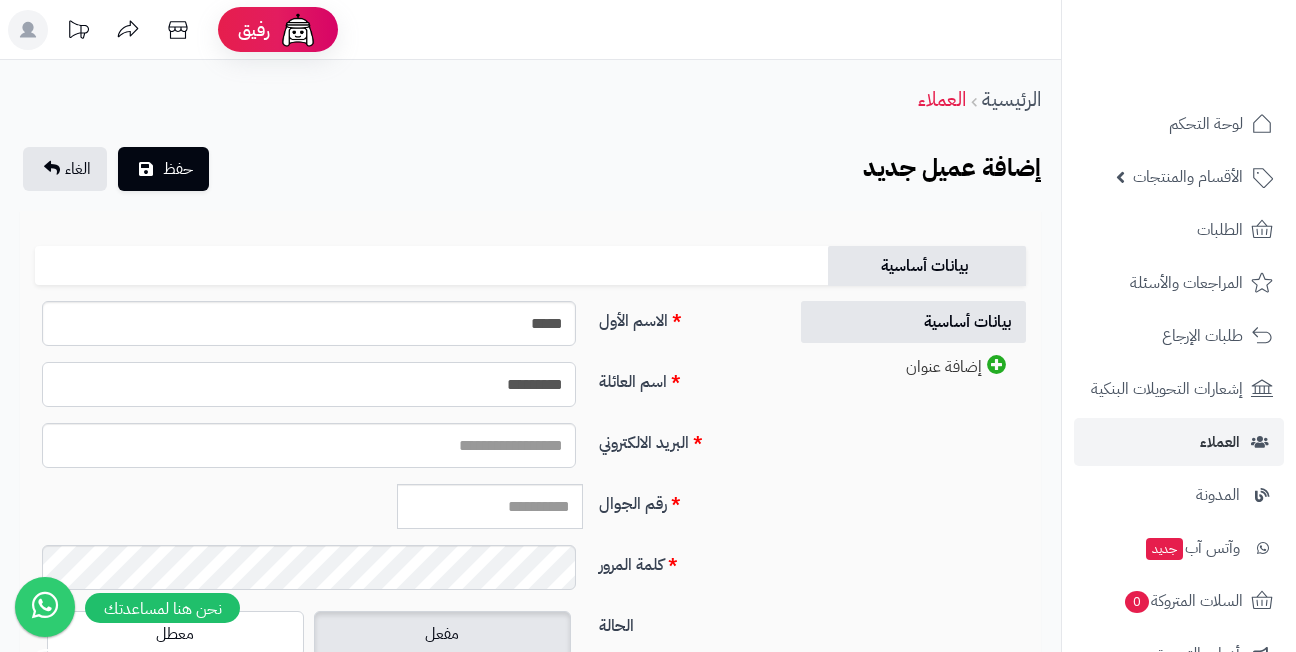 type on "*********" 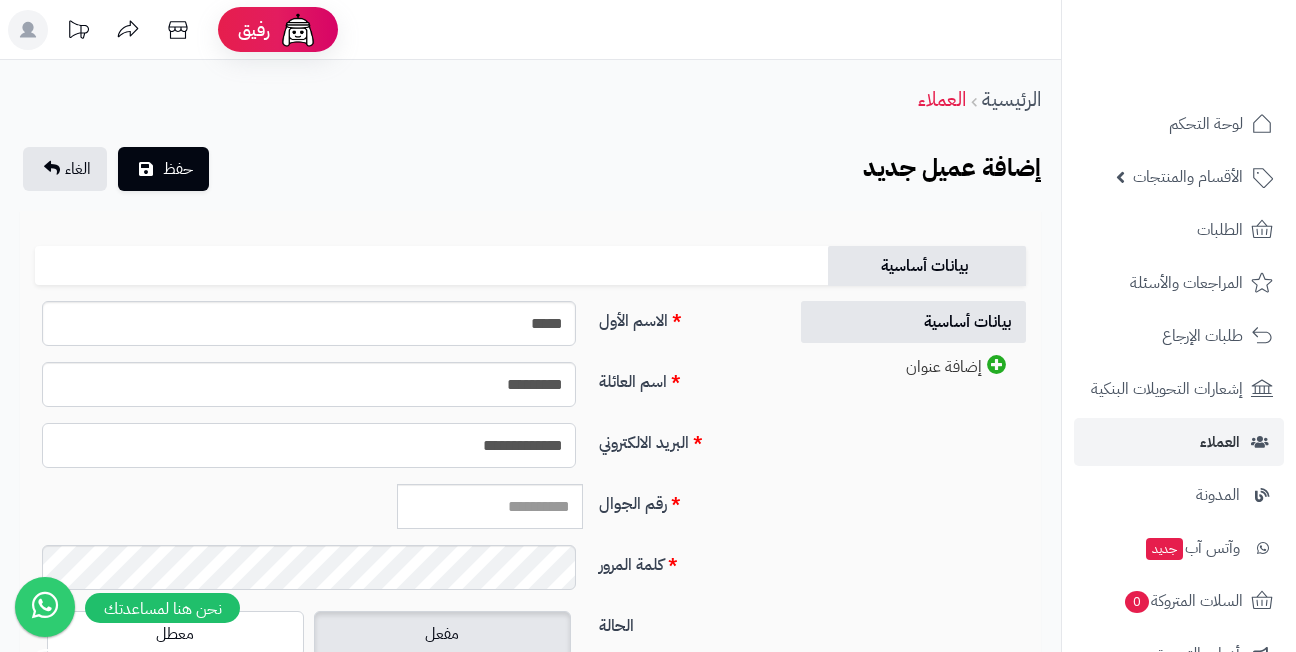 type on "**********" 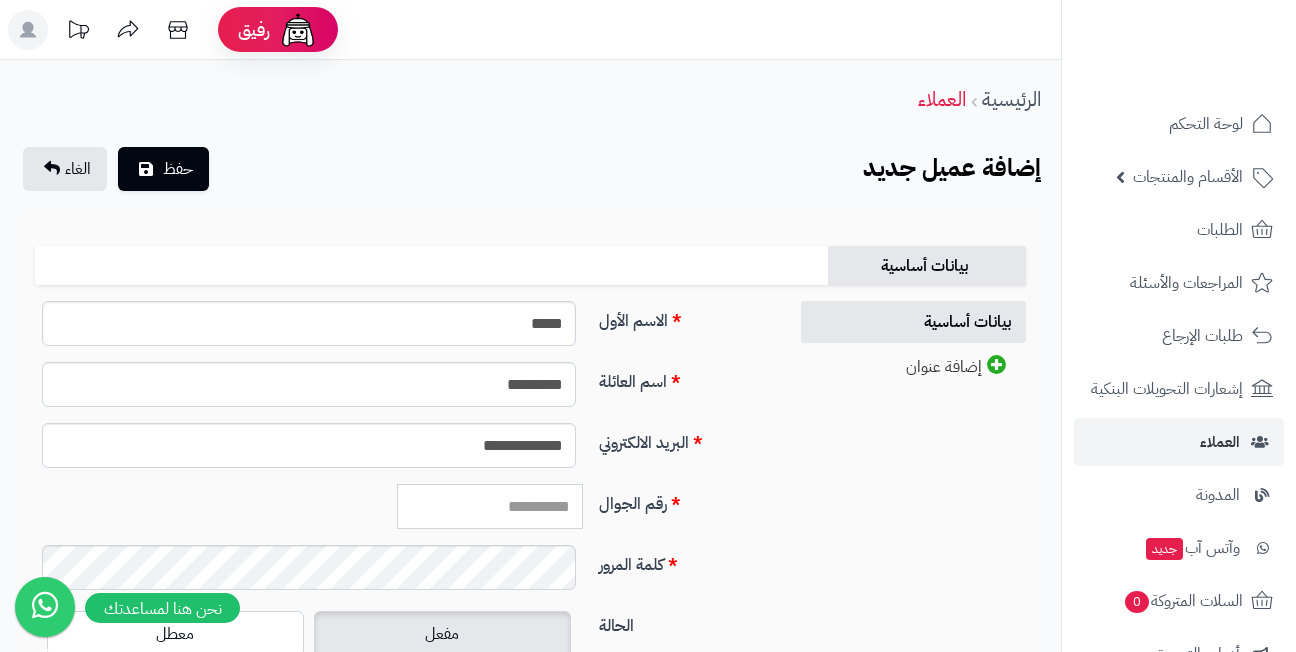 paste on "*********" 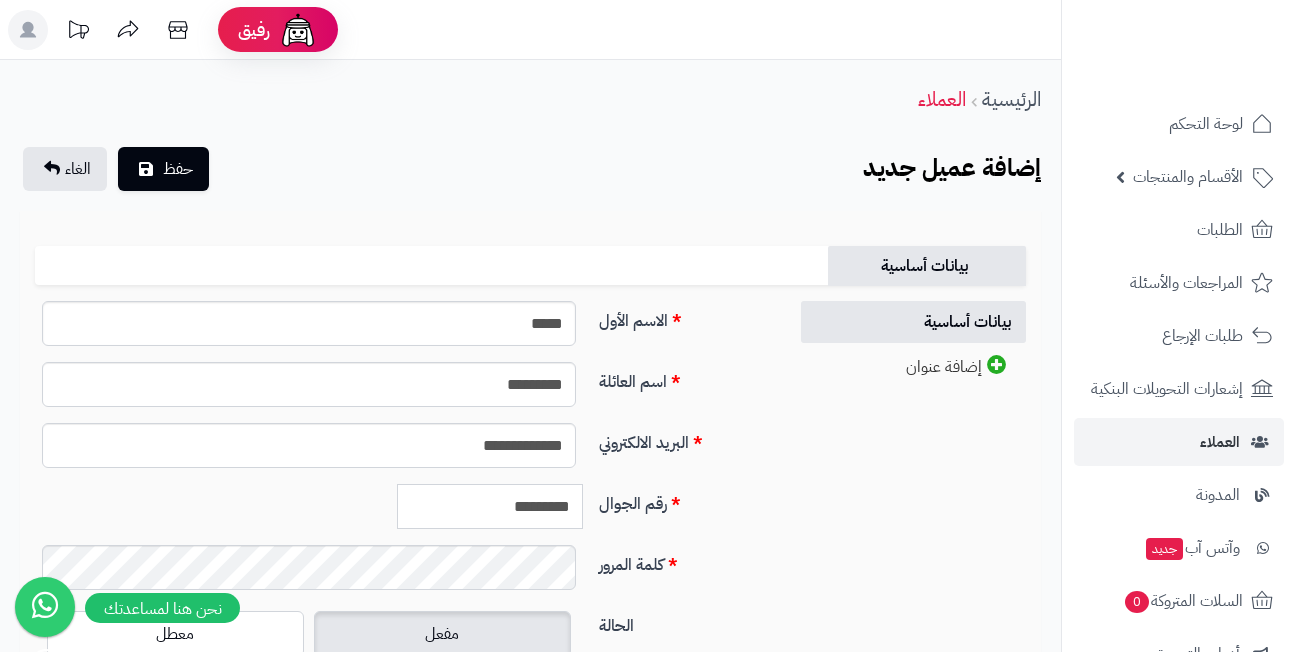 type on "*********" 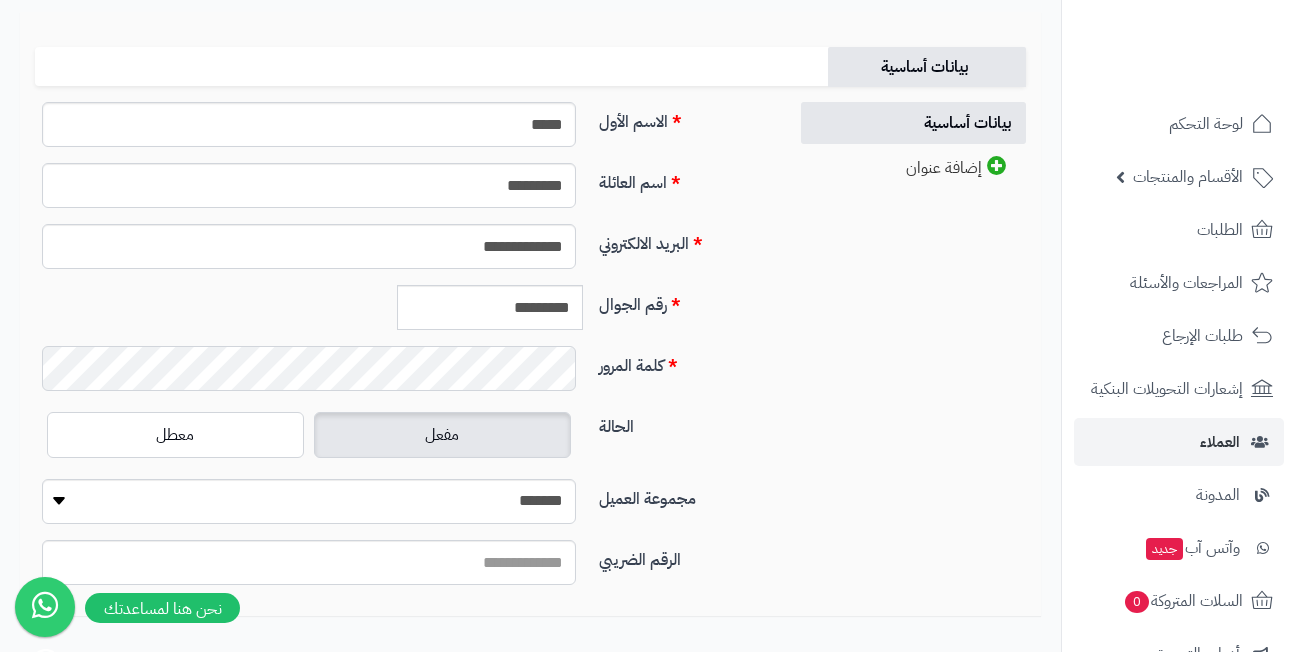 scroll, scrollTop: 200, scrollLeft: 0, axis: vertical 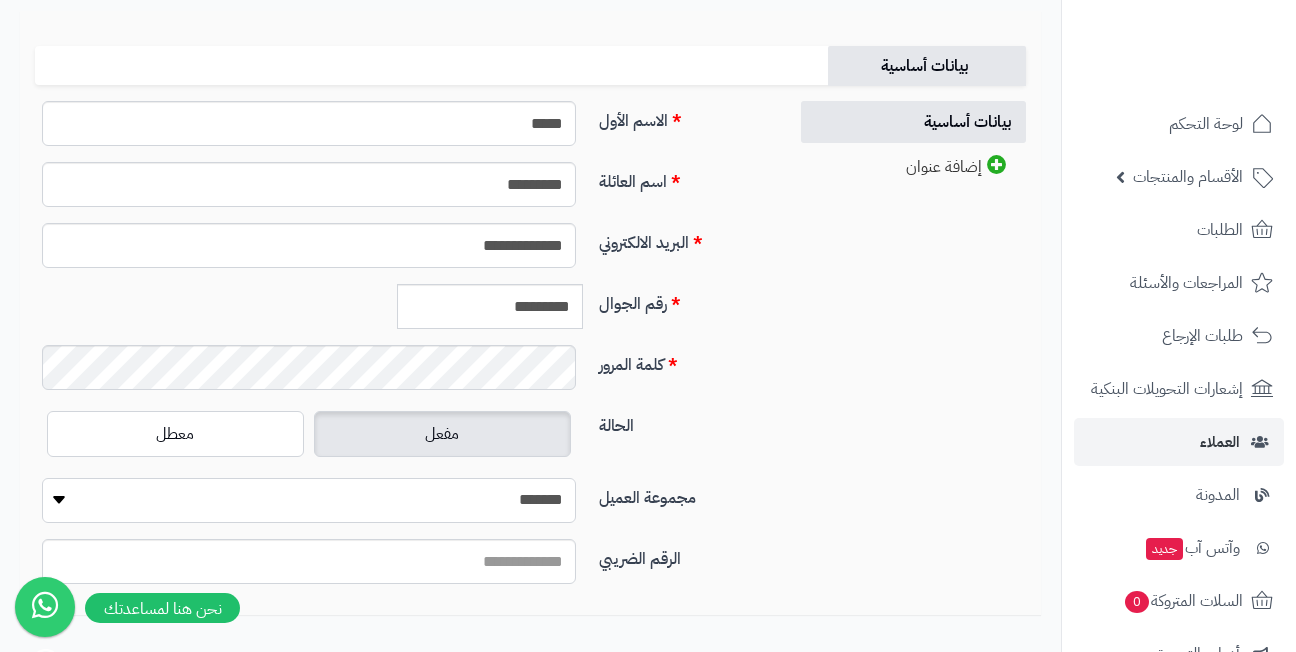 click on "**********" at bounding box center (309, 500) 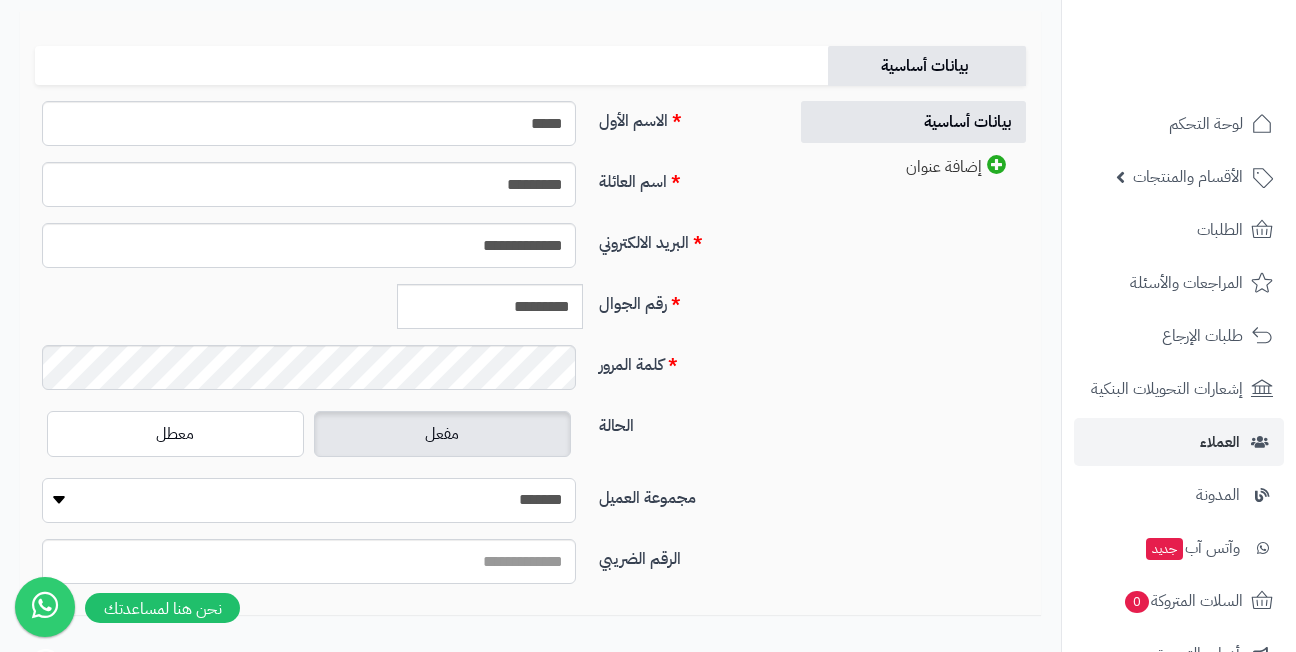 select on "*" 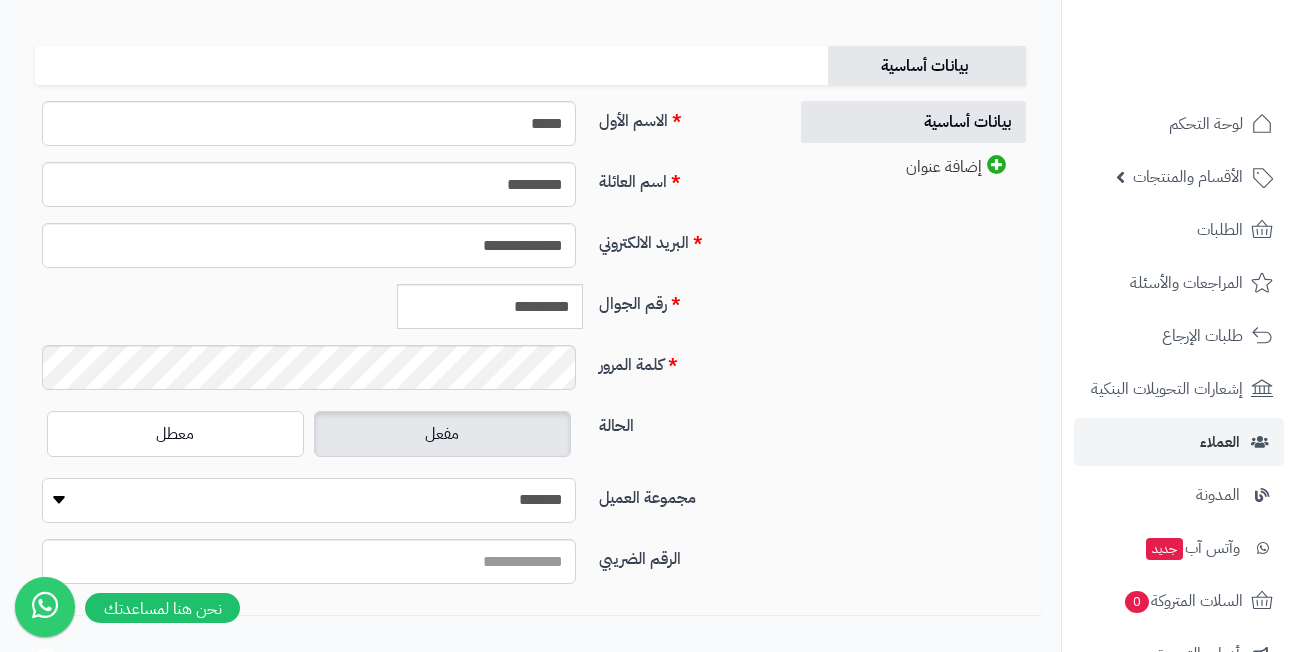 click on "**********" at bounding box center (309, 500) 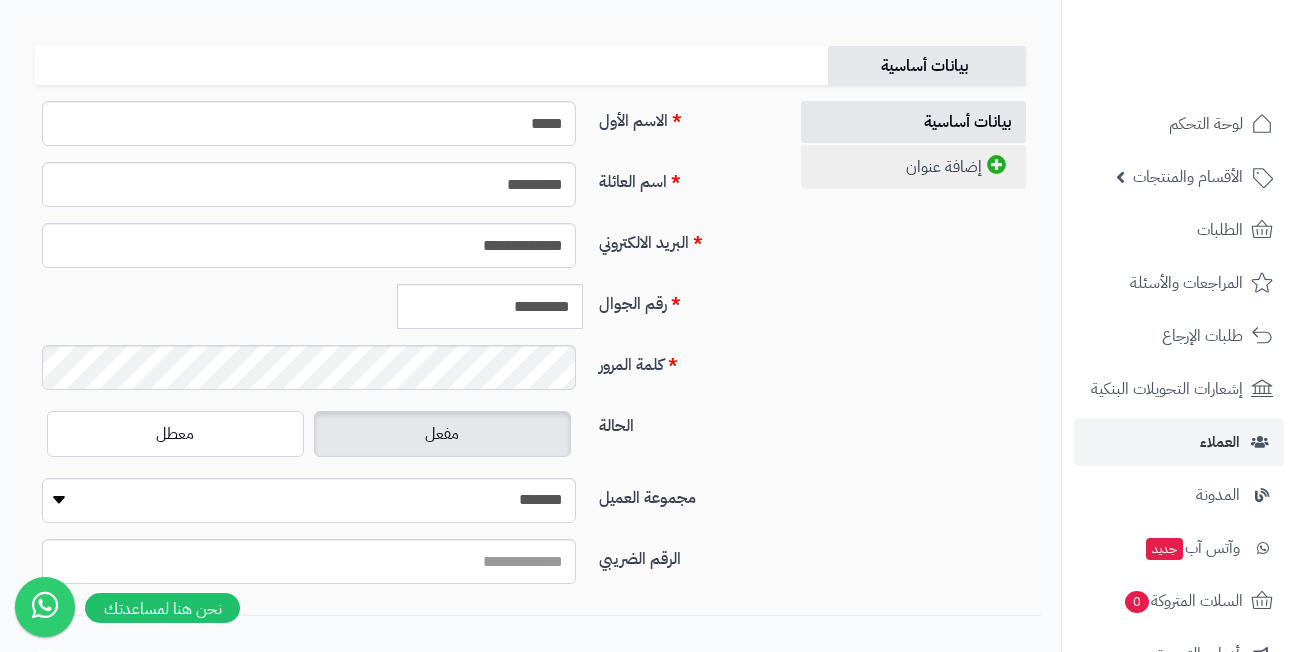 click on "إضافة عنوان" at bounding box center (913, 167) 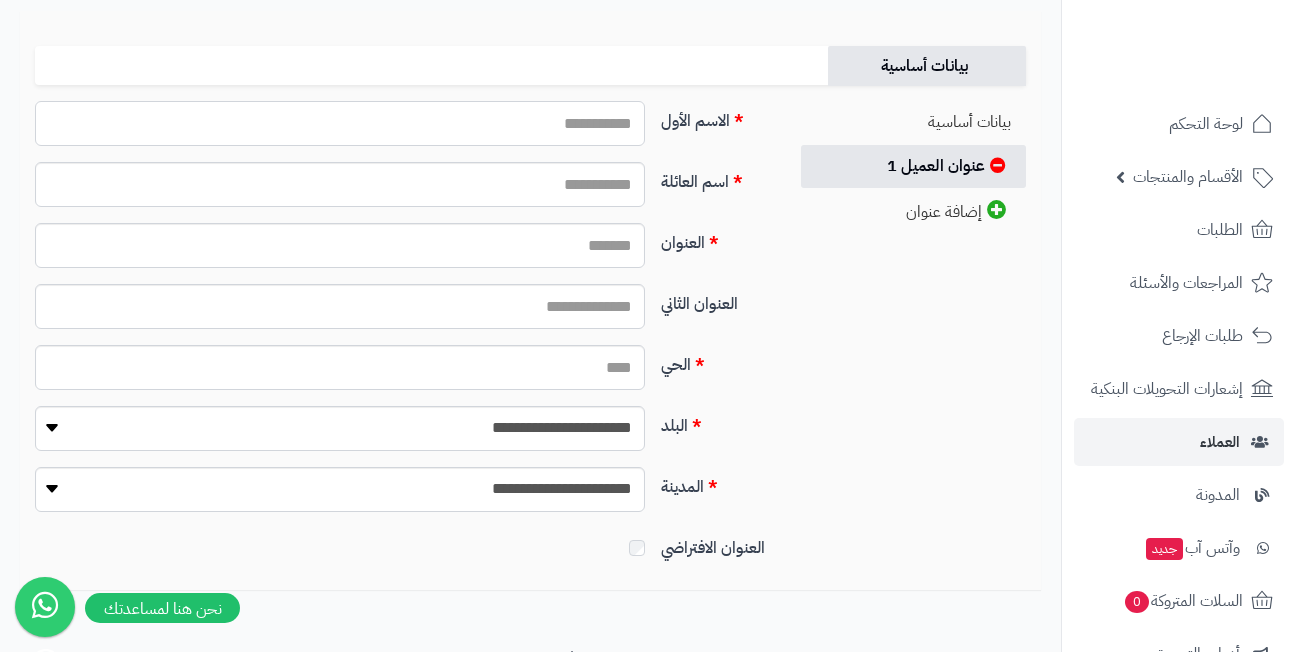 click on "الاسم الأول" at bounding box center (340, 123) 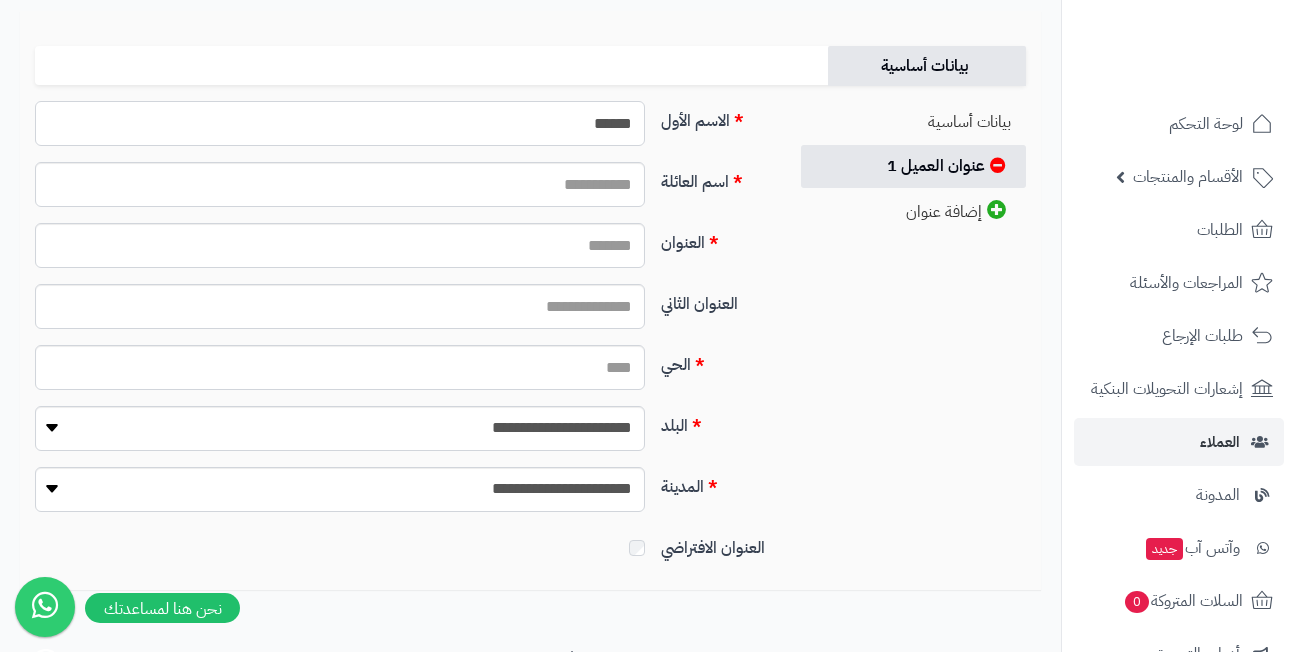 type on "*****" 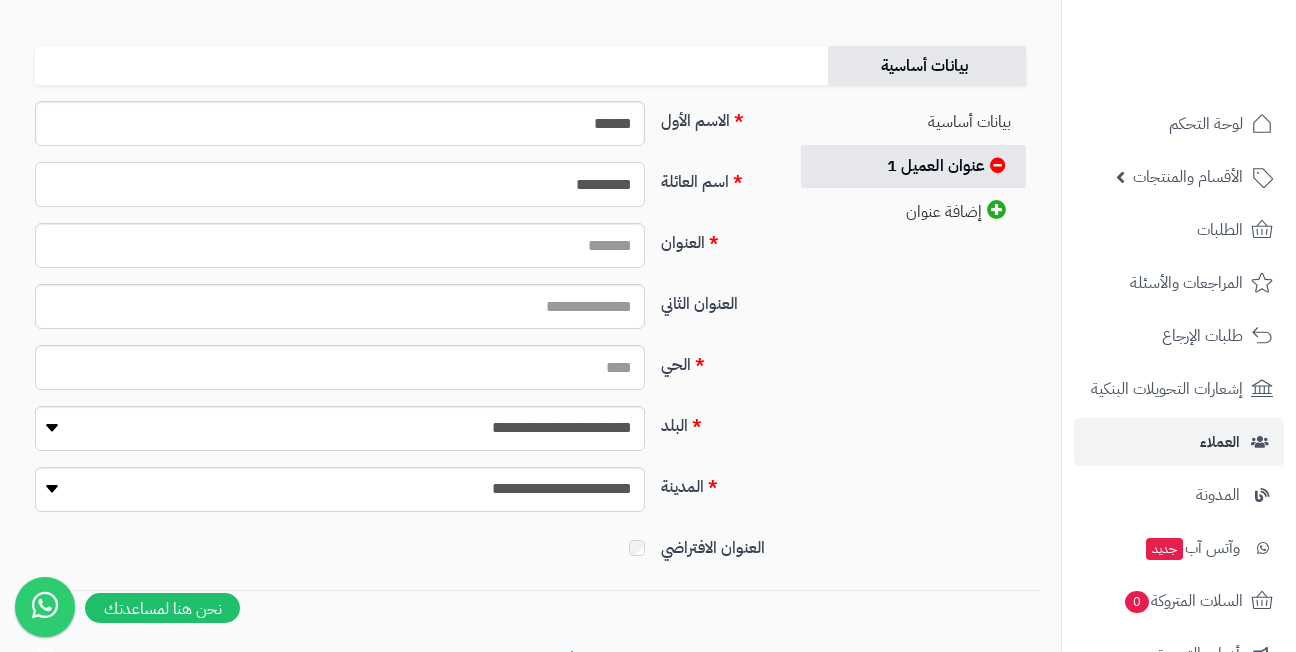 type on "*********" 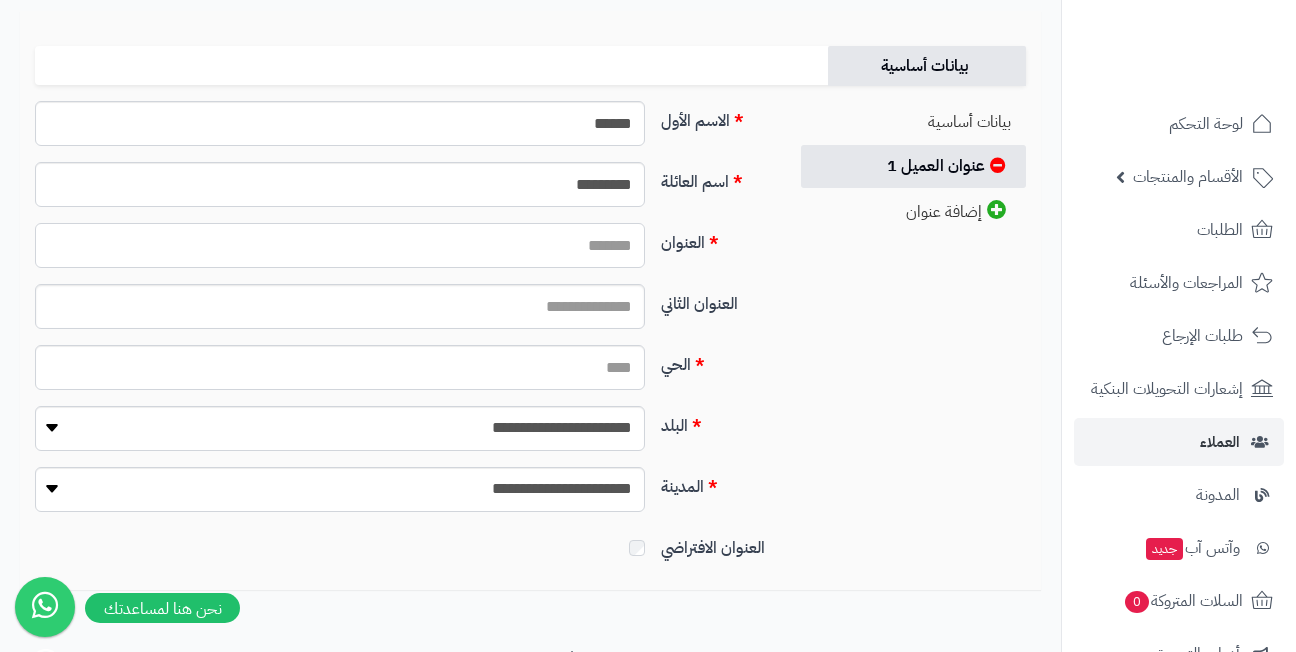 paste on "**********" 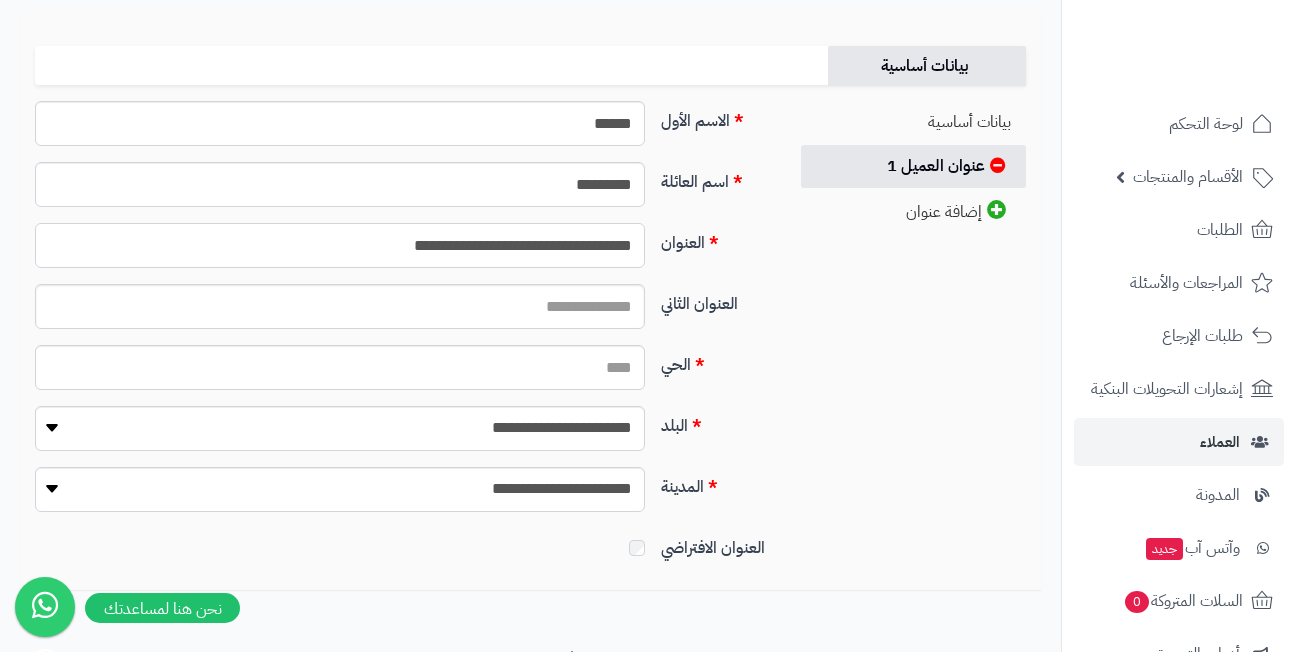 type on "**********" 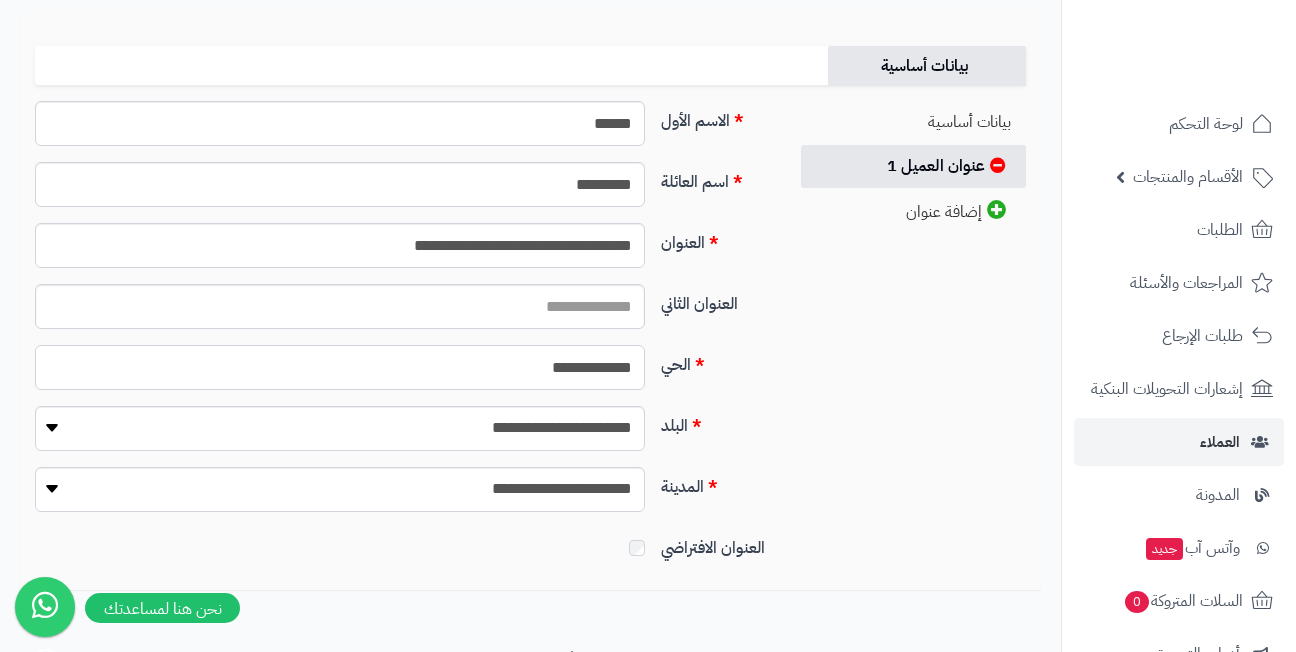 type on "**********" 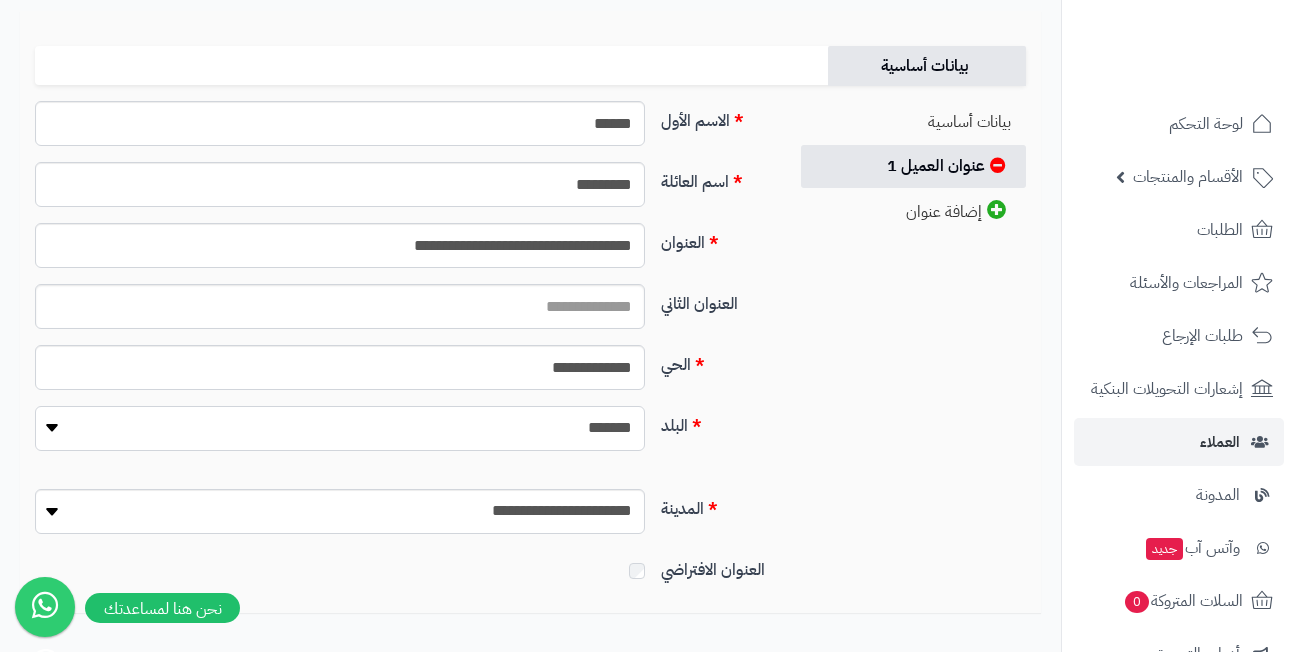 select on "***" 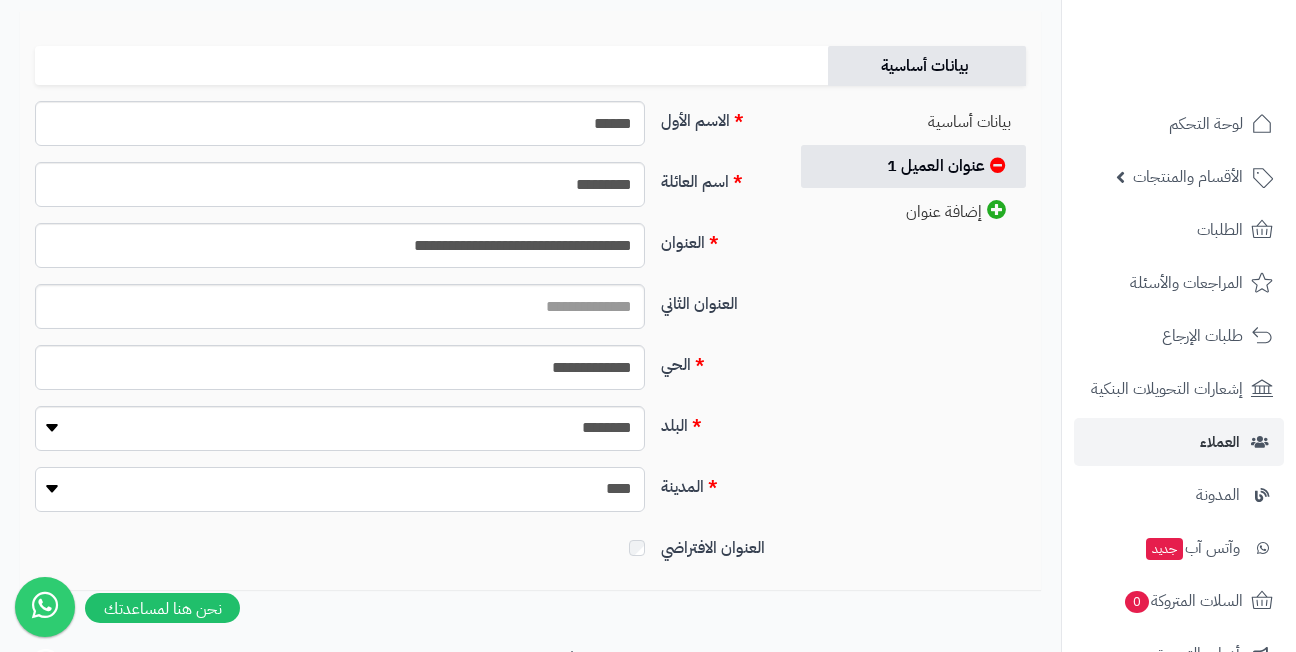 select on "***" 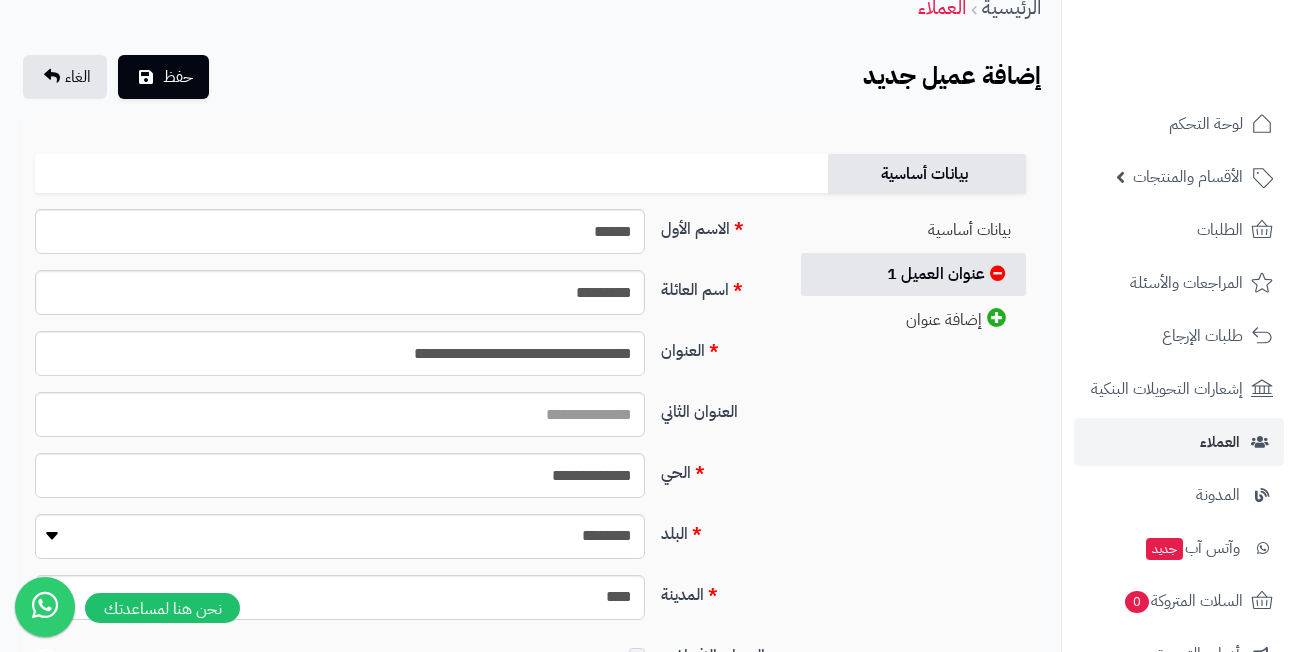 scroll, scrollTop: 0, scrollLeft: 0, axis: both 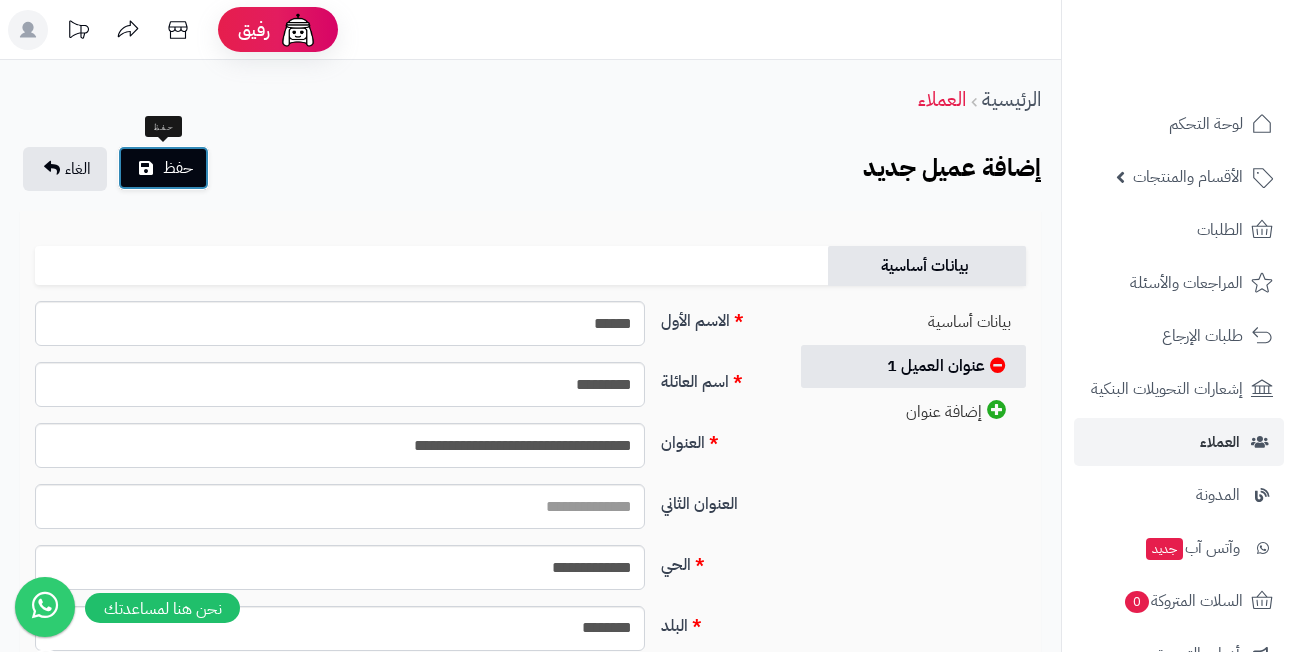 click on "حفظ" at bounding box center [178, 168] 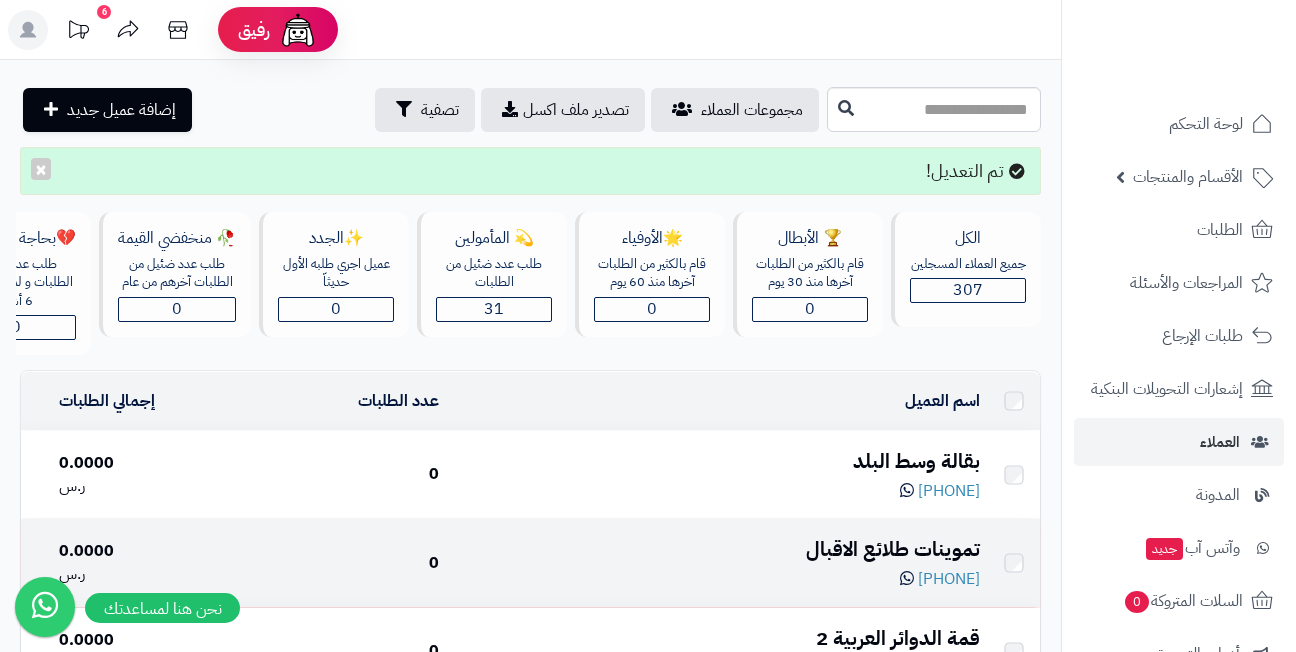 scroll, scrollTop: 0, scrollLeft: 0, axis: both 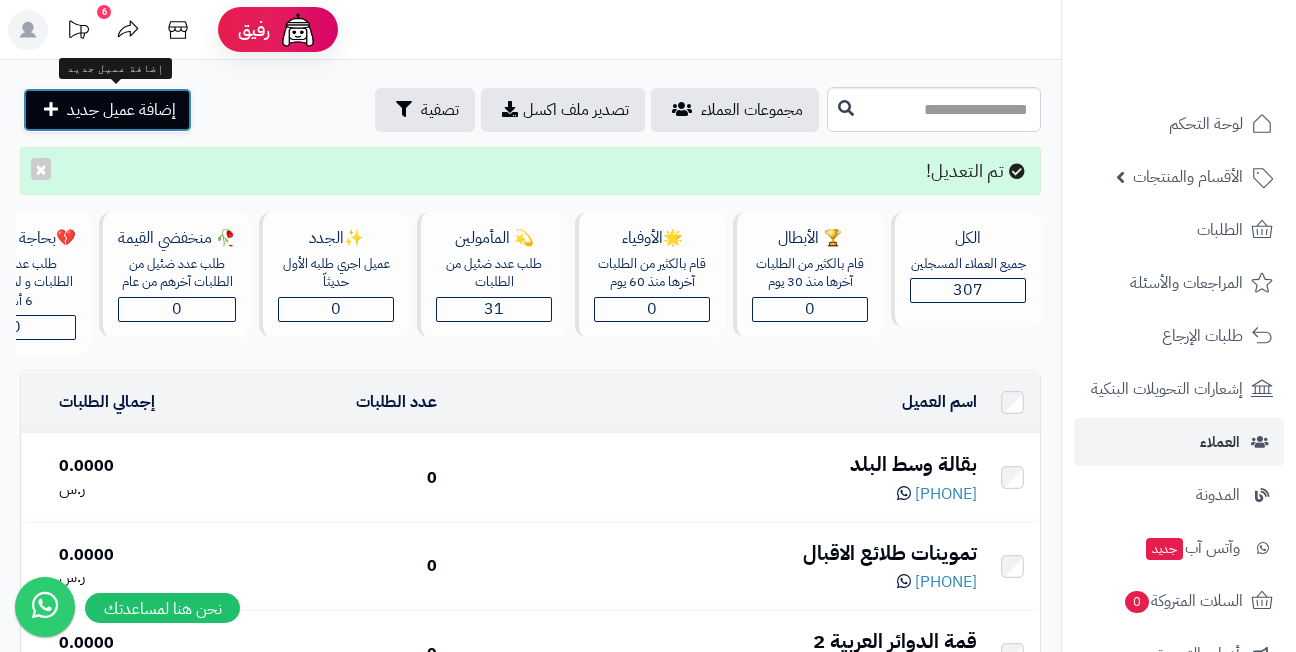click on "إضافة عميل جديد" at bounding box center [121, 110] 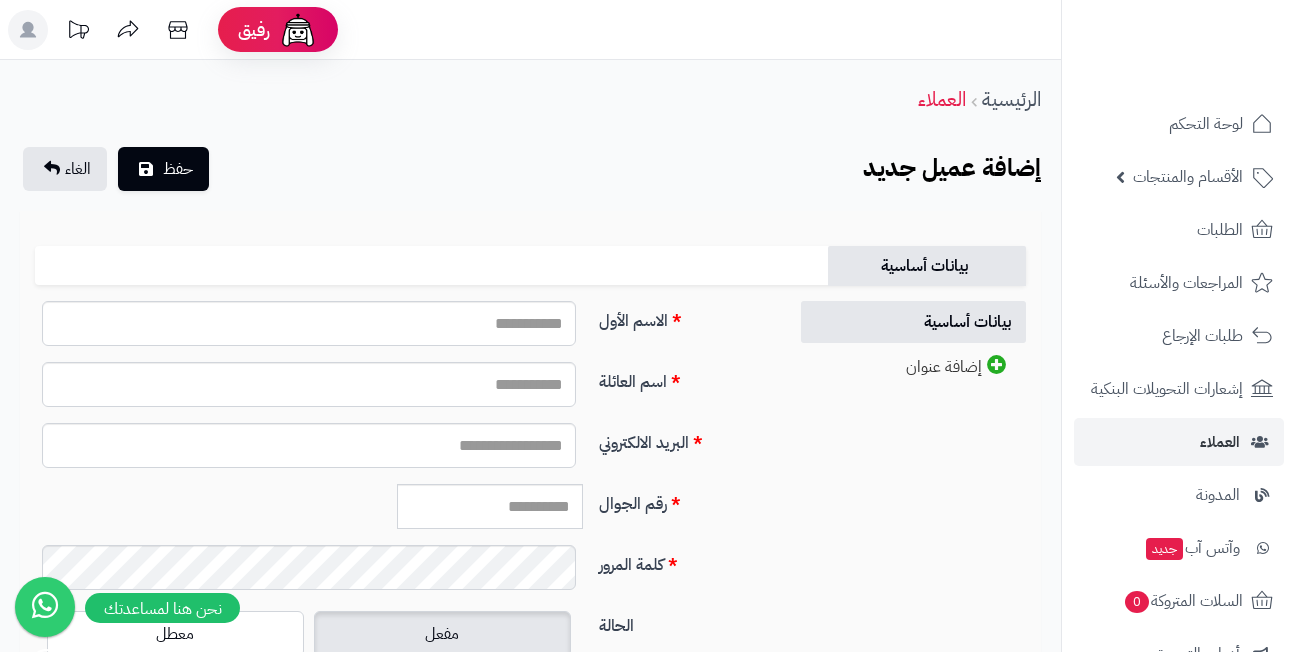 scroll, scrollTop: 0, scrollLeft: 0, axis: both 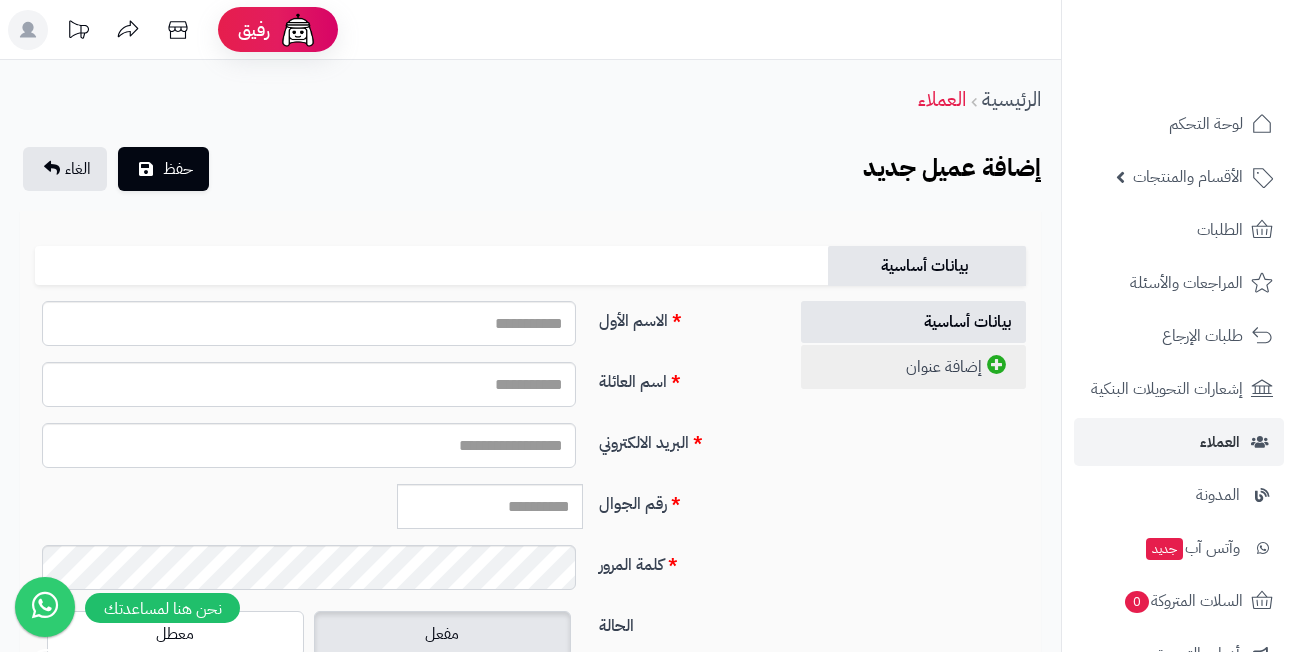 click on "إضافة عنوان" at bounding box center [913, 367] 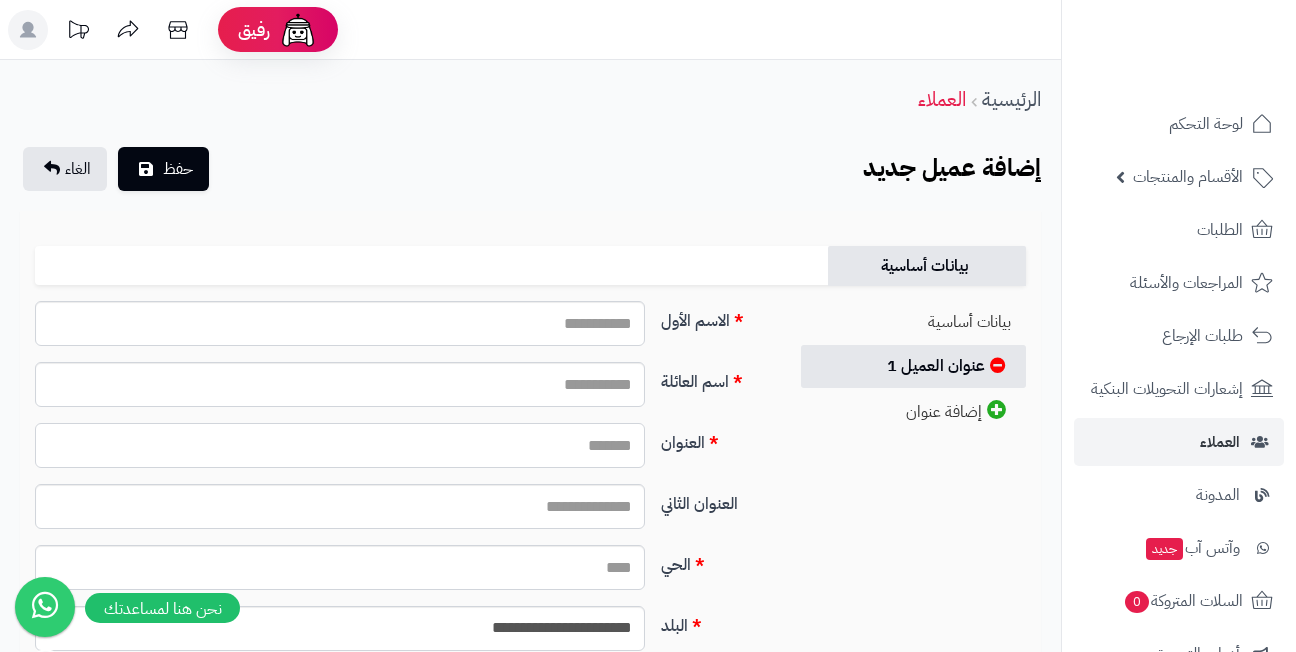 click on "العنوان" at bounding box center [340, 445] 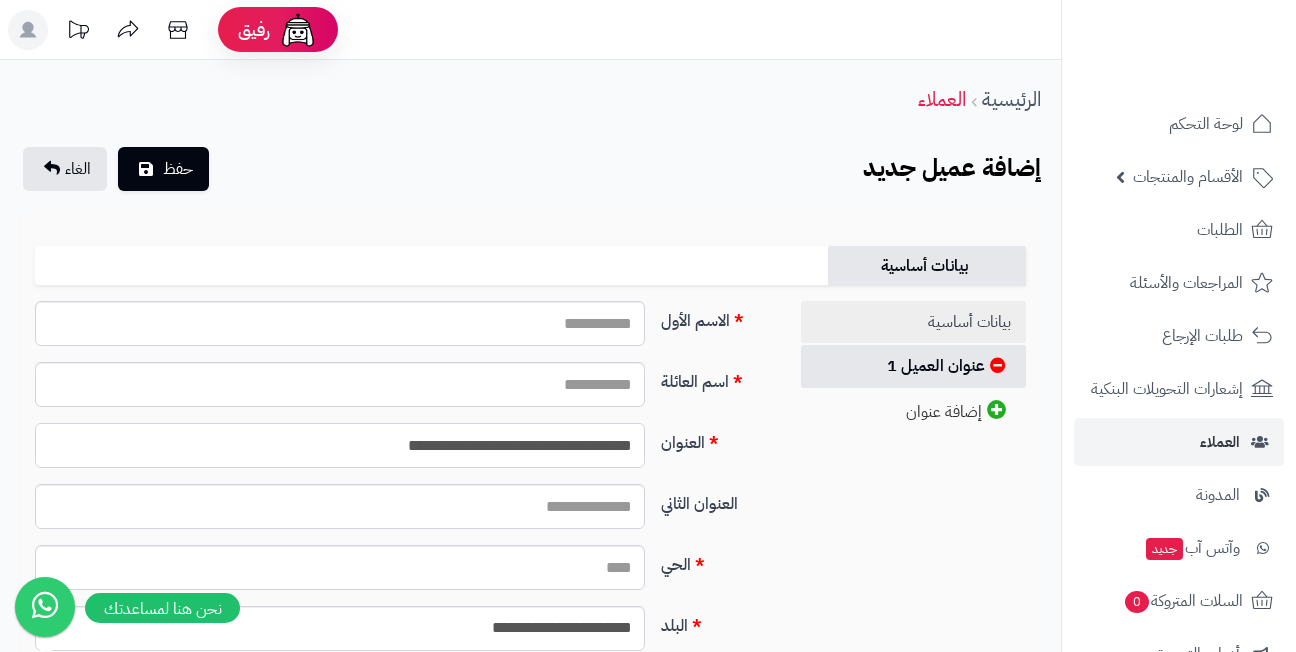 type on "**********" 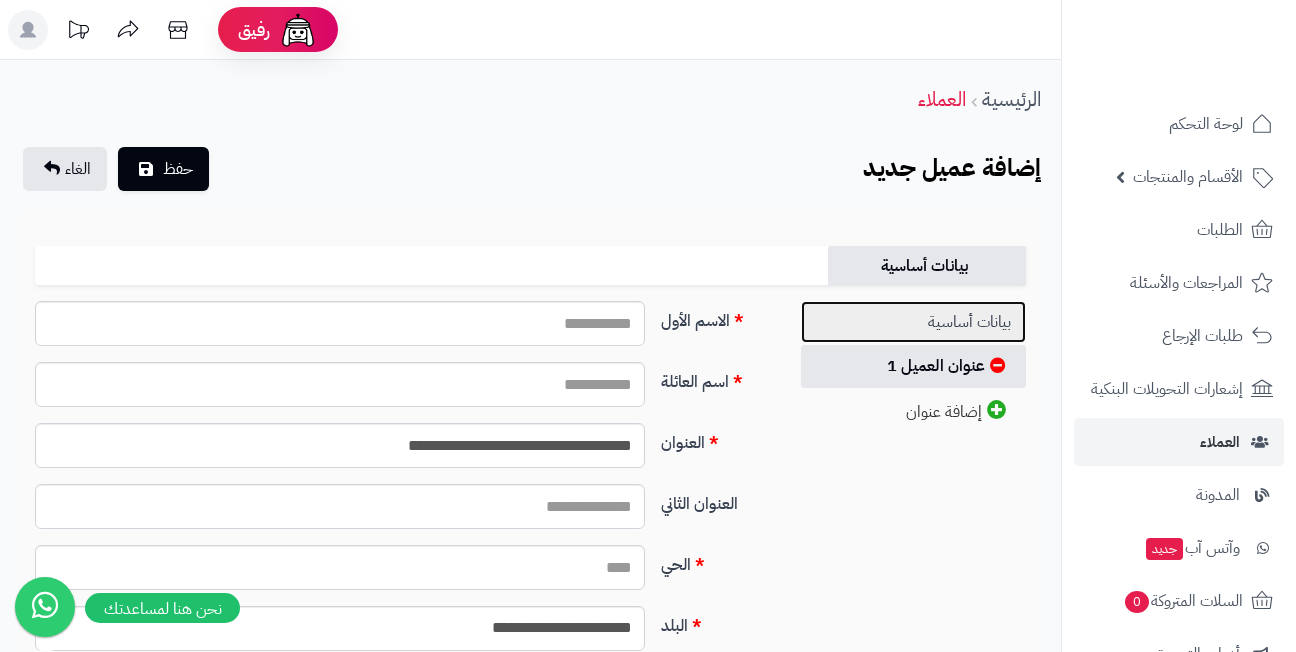 click on "بيانات أساسية" at bounding box center [913, 322] 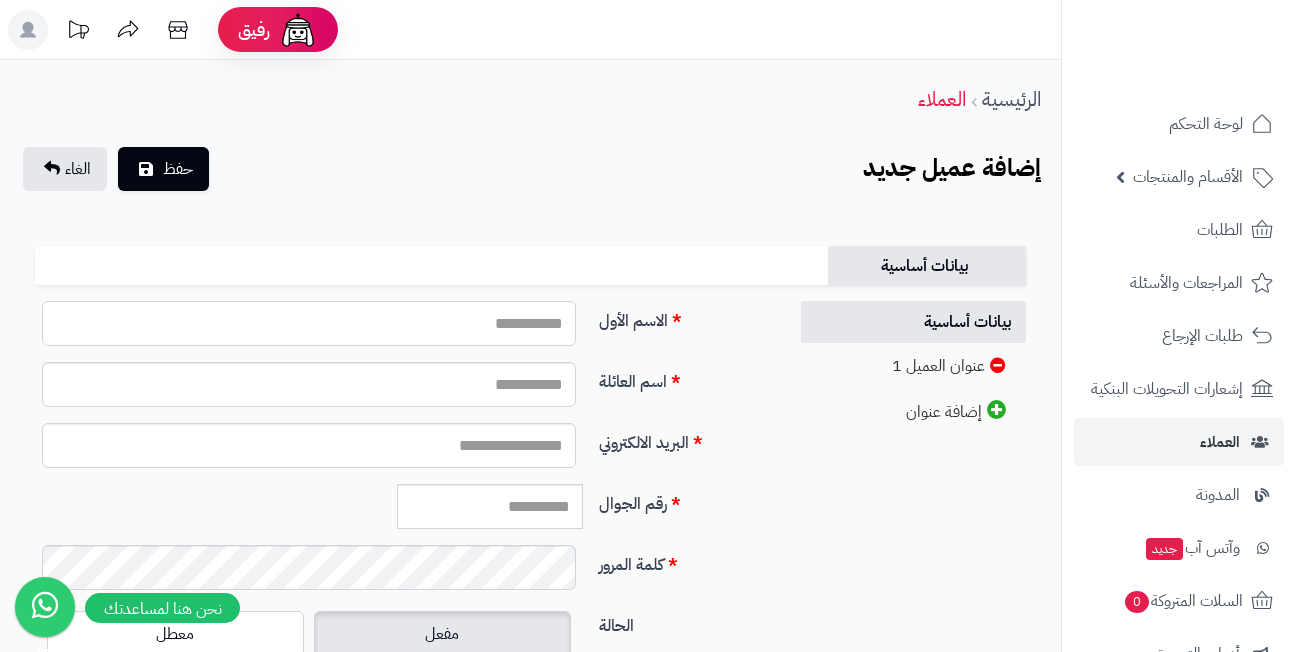 click on "الاسم الأول" at bounding box center (309, 323) 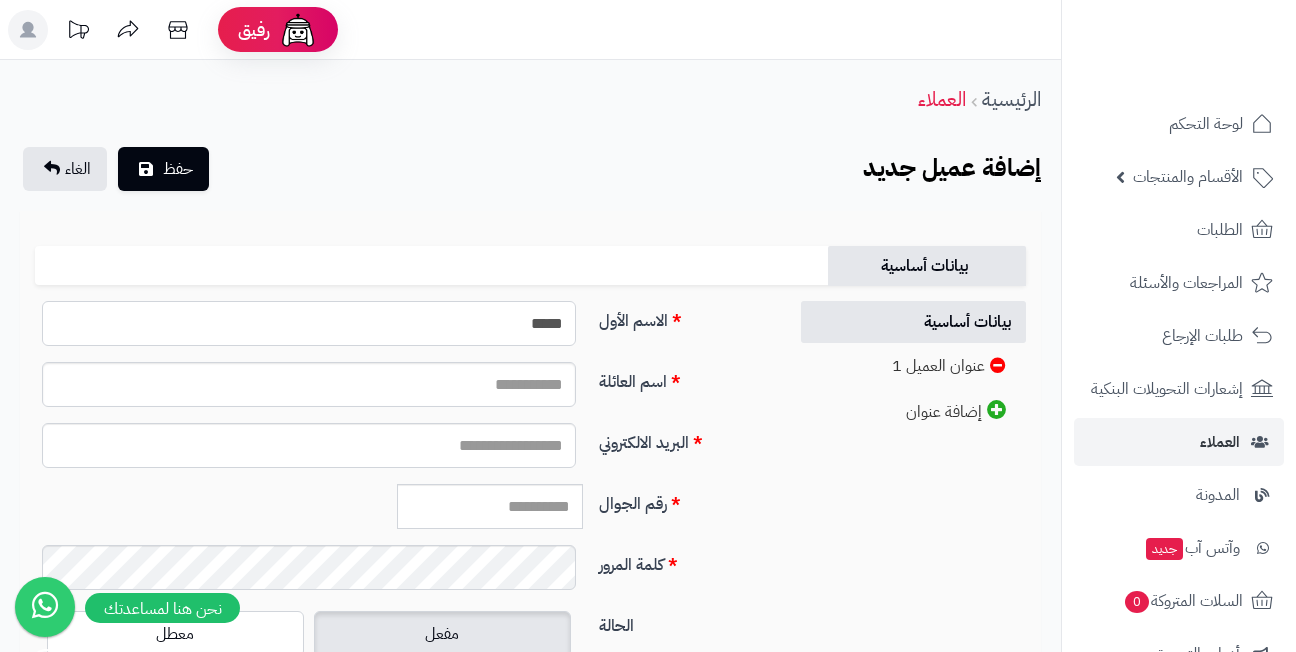 type on "*****" 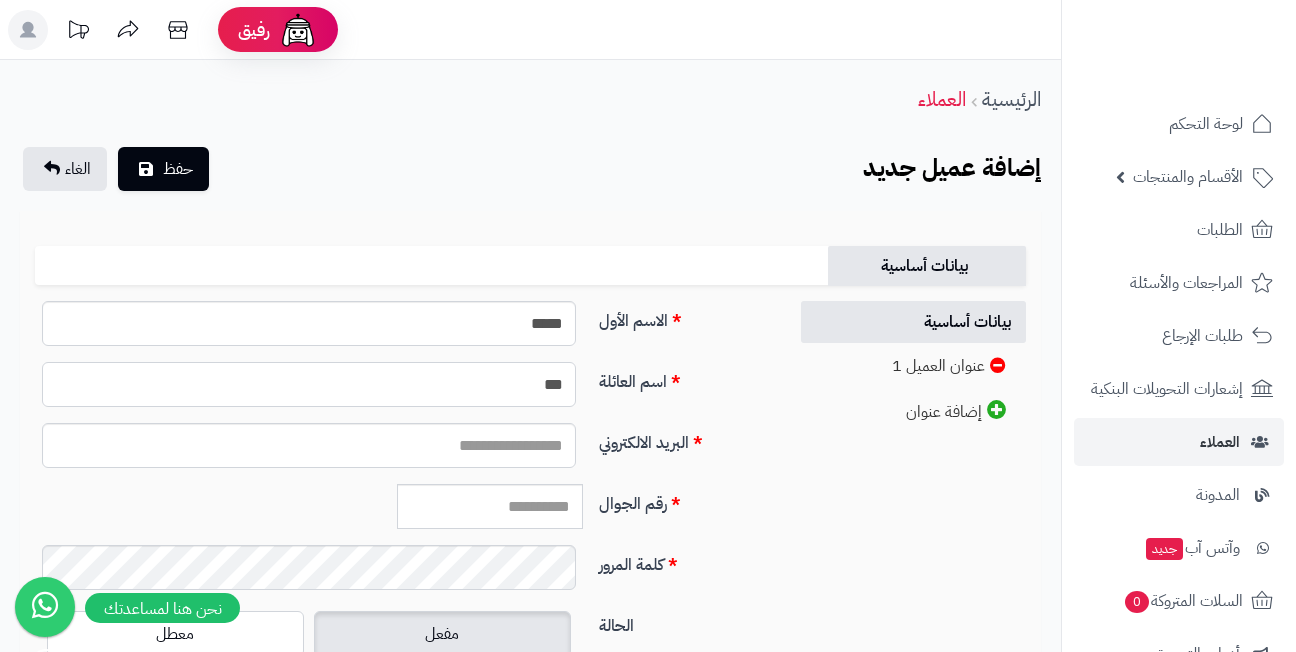 type on "***" 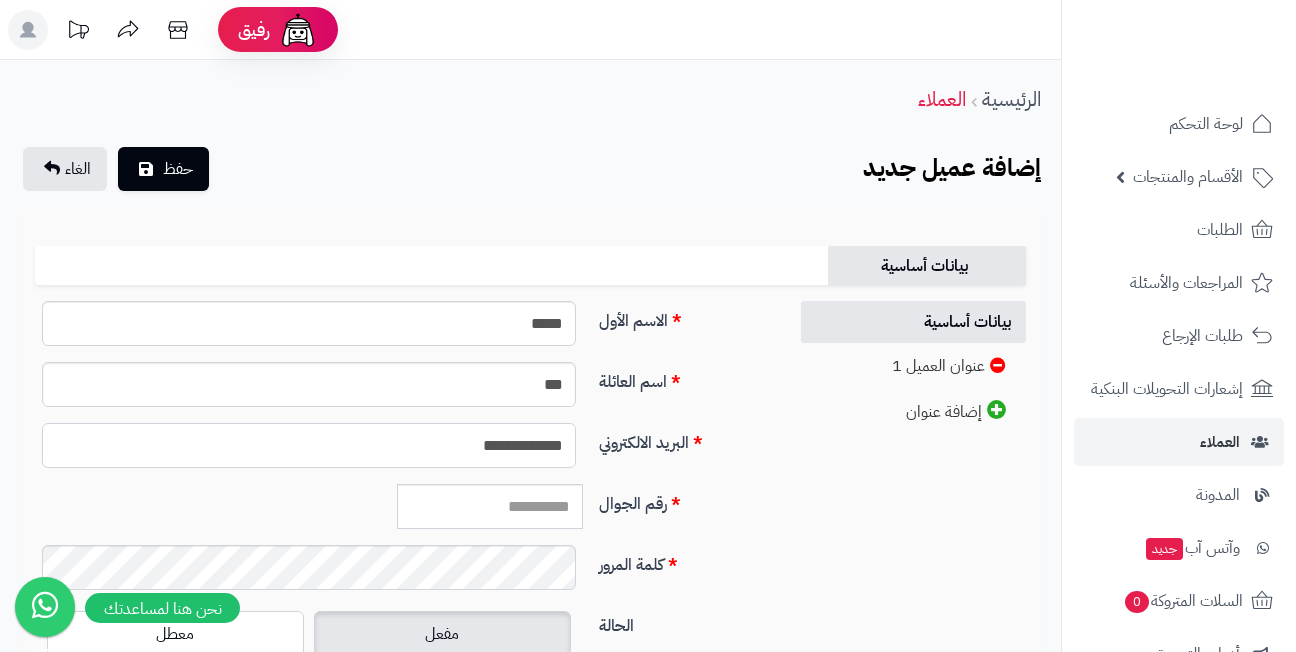 type on "**********" 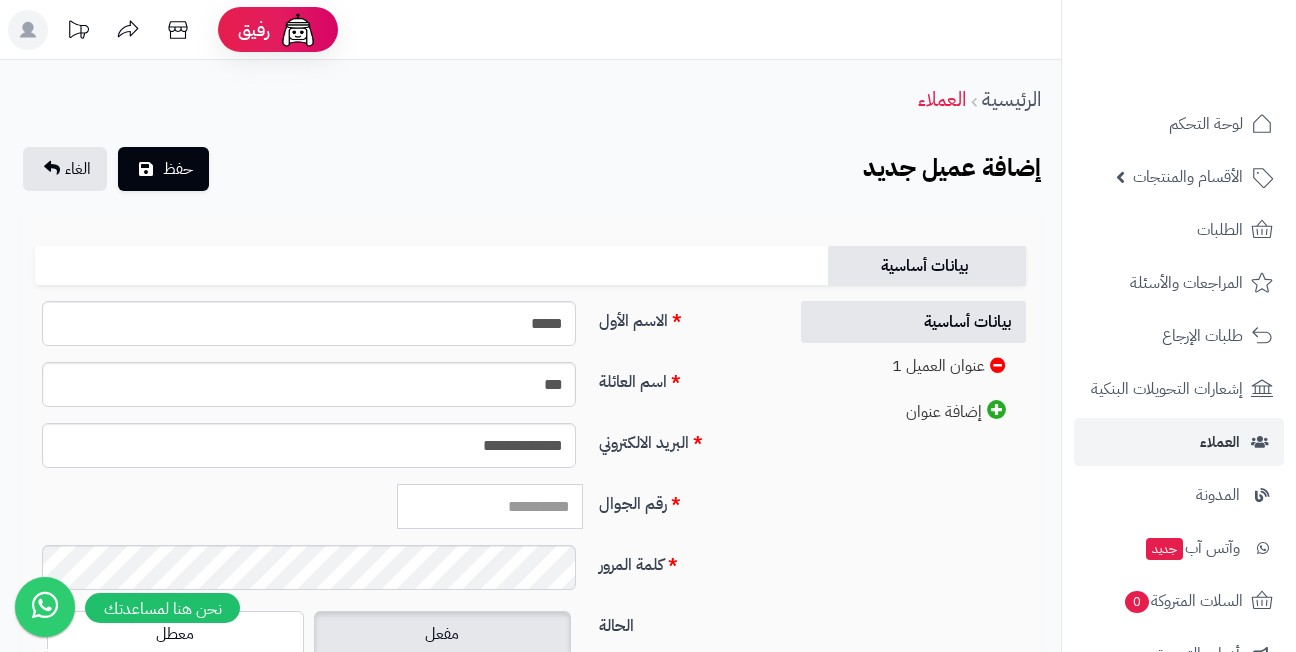 paste on "*********" 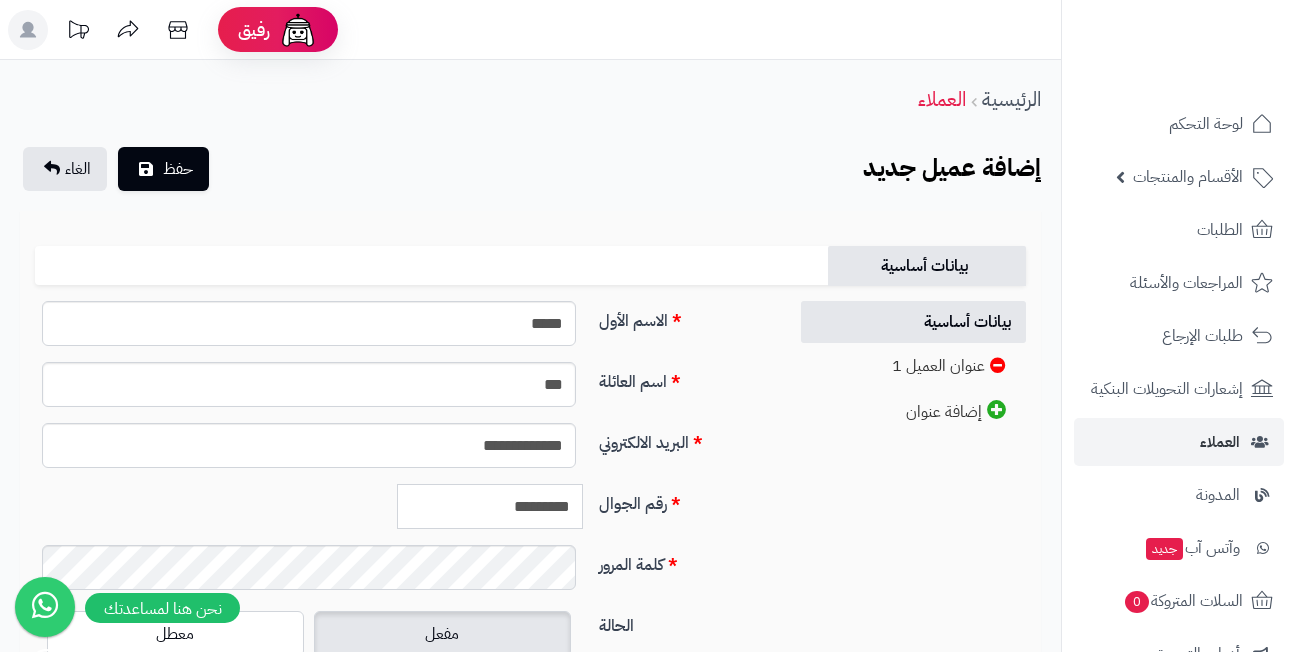 type on "*********" 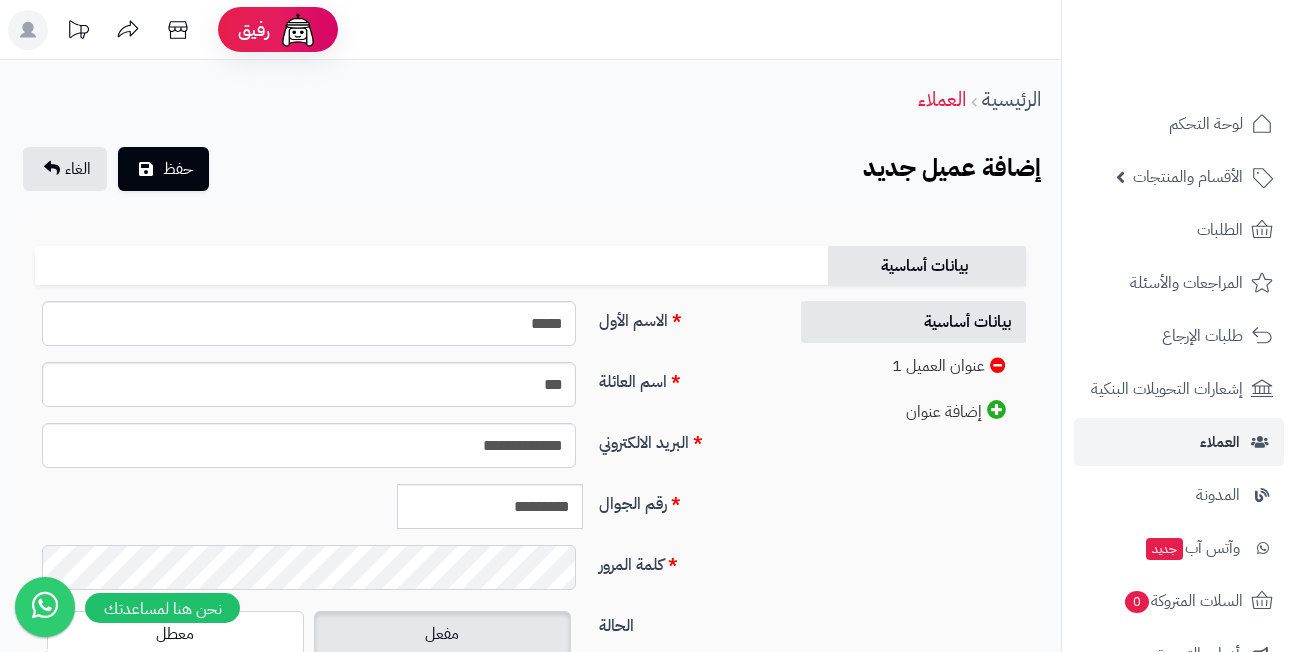scroll, scrollTop: 320, scrollLeft: 0, axis: vertical 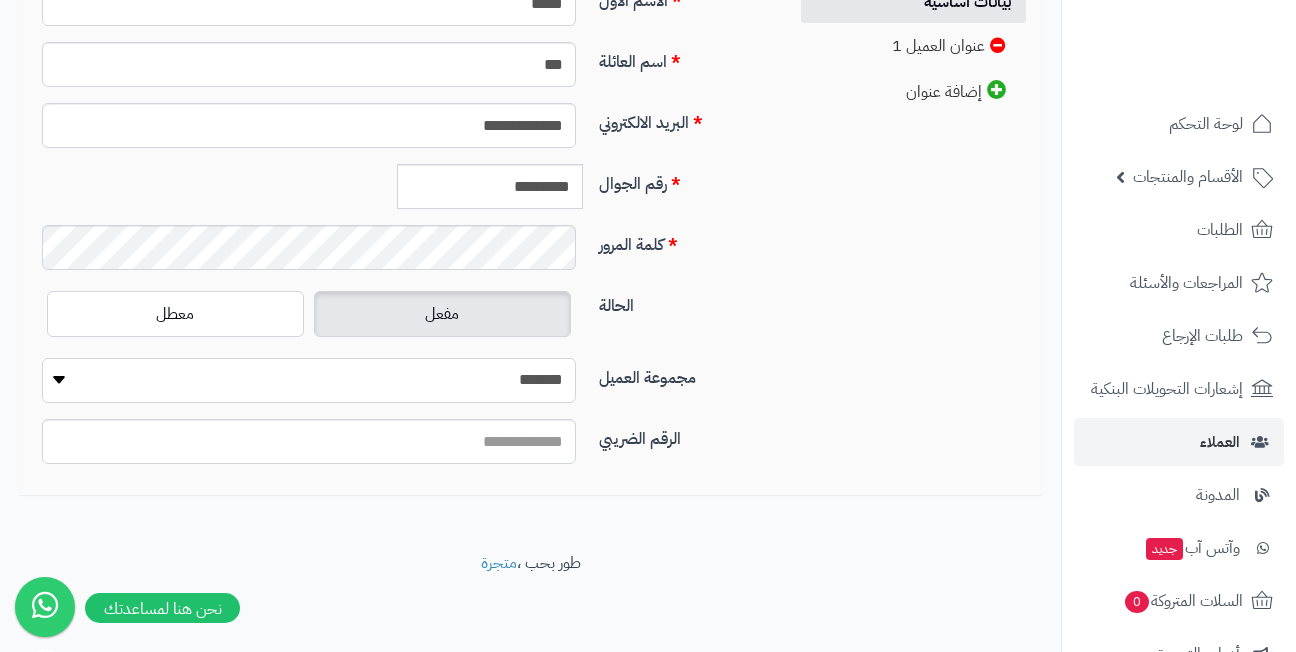 click on "**********" at bounding box center (309, 380) 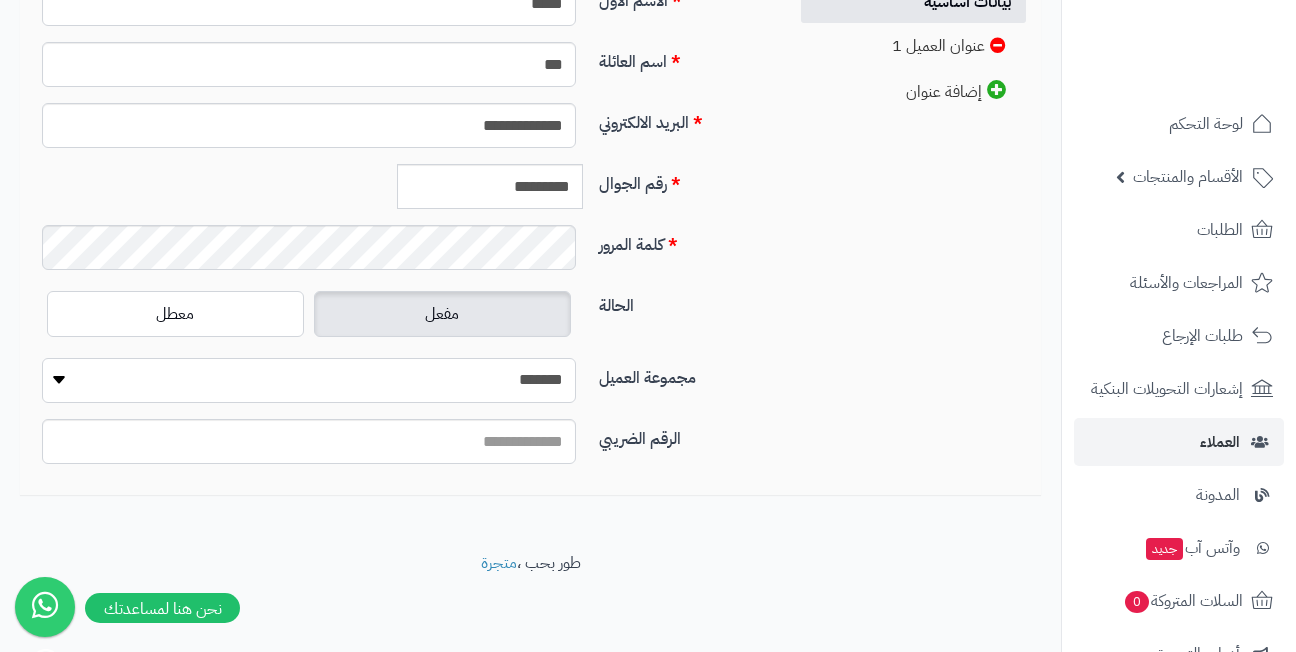 select on "*" 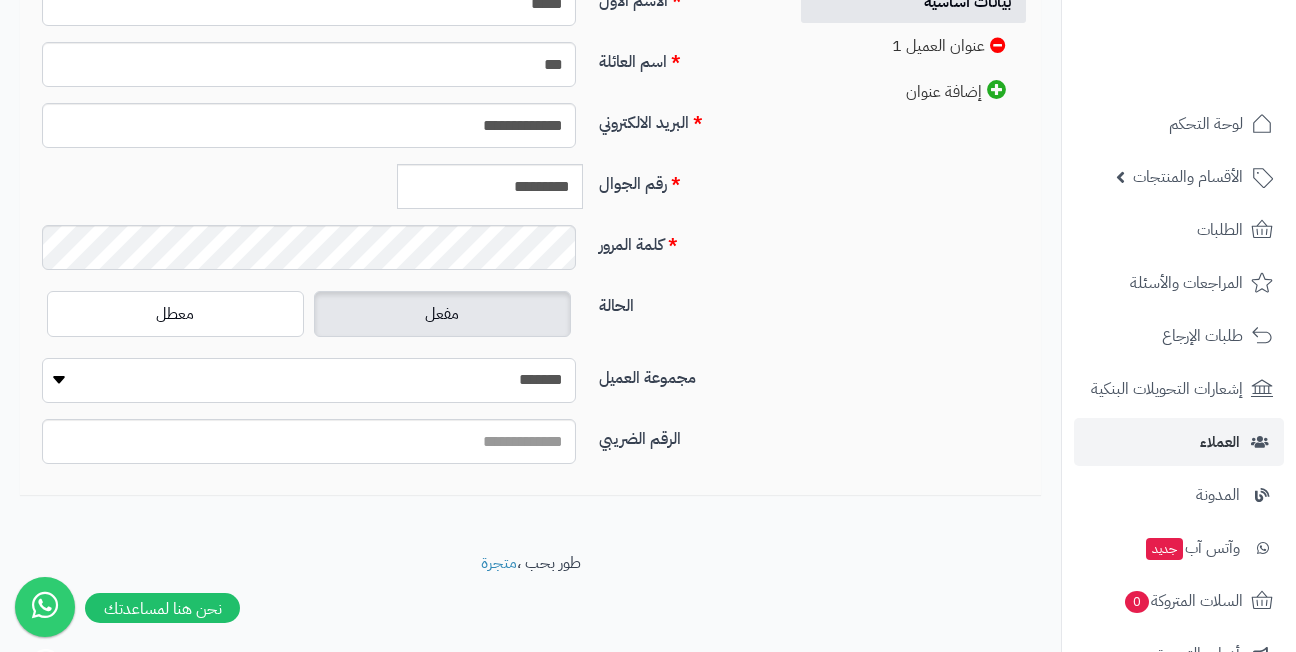 click on "**********" at bounding box center (309, 380) 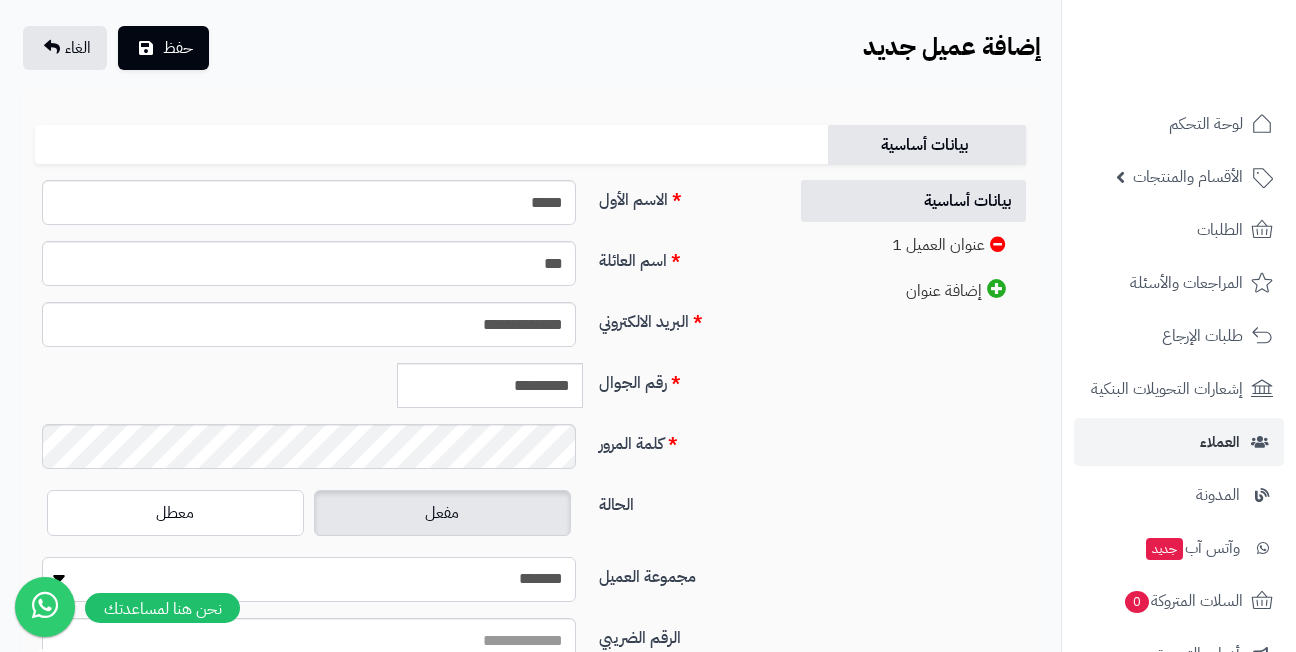scroll, scrollTop: 120, scrollLeft: 0, axis: vertical 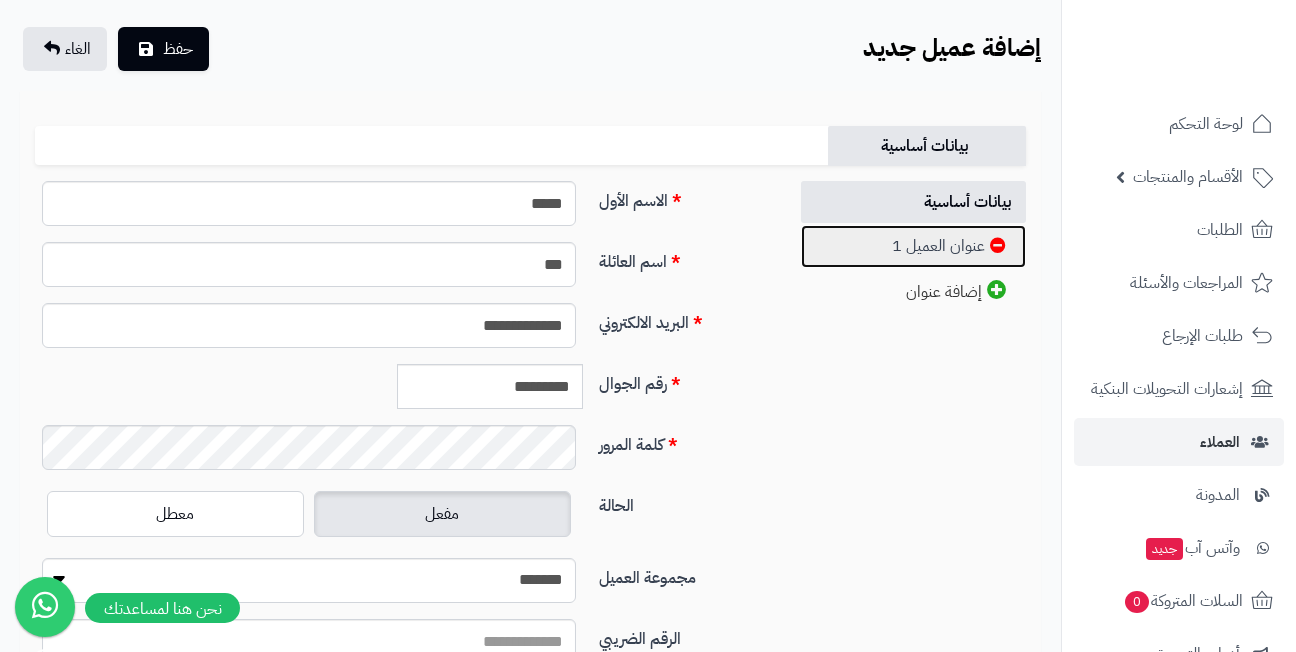 click on "عنوان العميل 1" at bounding box center [913, 246] 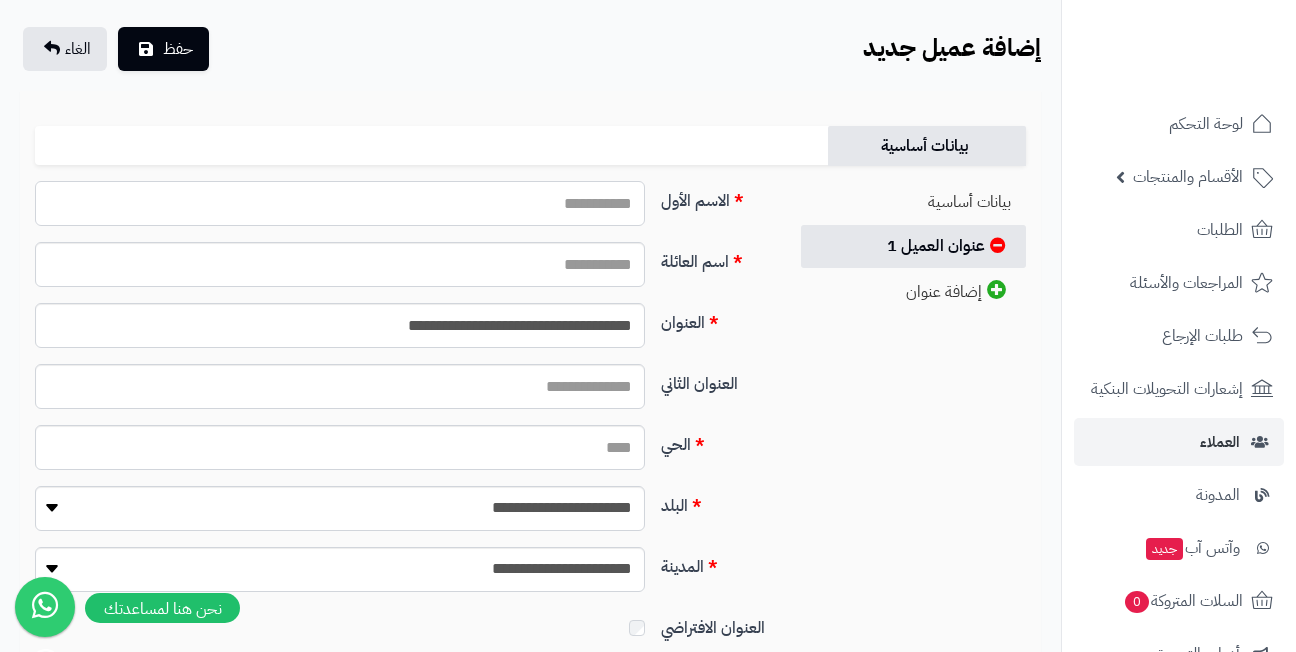 click on "الاسم الأول" at bounding box center (340, 203) 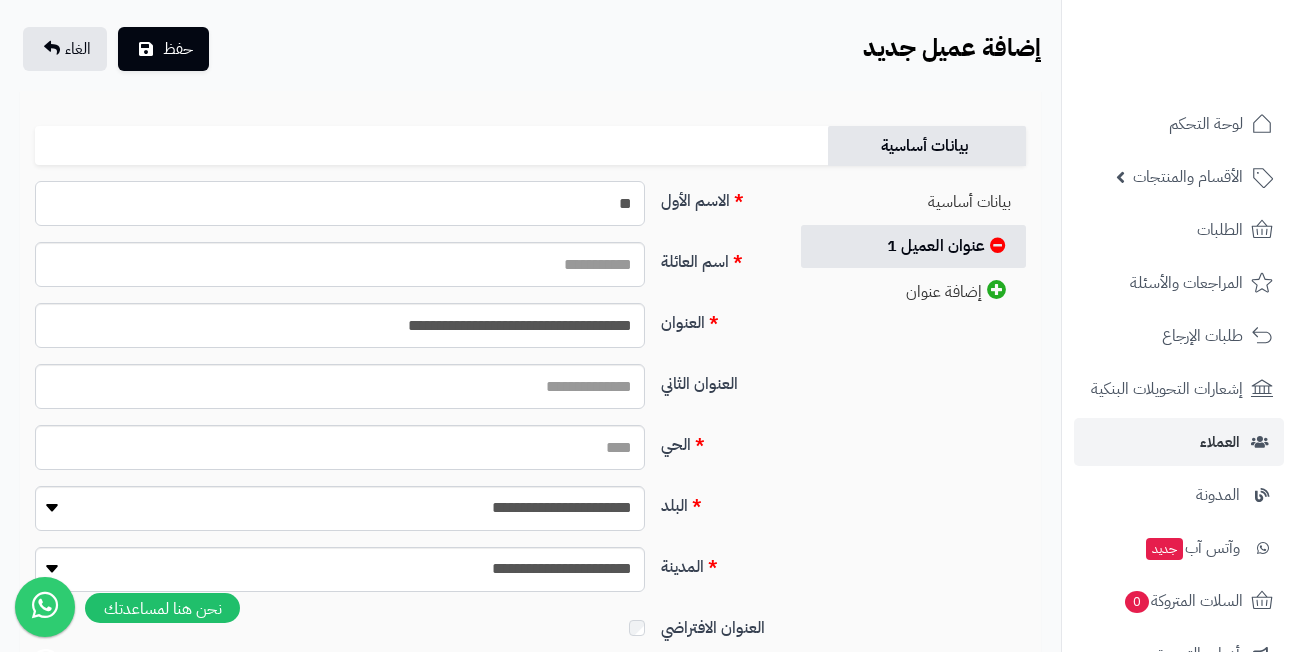 type on "*" 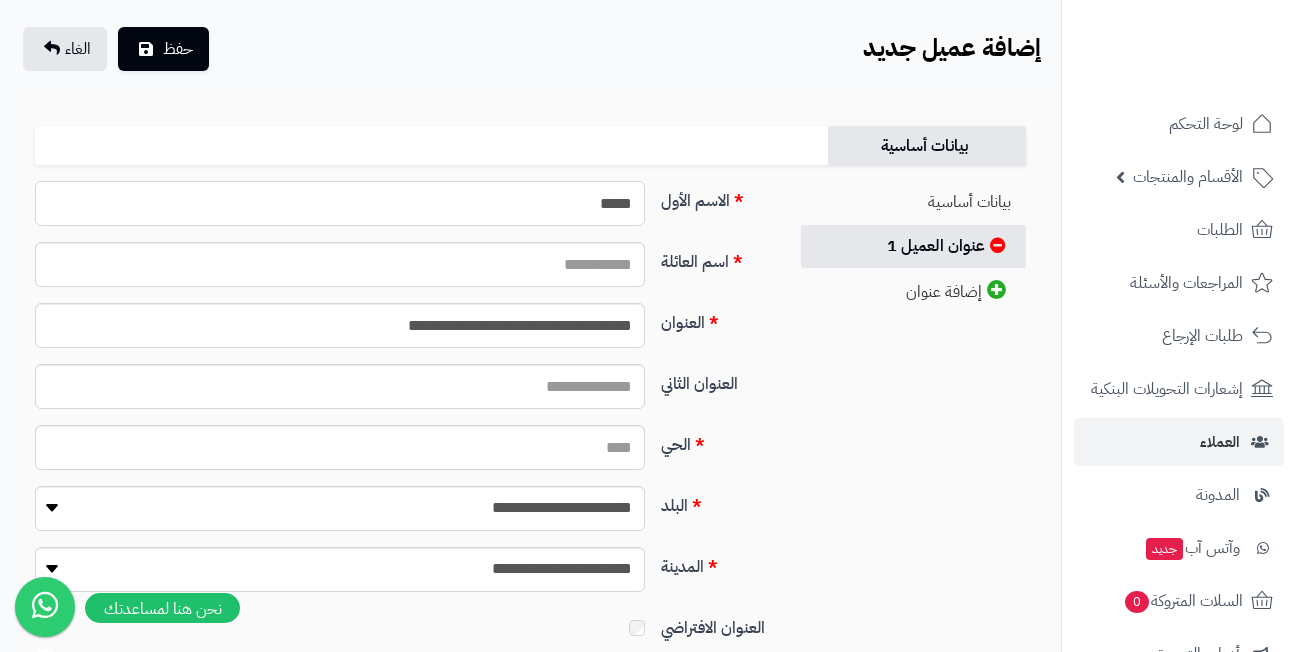 type on "*****" 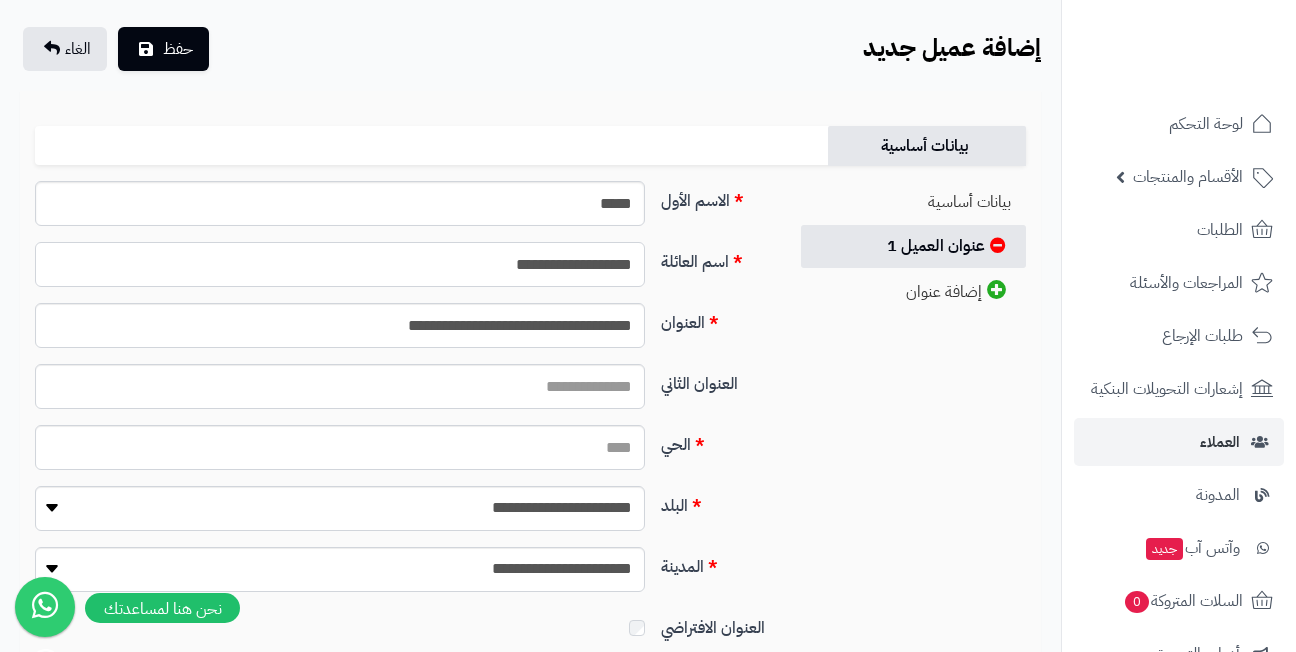 type on "**********" 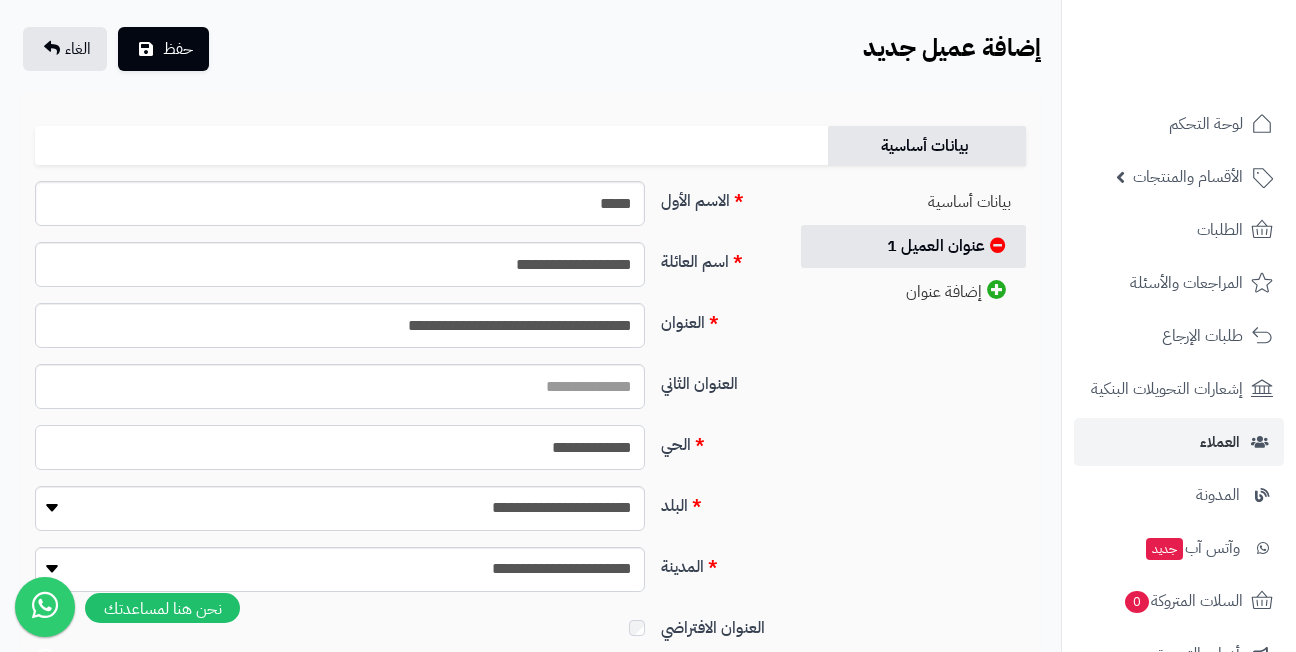 type on "**********" 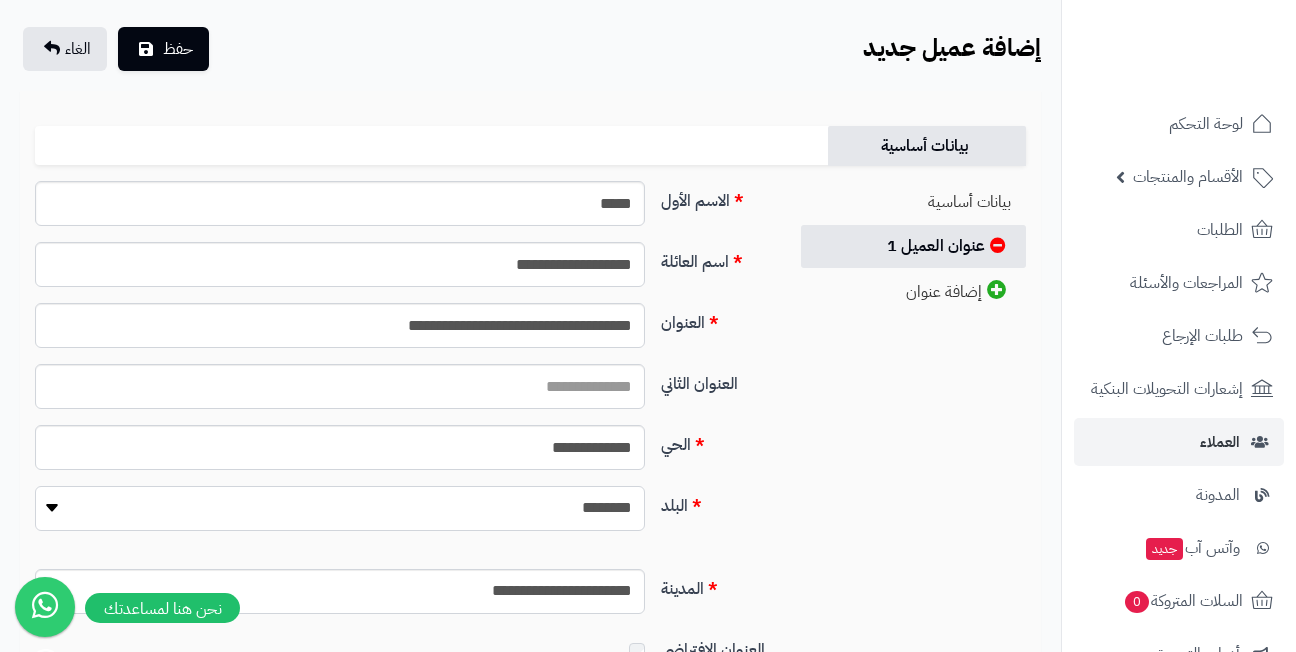 select on "***" 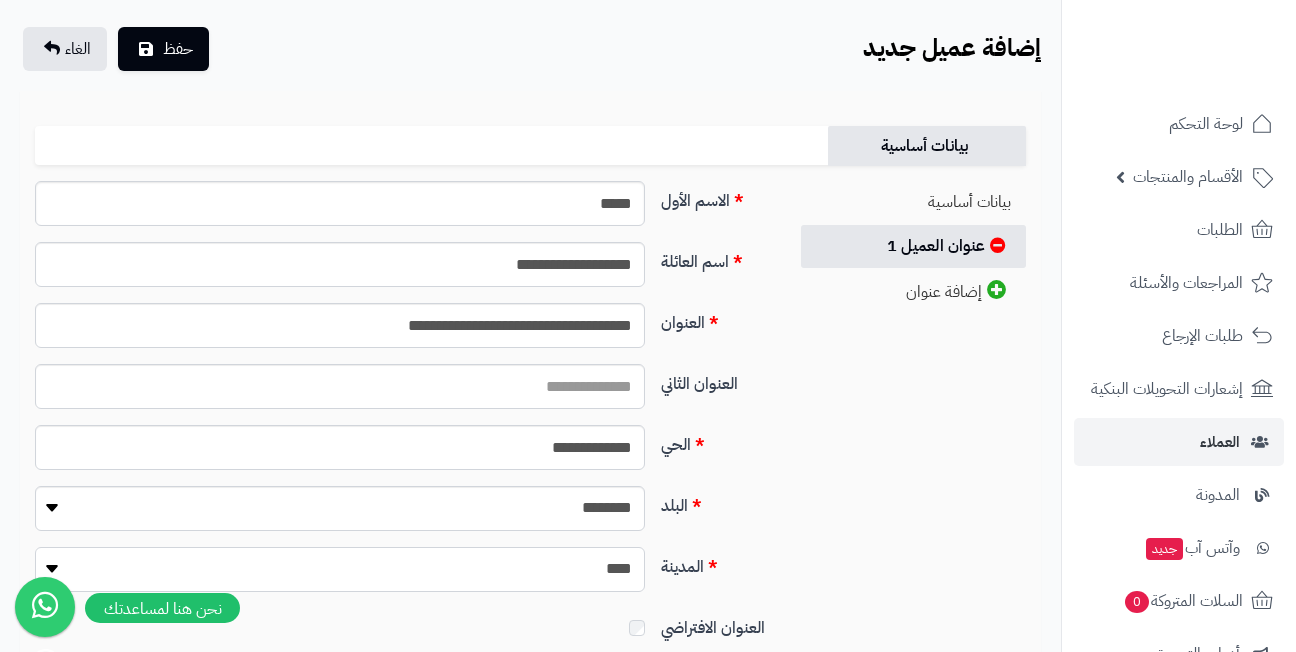 select on "***" 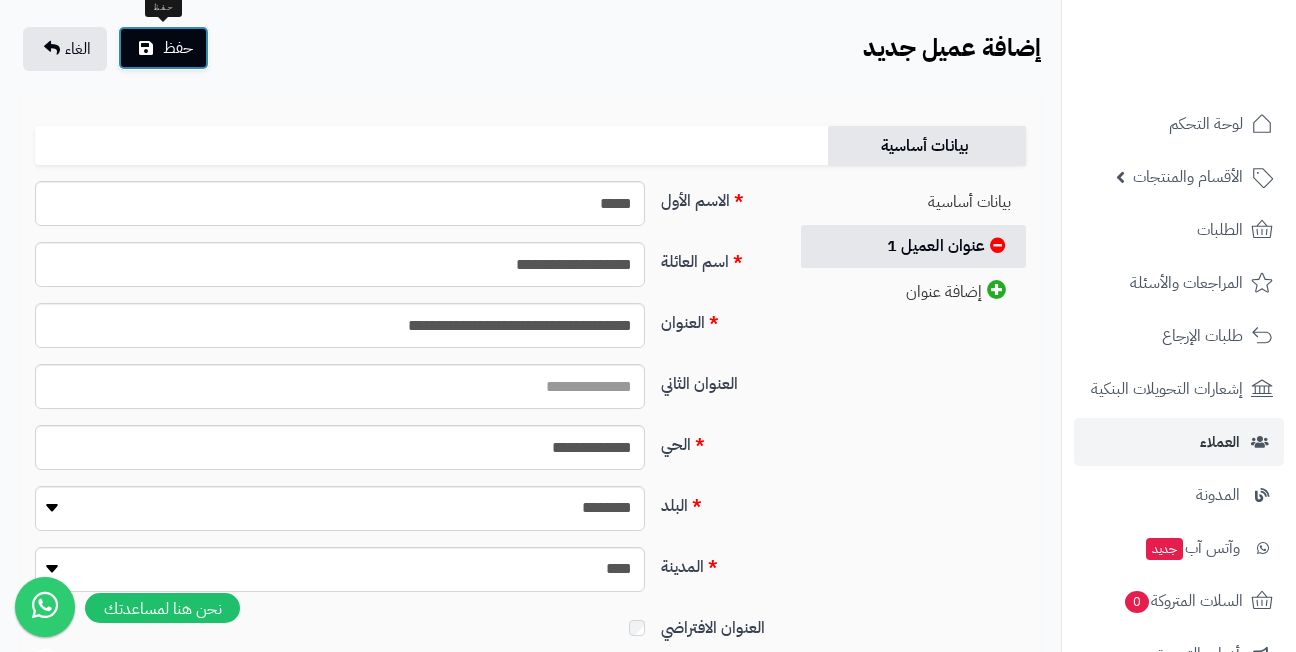 click on "حفظ" at bounding box center [163, 48] 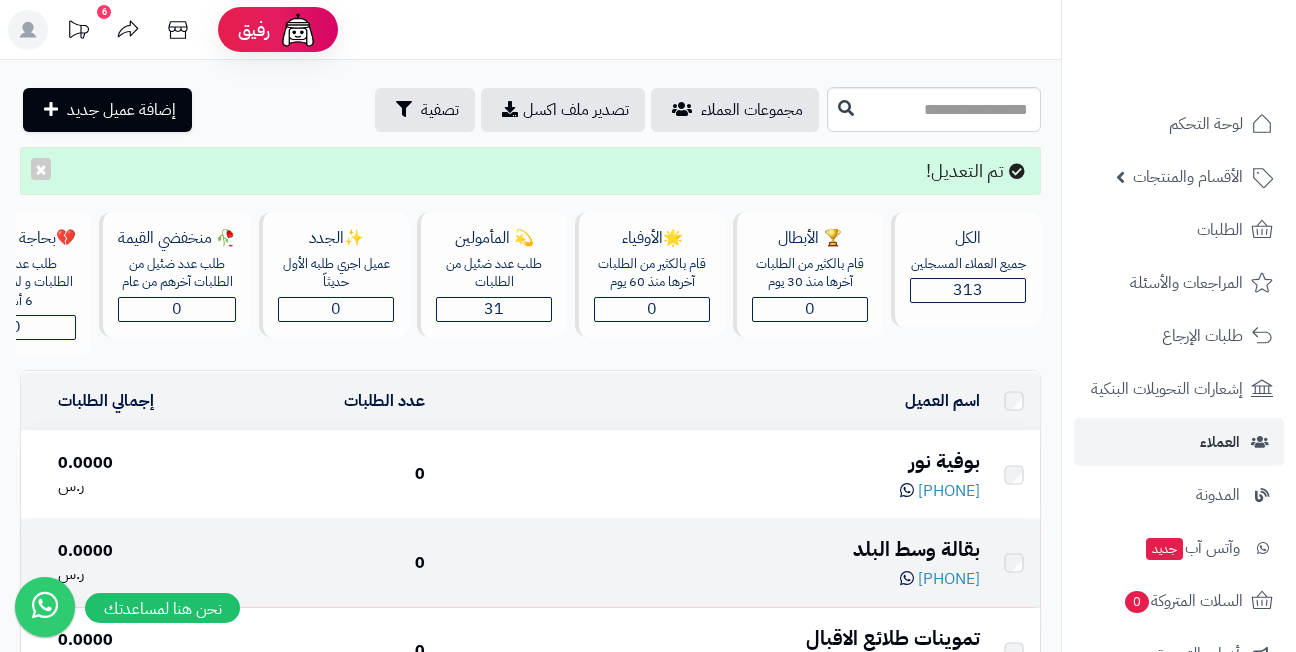 scroll, scrollTop: 0, scrollLeft: 0, axis: both 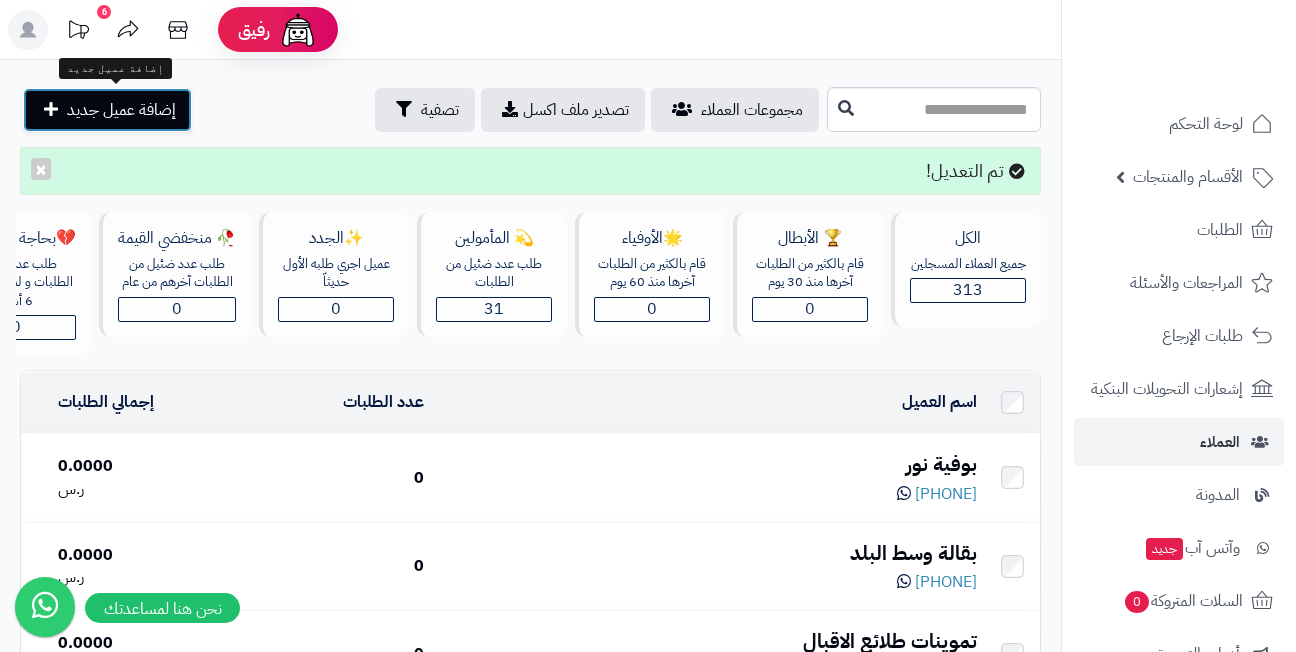 click on "إضافة عميل جديد" at bounding box center (121, 110) 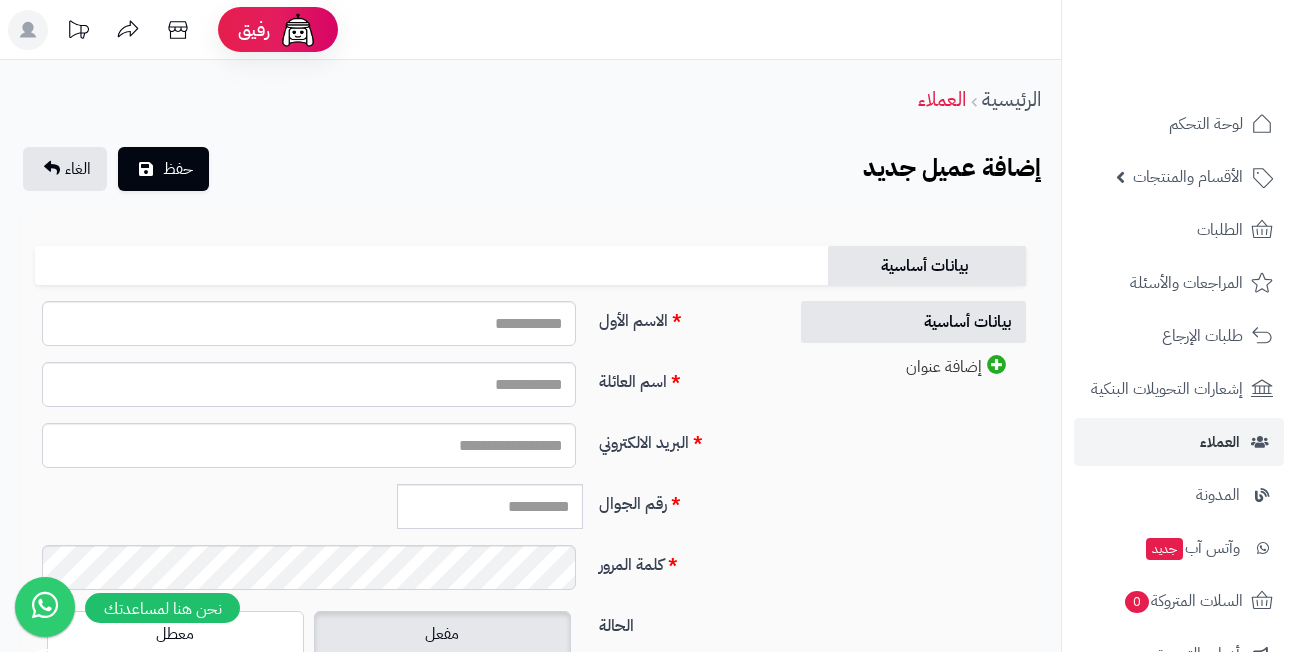 scroll, scrollTop: 0, scrollLeft: 0, axis: both 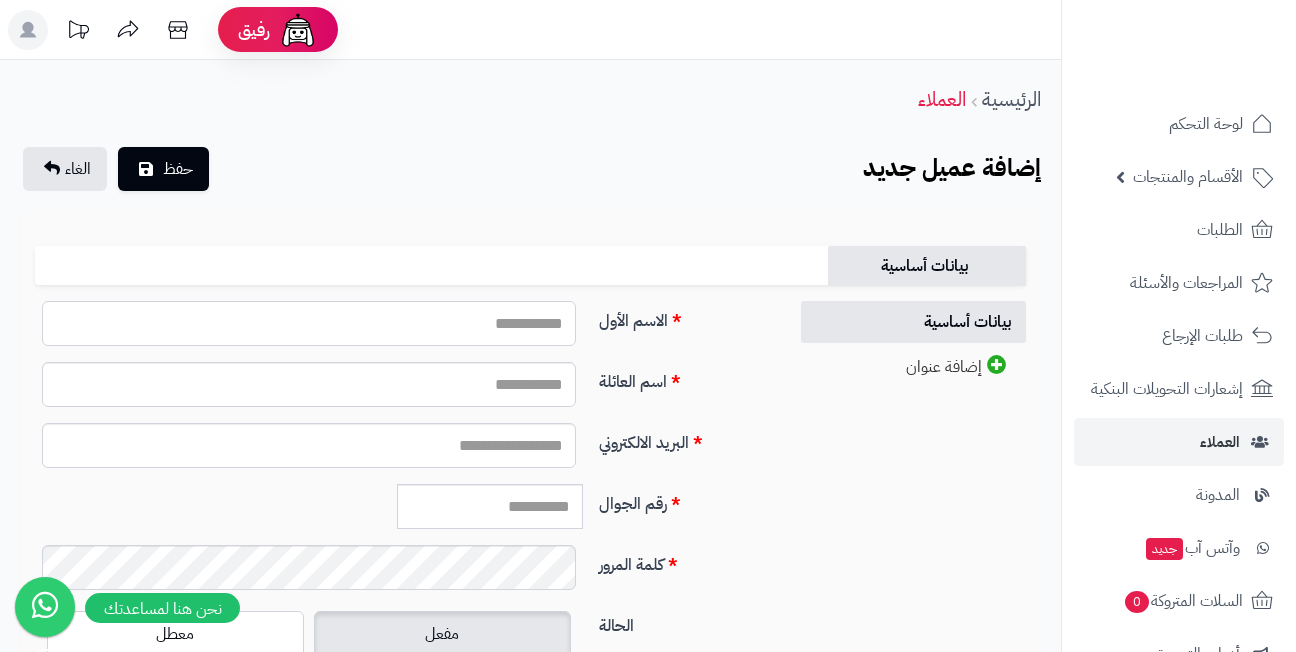 click on "الاسم الأول" at bounding box center (309, 323) 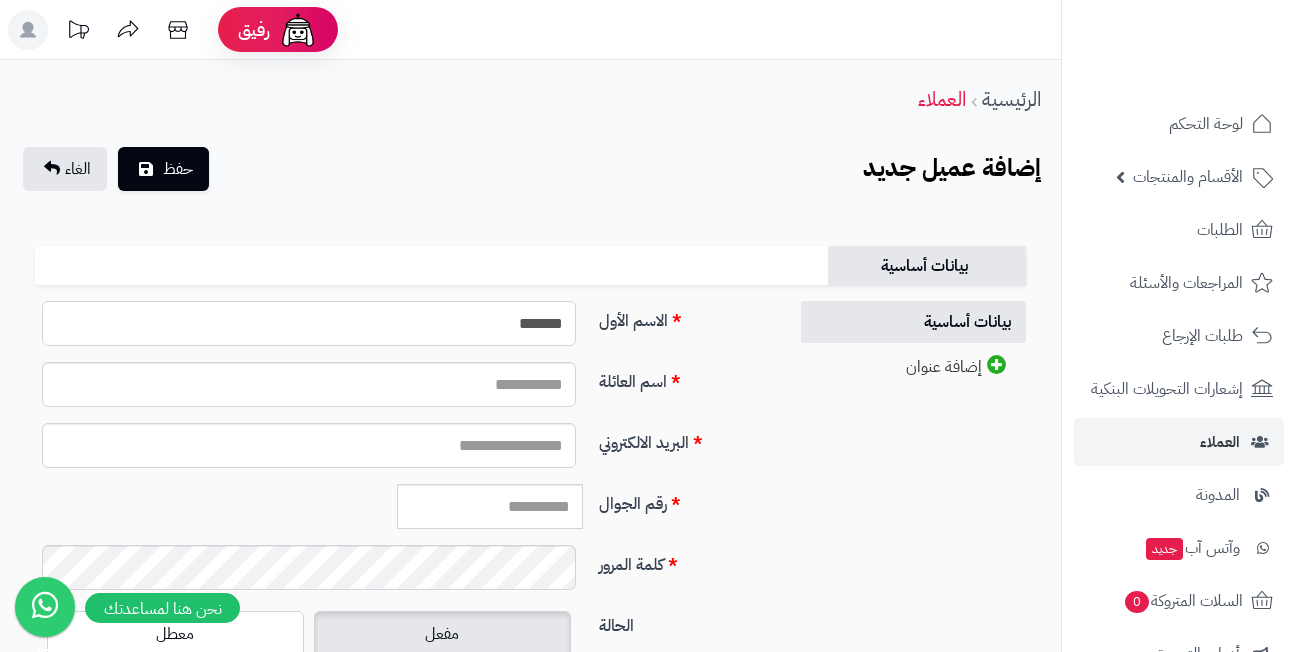 type on "*******" 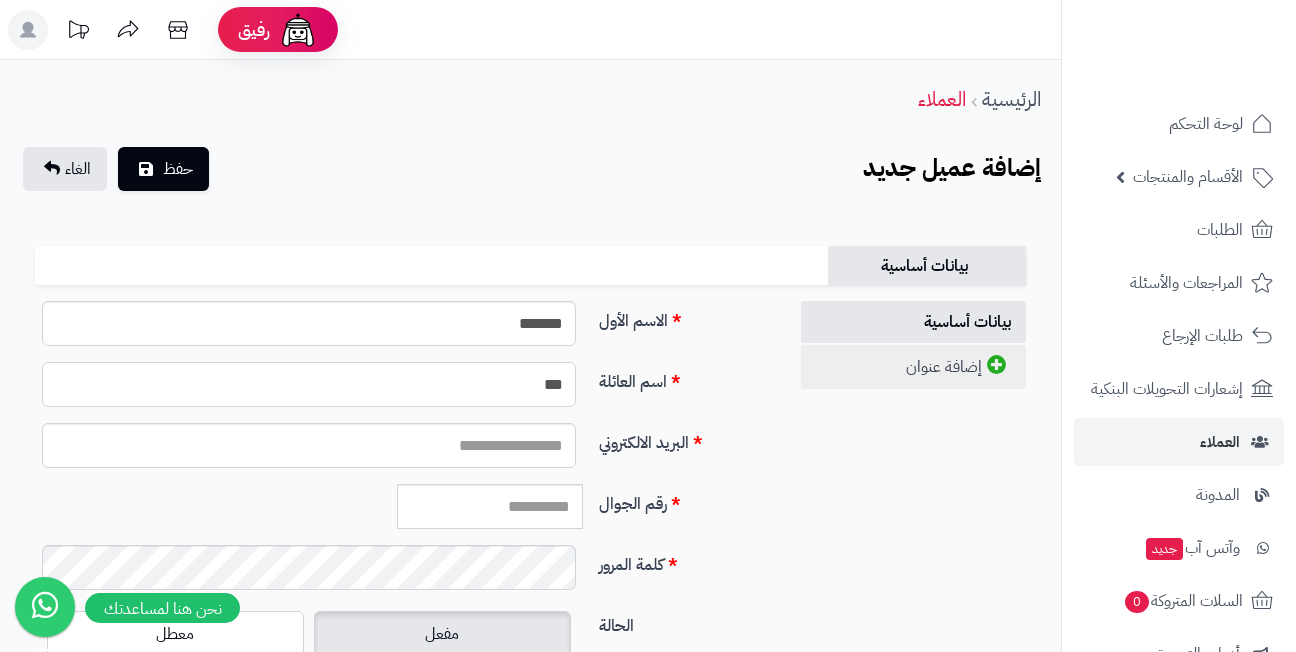 type on "***" 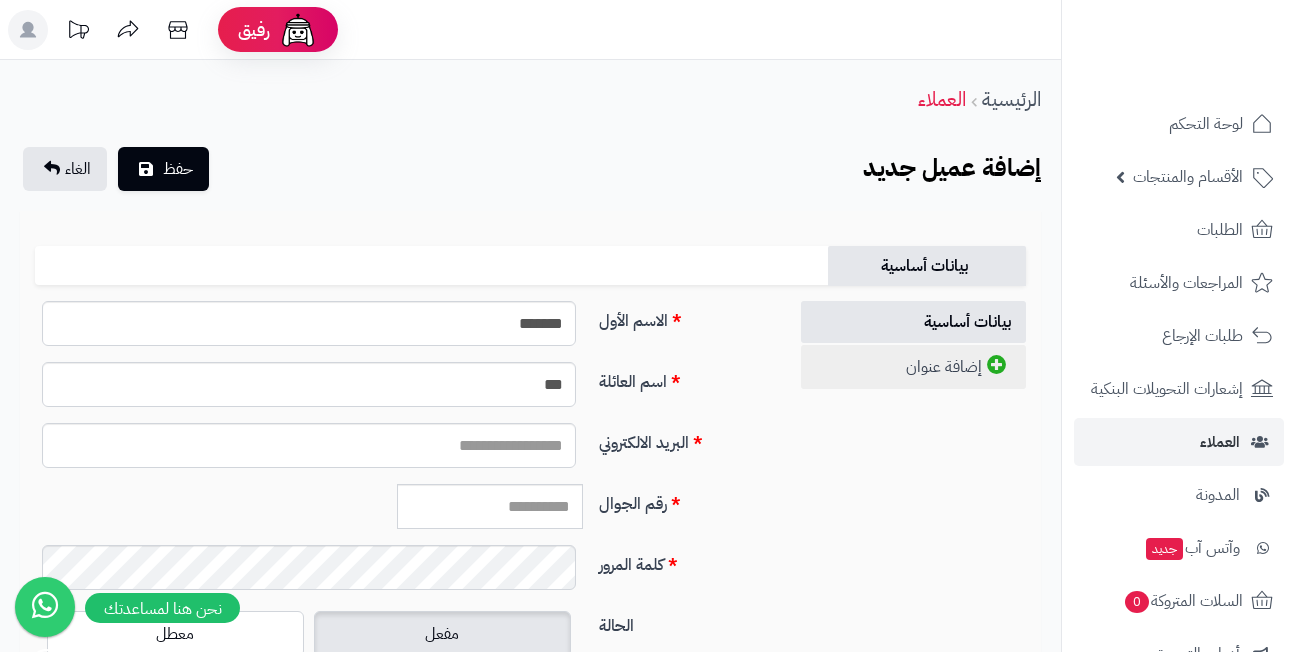 click on "إضافة عنوان" at bounding box center [913, 367] 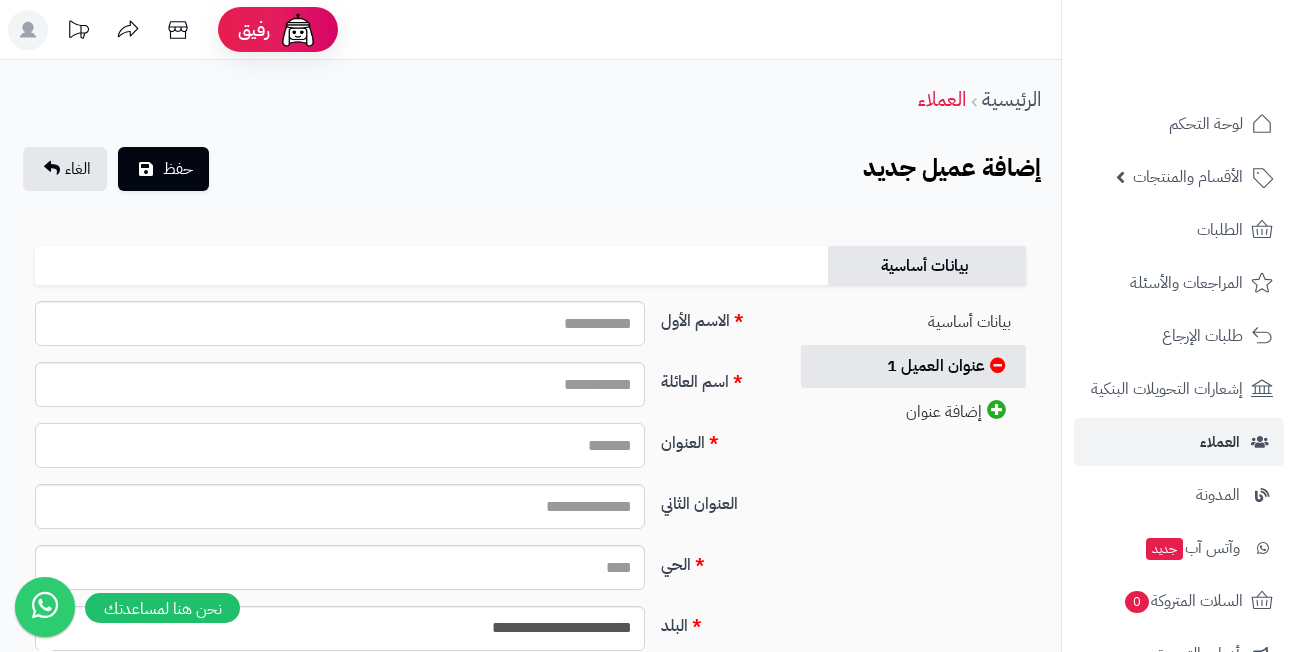 click on "العنوان" at bounding box center [340, 445] 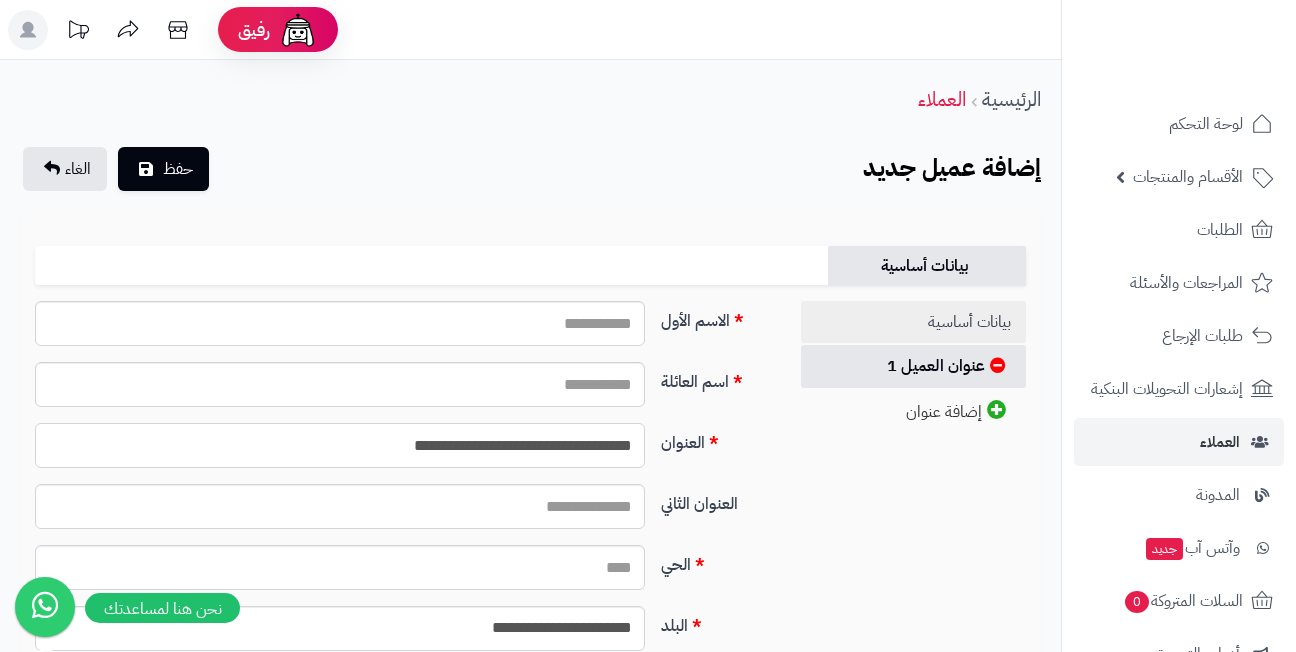 type on "**********" 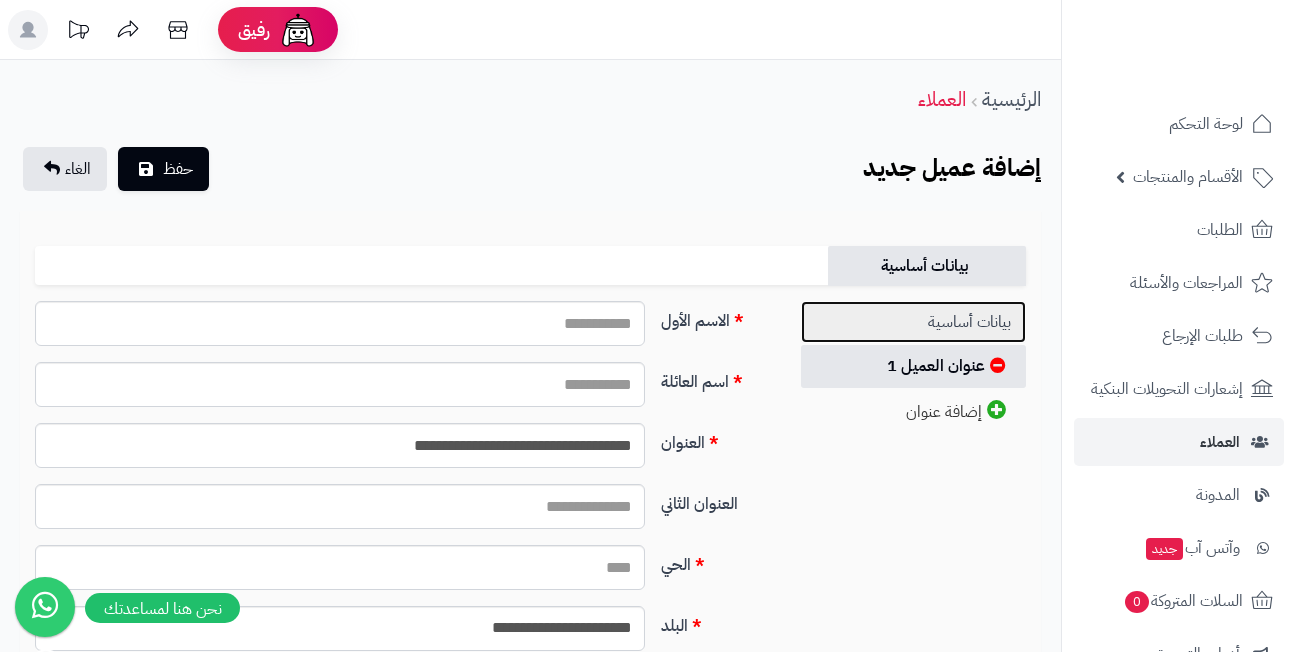 drag, startPoint x: 907, startPoint y: 324, endPoint x: 876, endPoint y: 324, distance: 31 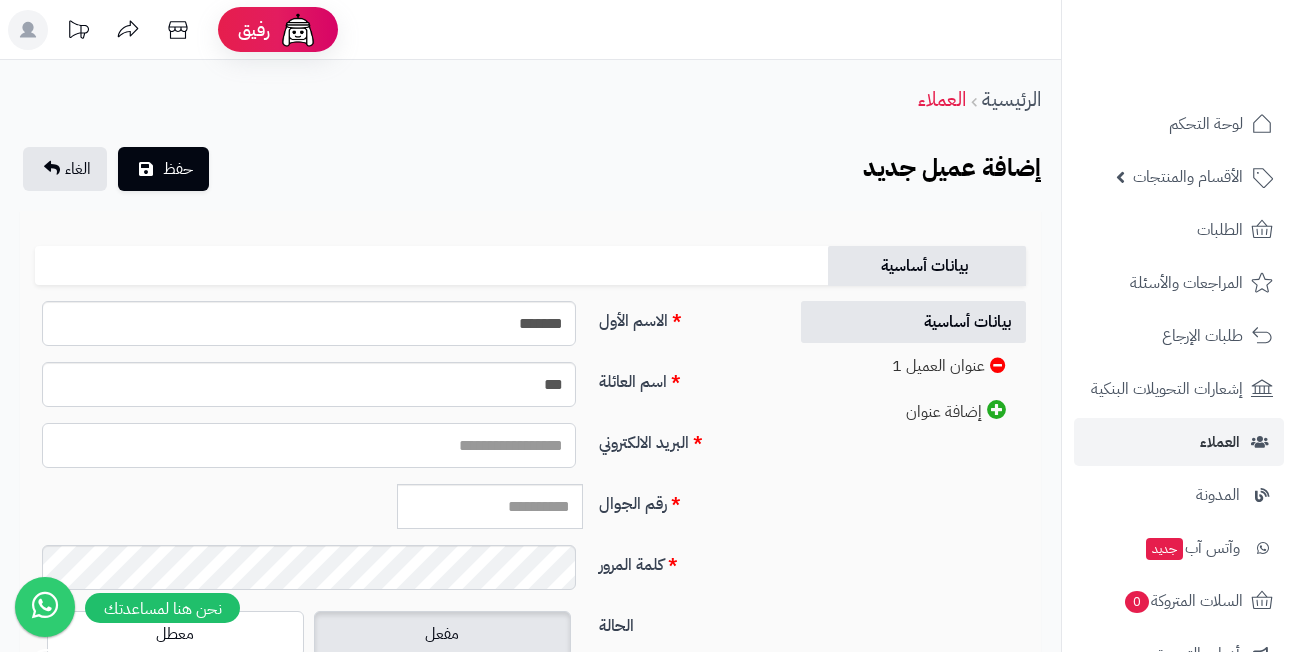 click on "البريد الالكتروني" at bounding box center [309, 445] 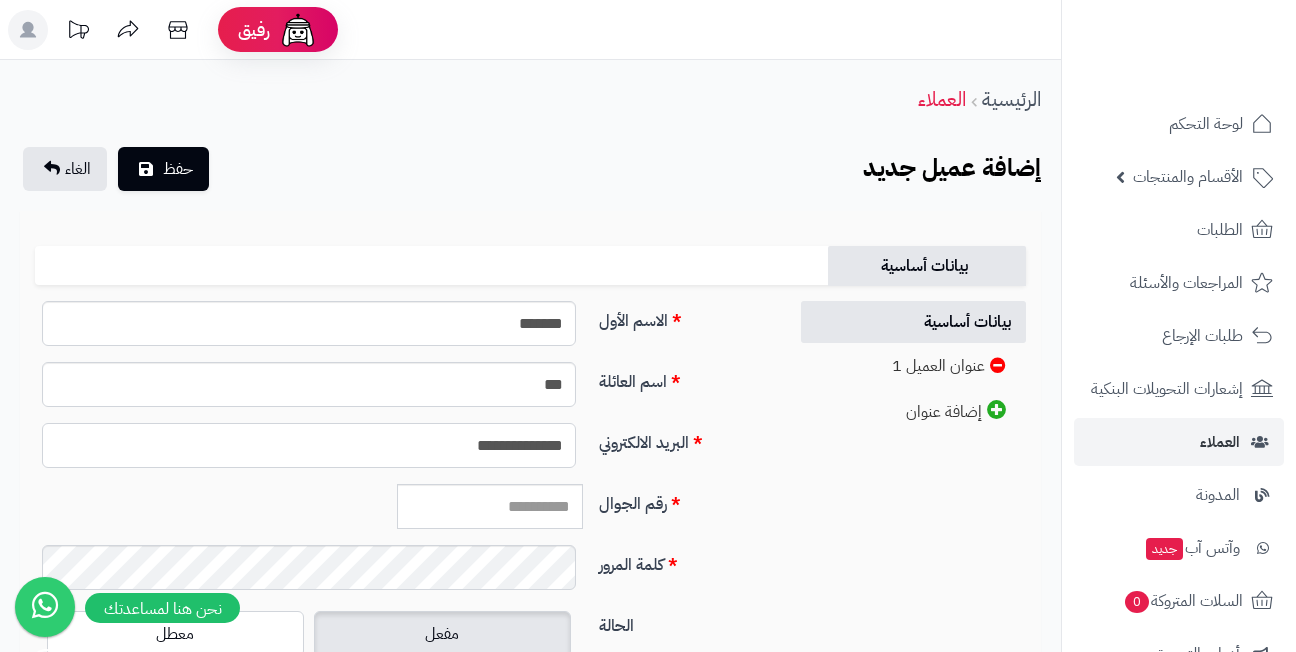 type on "**********" 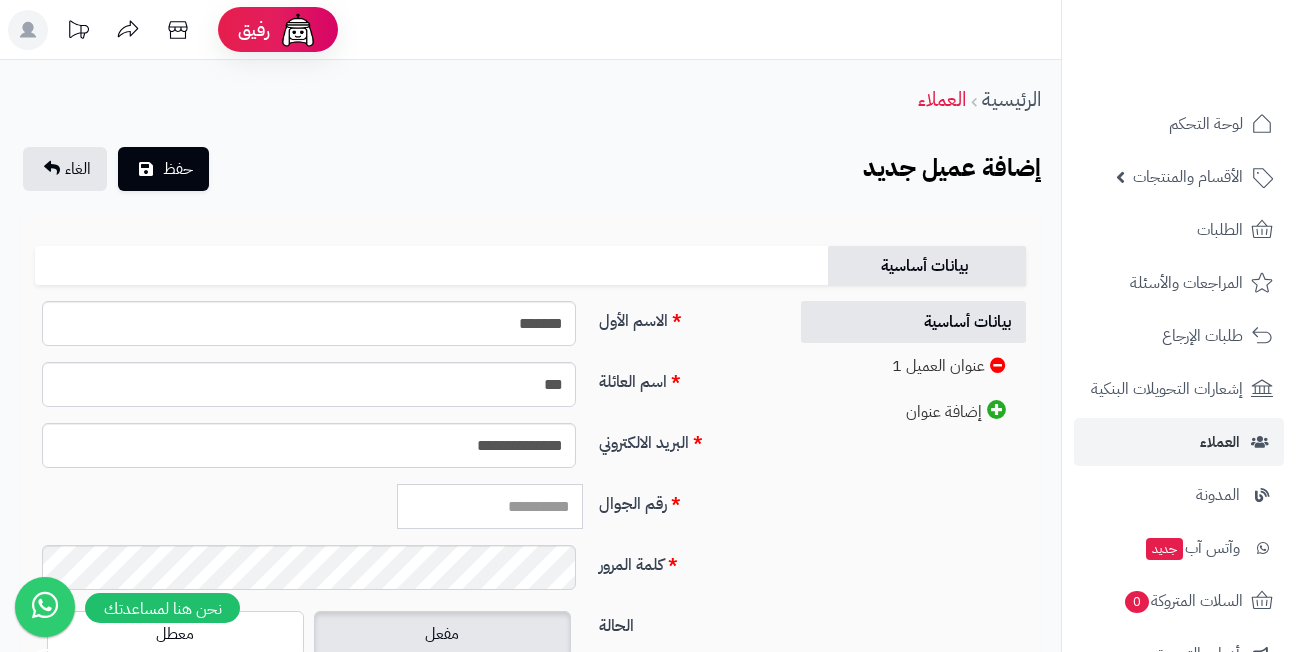 paste on "*********" 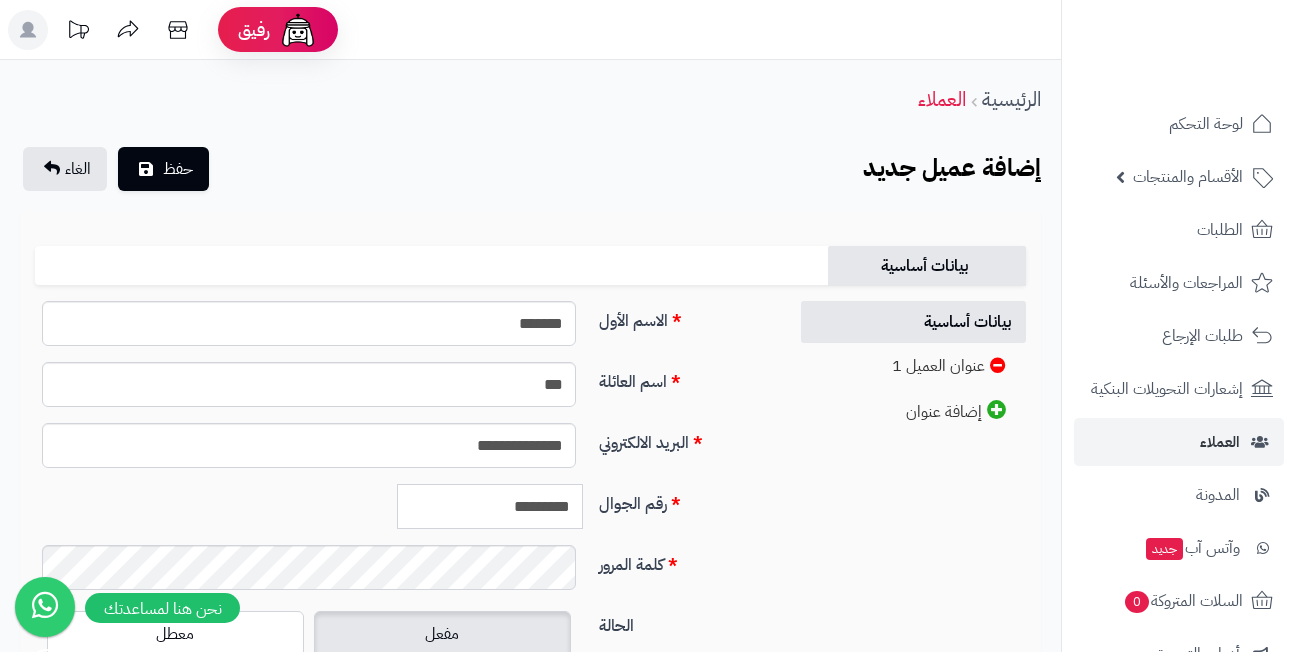 type on "*********" 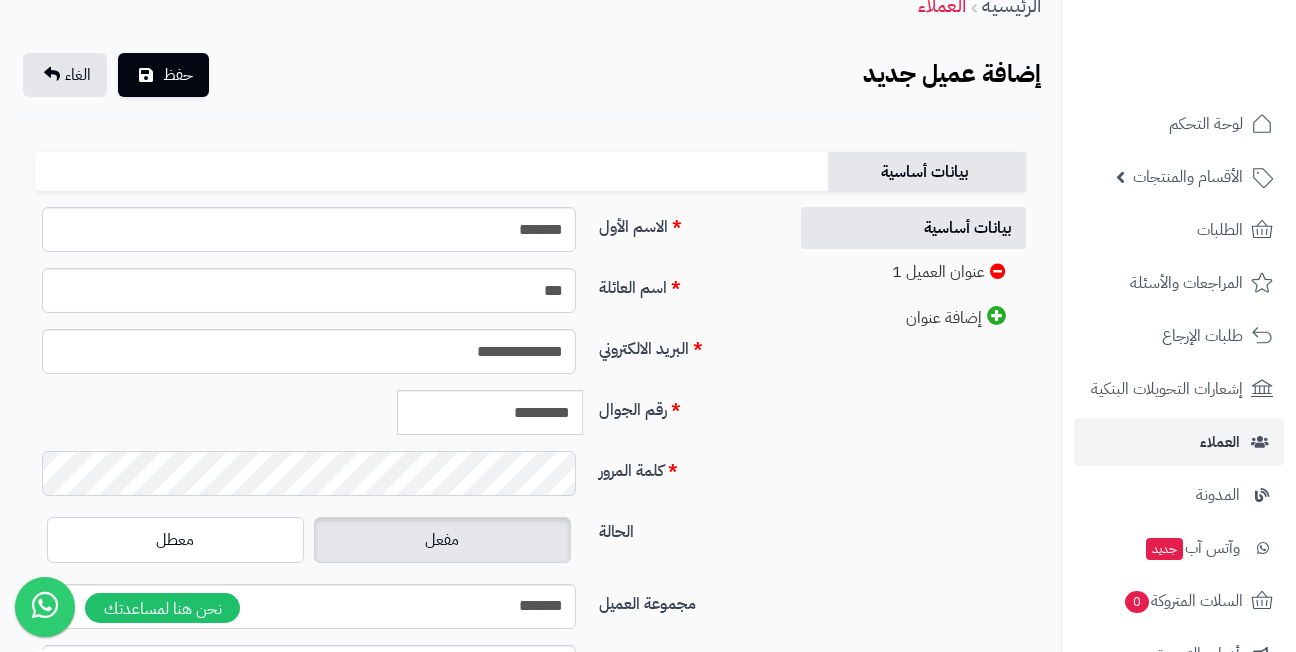 scroll, scrollTop: 200, scrollLeft: 0, axis: vertical 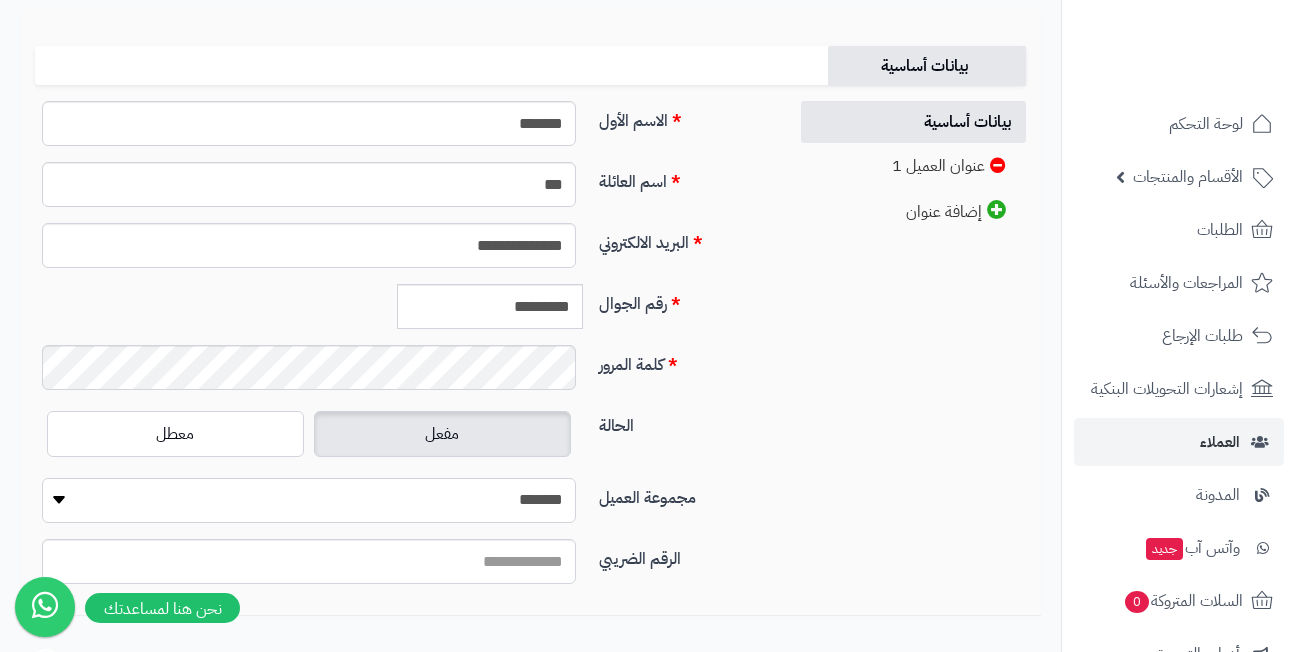 click on "**********" at bounding box center [309, 500] 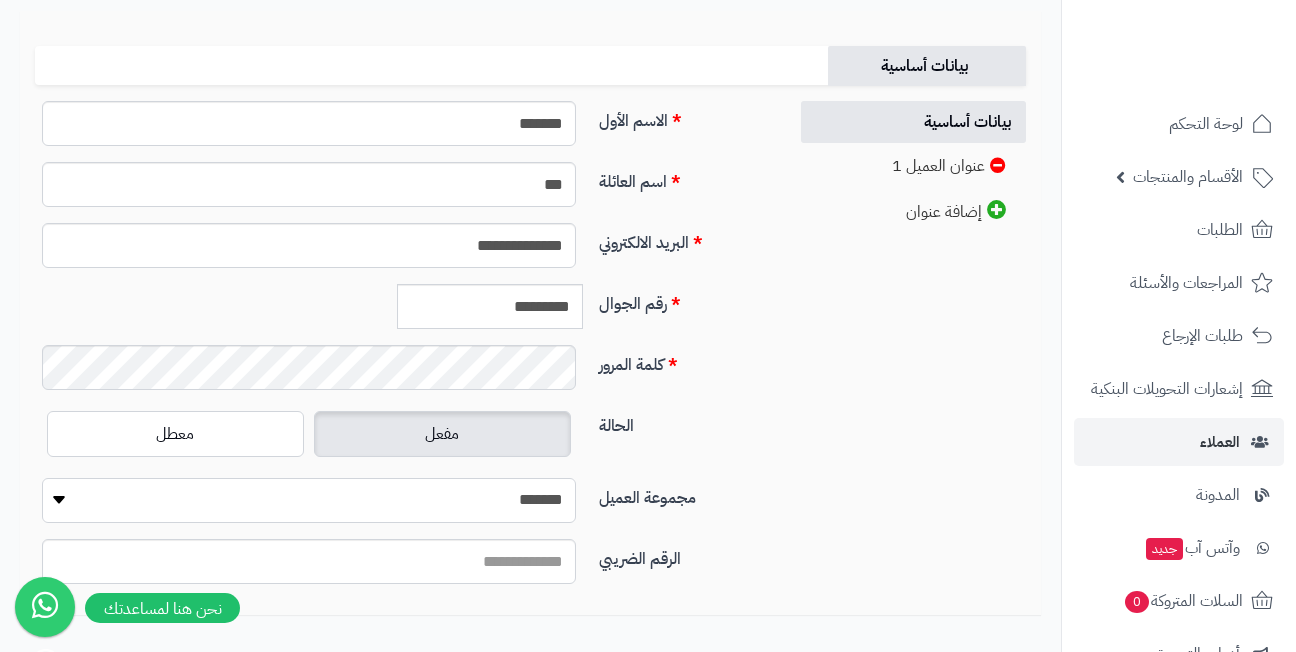 select on "*" 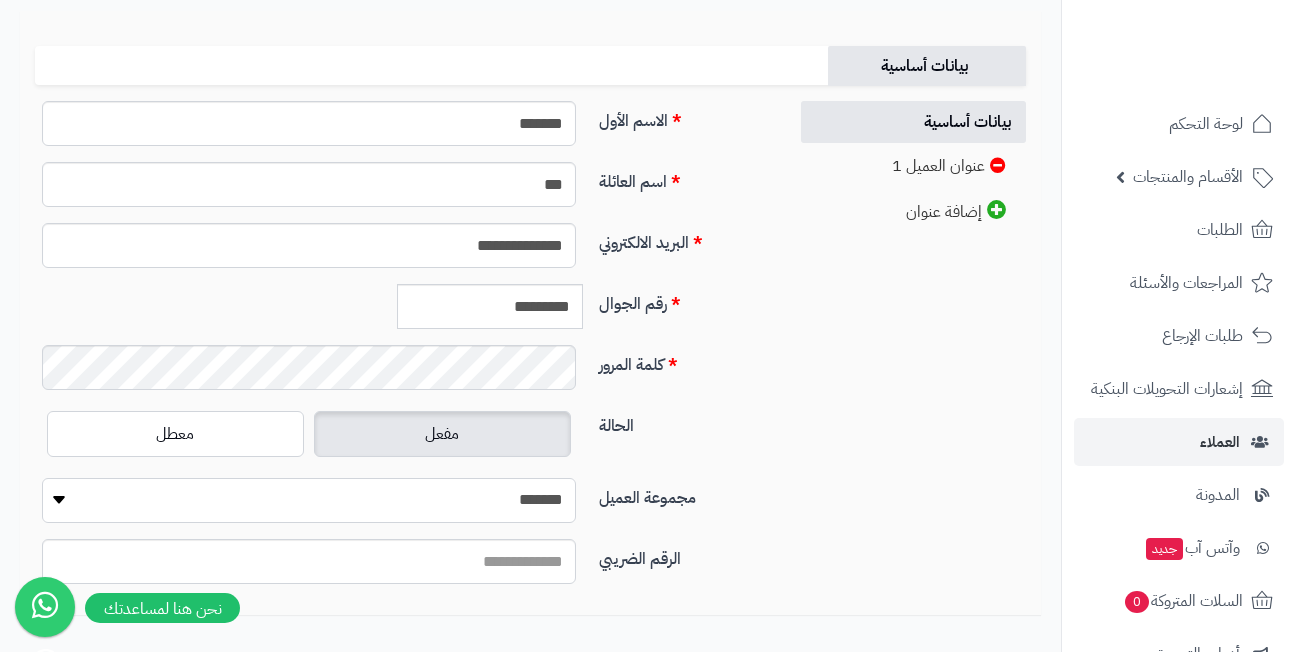 click on "**********" at bounding box center [309, 500] 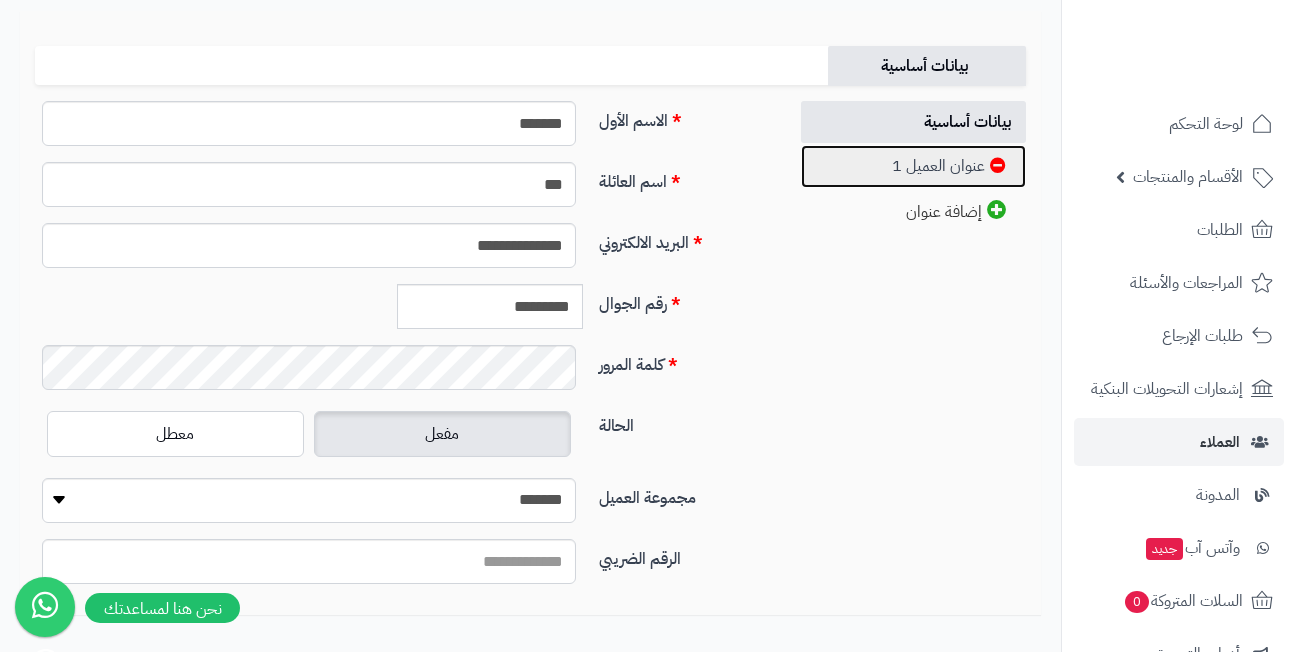 click on "عنوان العميل 1" at bounding box center [913, 166] 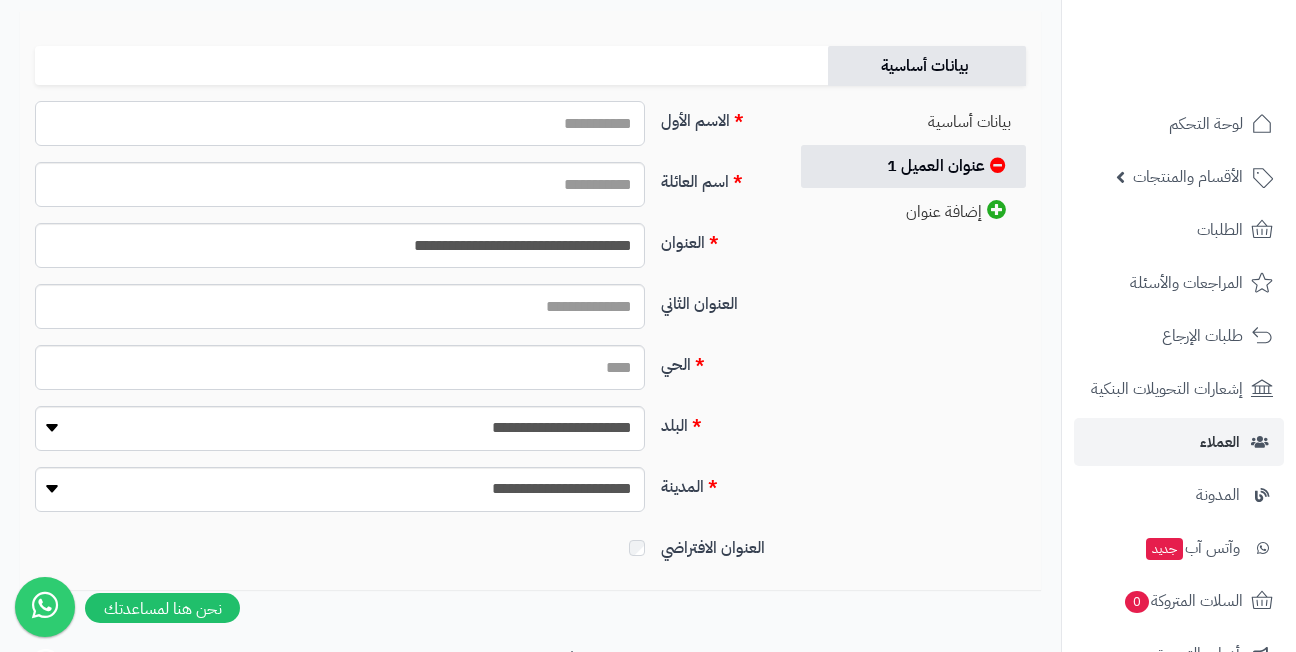 click on "الاسم الأول" at bounding box center (340, 123) 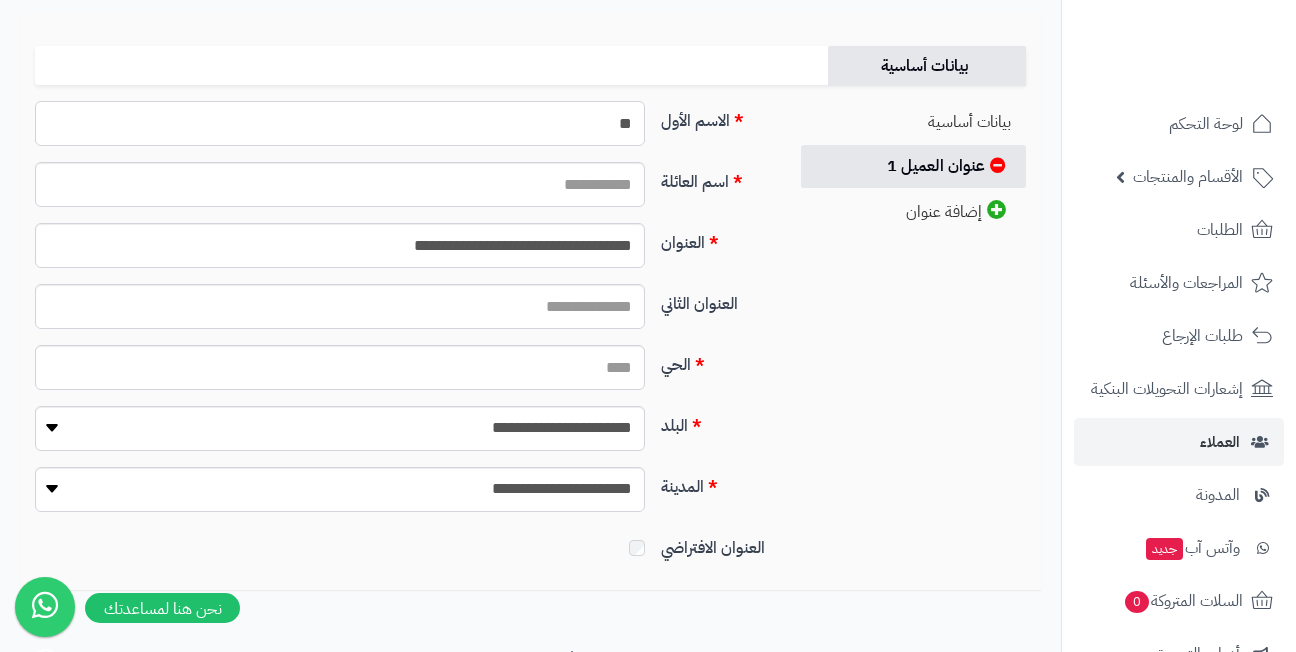 type on "*" 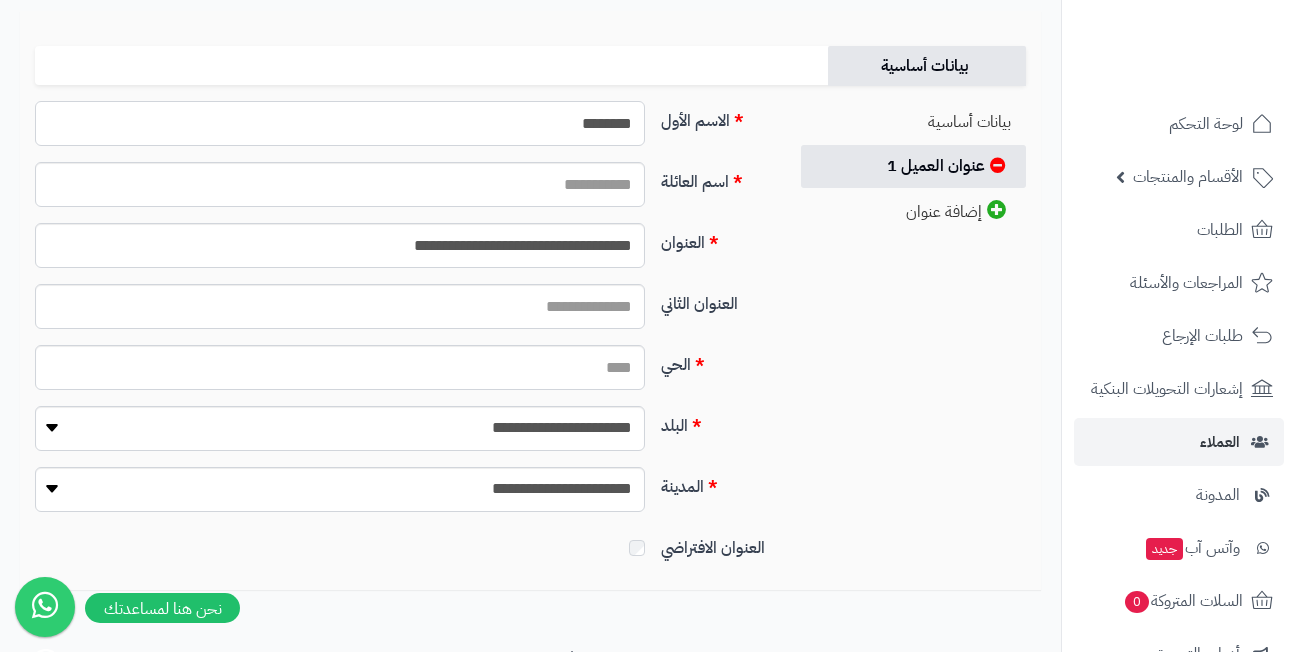 type on "*******" 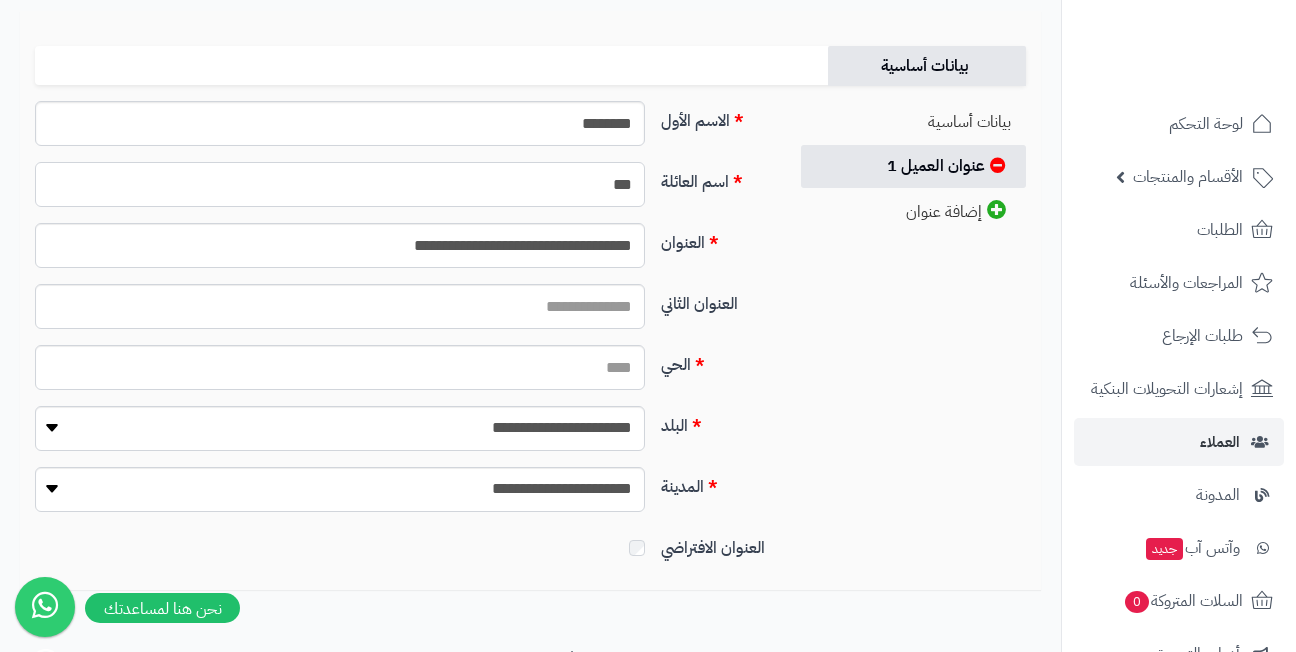 type on "***" 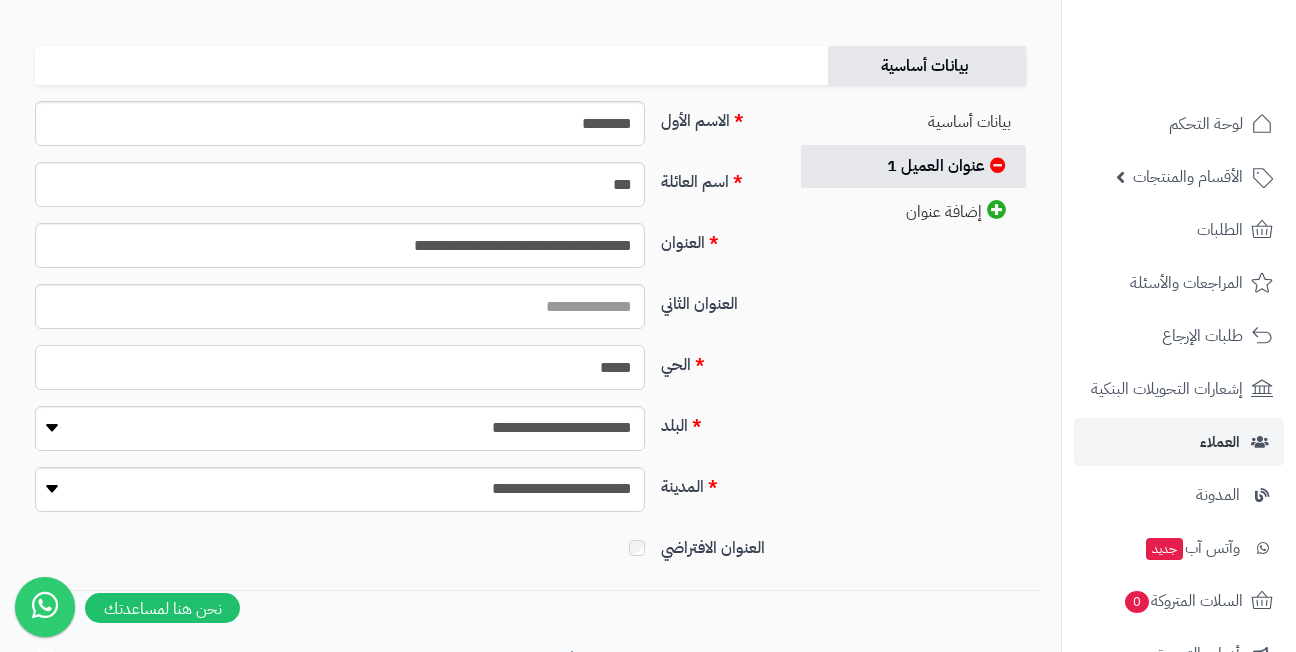 type on "*****" 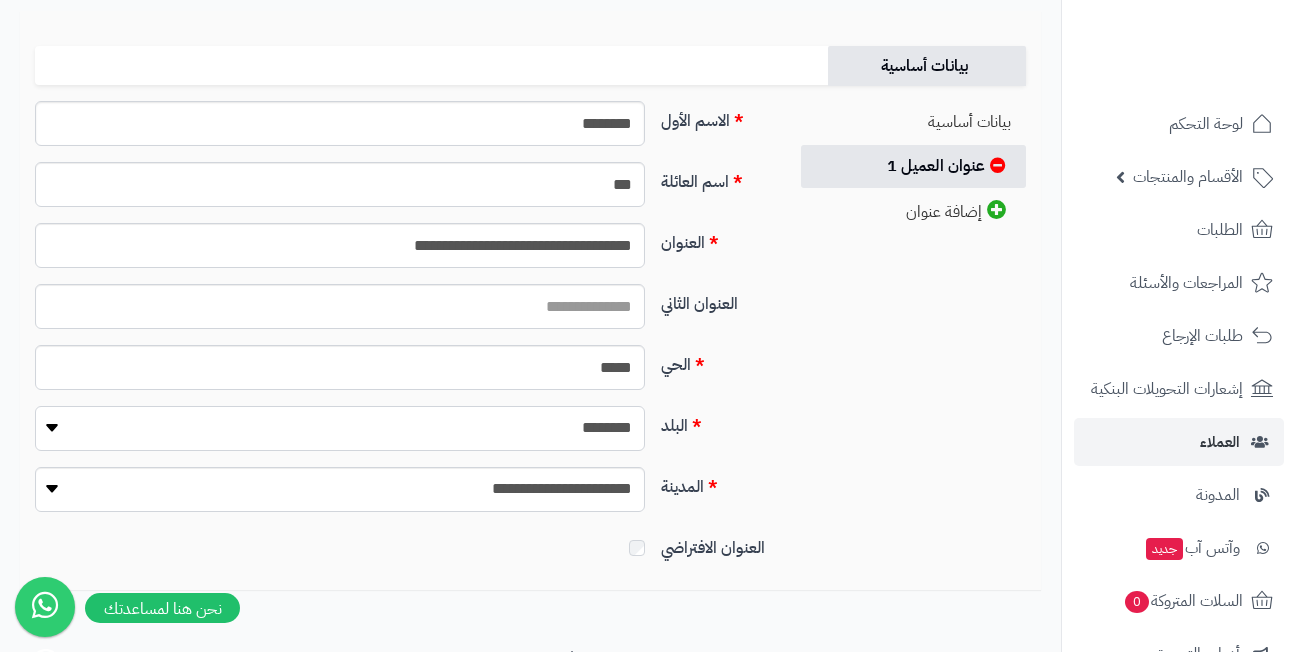 select on "***" 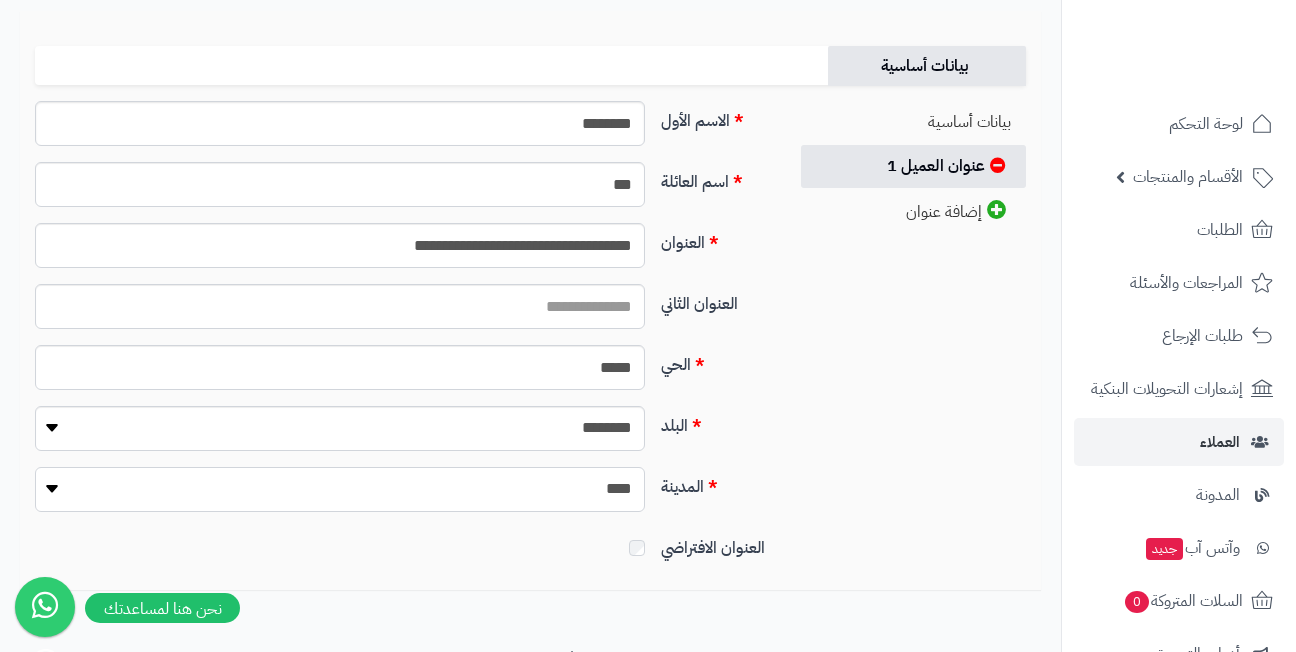select on "***" 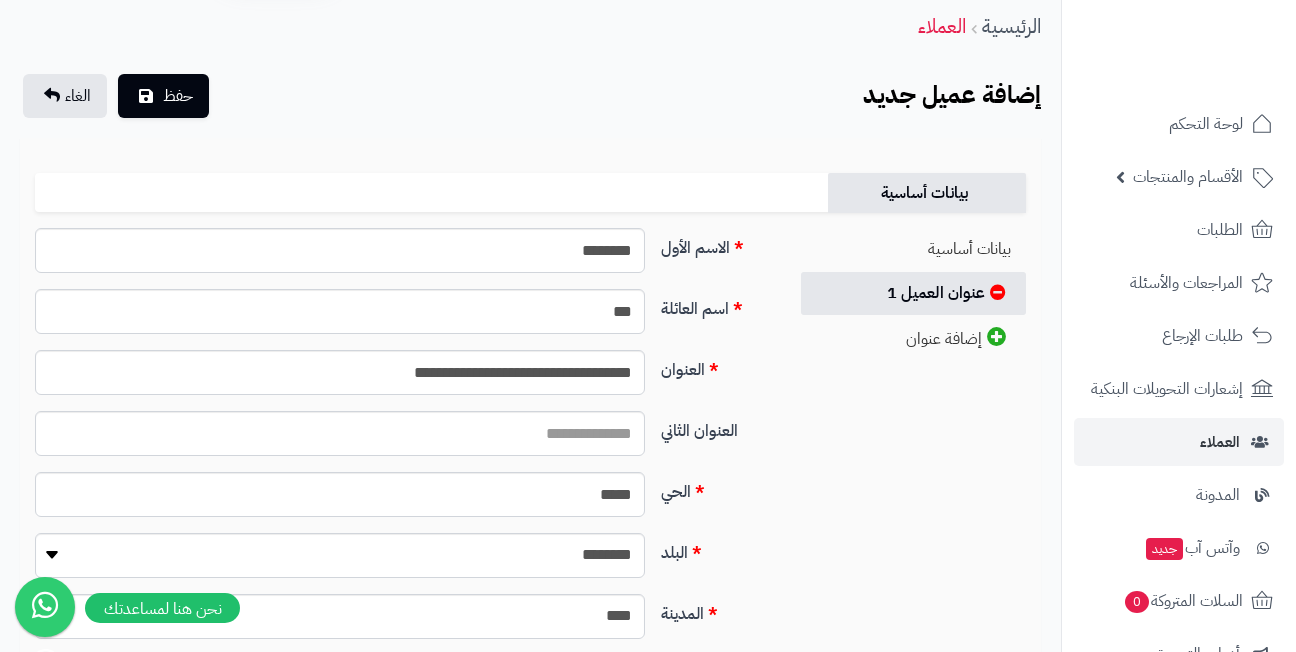 scroll, scrollTop: 0, scrollLeft: 0, axis: both 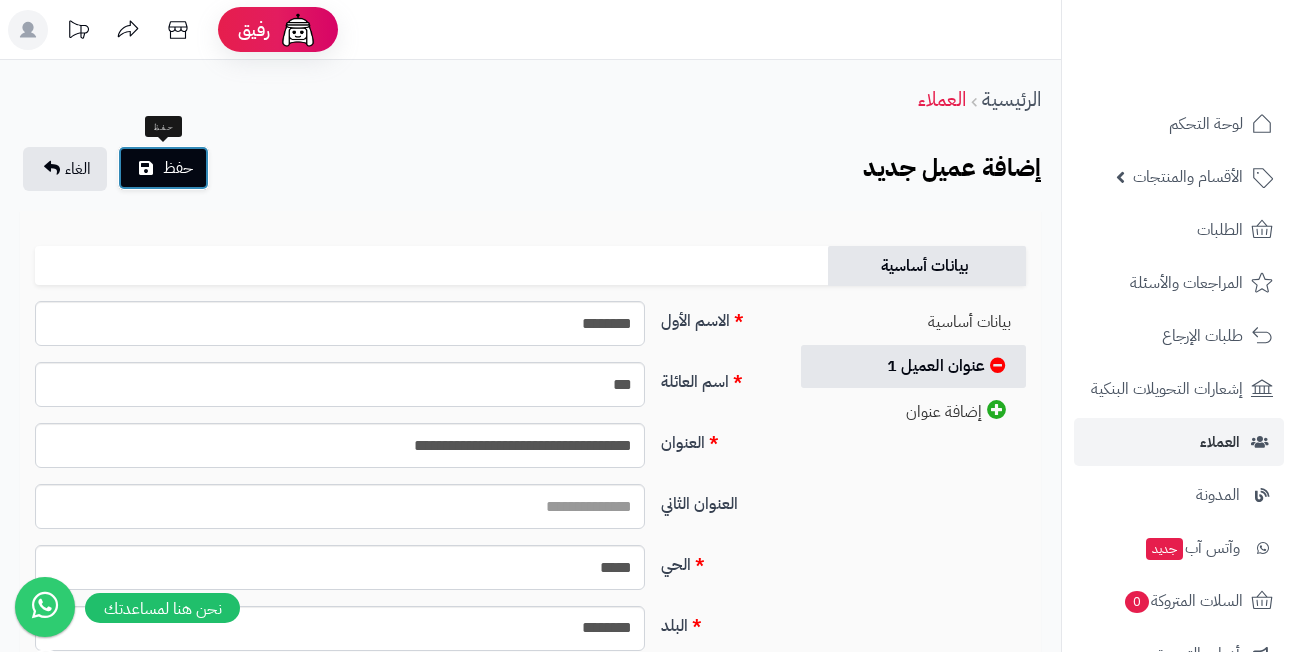 click on "حفظ" at bounding box center (178, 168) 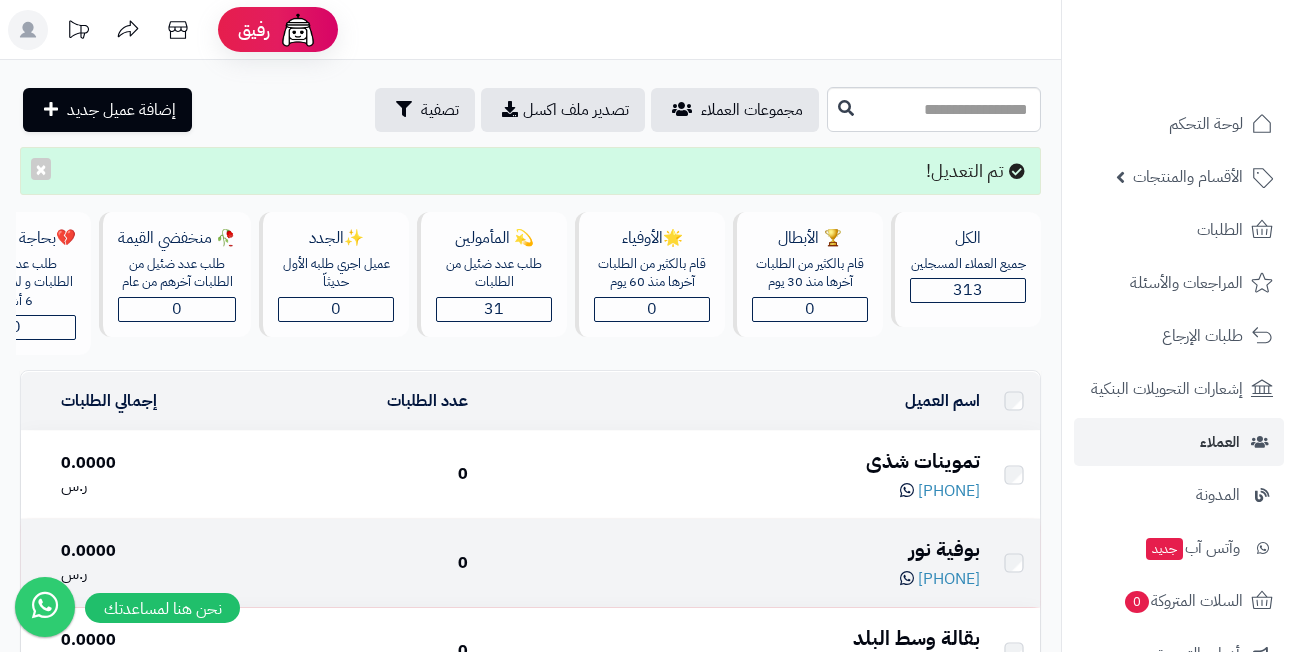 scroll, scrollTop: 0, scrollLeft: 0, axis: both 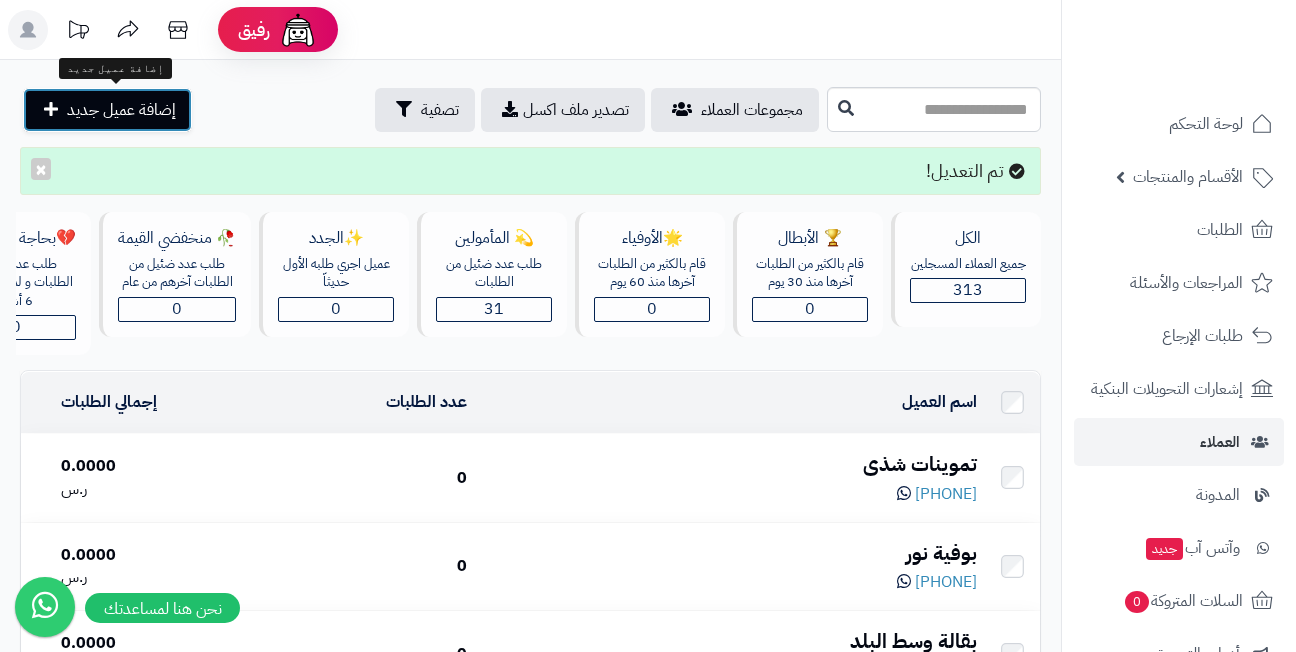 click on "إضافة عميل جديد" at bounding box center [121, 110] 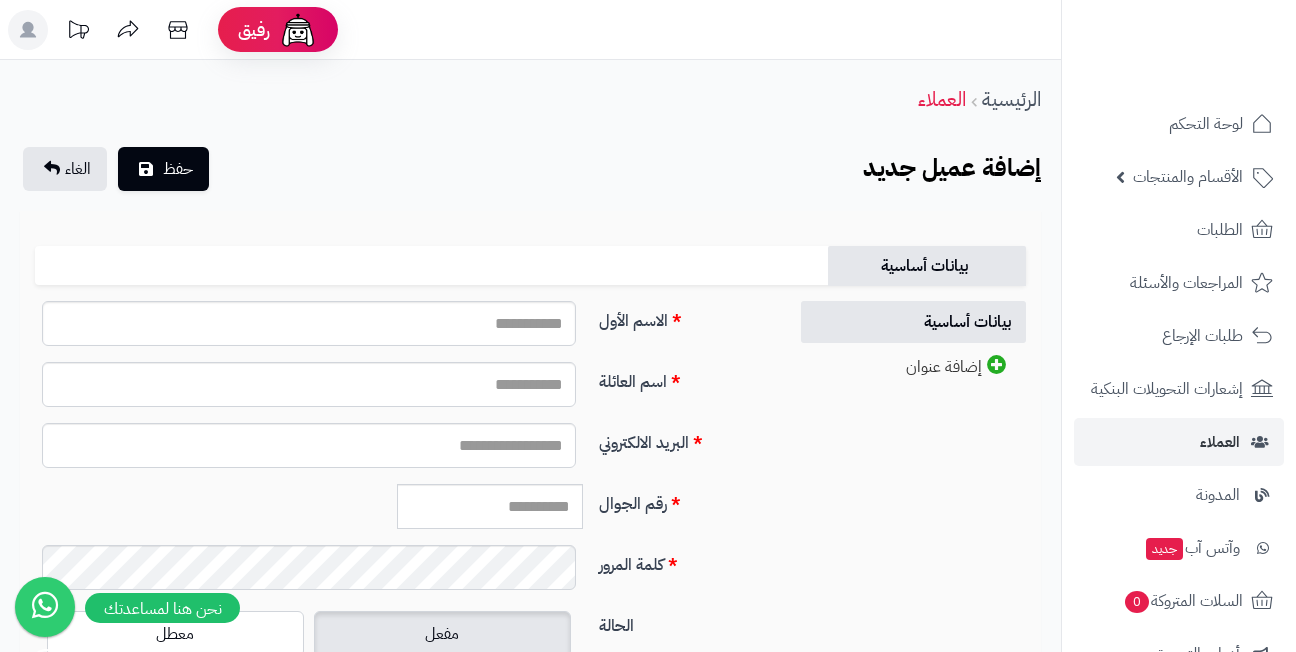 scroll, scrollTop: 0, scrollLeft: 0, axis: both 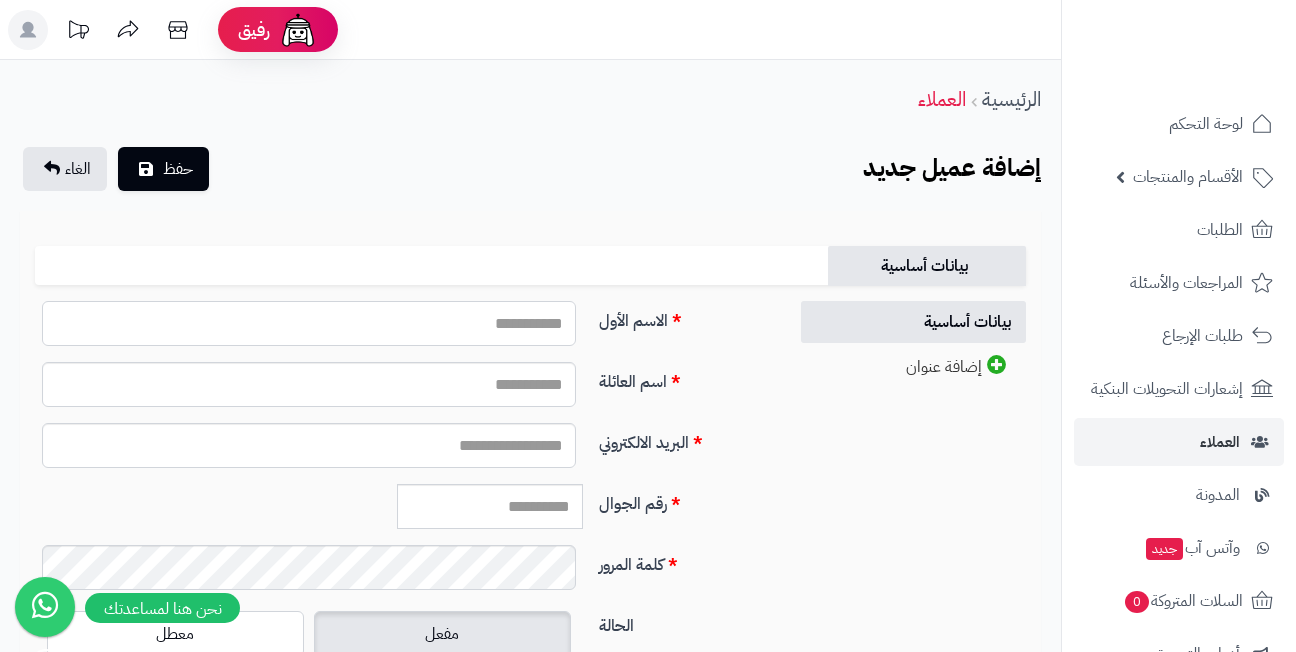 click on "الاسم الأول" at bounding box center (309, 323) 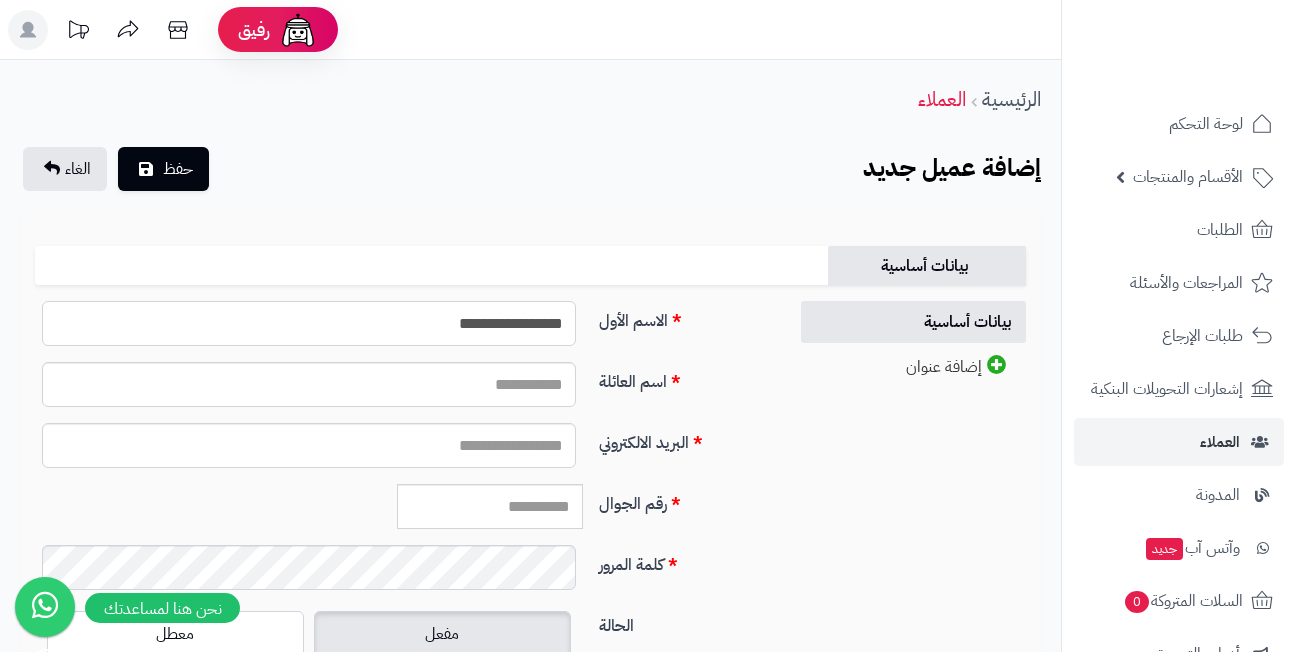 type on "**********" 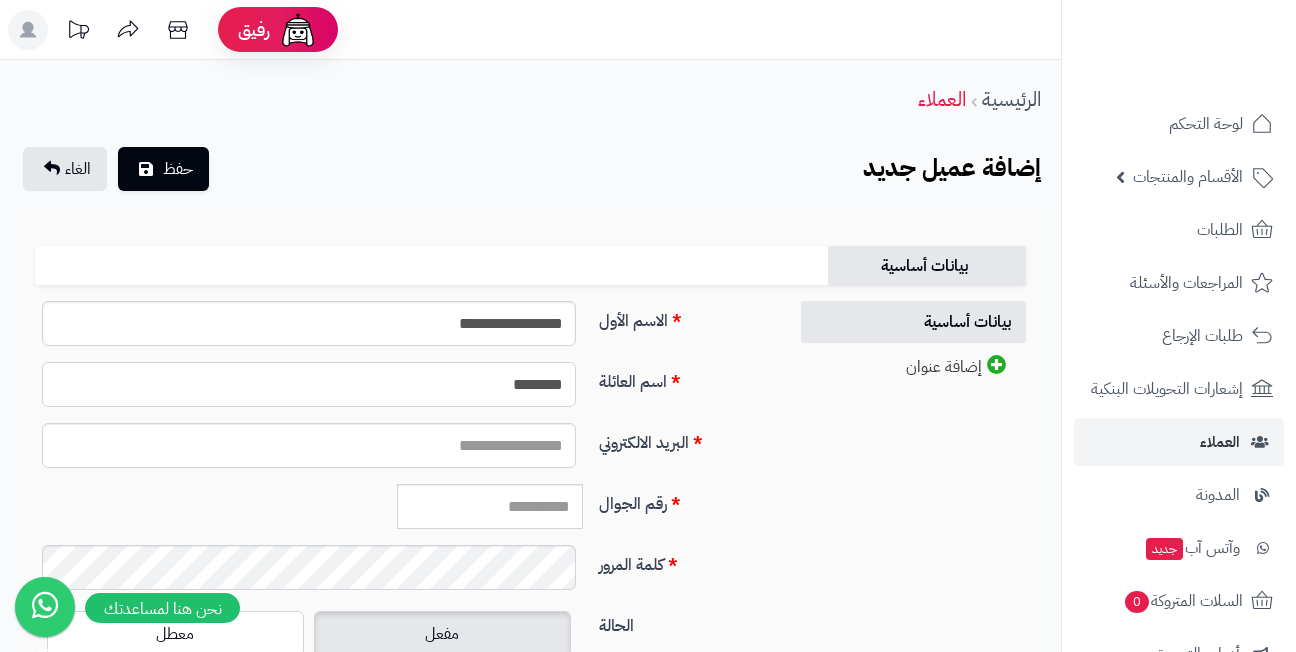 type on "********" 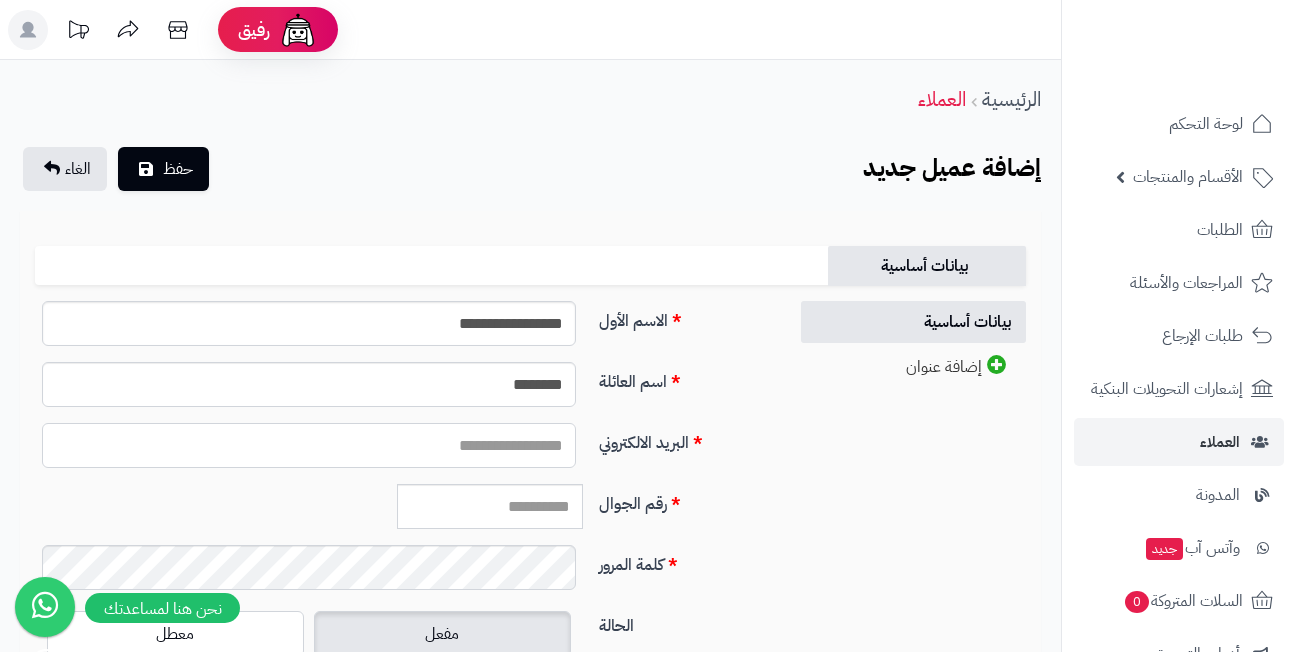 type on "*" 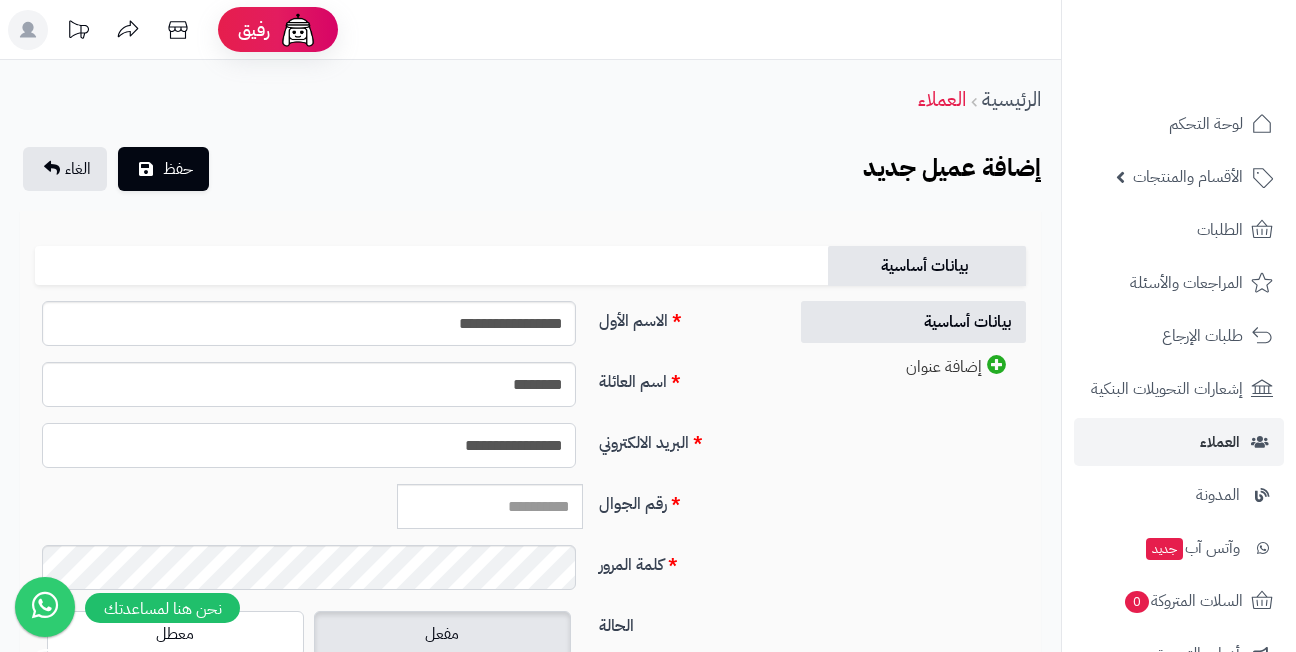 type on "**********" 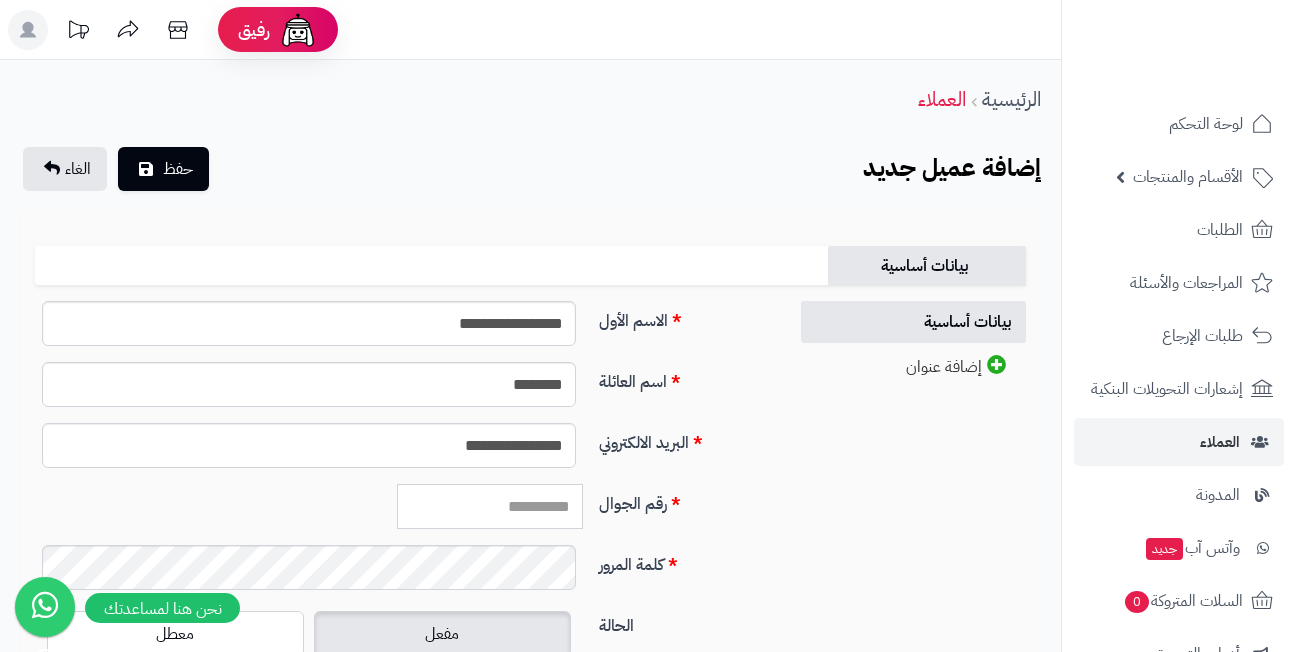 paste on "*********" 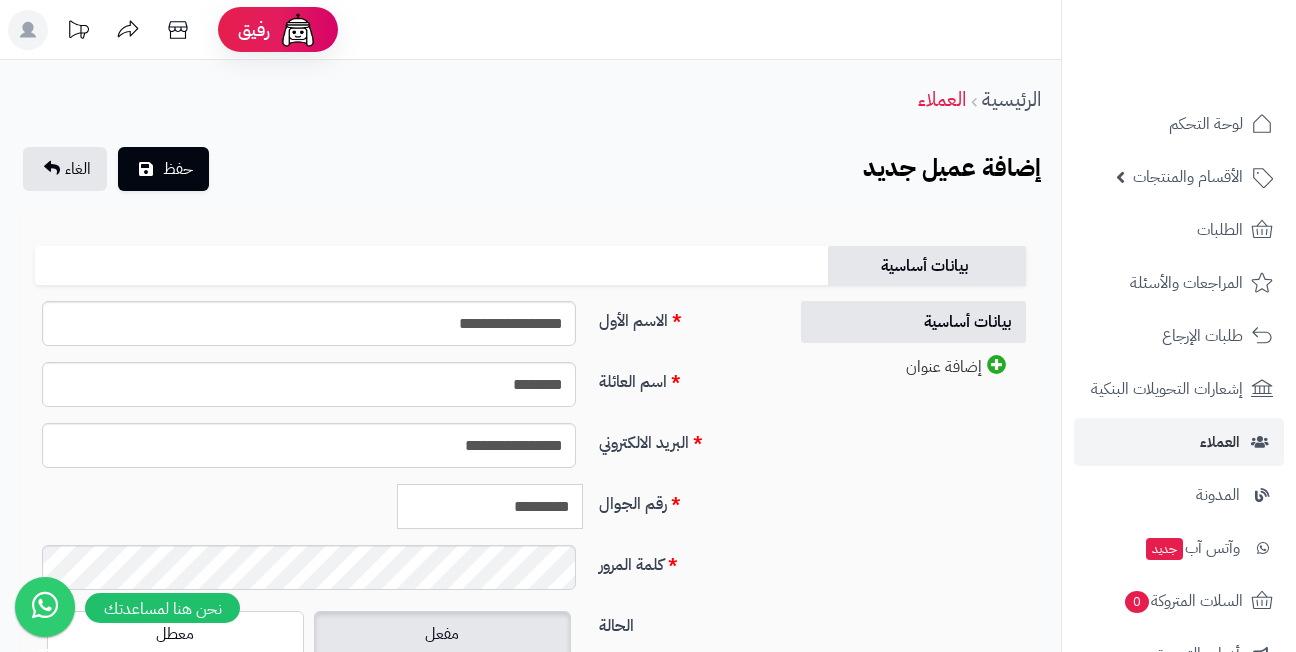 type on "*********" 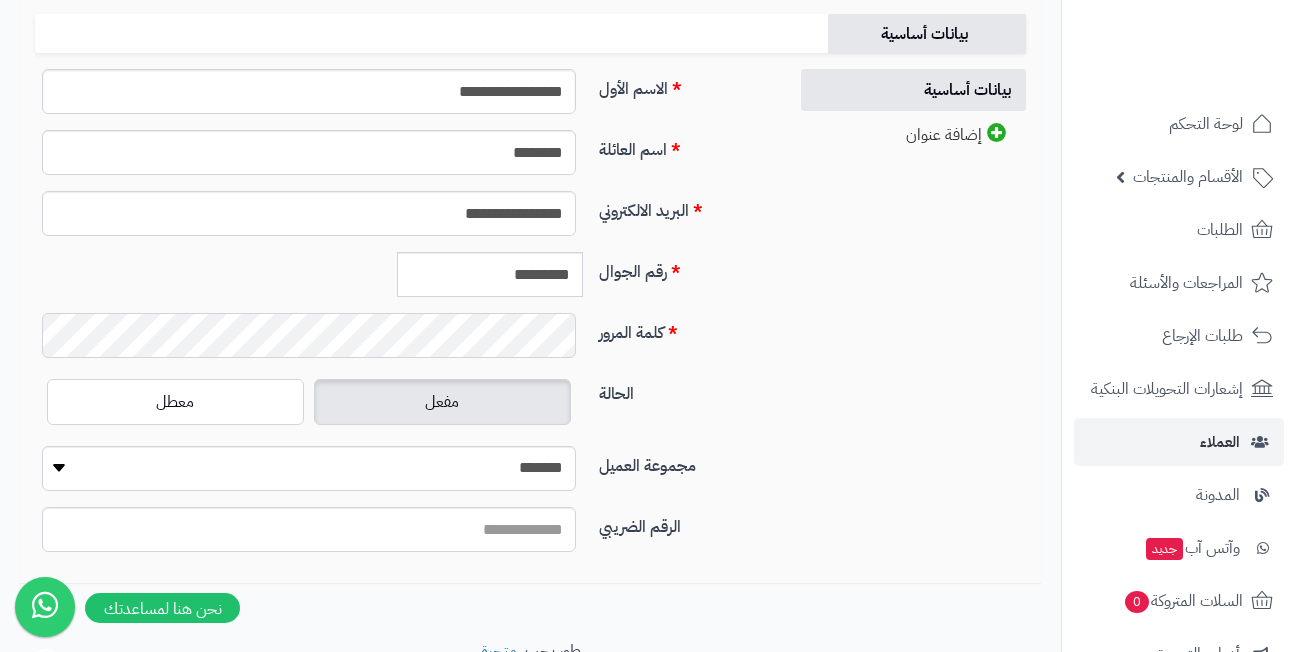 scroll, scrollTop: 300, scrollLeft: 0, axis: vertical 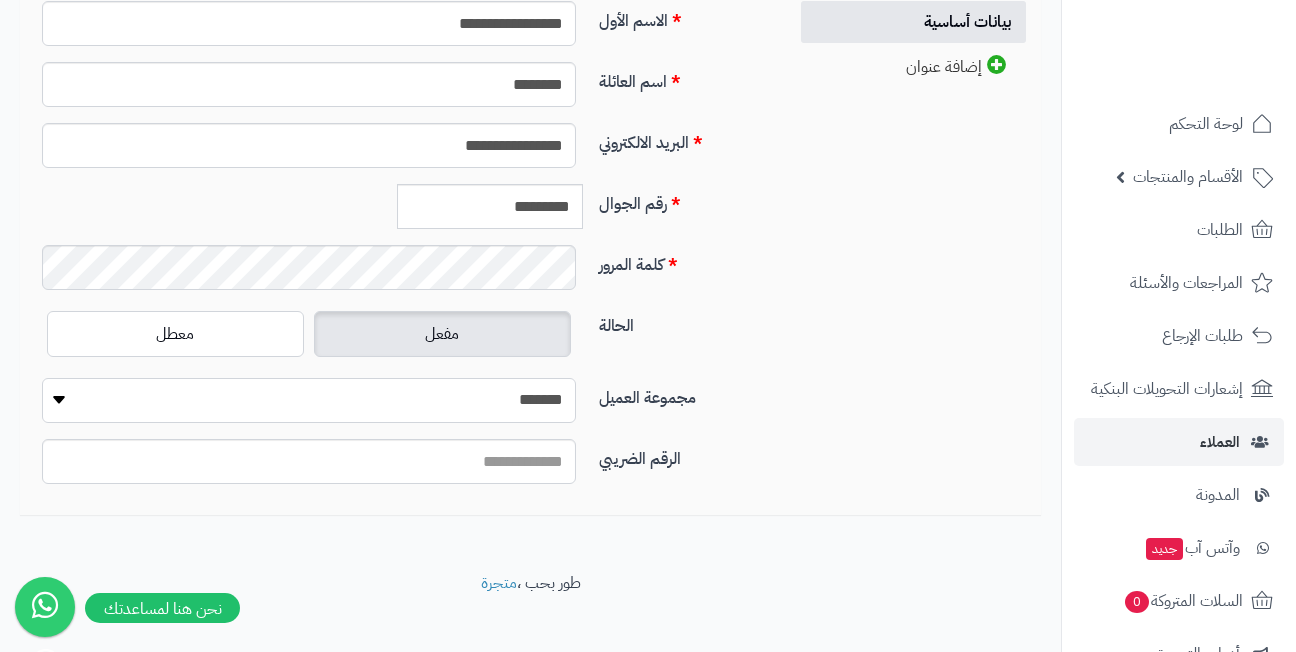 click on "**********" at bounding box center [309, 400] 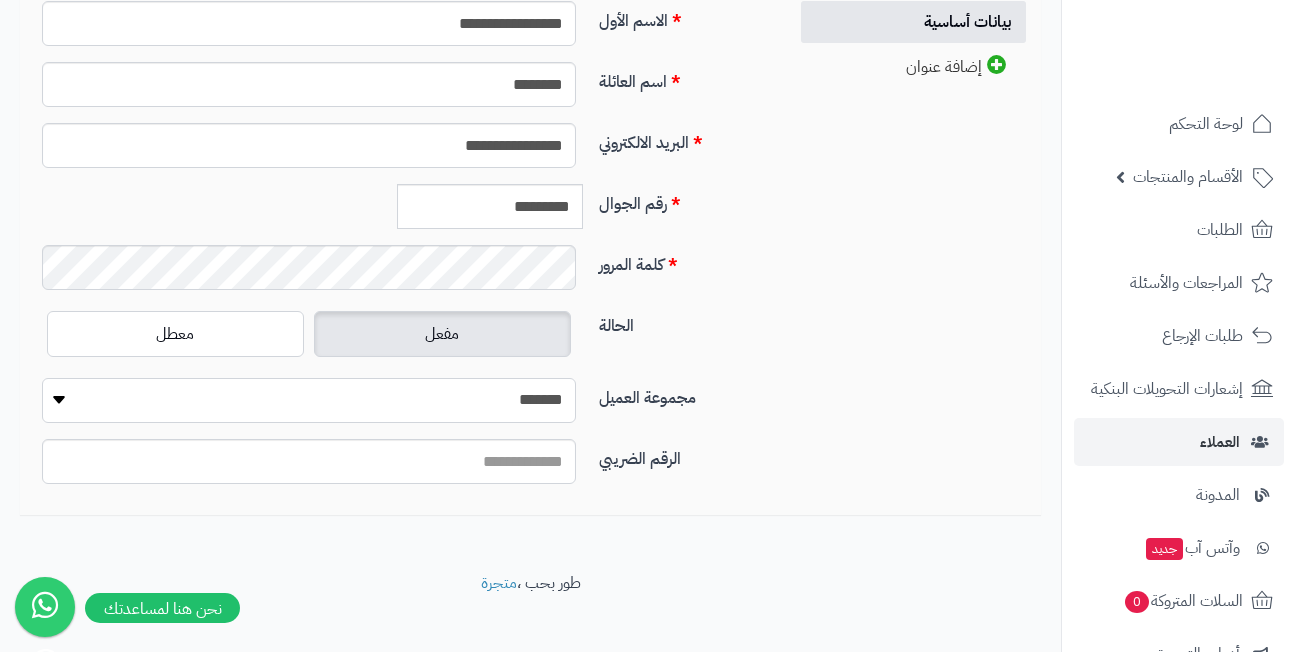 select on "*" 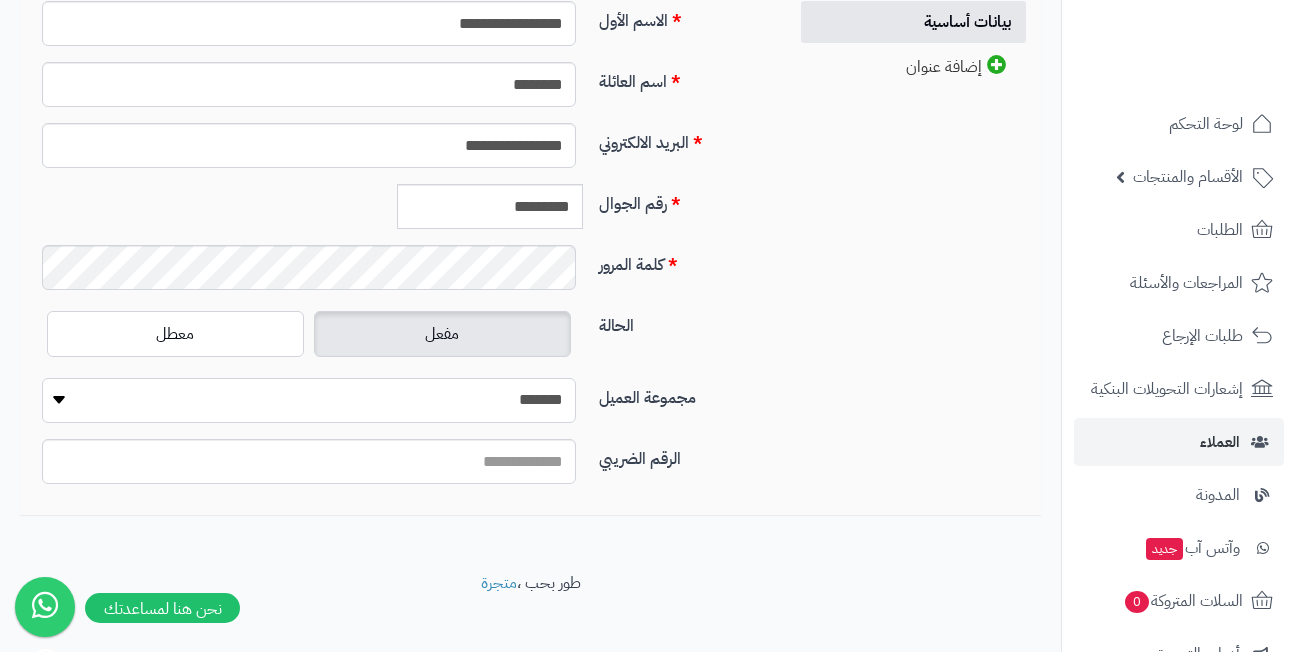 click on "**********" at bounding box center (309, 400) 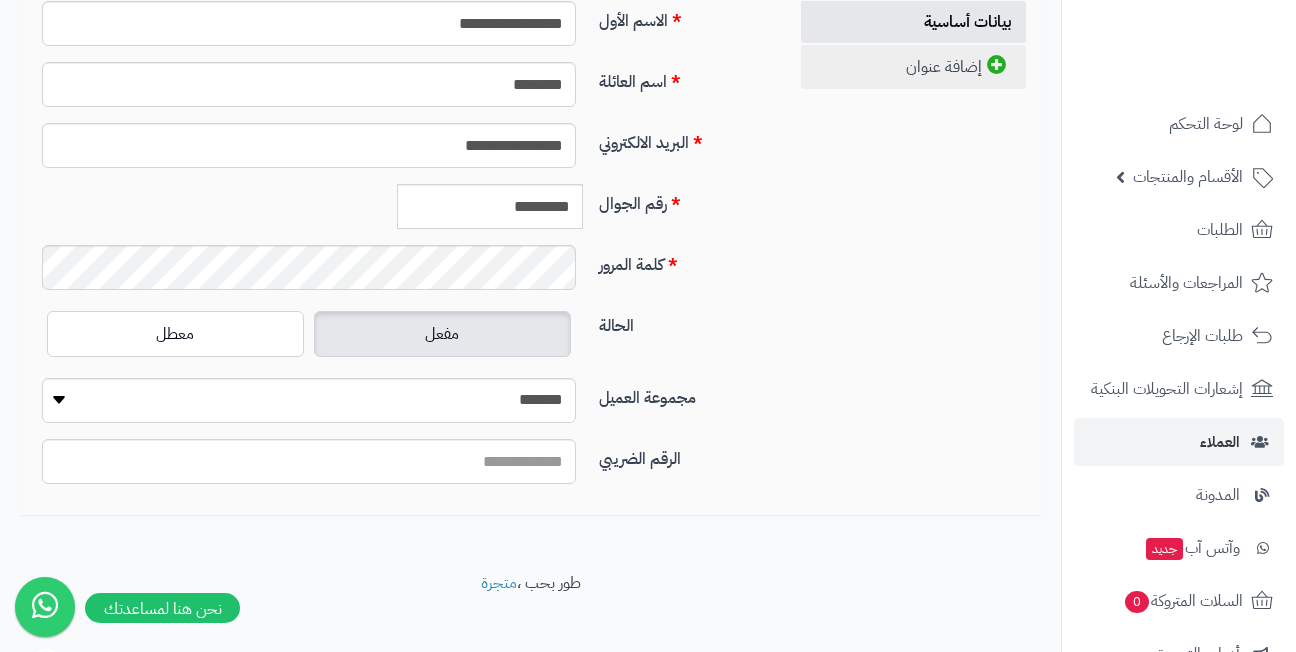 click on "إضافة عنوان" at bounding box center (913, 67) 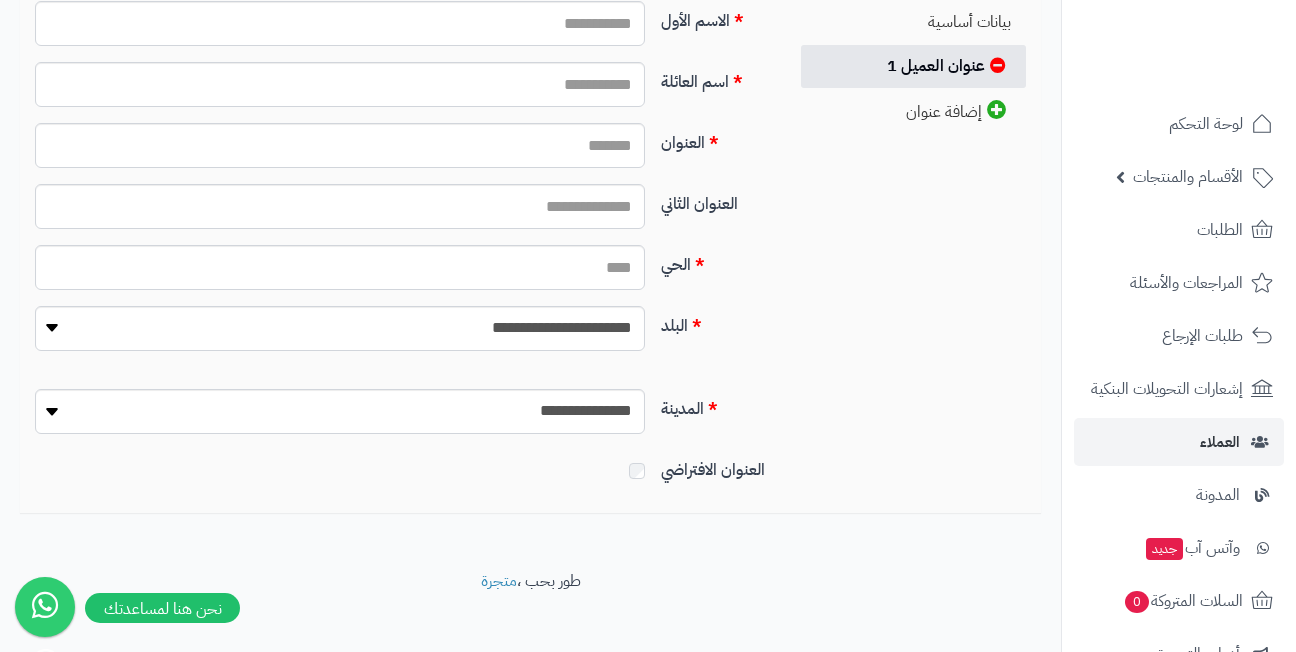 scroll, scrollTop: 295, scrollLeft: 0, axis: vertical 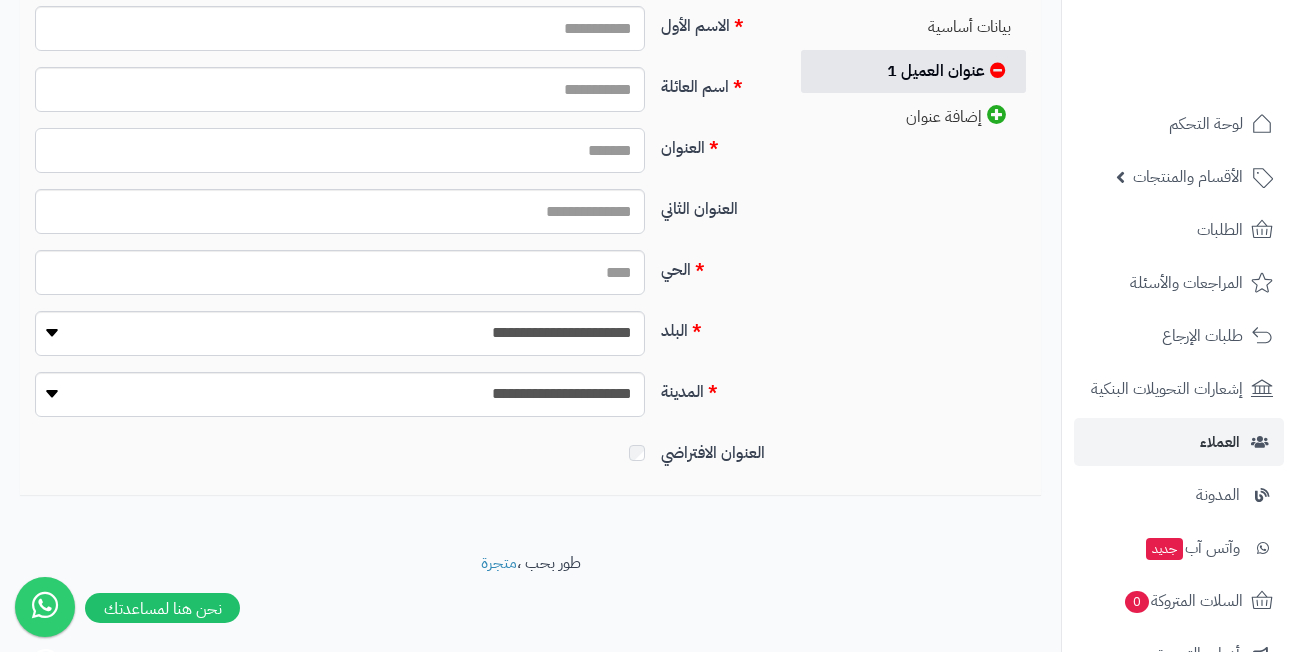 click on "العنوان" at bounding box center [340, 150] 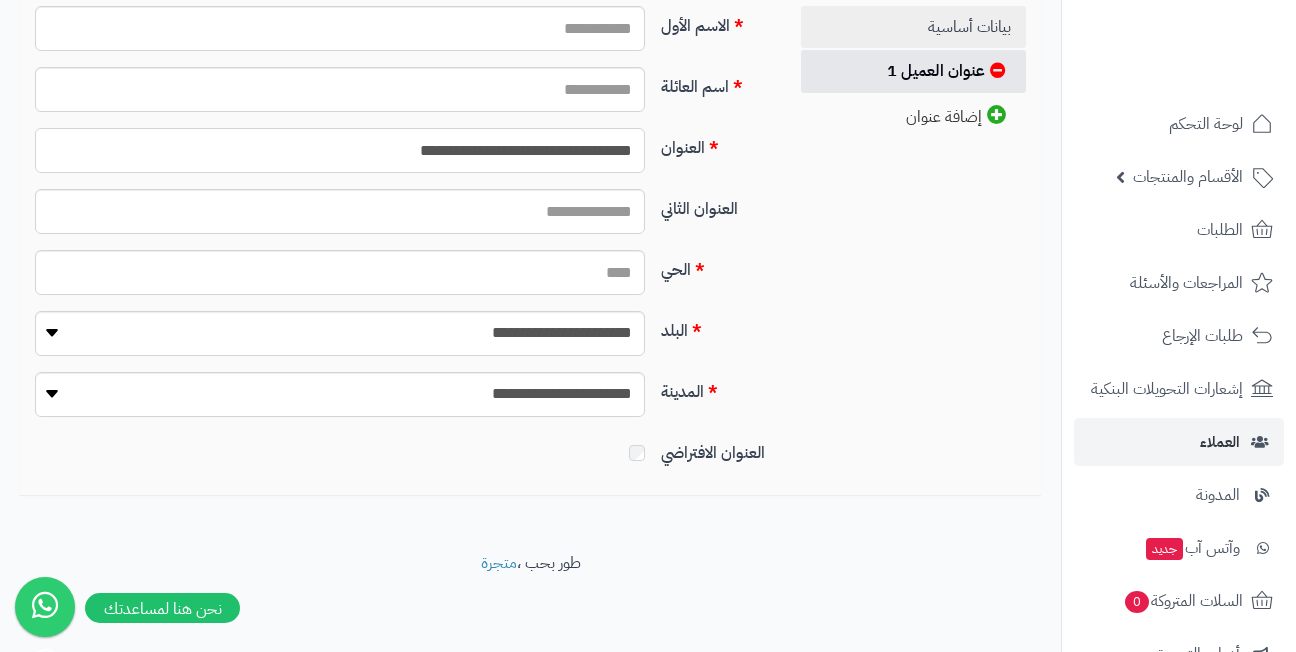type on "**********" 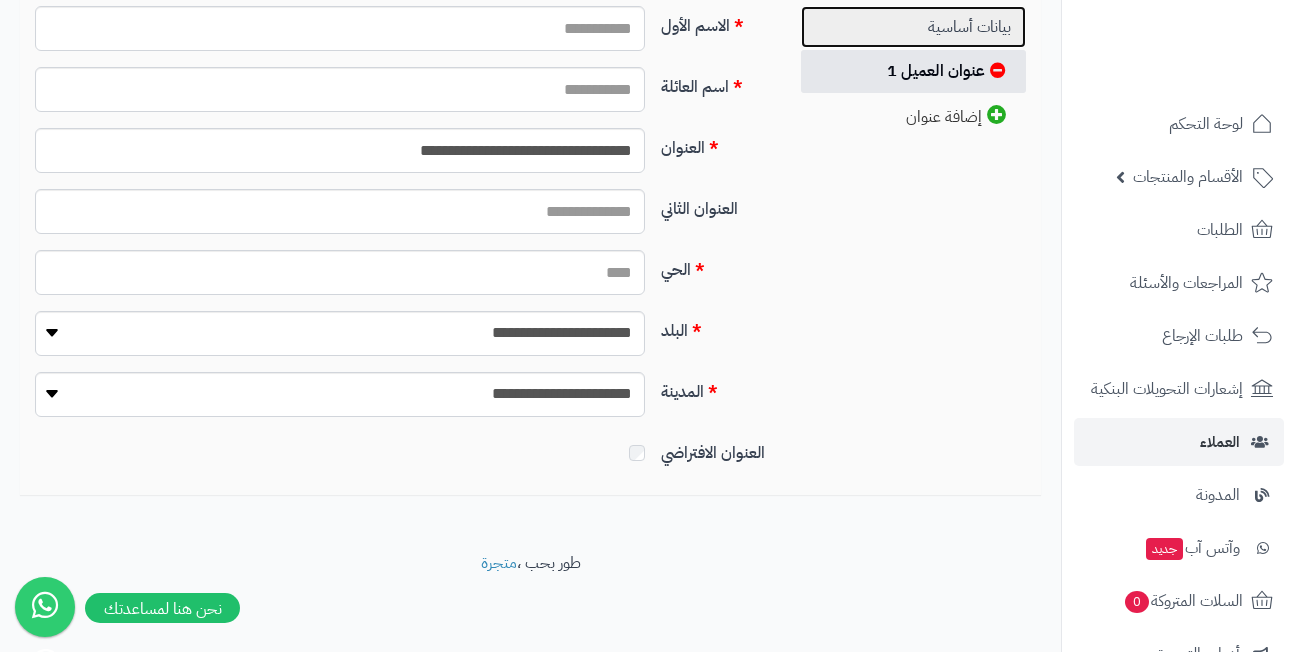 click on "بيانات أساسية" at bounding box center [913, 27] 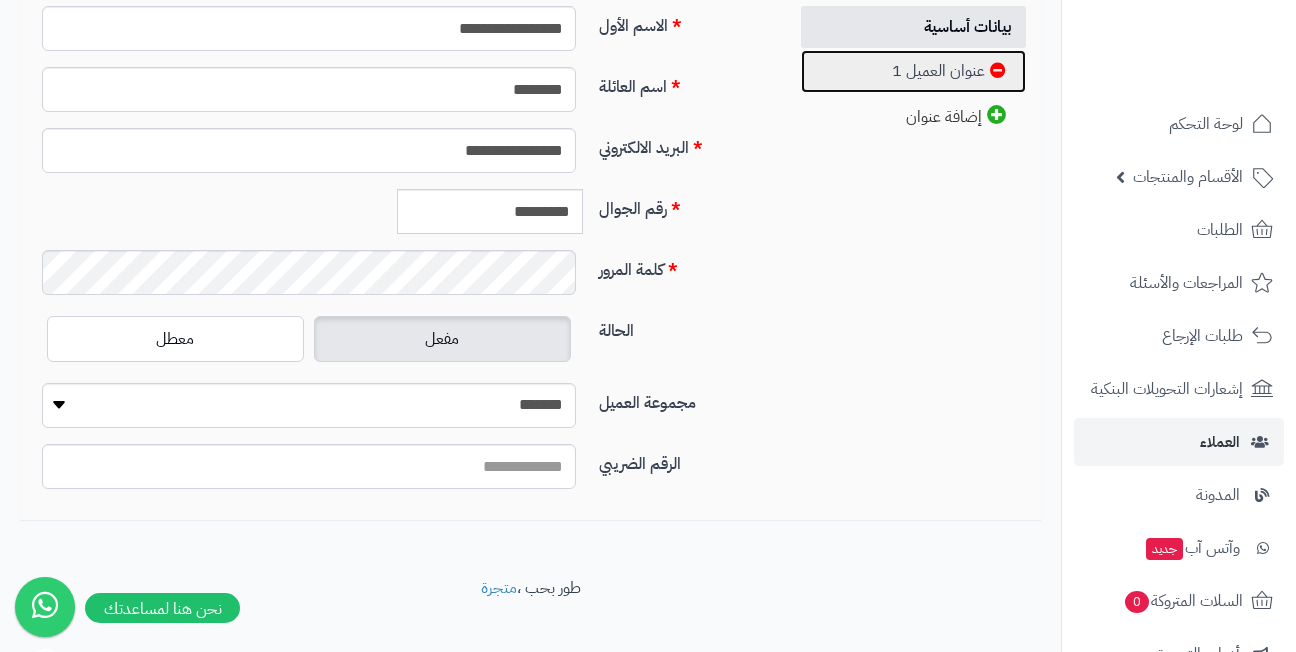click on "عنوان العميل 1" at bounding box center [913, 71] 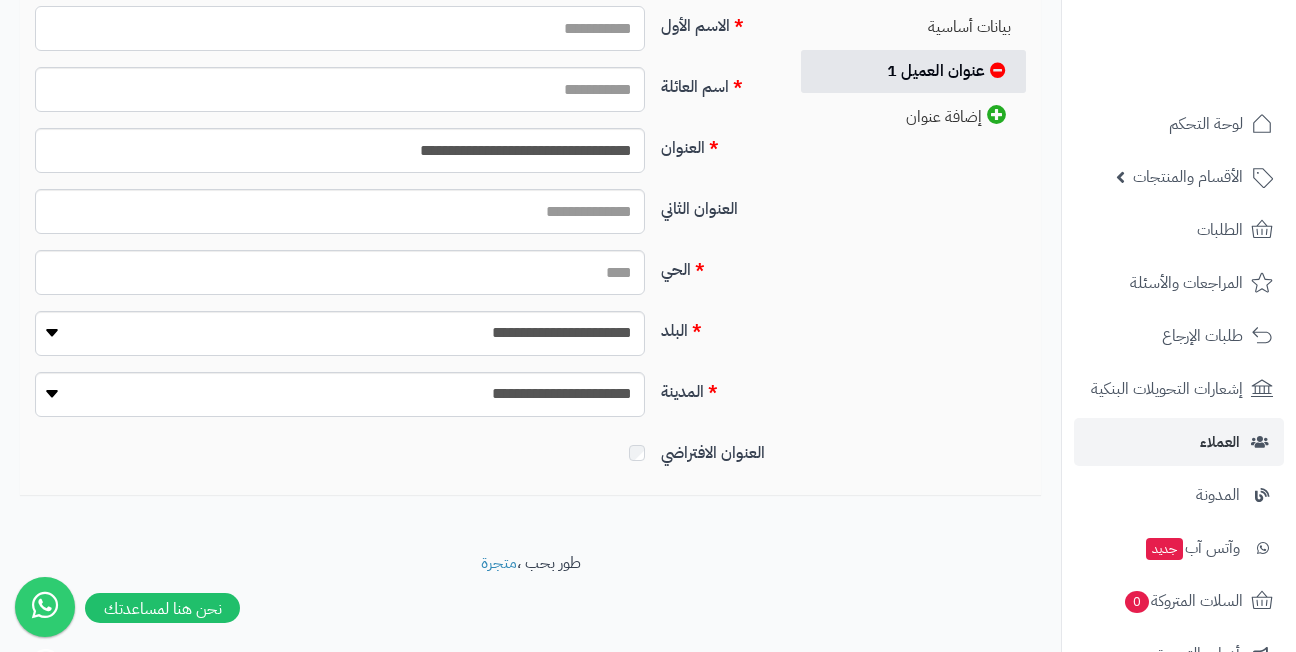 click on "الاسم الأول" at bounding box center (340, 28) 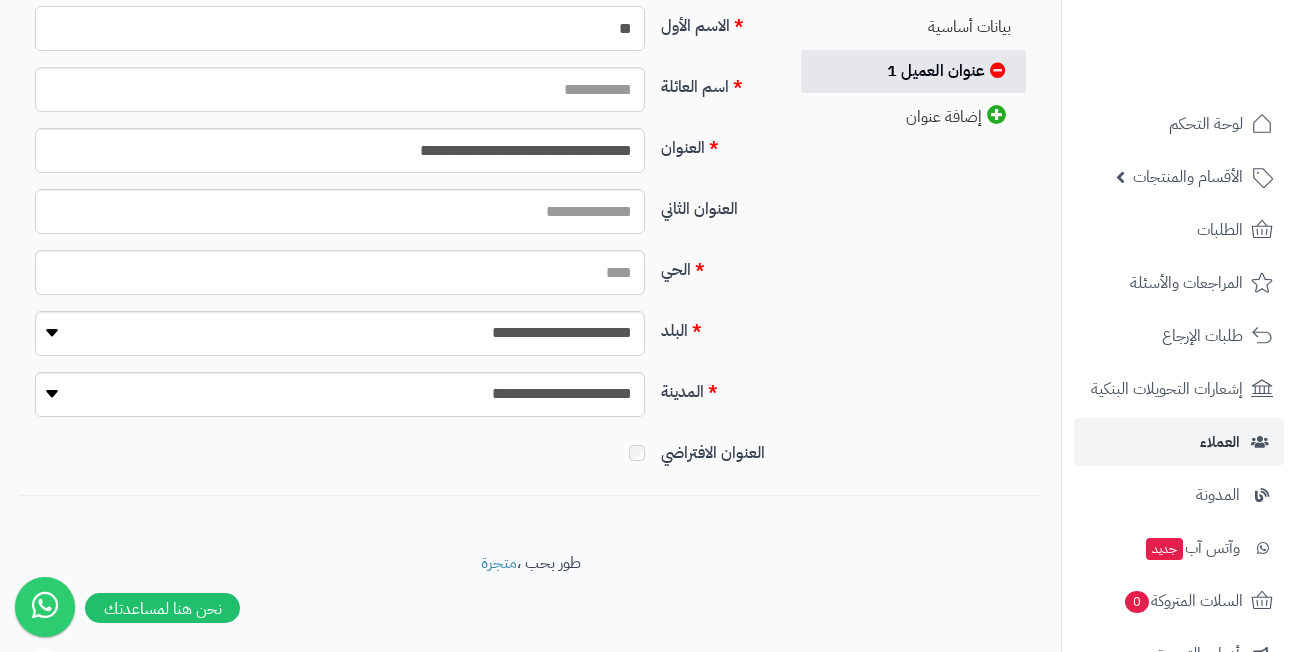 type on "*" 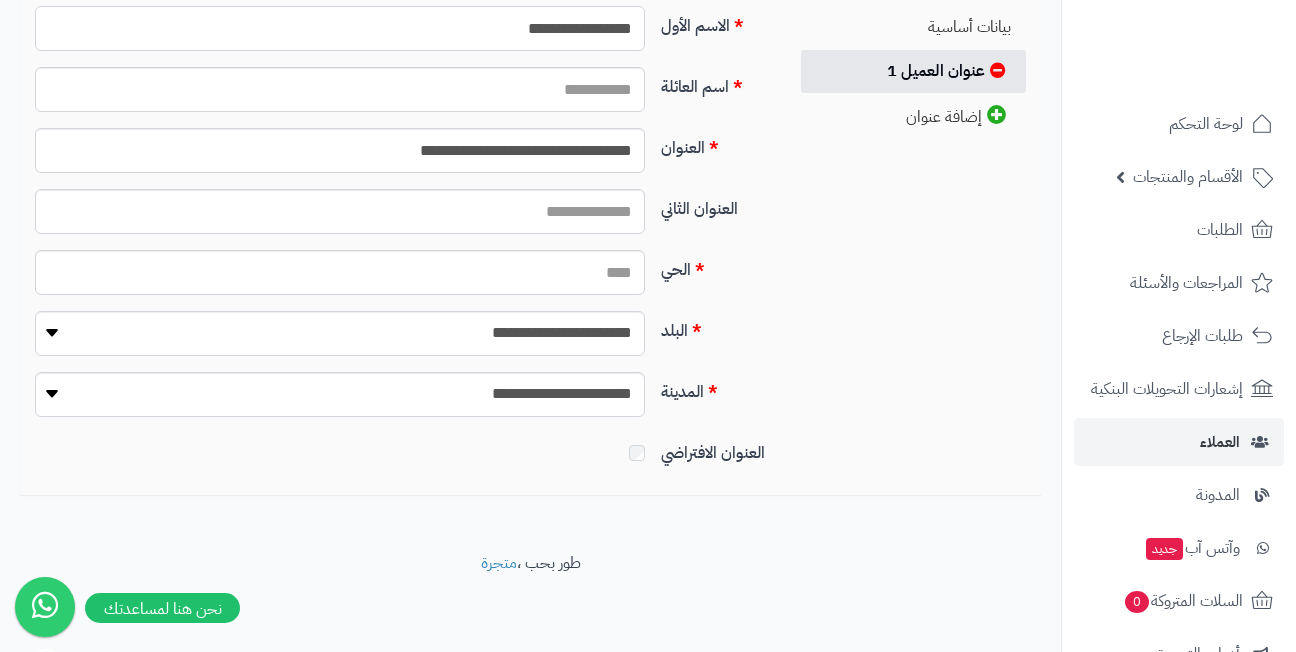 type on "**********" 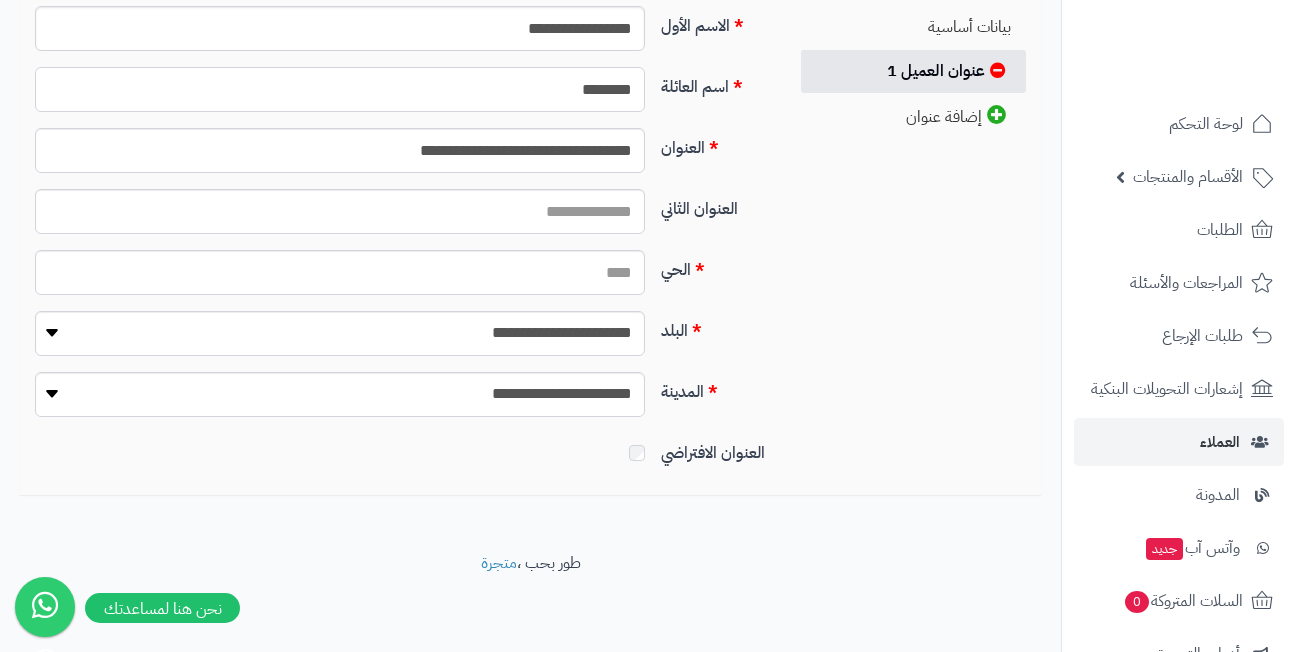 type on "********" 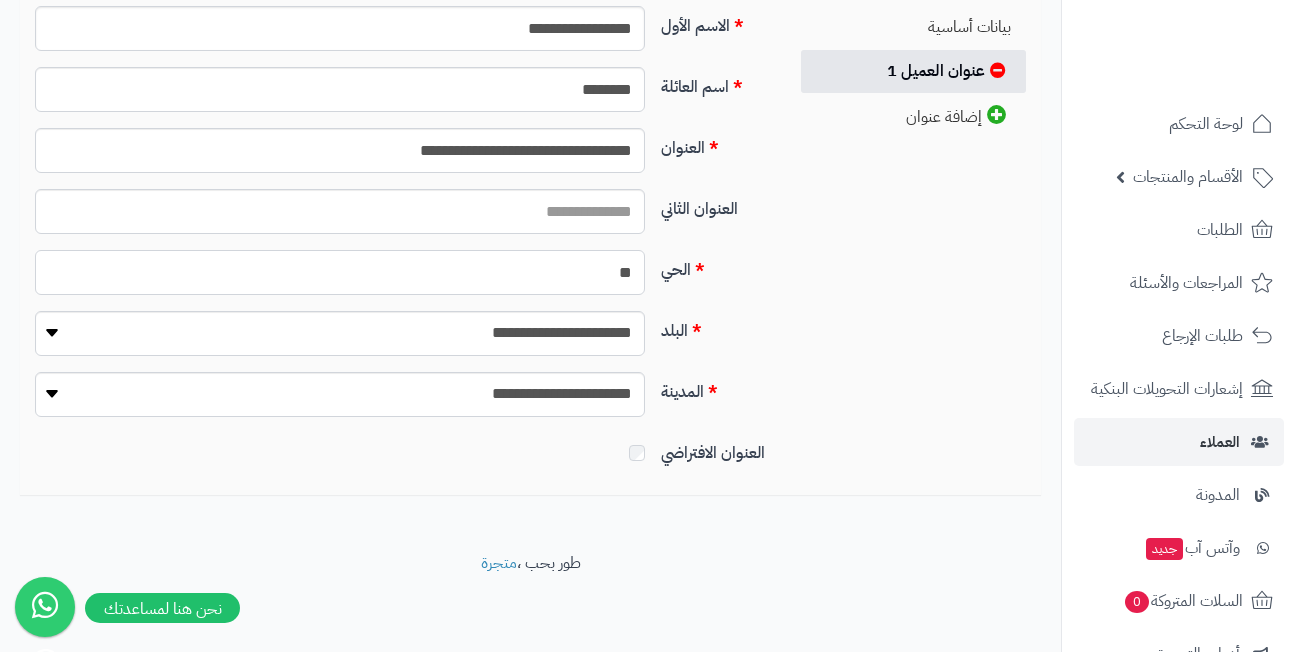 type on "*" 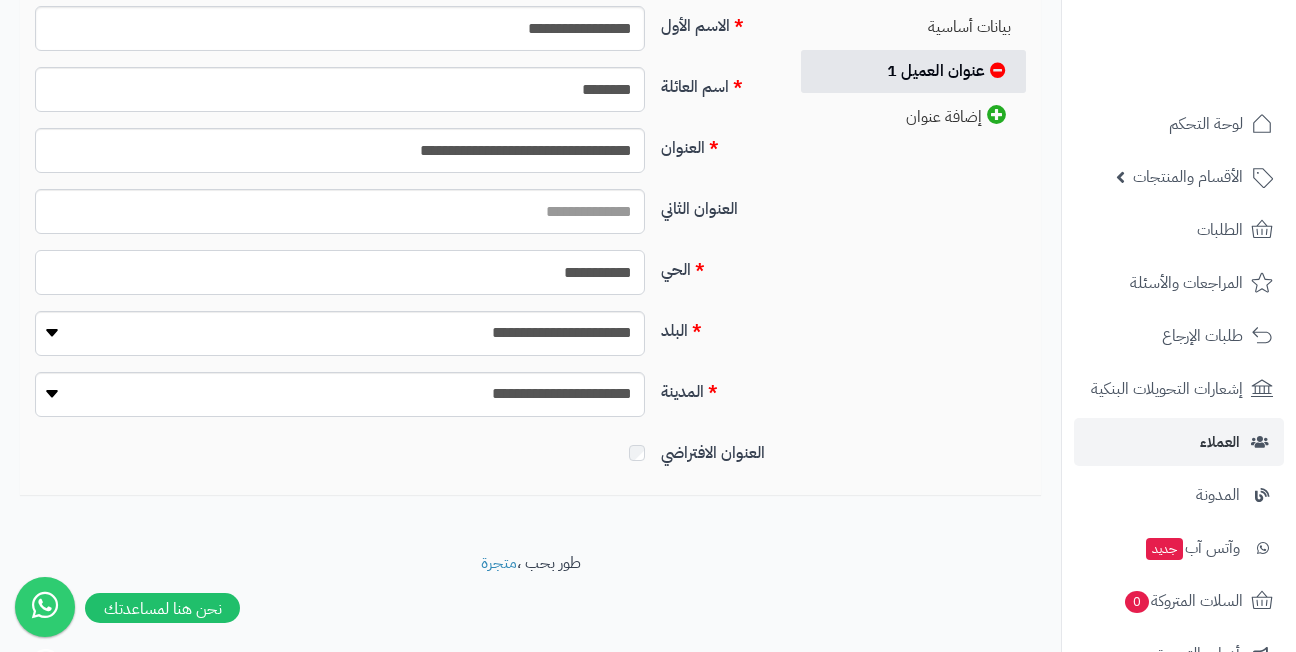 type on "**********" 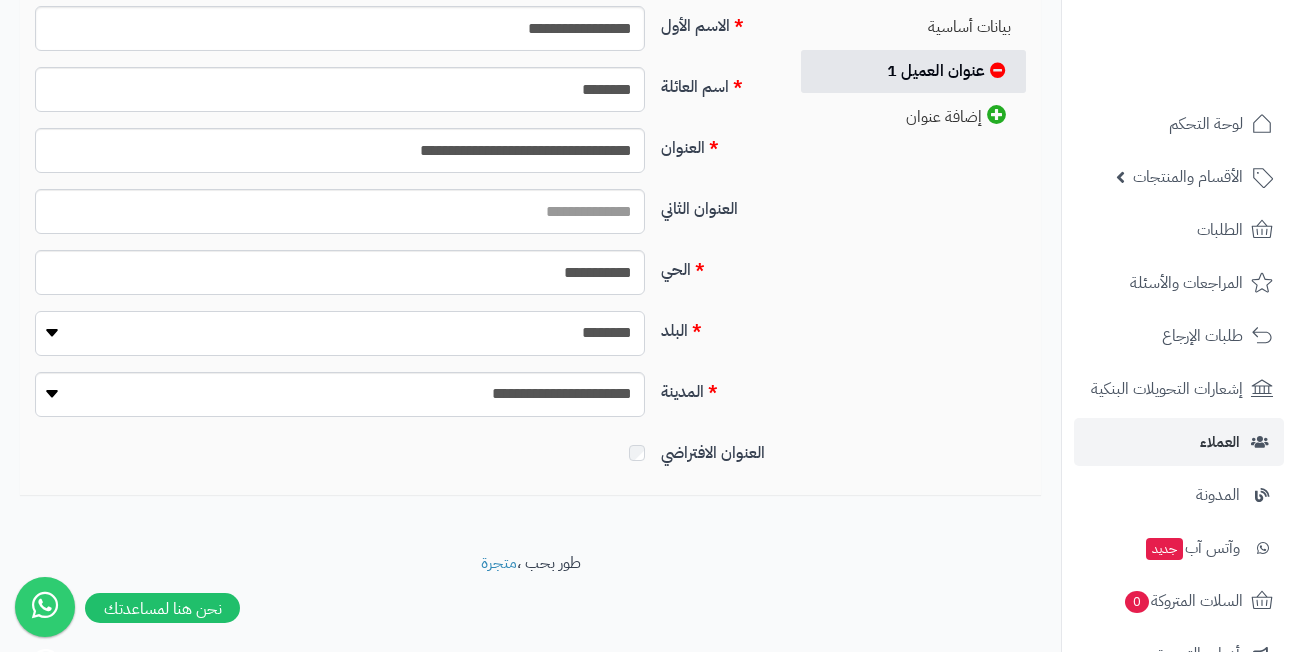 select on "***" 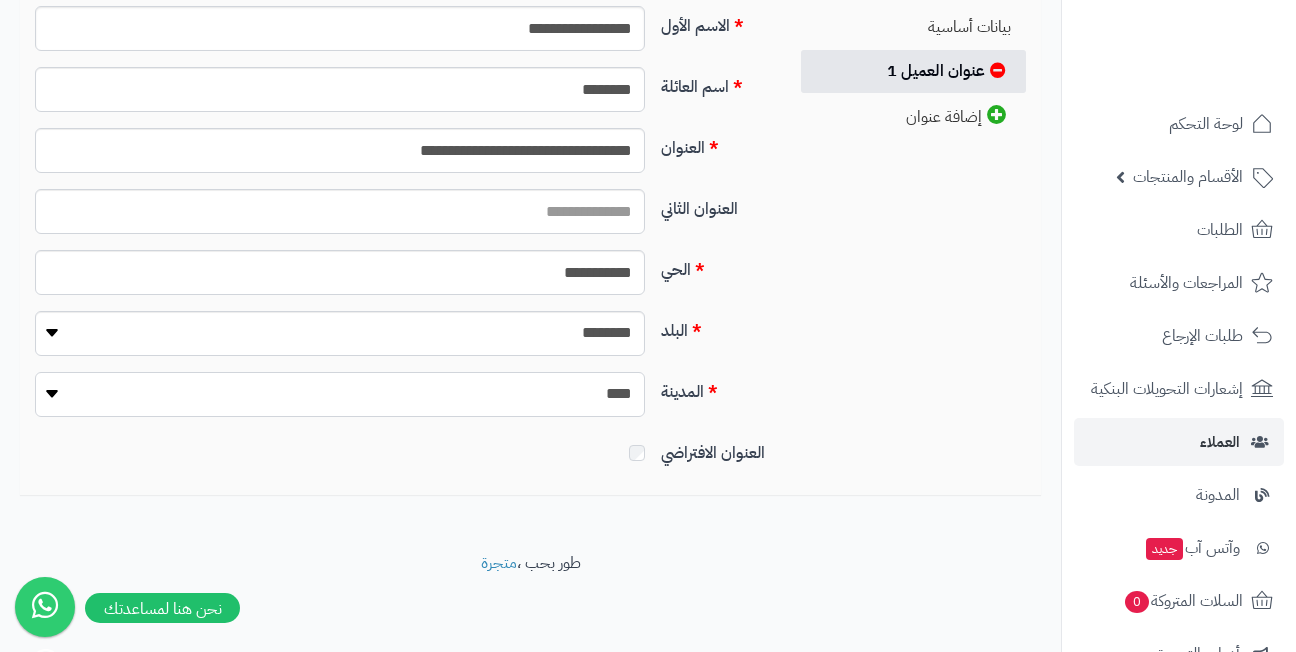select on "***" 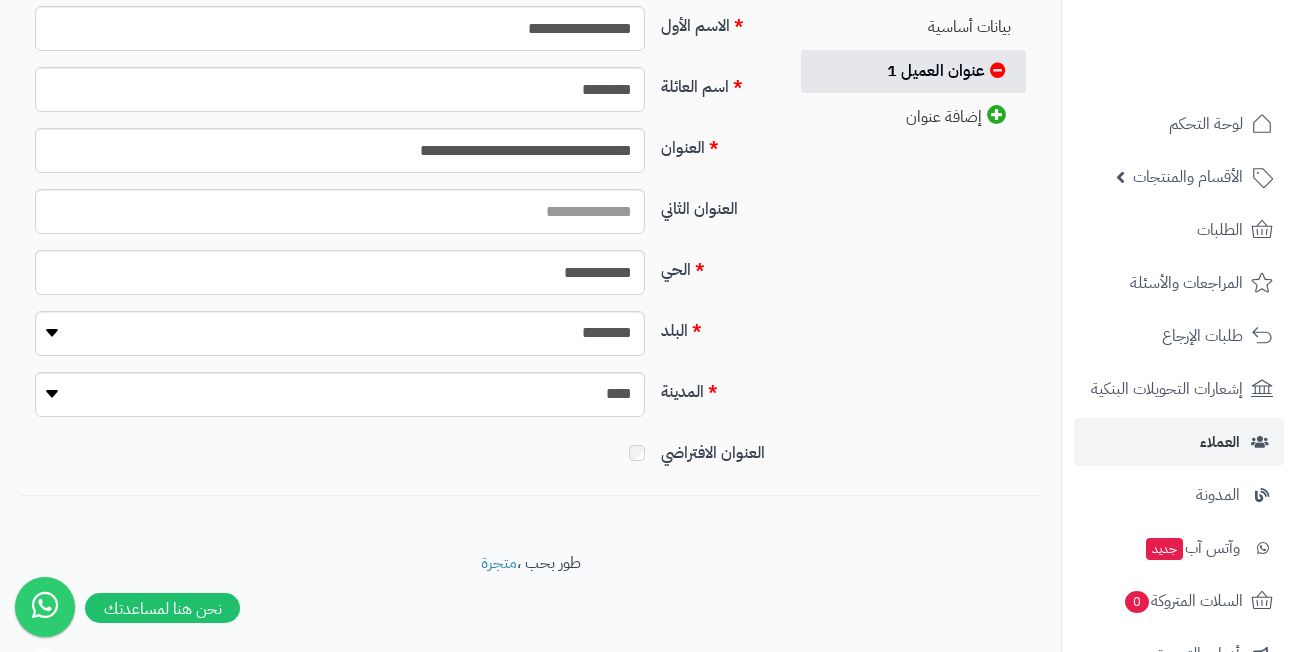 scroll, scrollTop: 0, scrollLeft: 0, axis: both 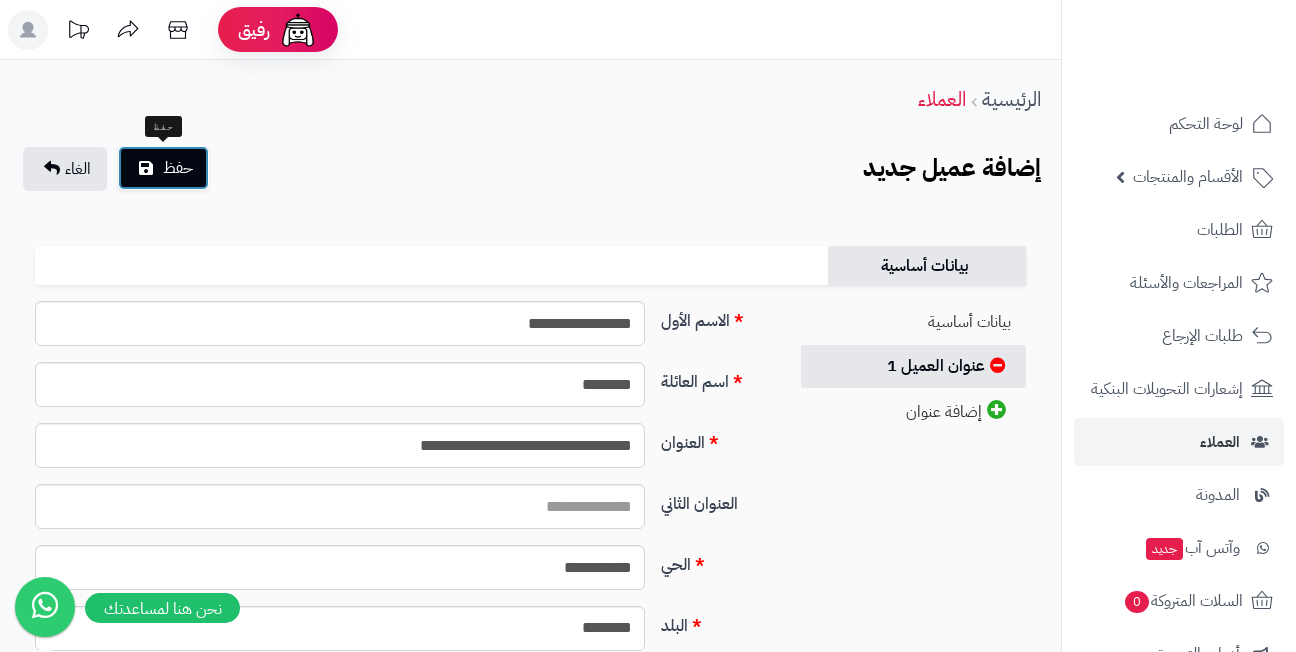 click on "حفظ" at bounding box center [178, 168] 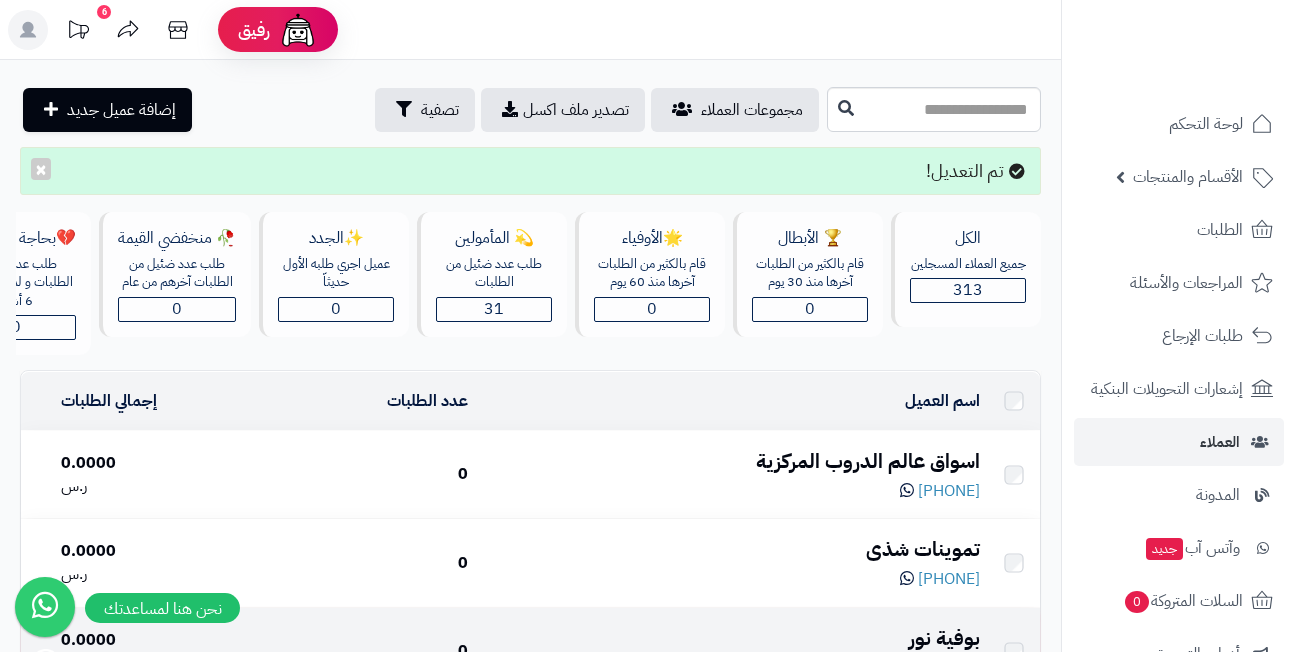 scroll, scrollTop: 0, scrollLeft: 0, axis: both 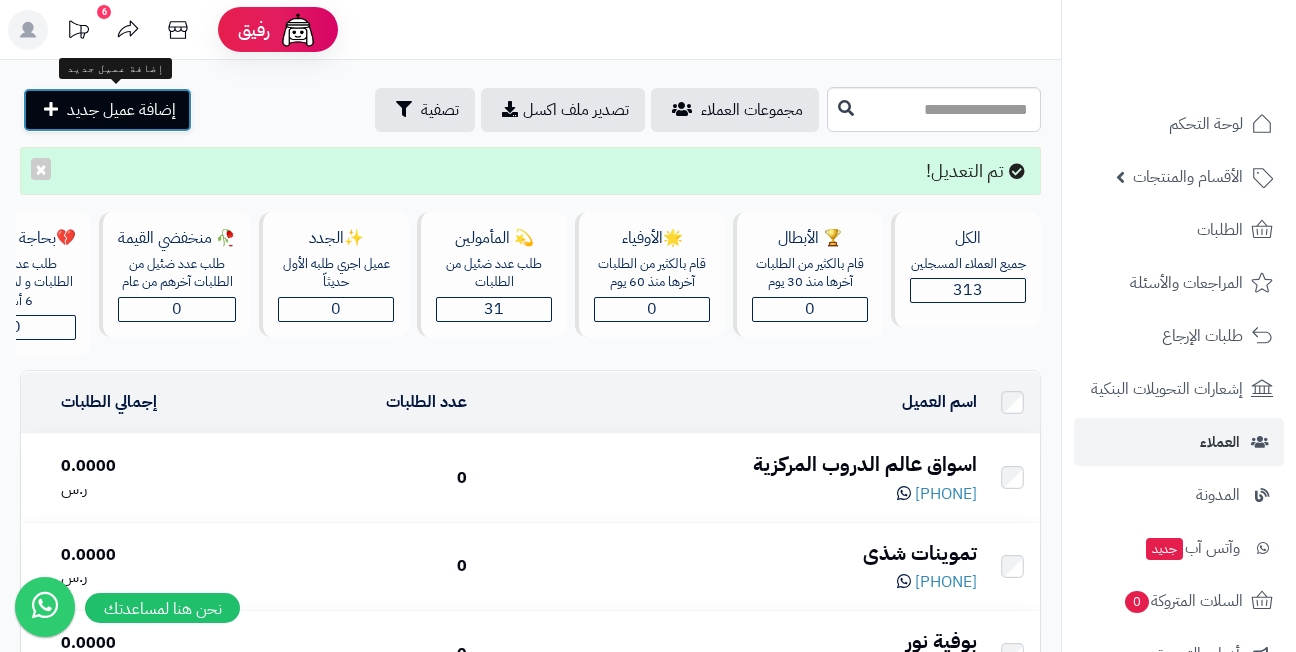 click on "إضافة عميل جديد" at bounding box center (121, 110) 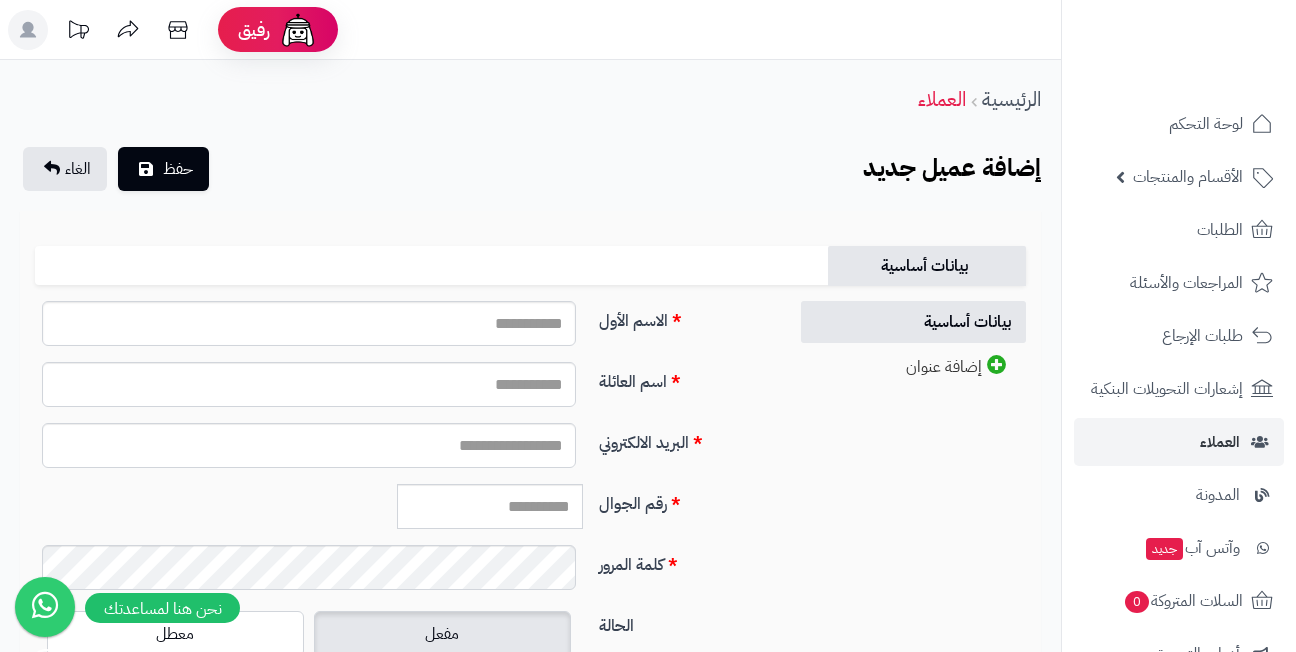 scroll, scrollTop: 0, scrollLeft: 0, axis: both 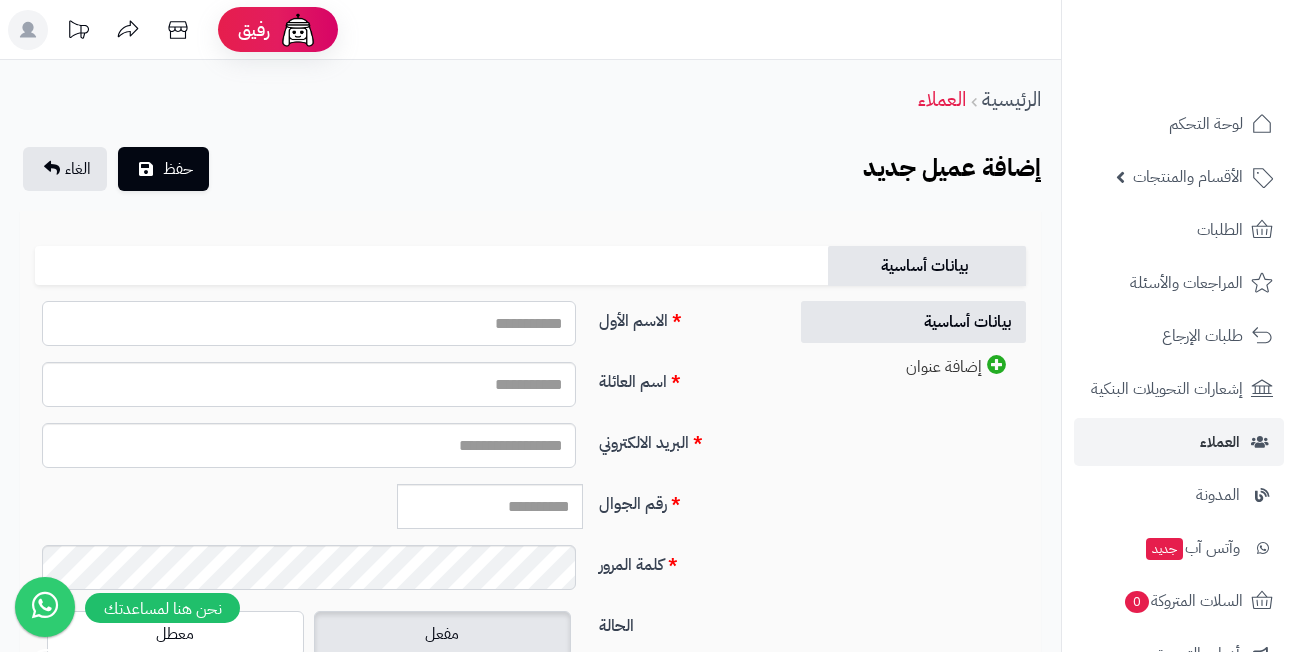 click on "الاسم الأول" at bounding box center [309, 323] 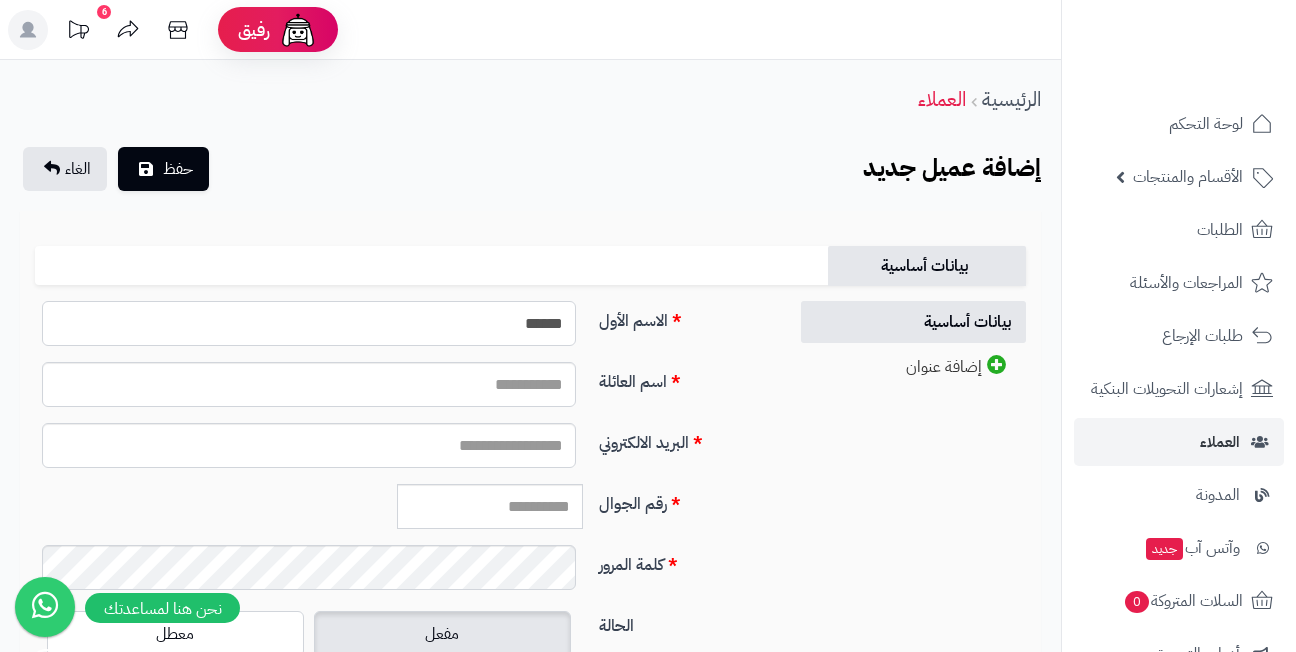 type on "*****" 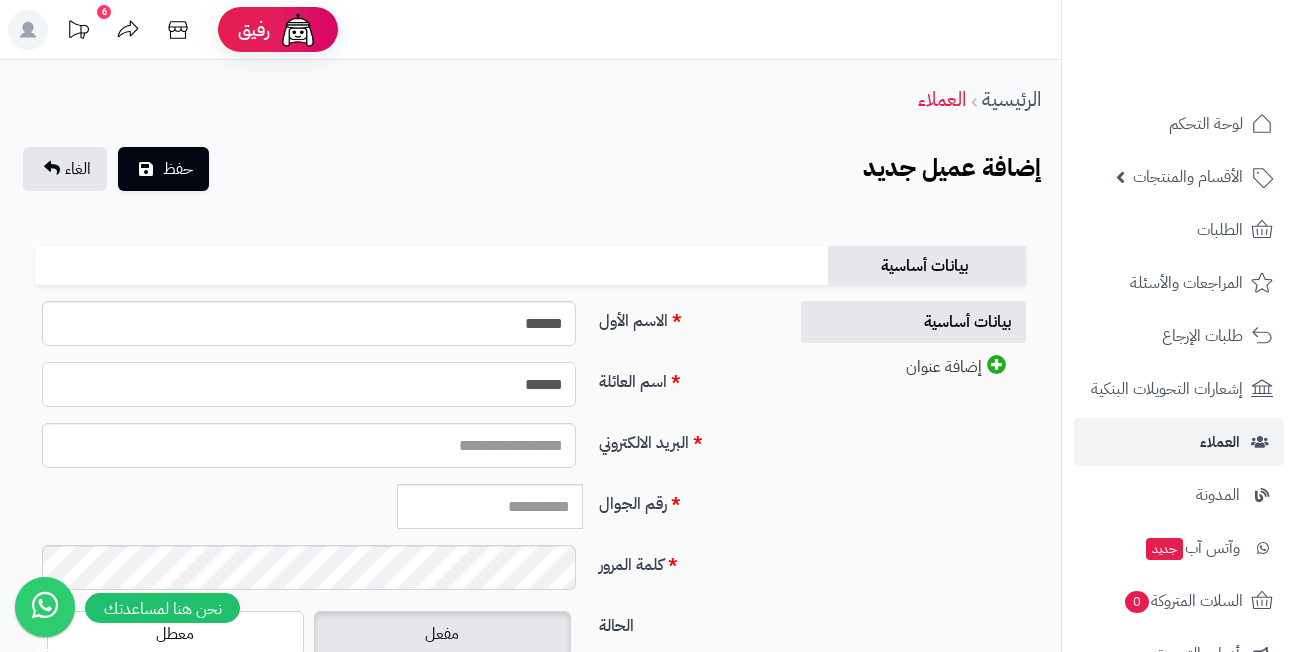 type on "******" 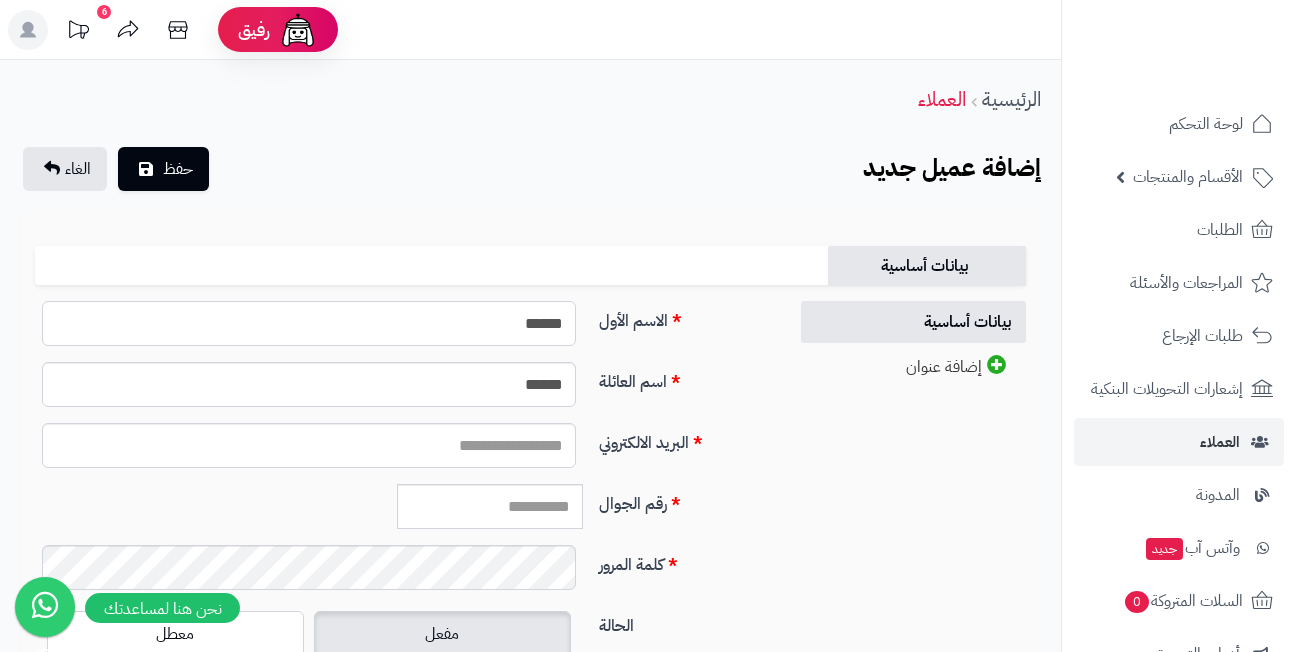 click on "*****" at bounding box center (309, 323) 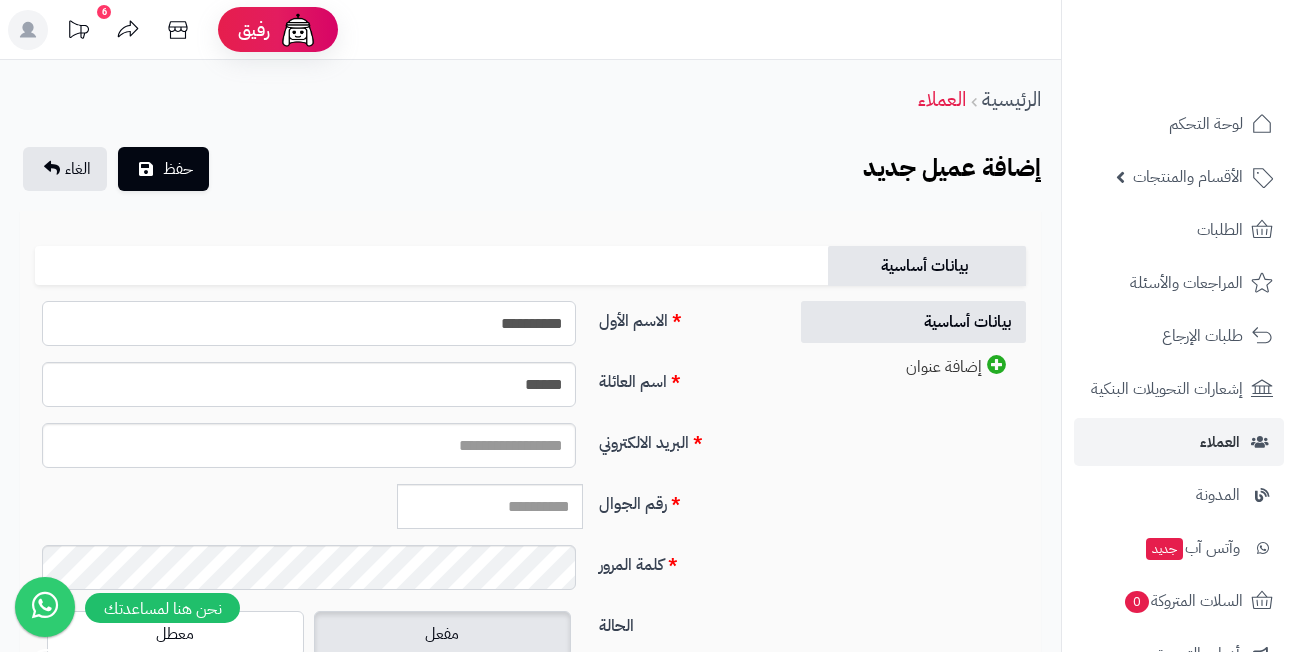 type on "**********" 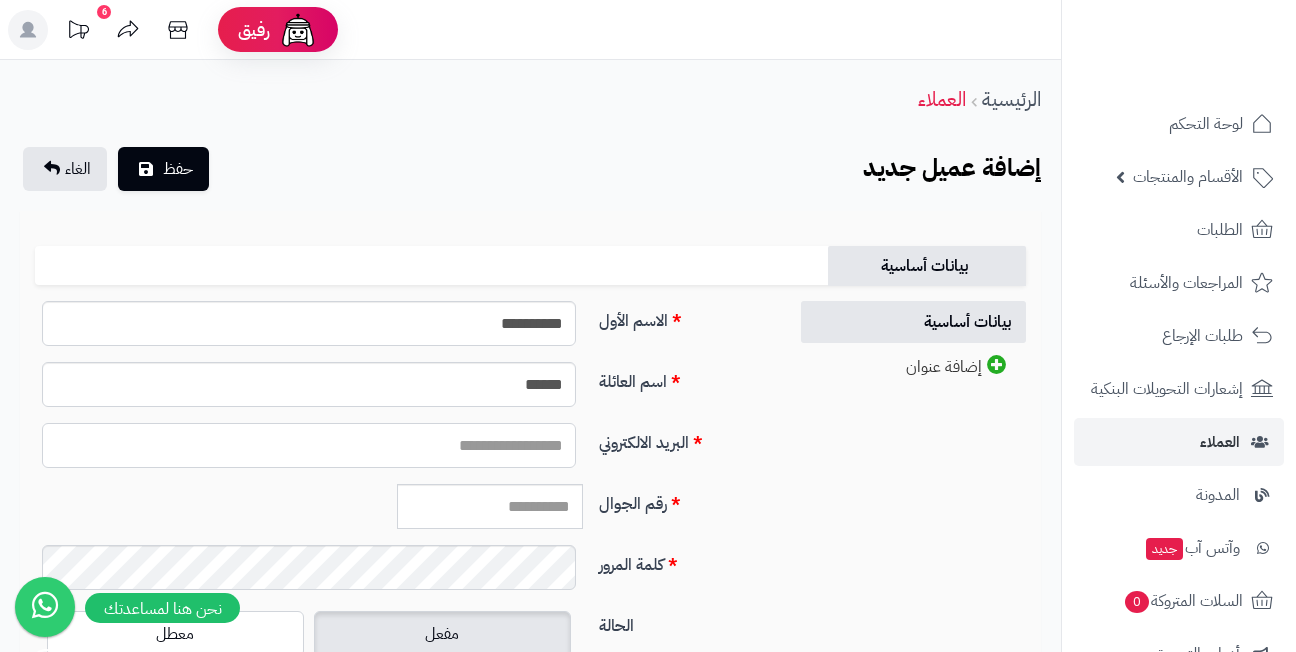 click on "البريد الالكتروني" at bounding box center [309, 445] 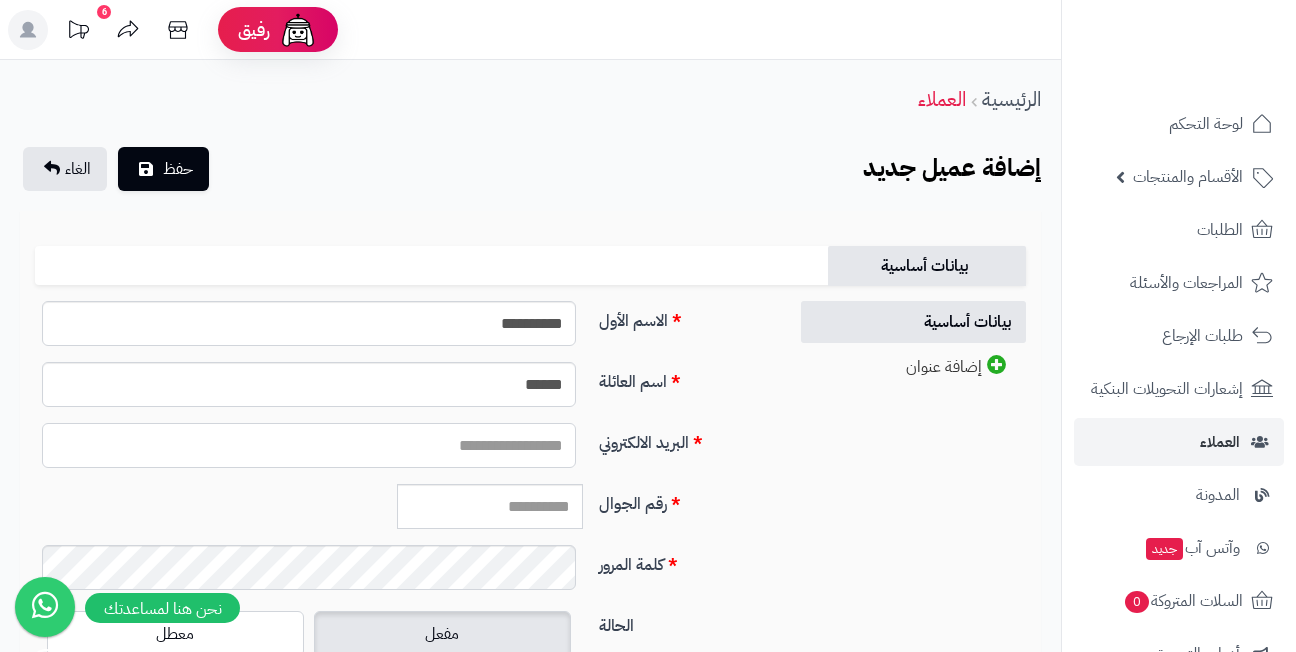 click on "البريد الالكتروني" at bounding box center [309, 445] 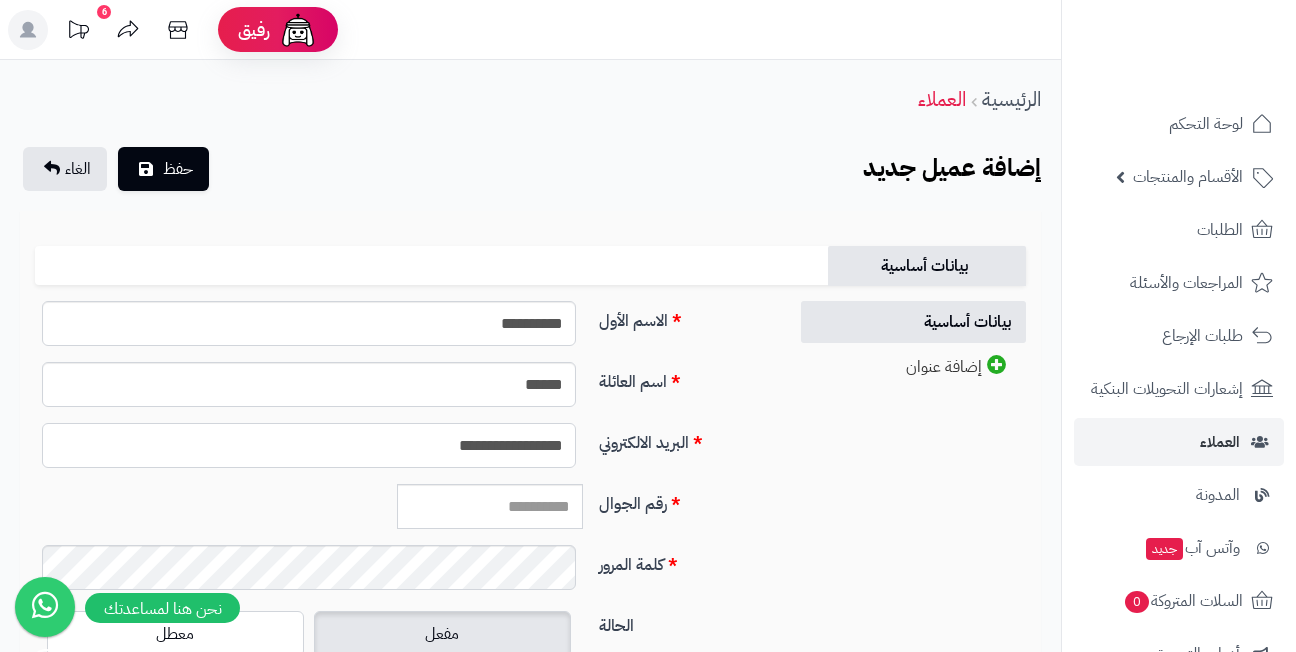 type on "**********" 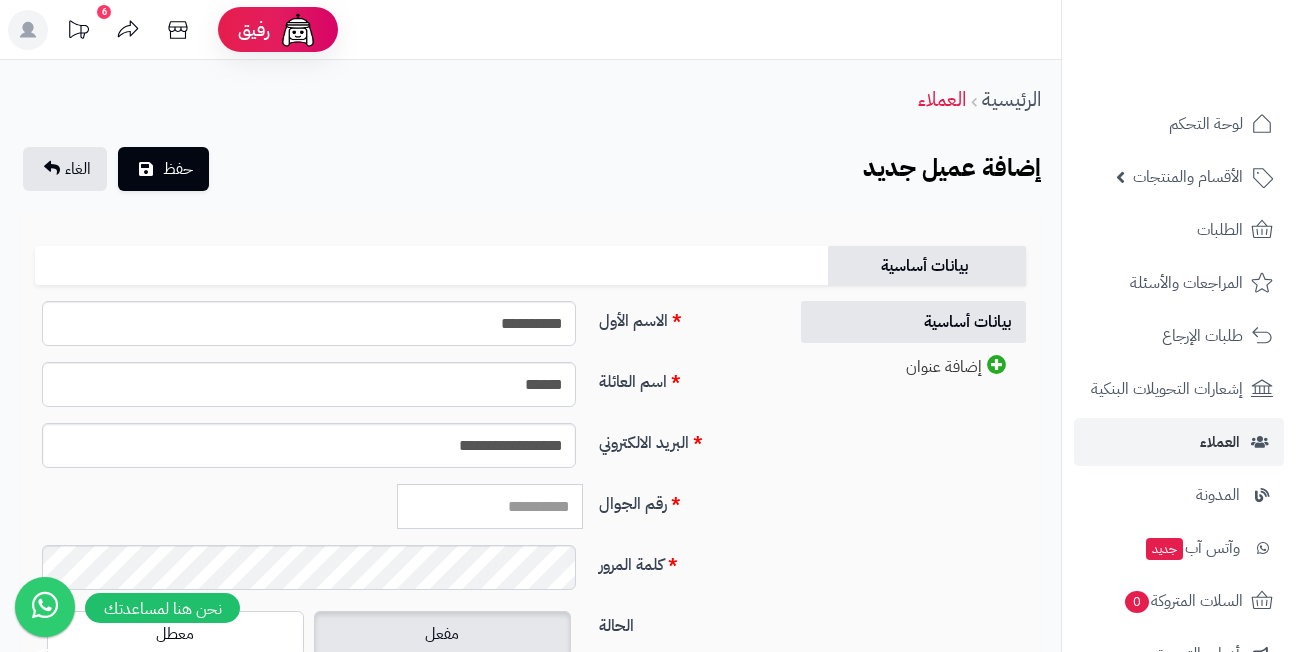 paste on "*********" 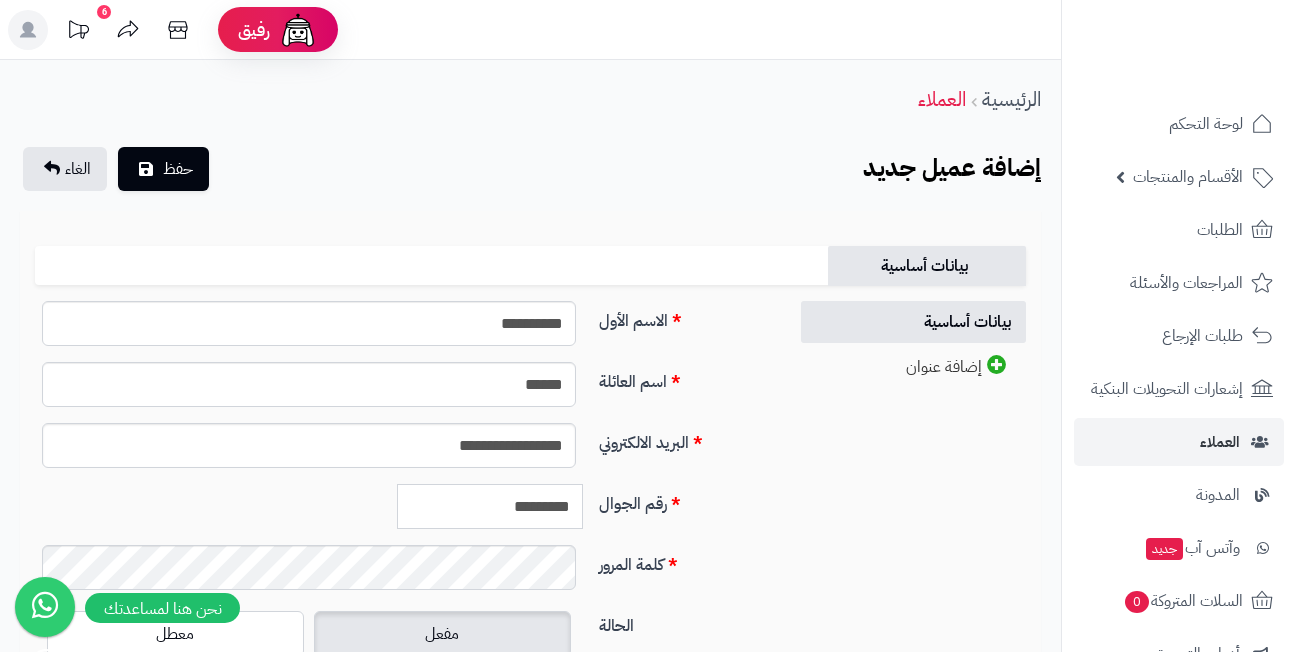 type on "*********" 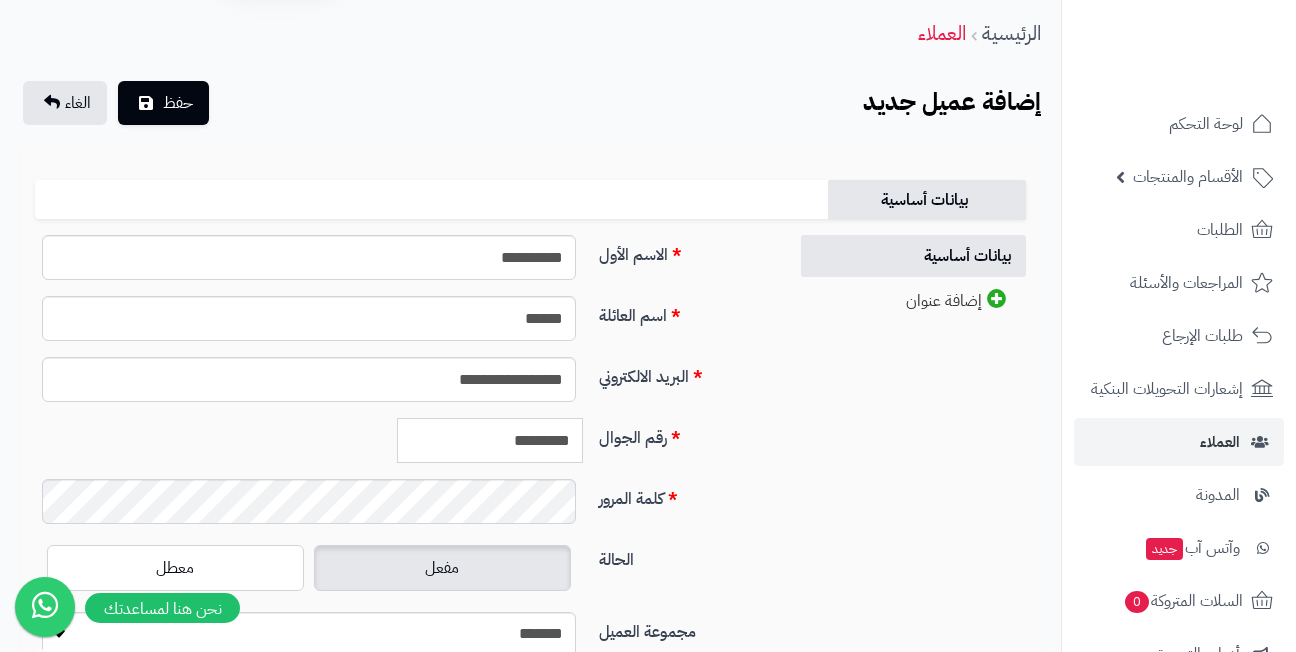 scroll, scrollTop: 100, scrollLeft: 0, axis: vertical 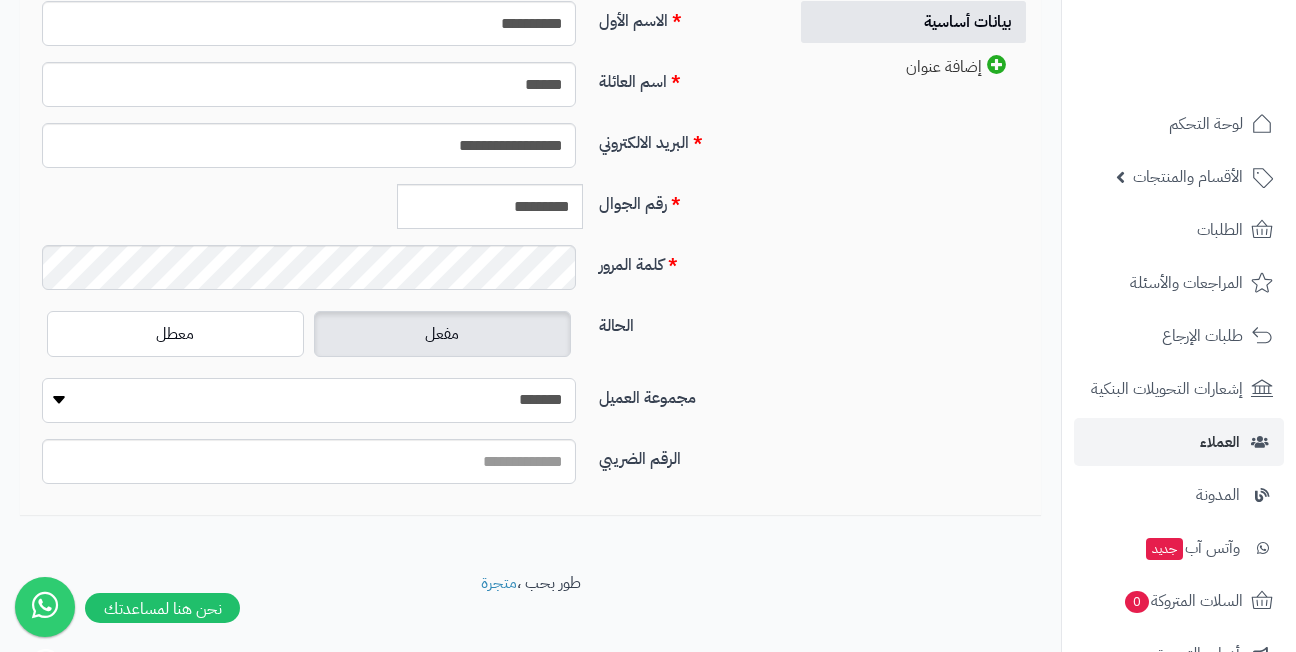 click on "**********" at bounding box center (309, 400) 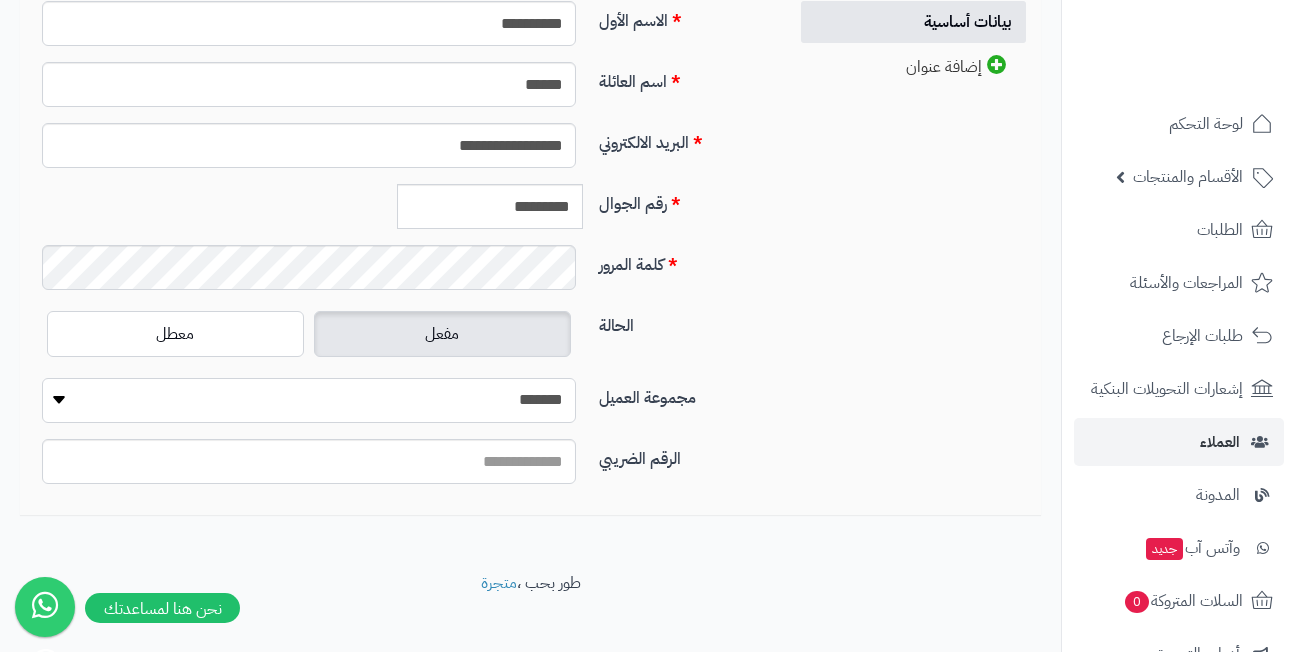 select on "*" 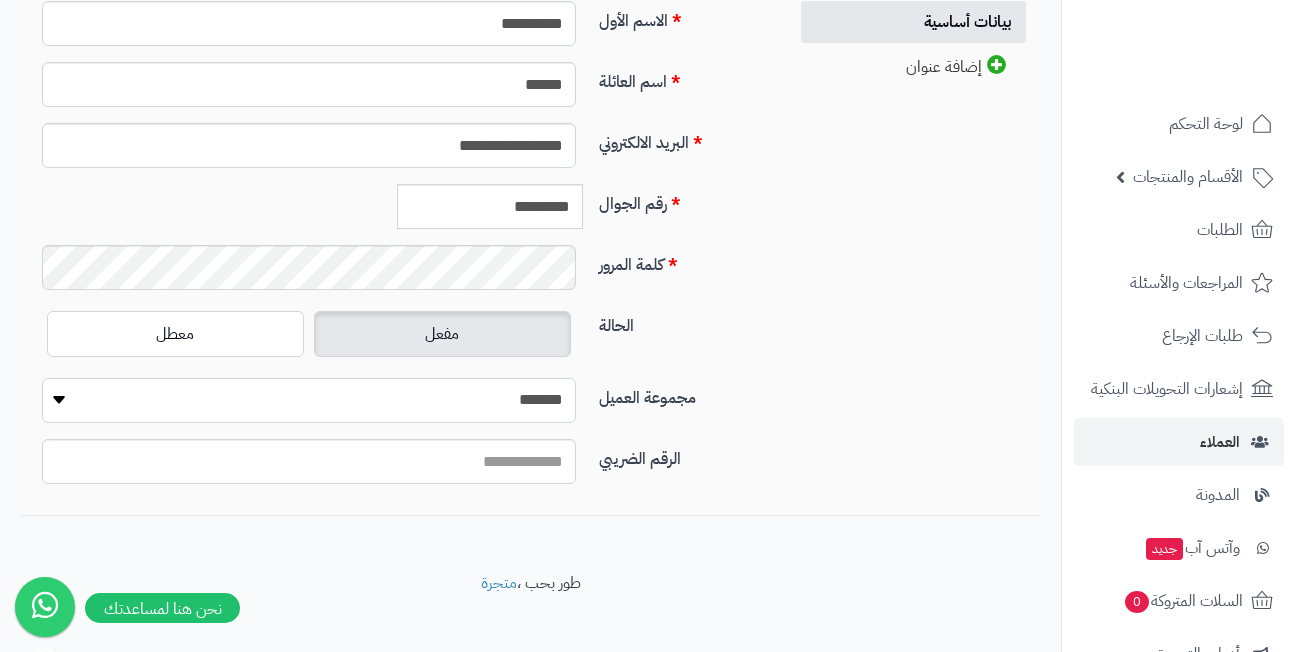 click on "**********" at bounding box center (309, 400) 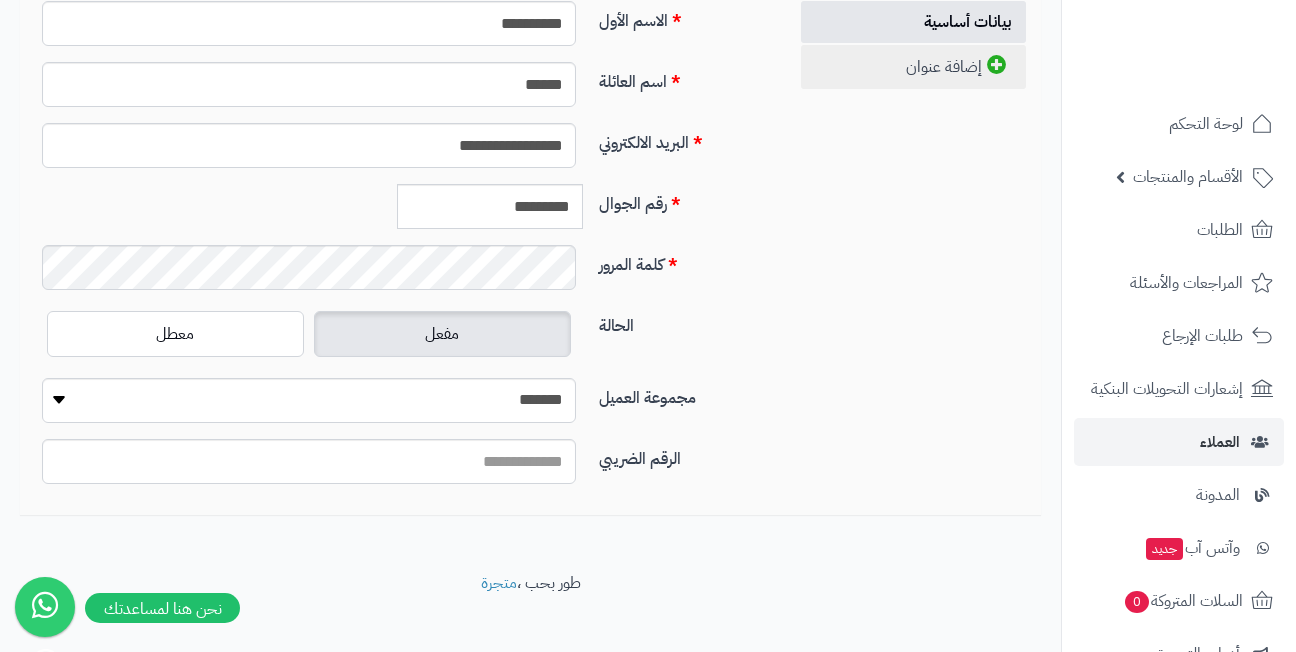 click on "إضافة عنوان" at bounding box center (913, 67) 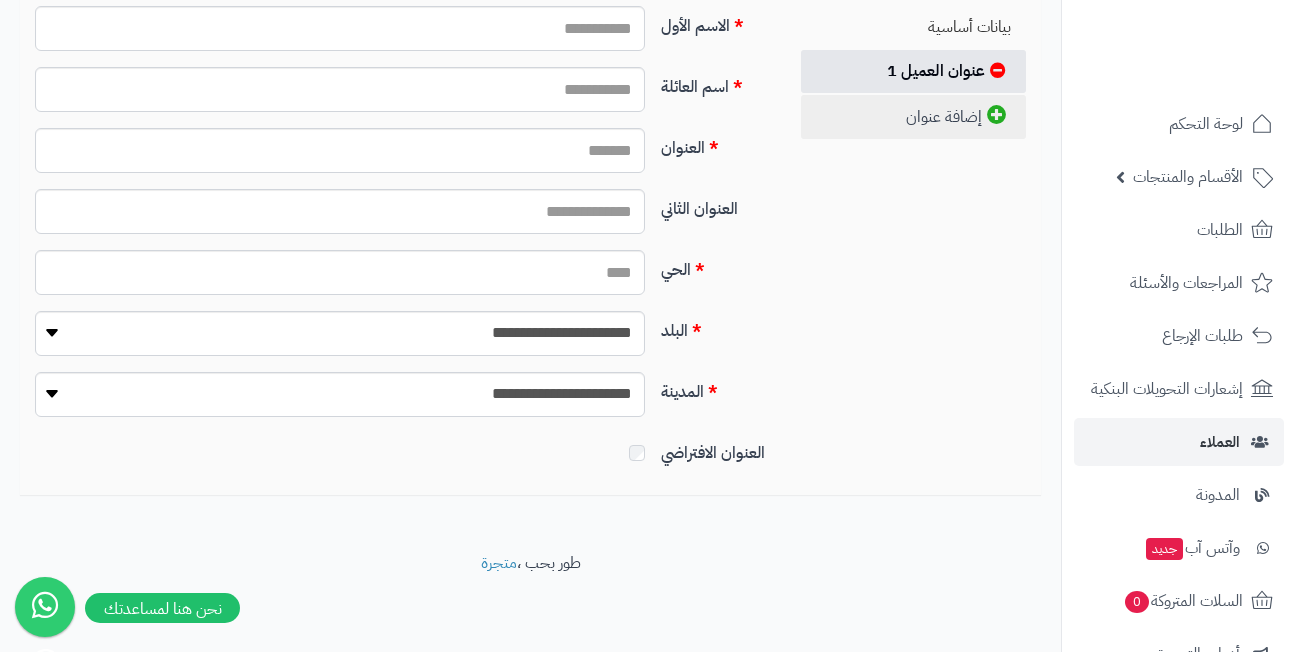 scroll, scrollTop: 295, scrollLeft: 0, axis: vertical 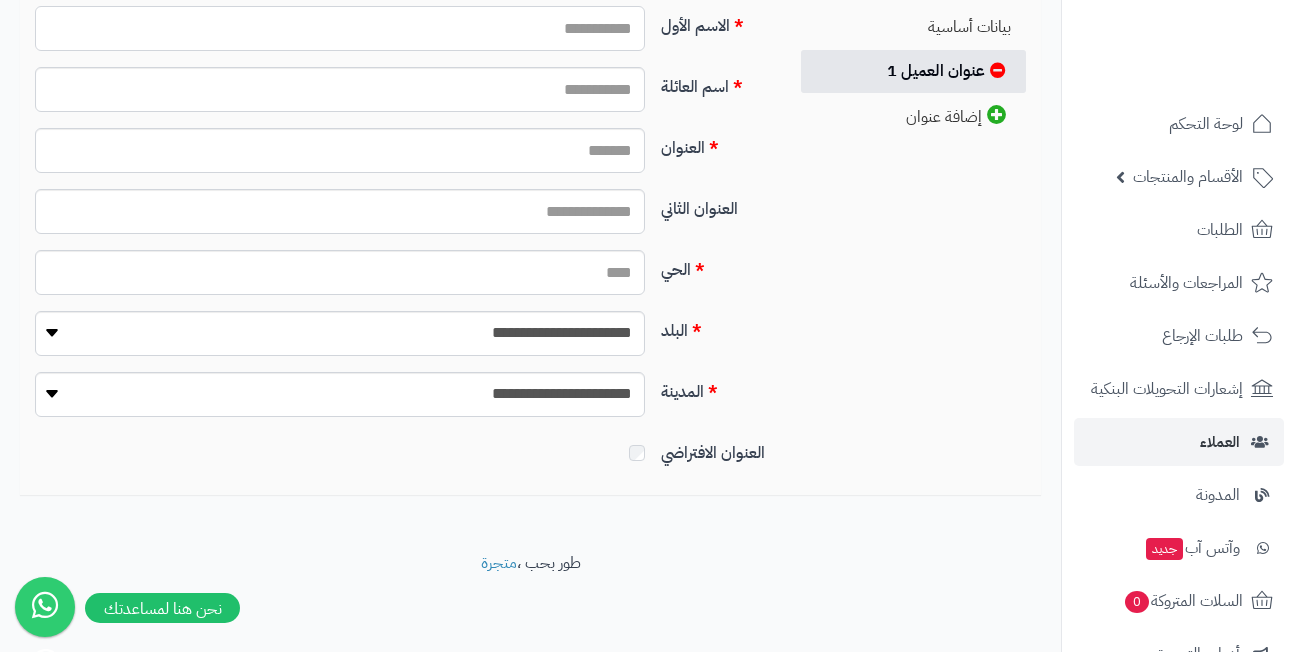 click on "الاسم الأول" at bounding box center [340, 28] 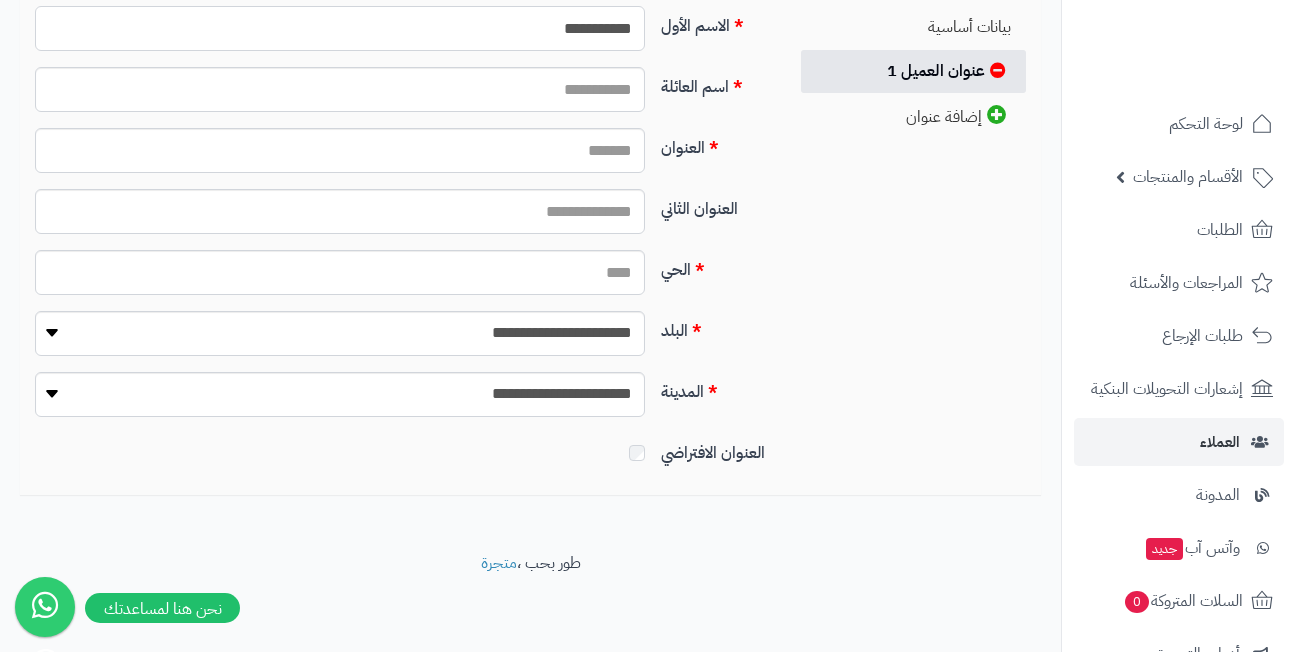 type on "**********" 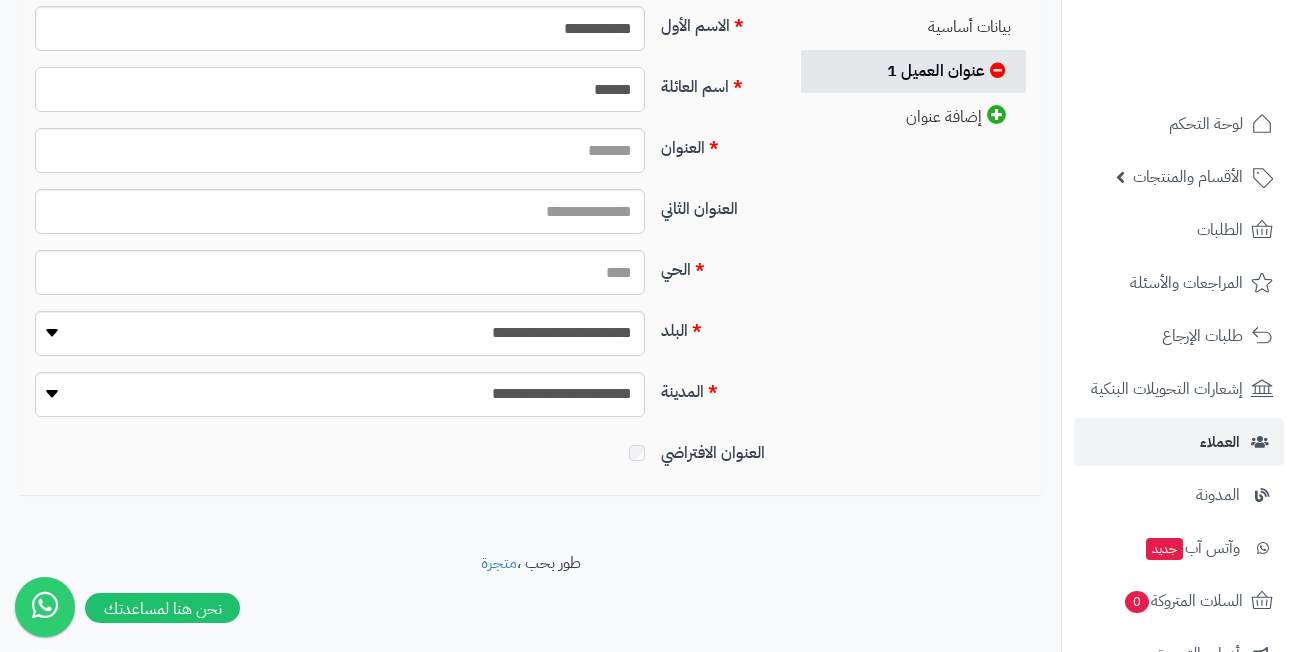 type on "******" 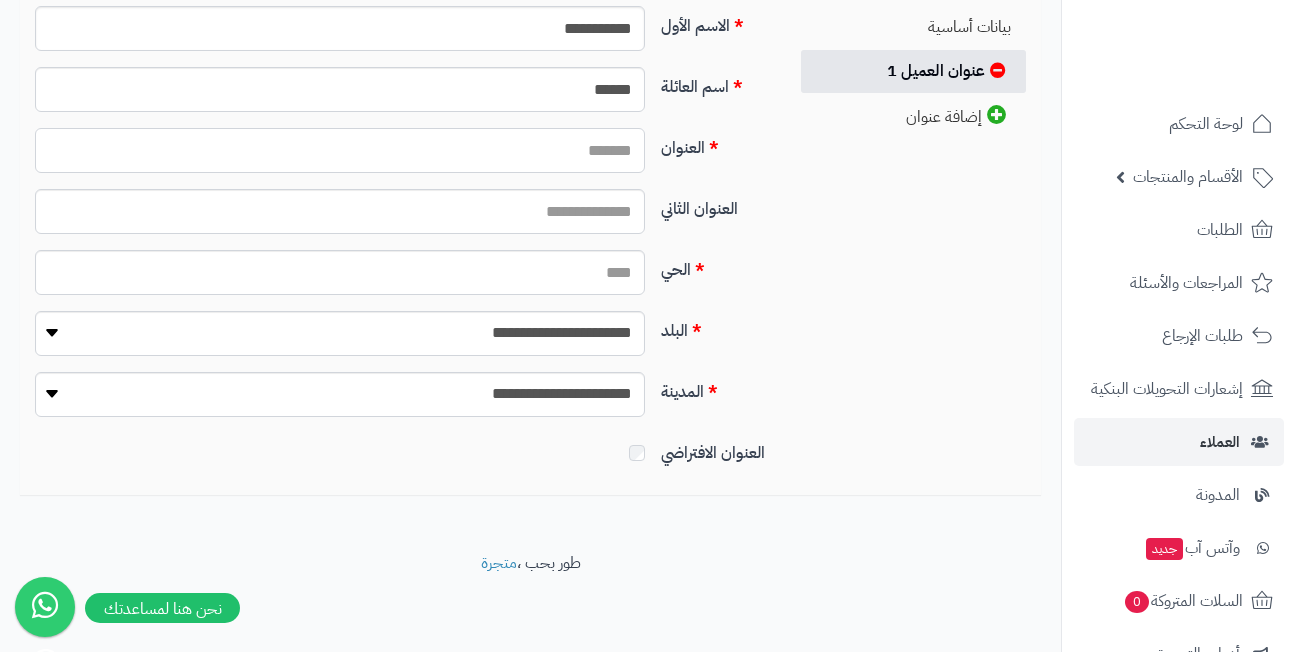 paste on "**********" 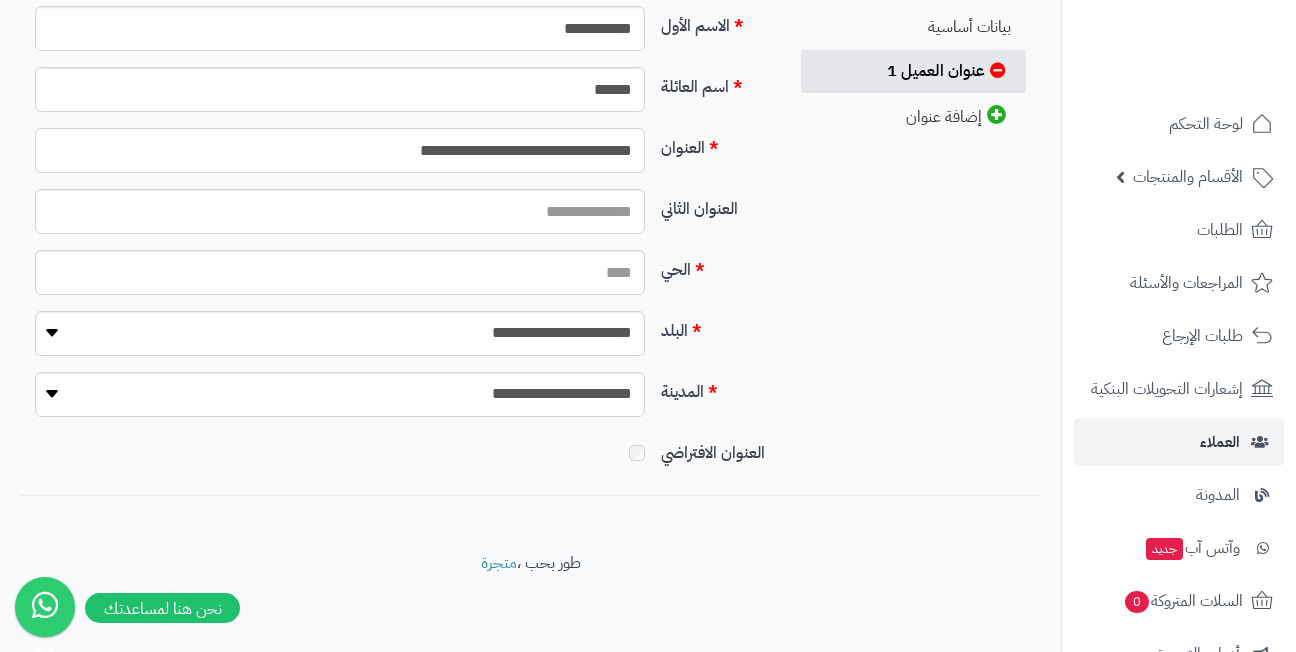 type on "**********" 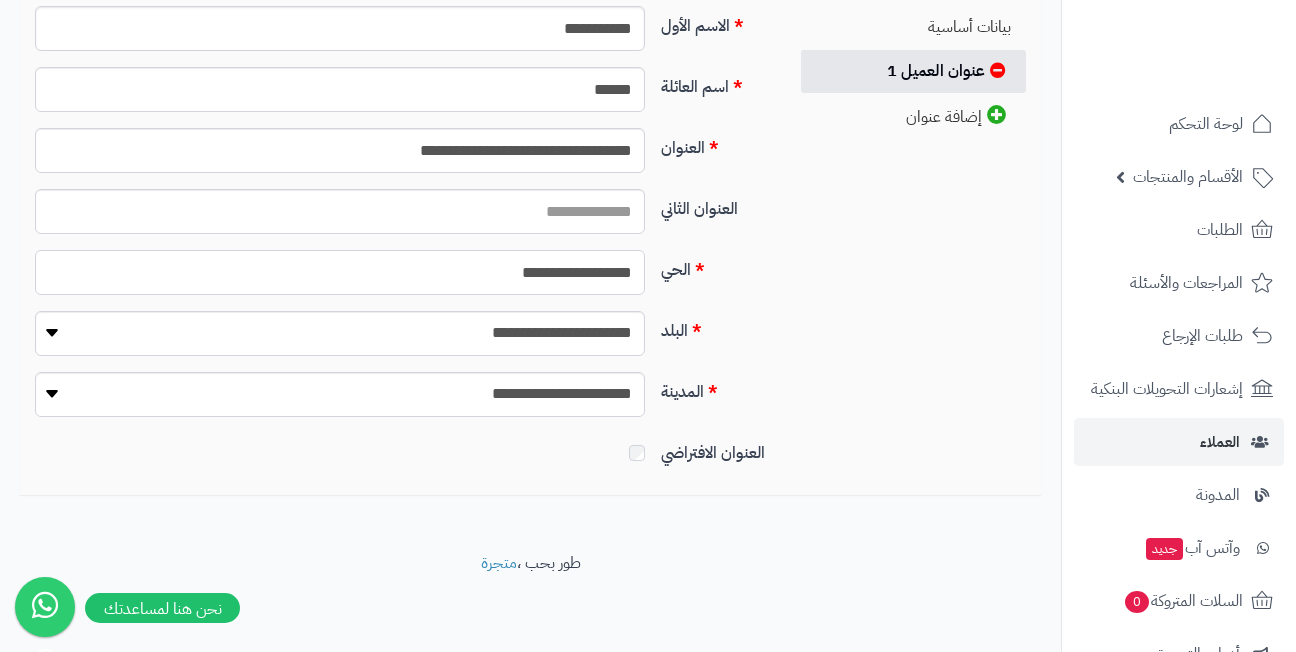 type on "**********" 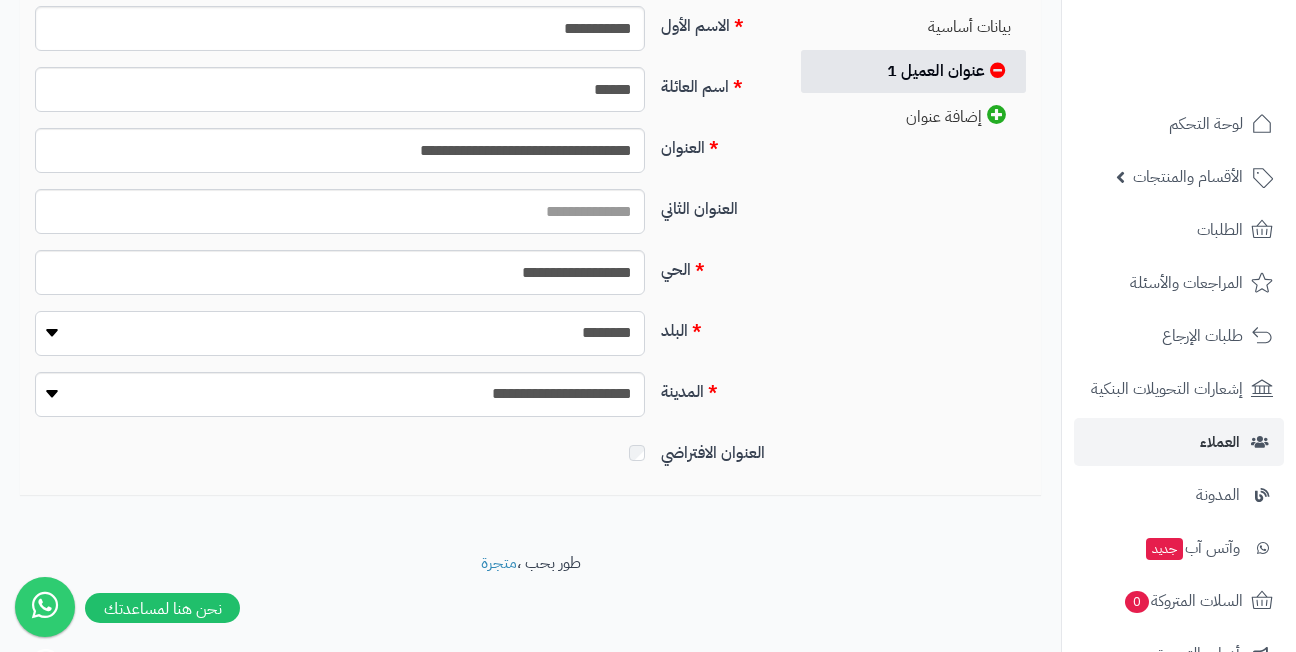 select on "***" 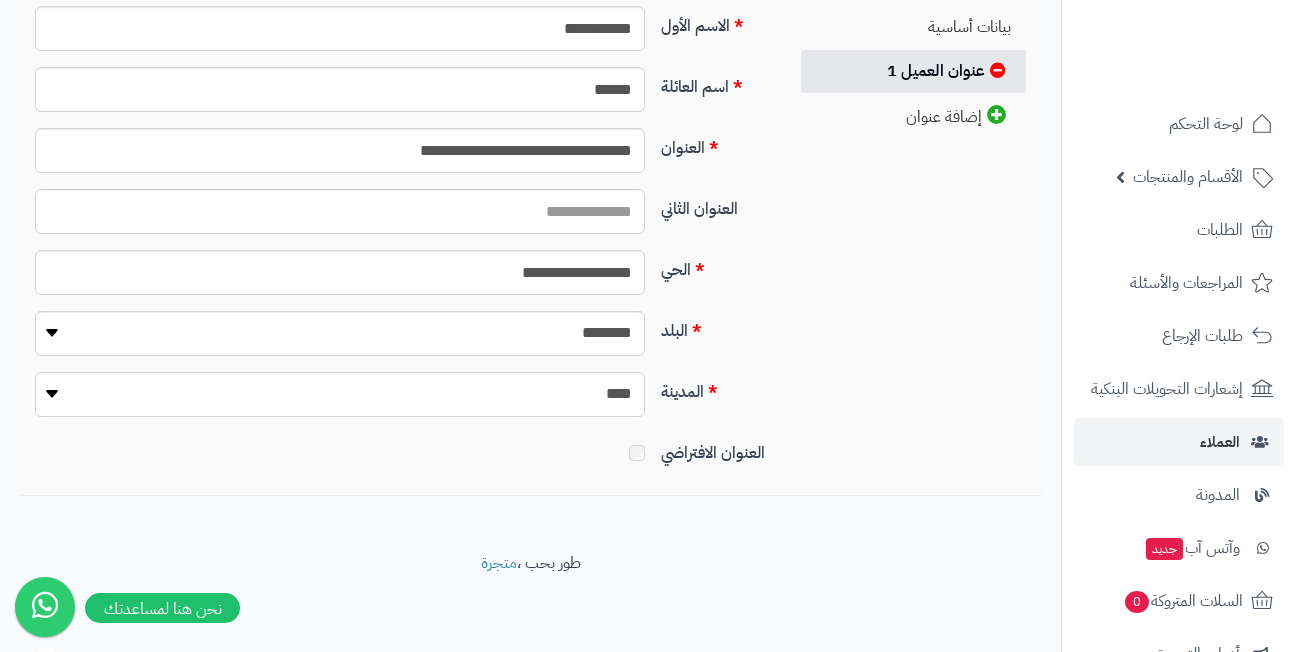 select on "***" 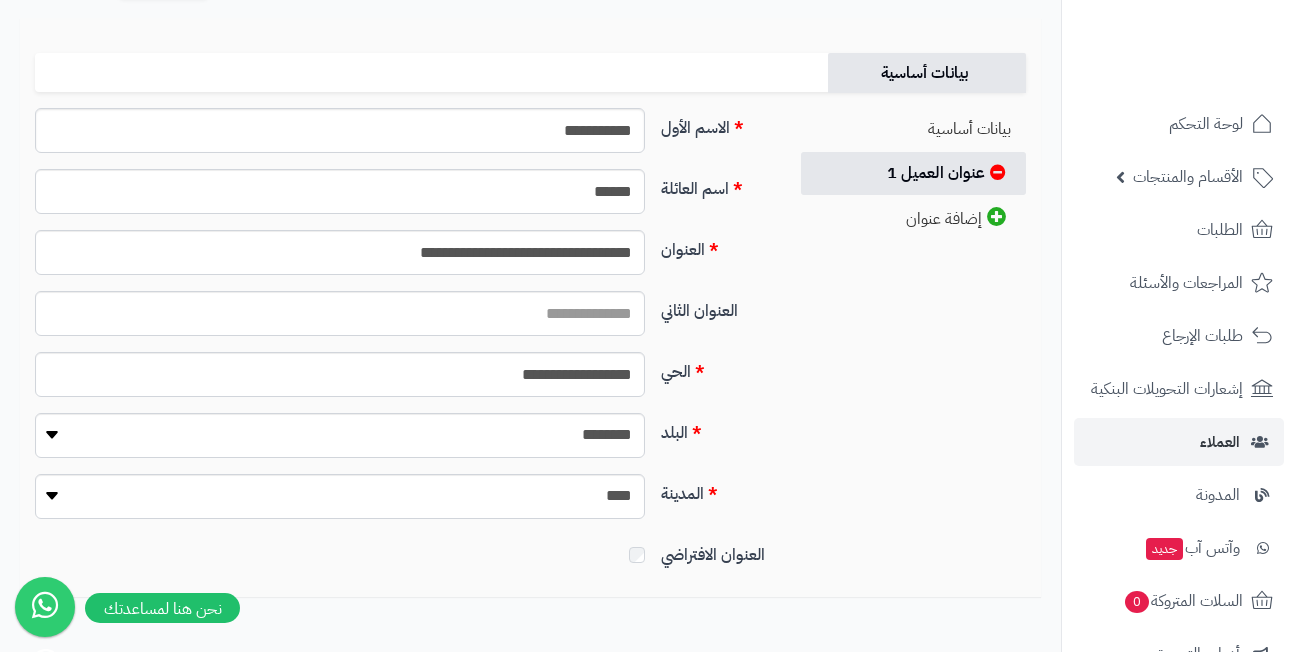 scroll, scrollTop: 95, scrollLeft: 0, axis: vertical 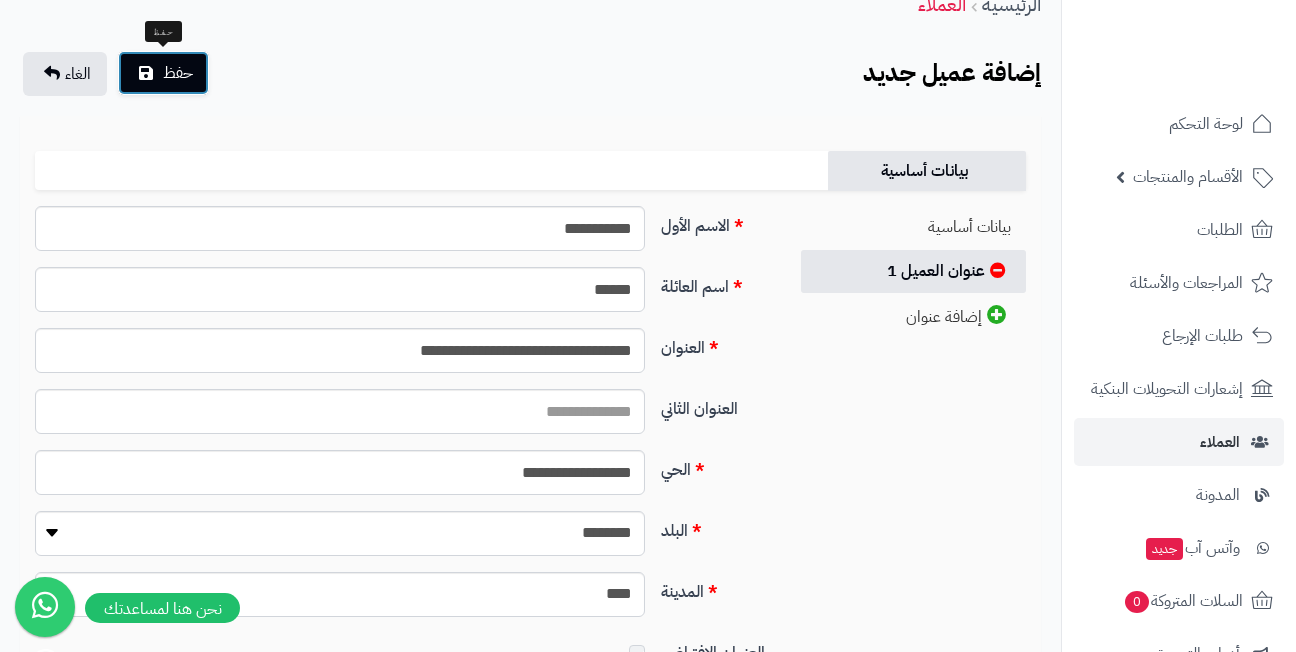 click on "حفظ" at bounding box center [178, 73] 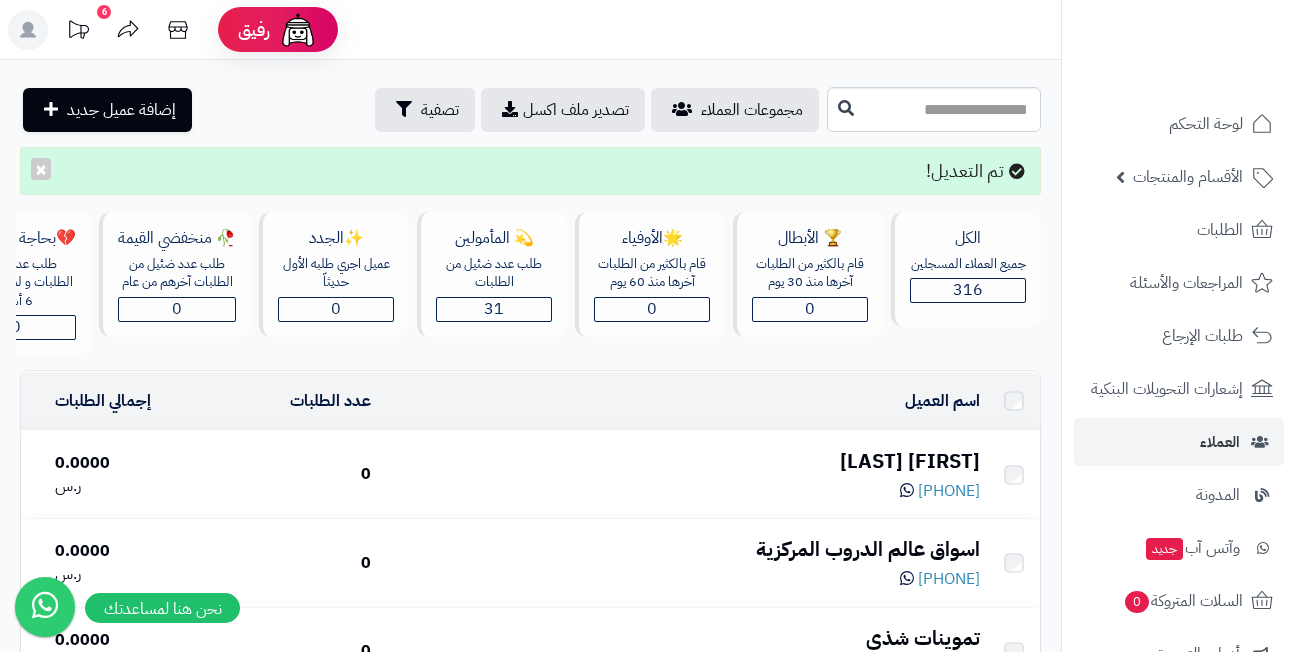 scroll, scrollTop: 0, scrollLeft: 0, axis: both 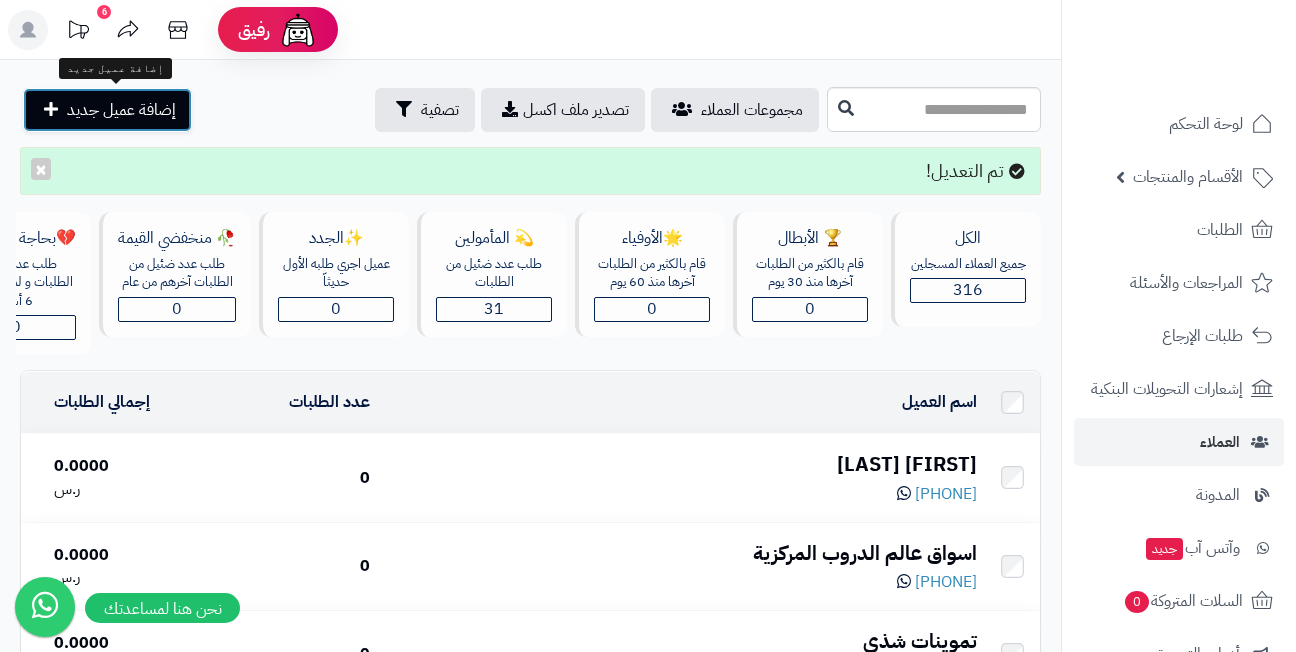 click on "إضافة عميل جديد" at bounding box center [121, 110] 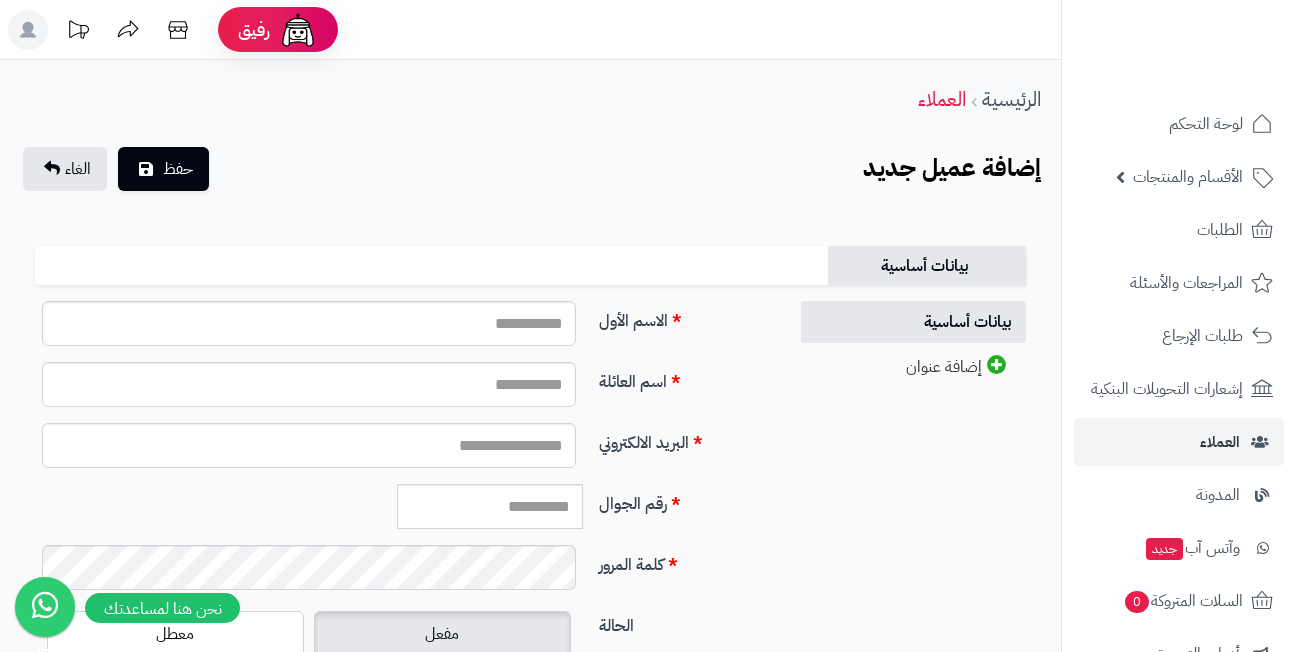 scroll, scrollTop: 0, scrollLeft: 0, axis: both 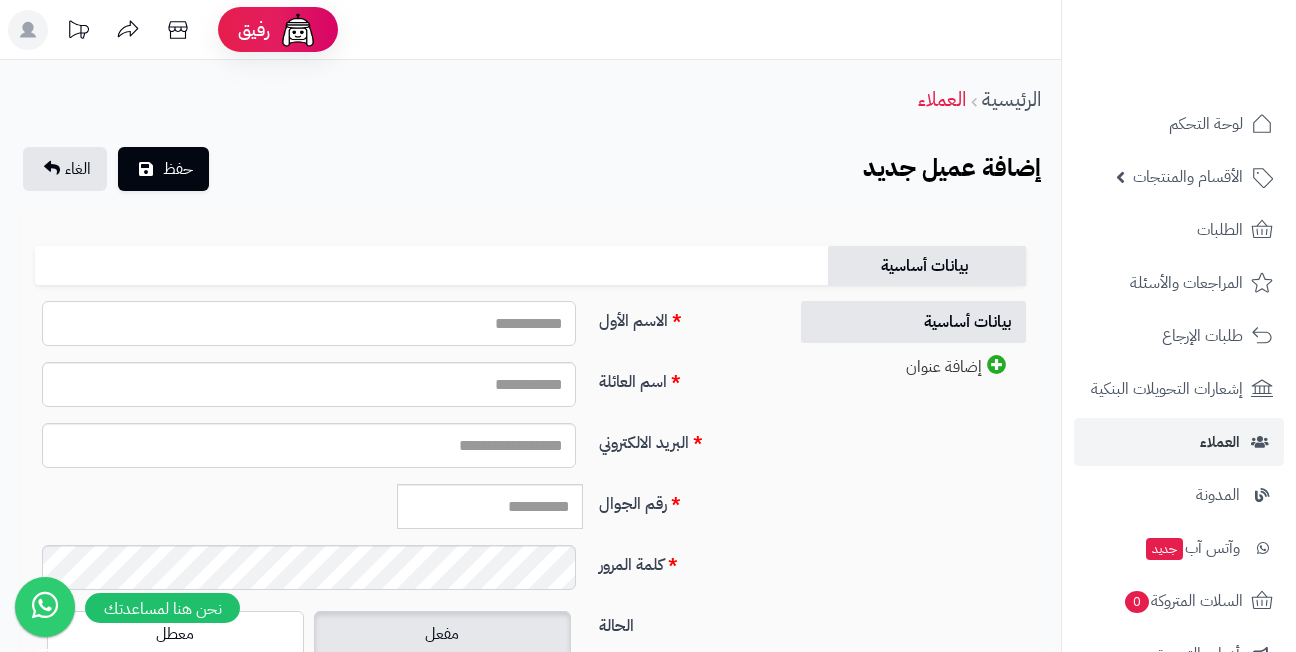 click on "الاسم الأول" at bounding box center [309, 323] 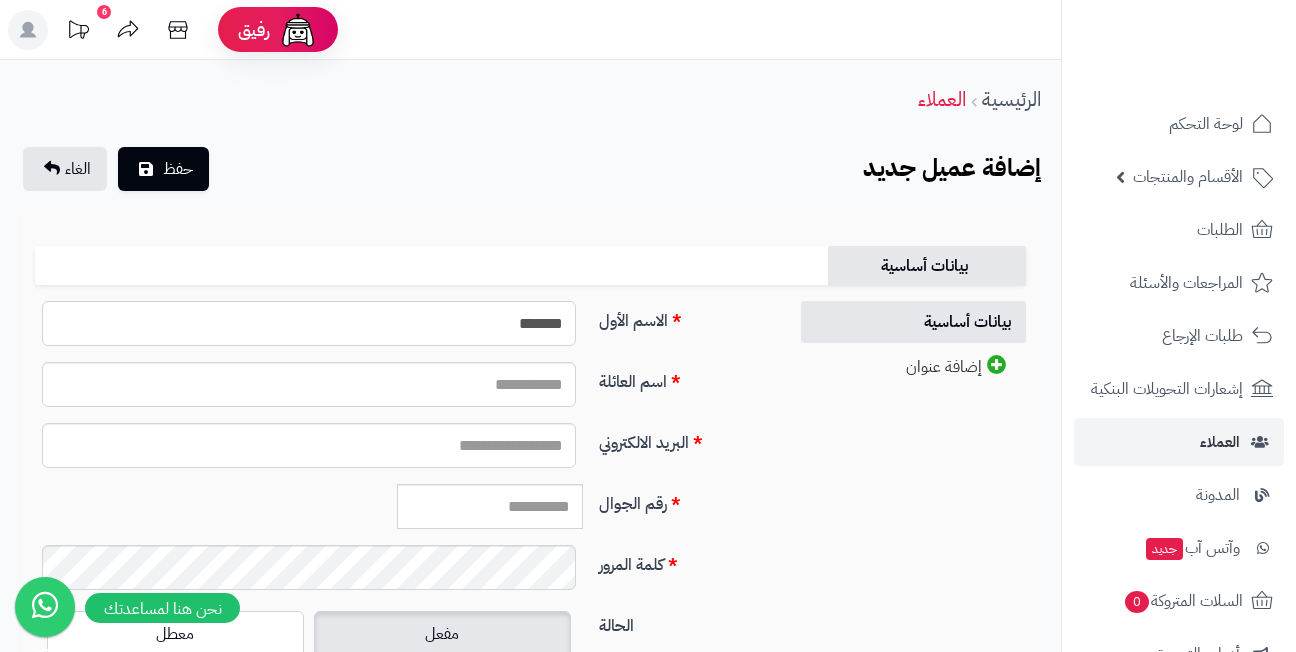 type on "*******" 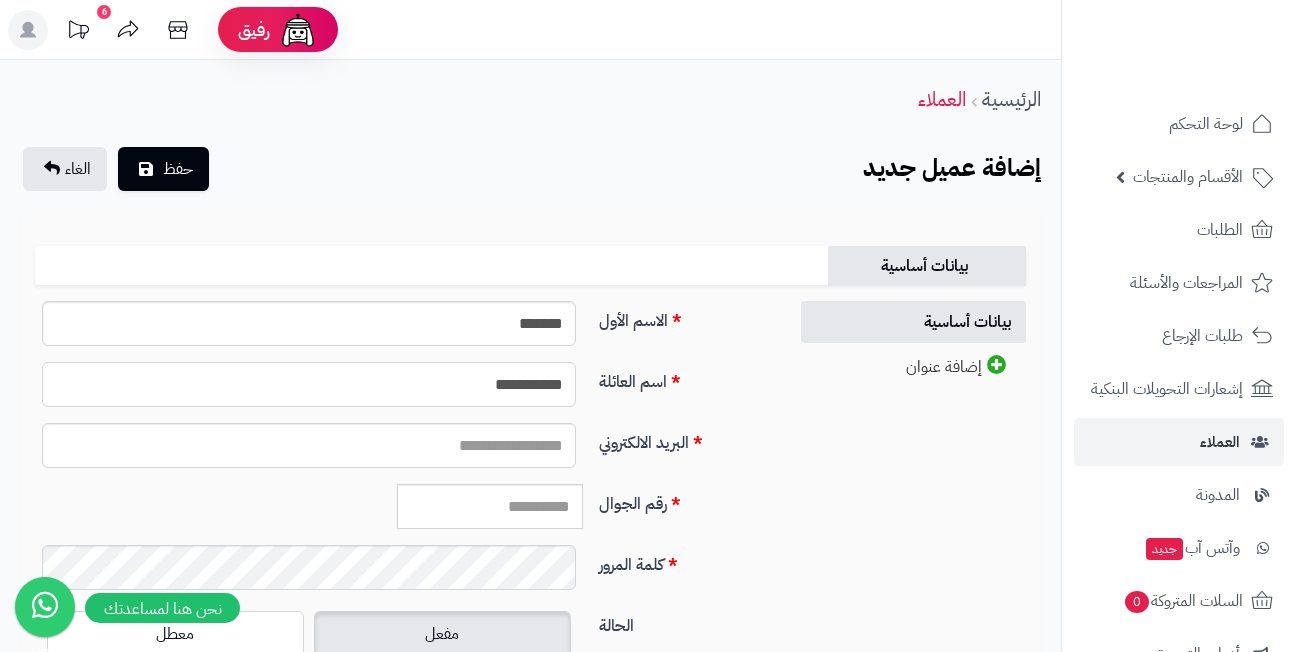 type on "**********" 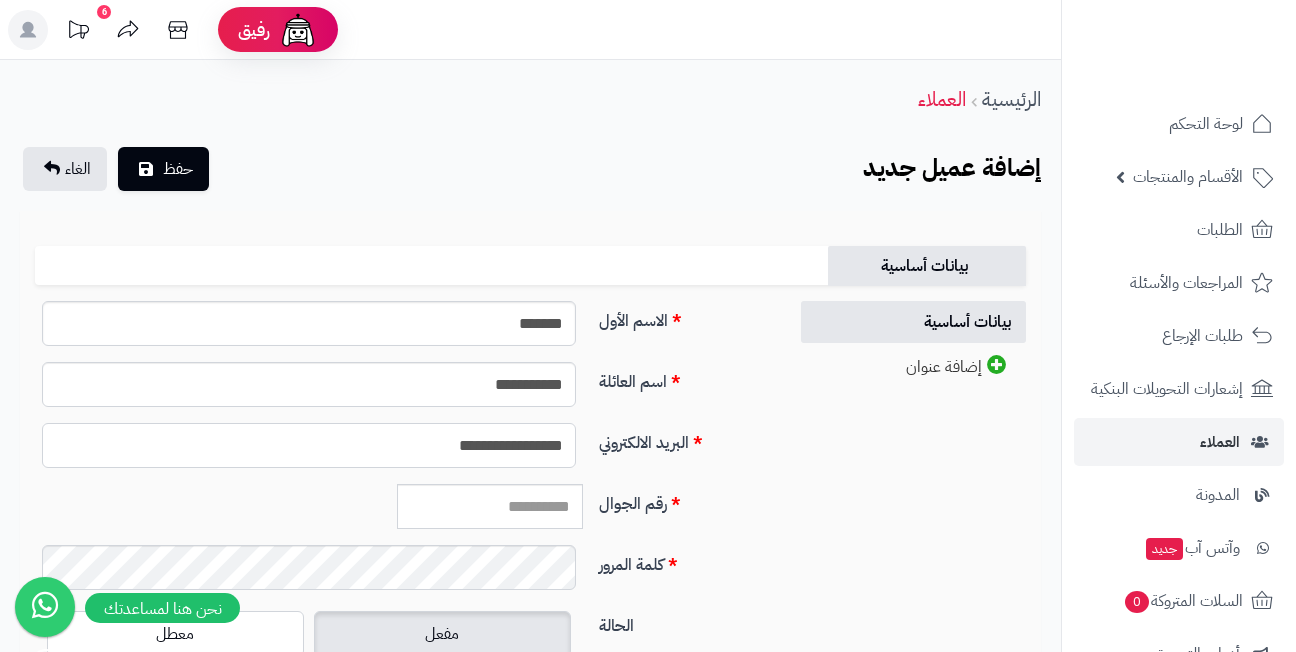 type on "**********" 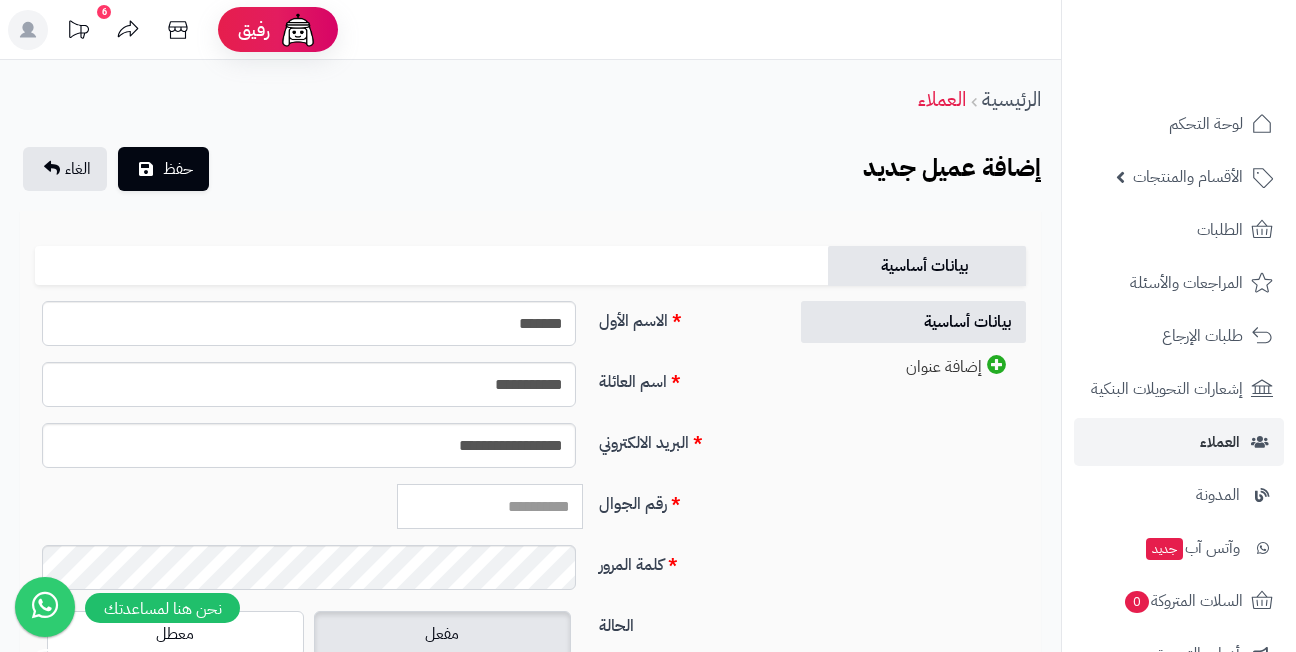paste on "*********" 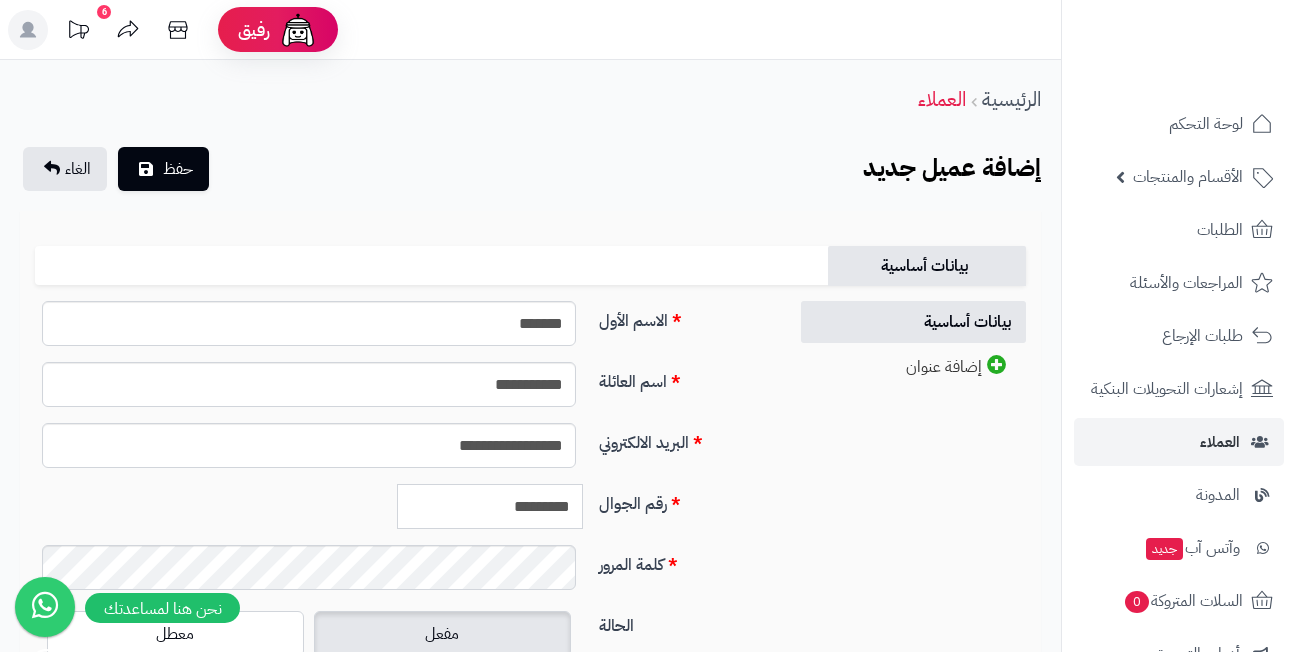 type on "*********" 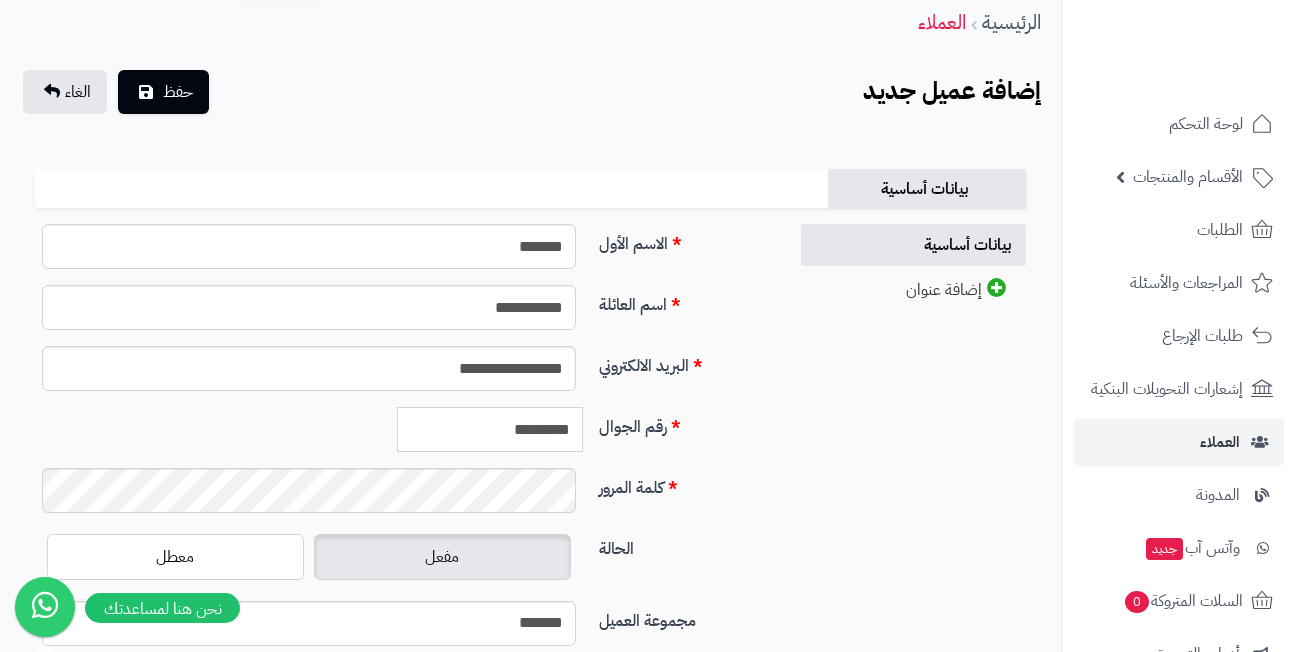 scroll, scrollTop: 100, scrollLeft: 0, axis: vertical 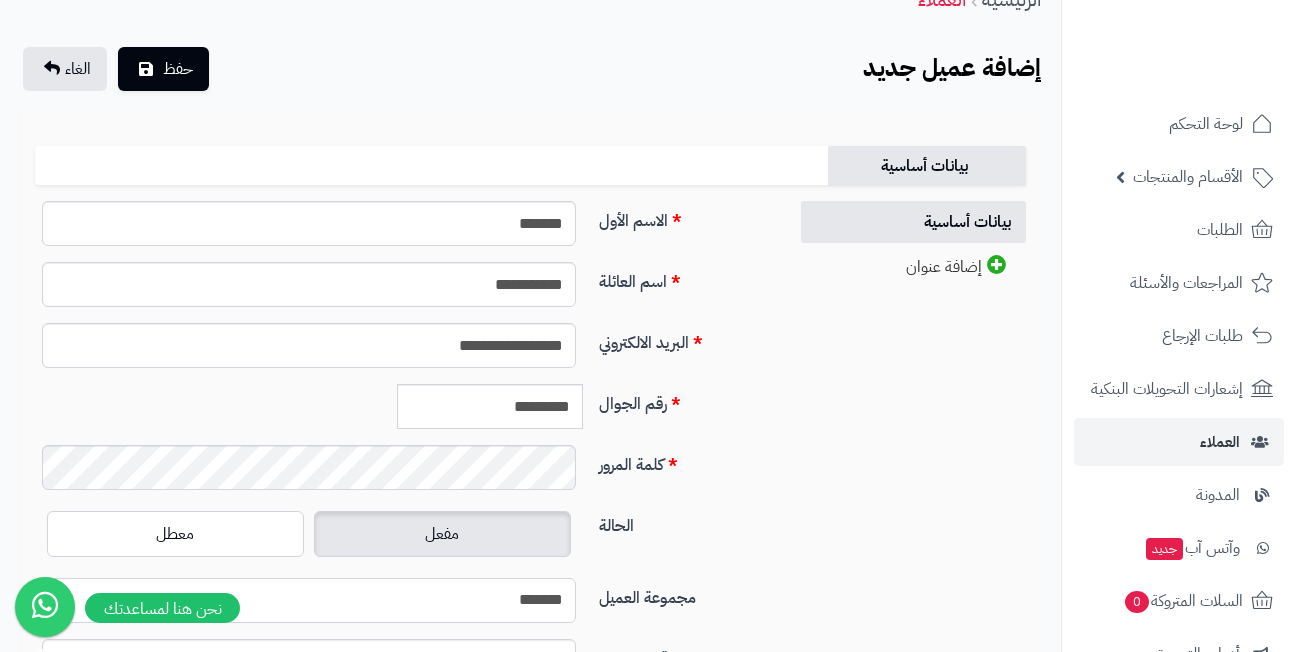 click on "**********" at bounding box center [309, 600] 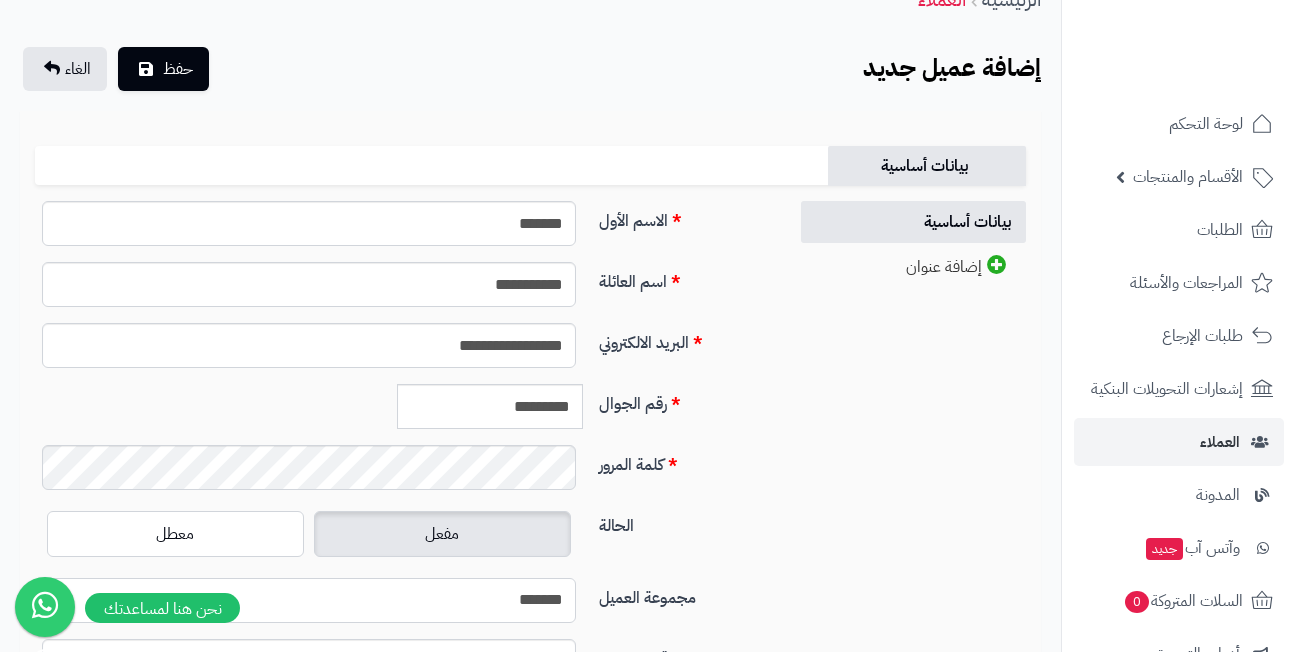 select on "*" 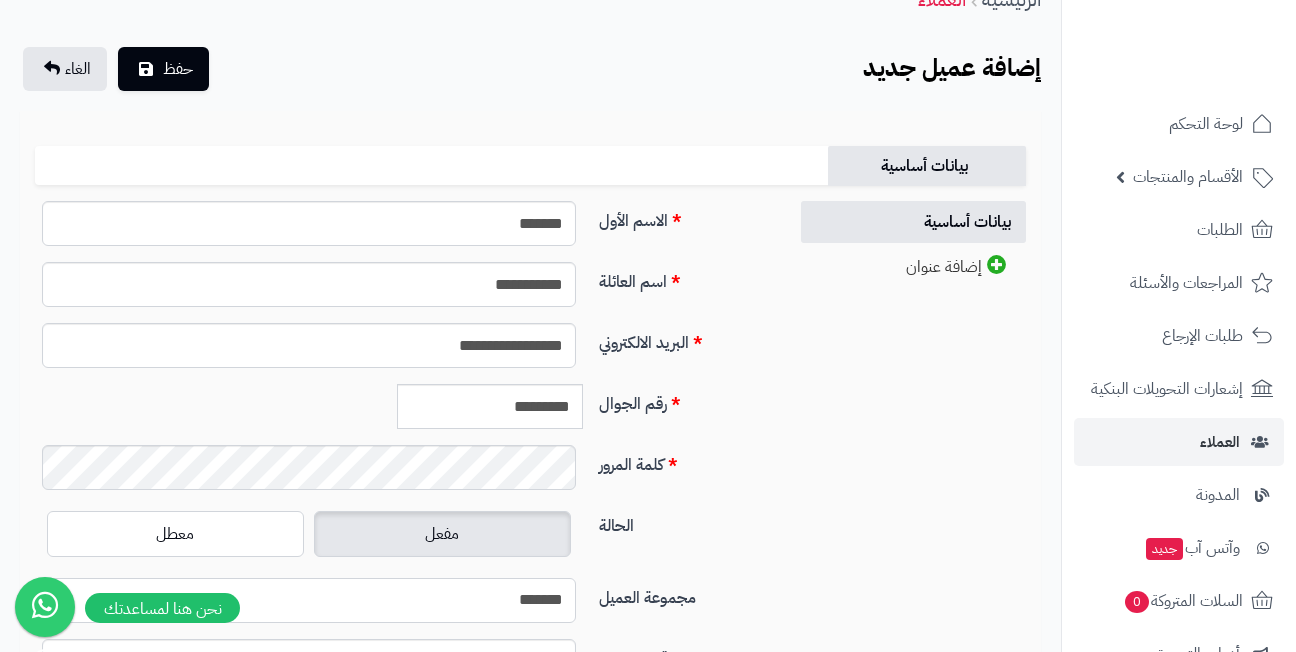 click on "**********" at bounding box center [309, 600] 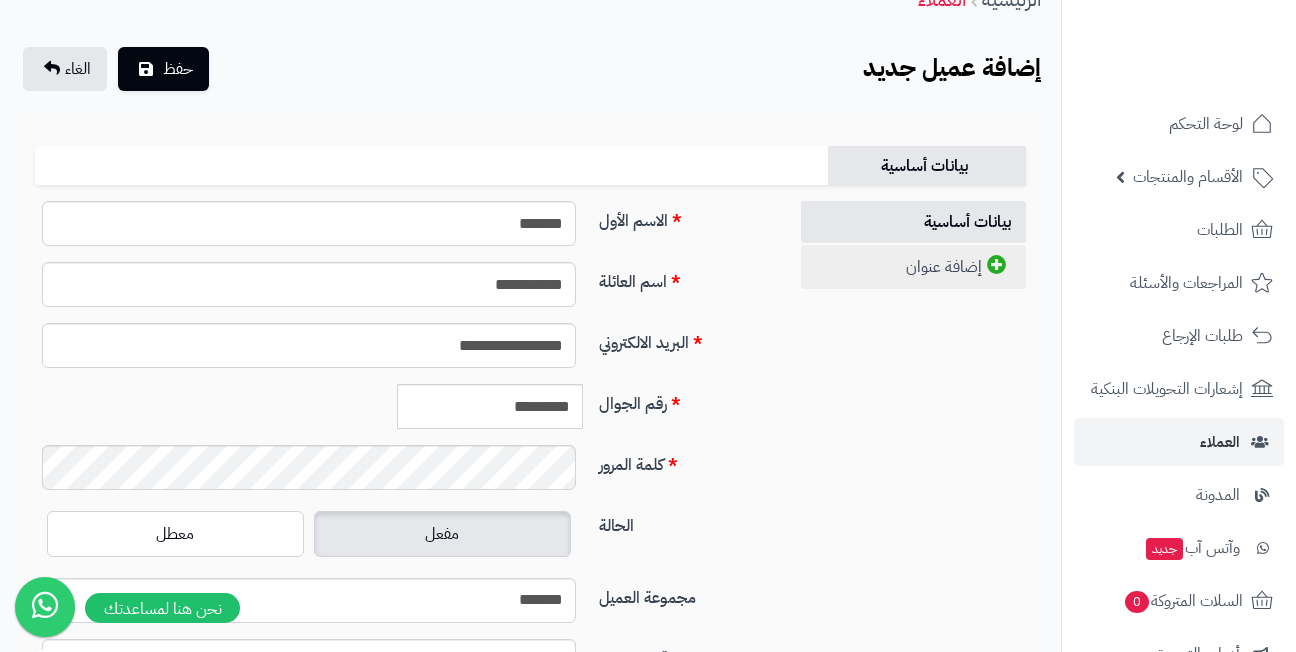 click on "إضافة عنوان" at bounding box center [913, 267] 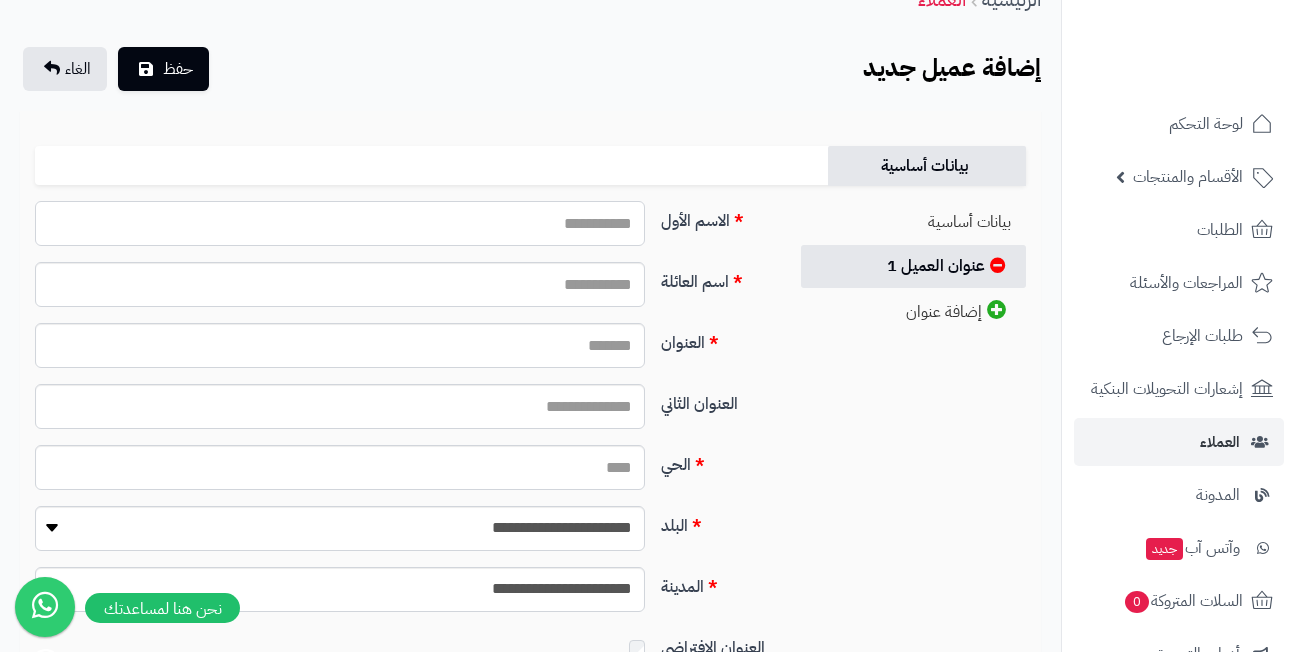 click on "الاسم الأول" at bounding box center (340, 223) 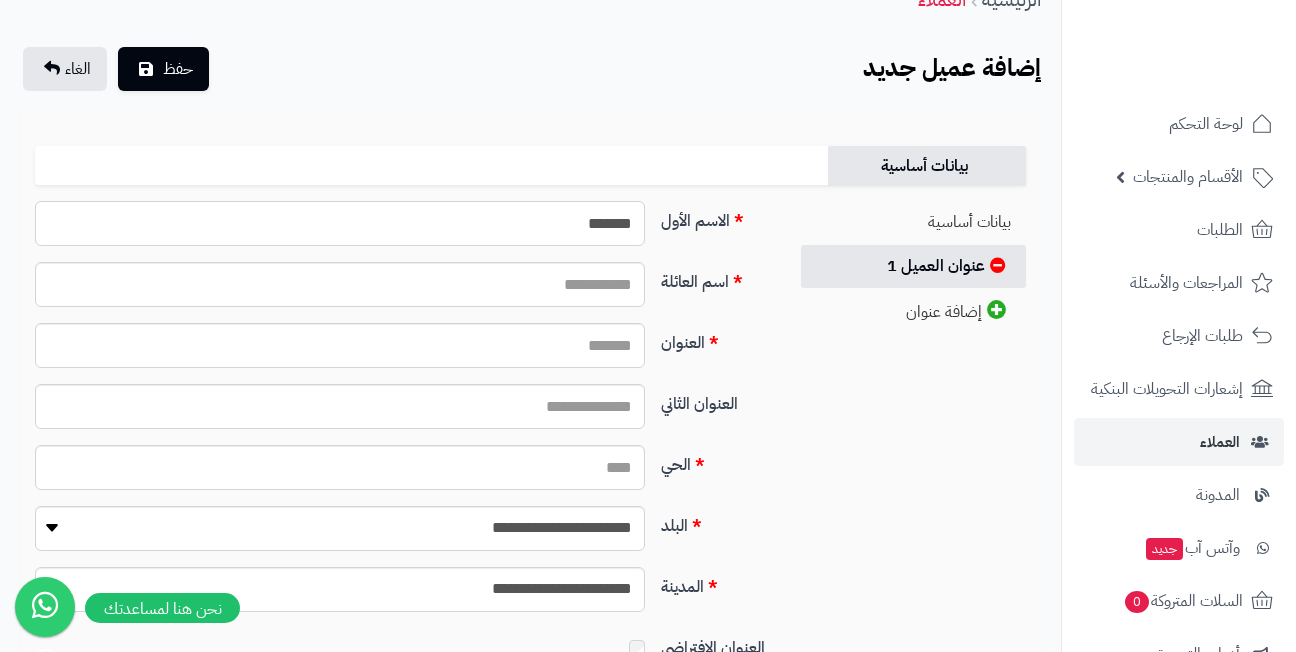 type on "*******" 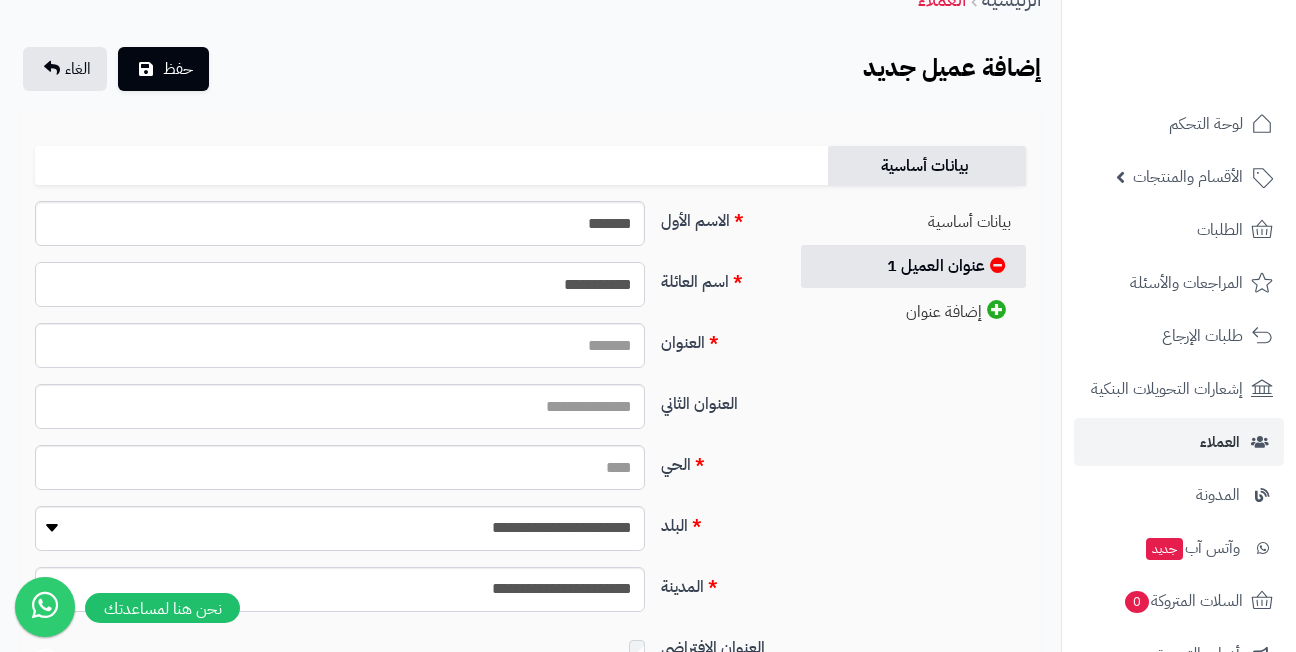 type on "**********" 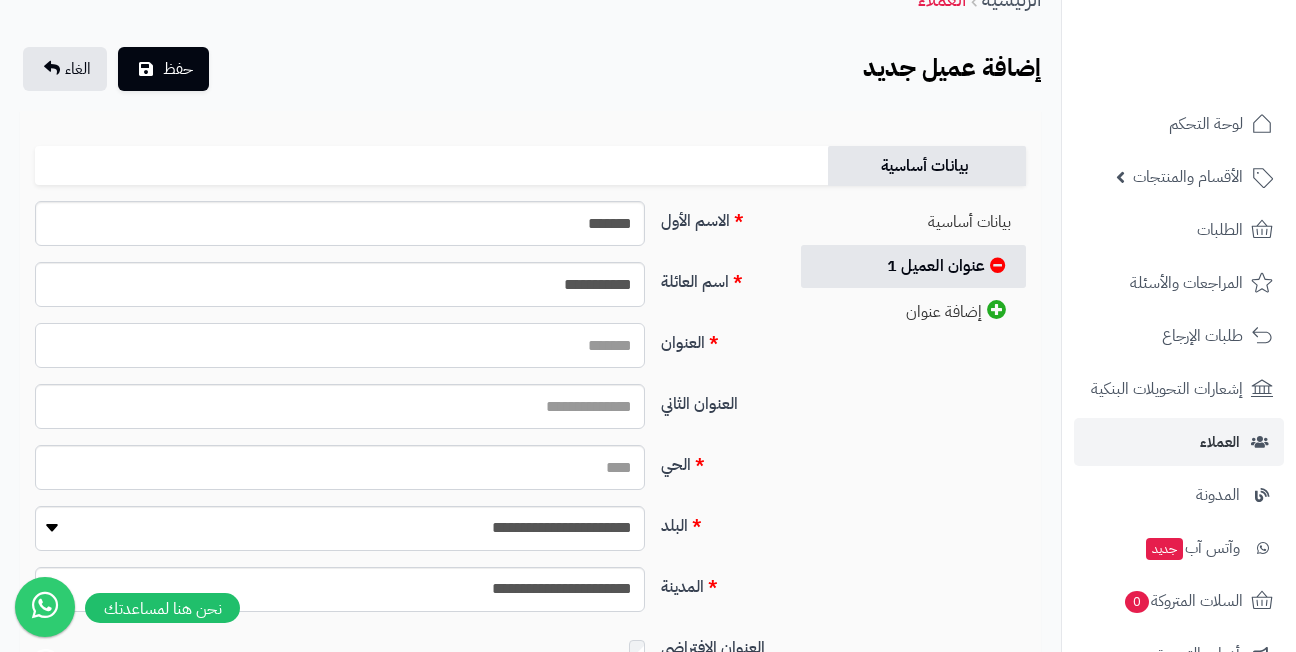 paste on "**********" 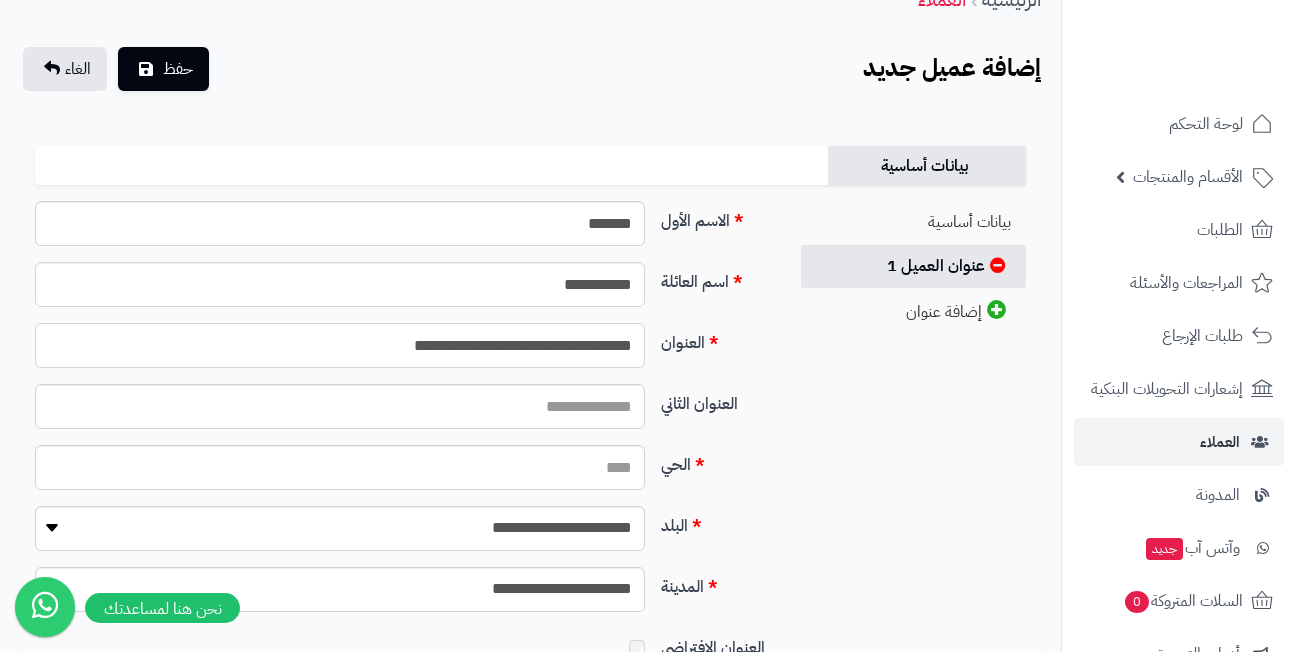 type on "**********" 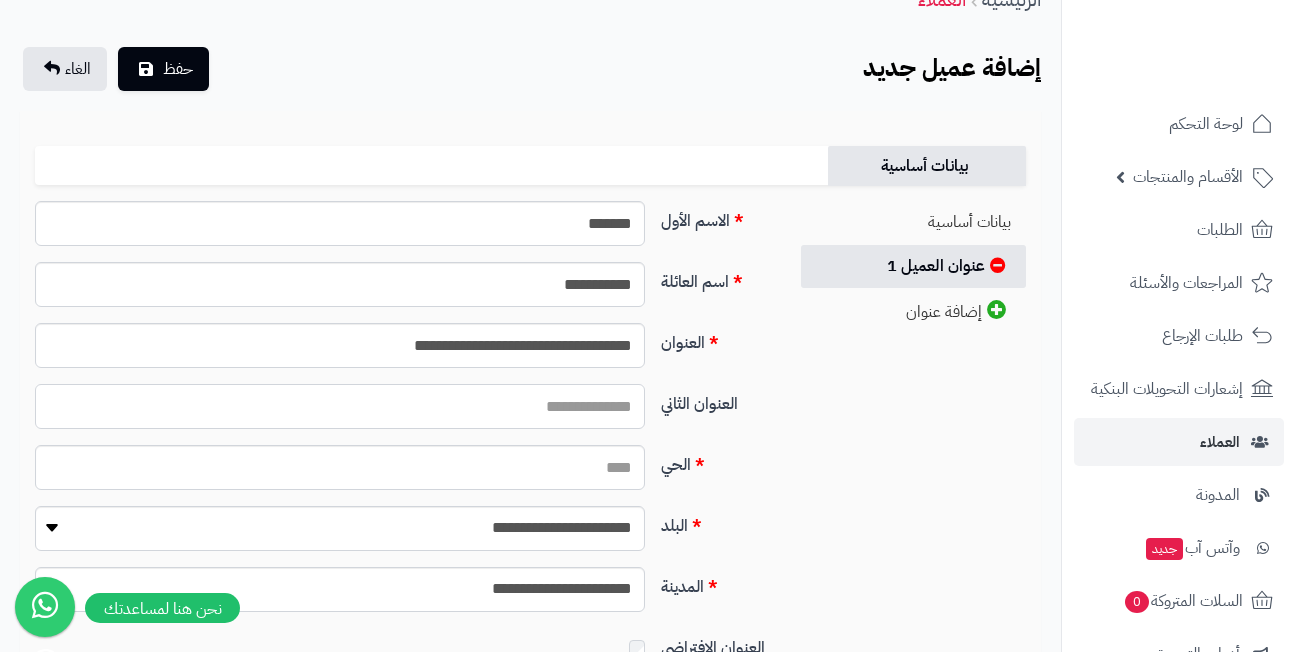 click on "العنوان الثاني" at bounding box center [340, 406] 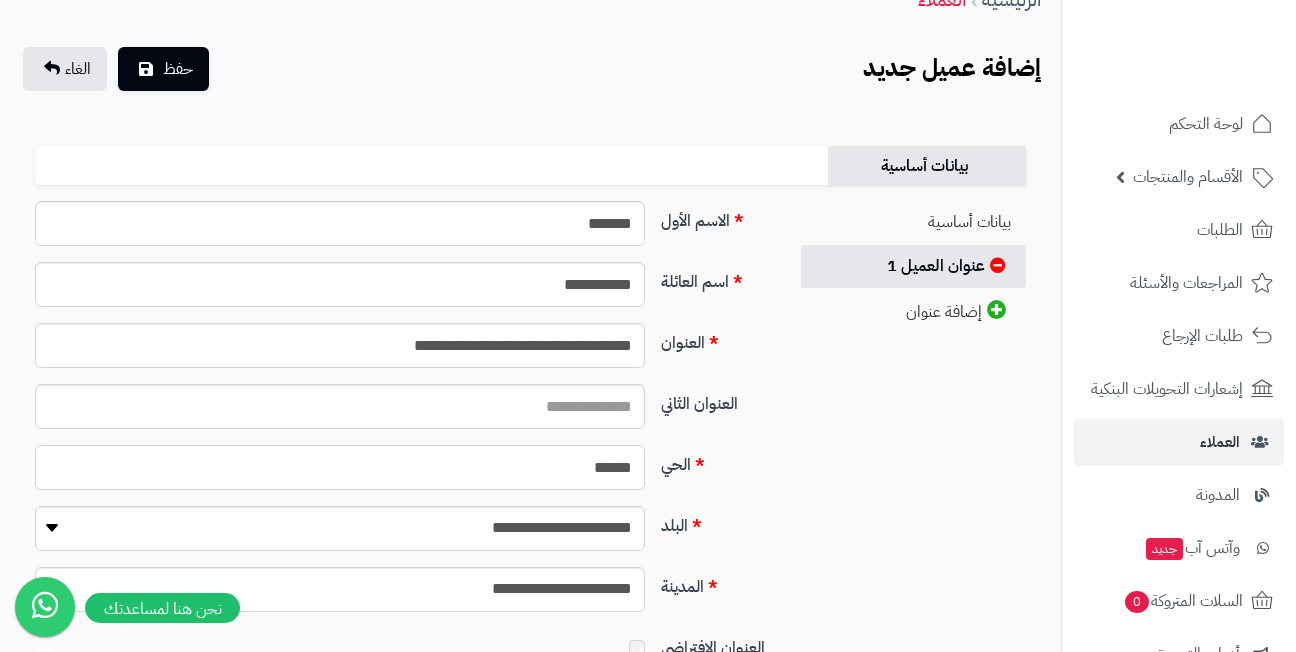 type on "******" 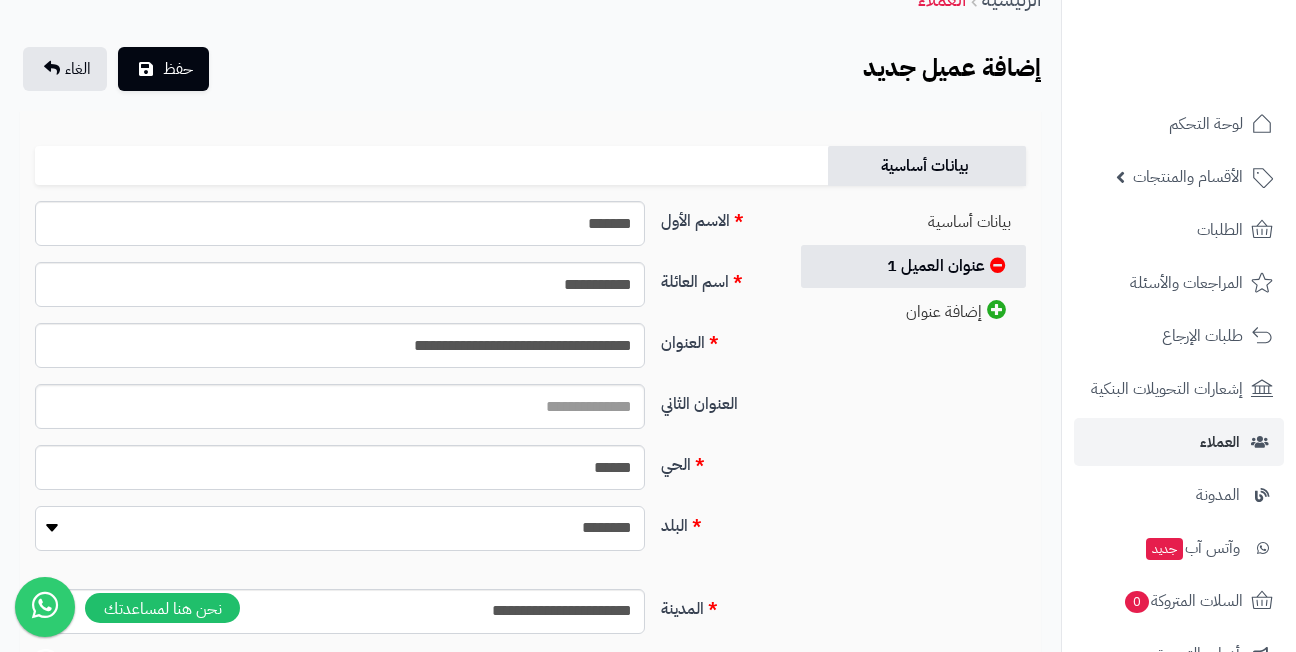 select on "***" 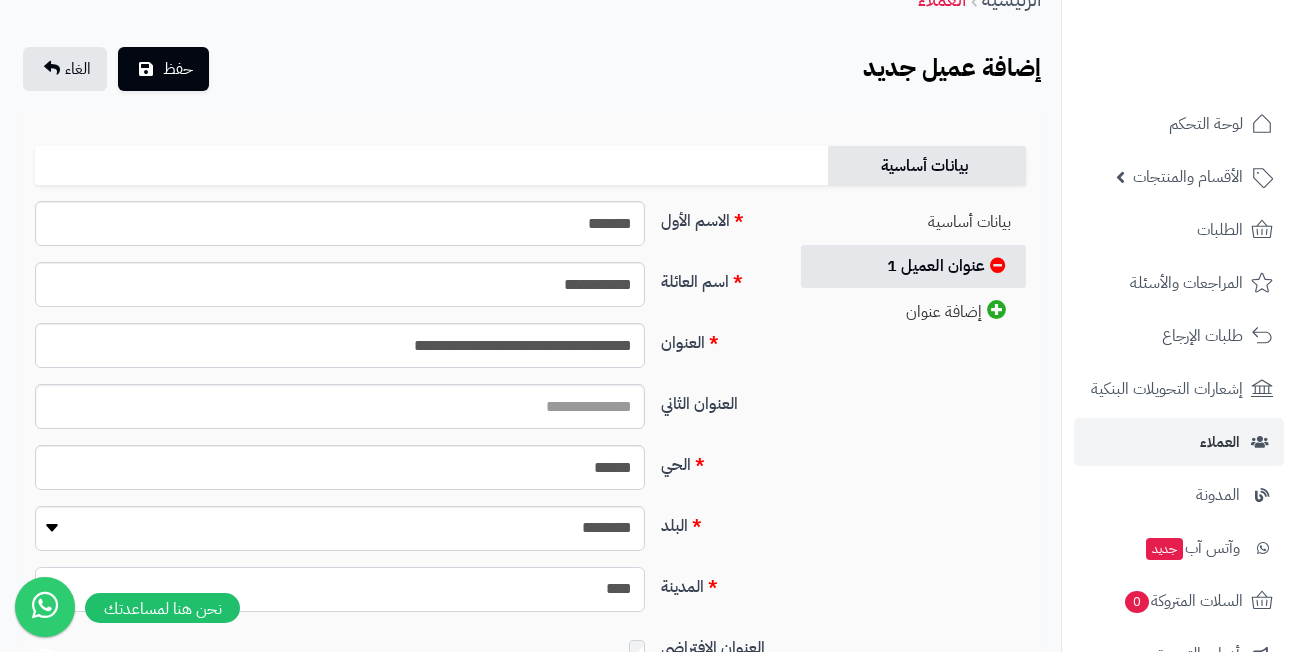 select on "***" 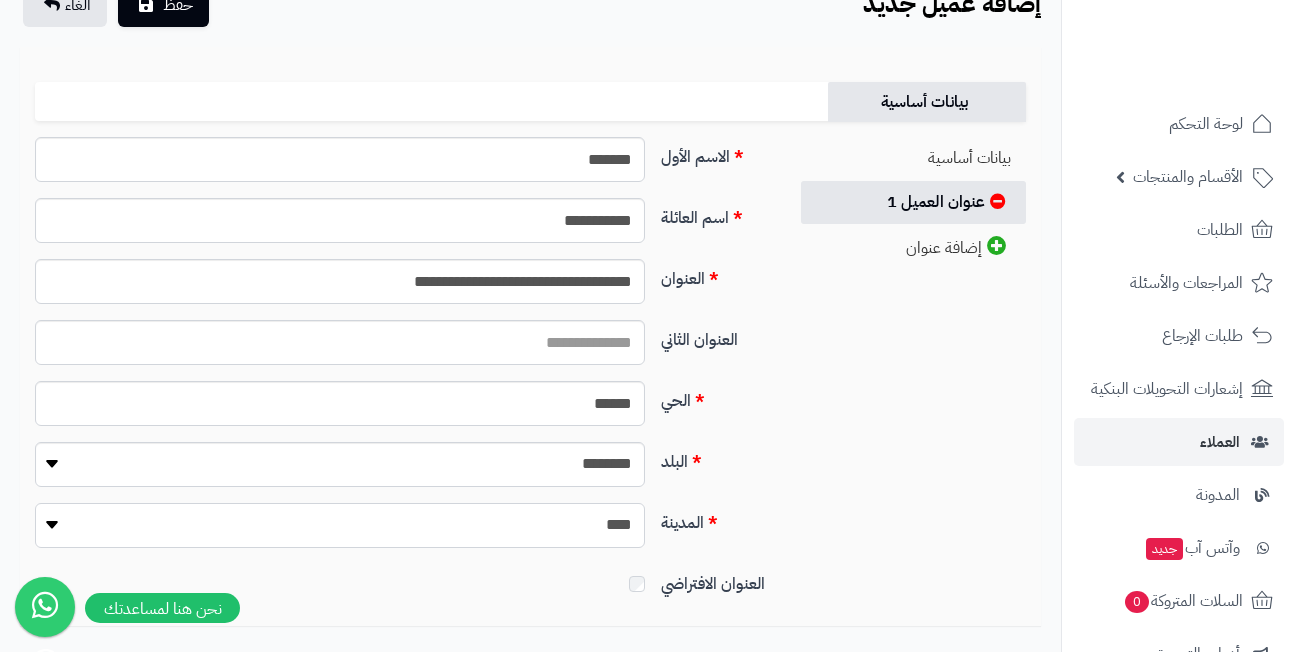 scroll, scrollTop: 200, scrollLeft: 0, axis: vertical 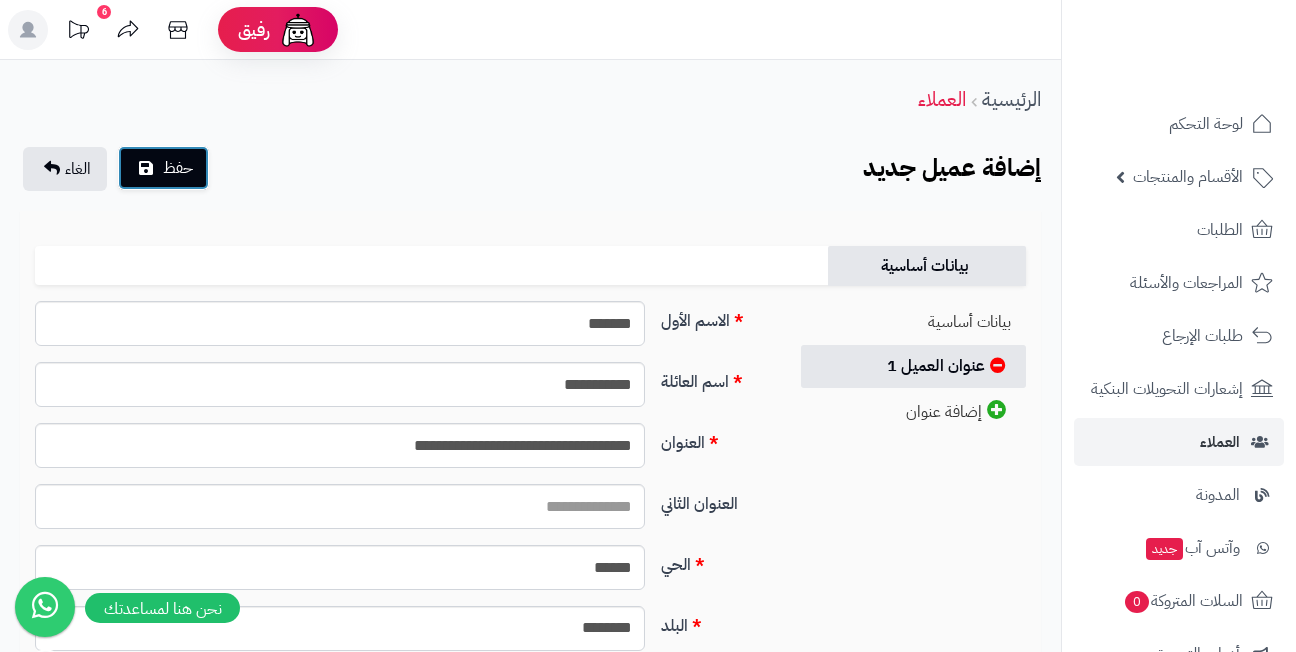click on "حفظ" at bounding box center (178, 168) 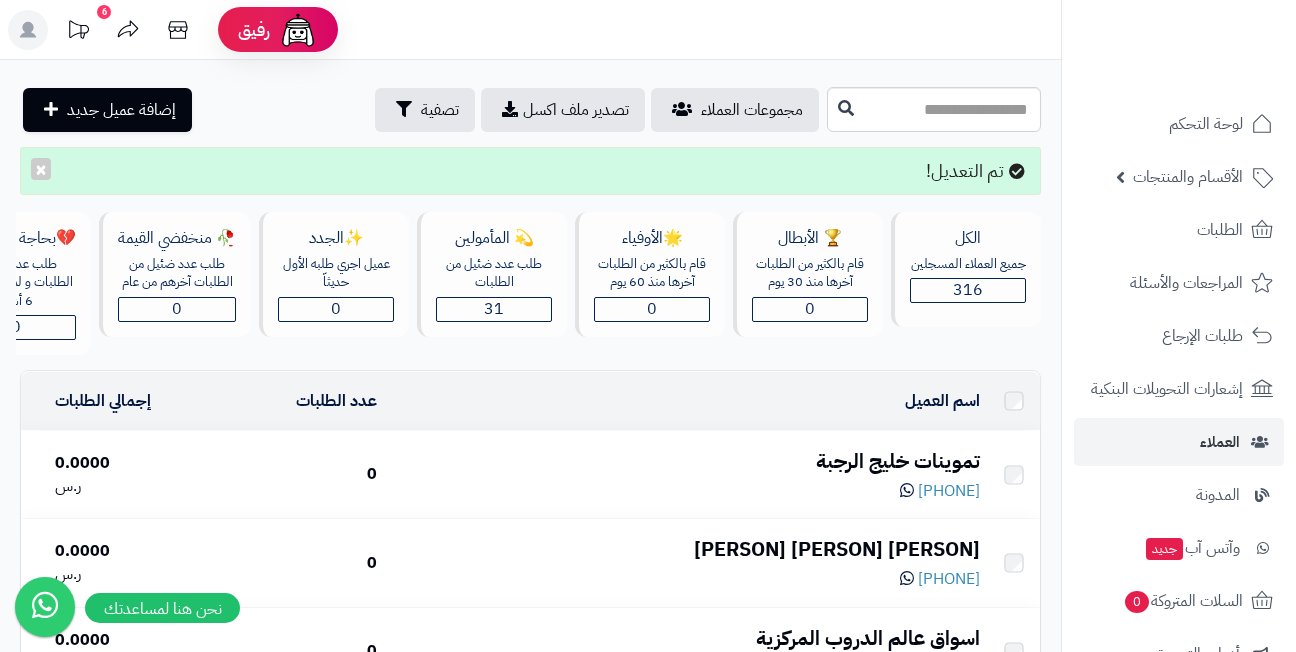 scroll, scrollTop: 0, scrollLeft: 0, axis: both 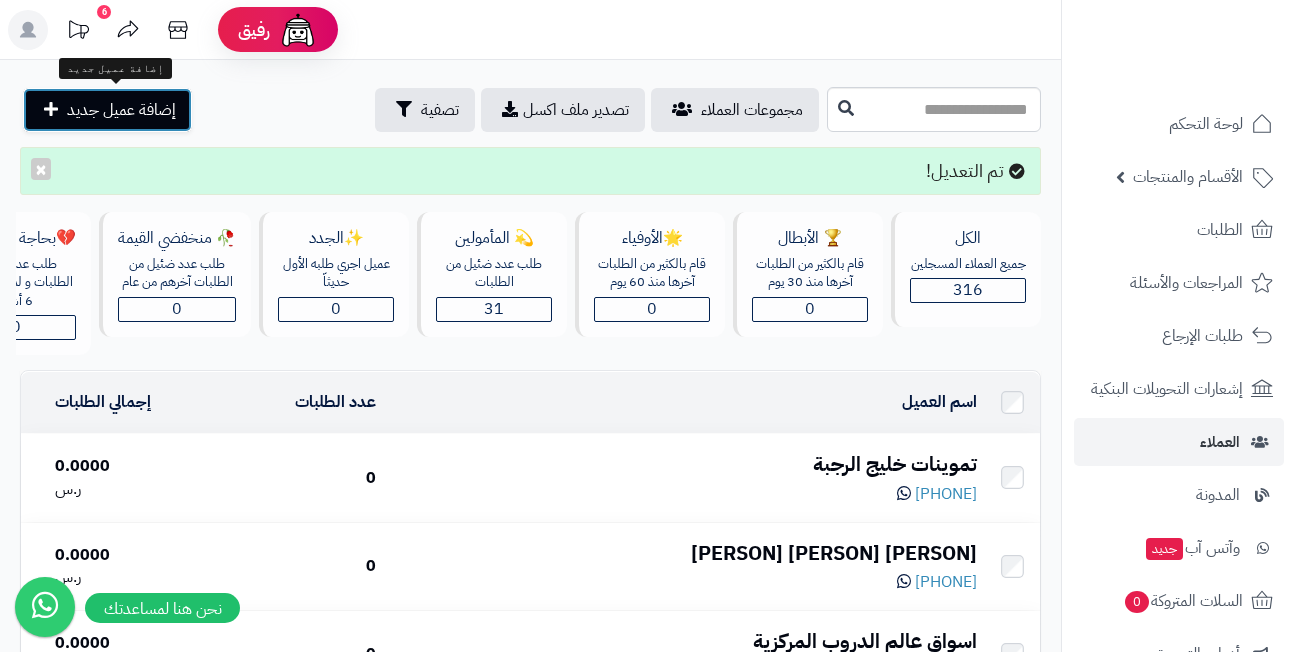 click on "إضافة عميل جديد" at bounding box center (121, 110) 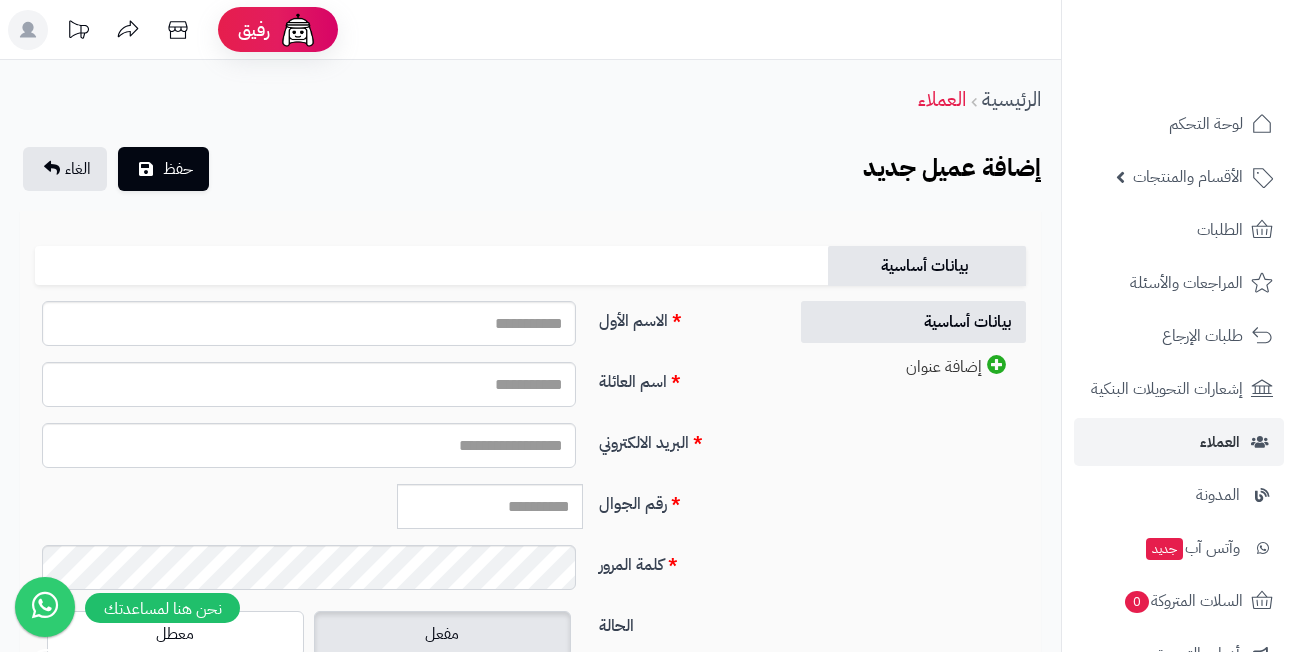 scroll, scrollTop: 0, scrollLeft: 0, axis: both 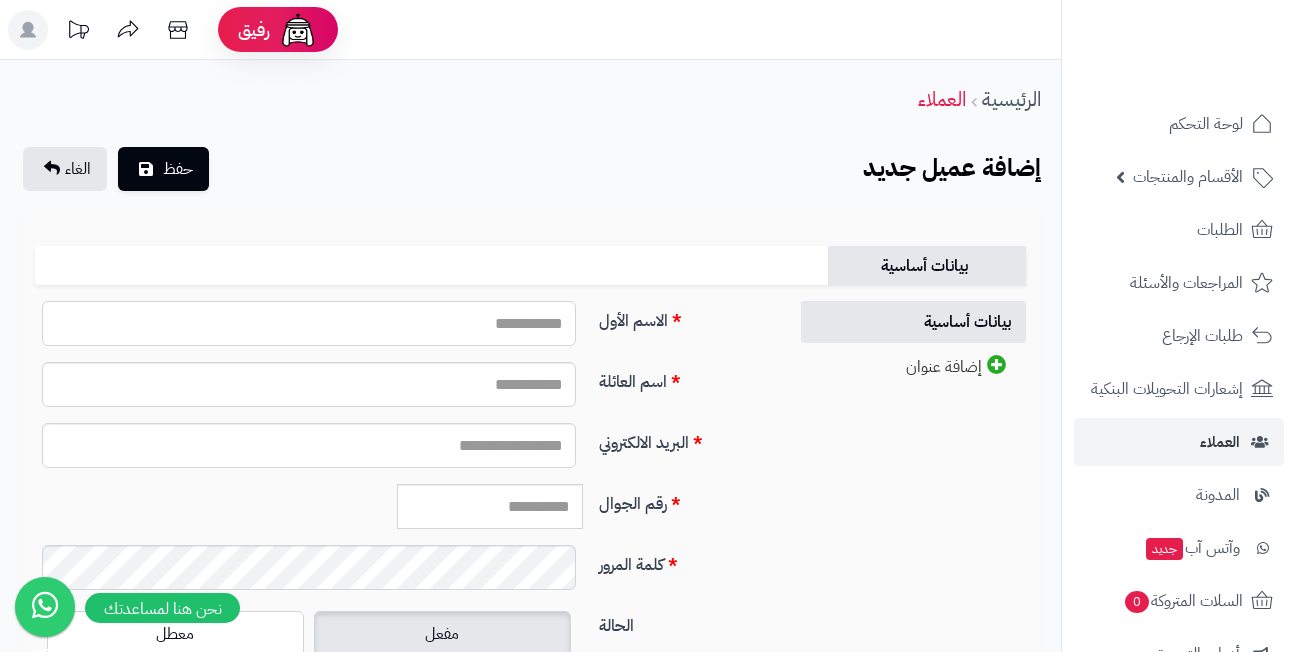 click on "الاسم الأول" at bounding box center (309, 323) 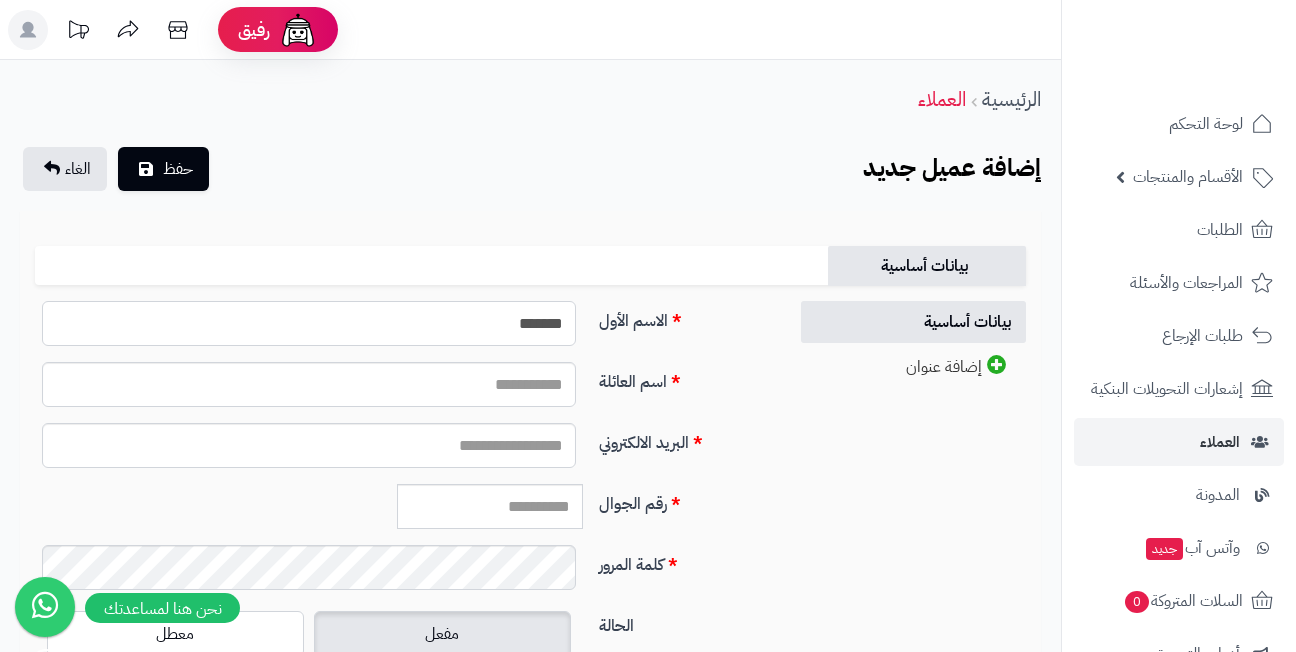 type on "*******" 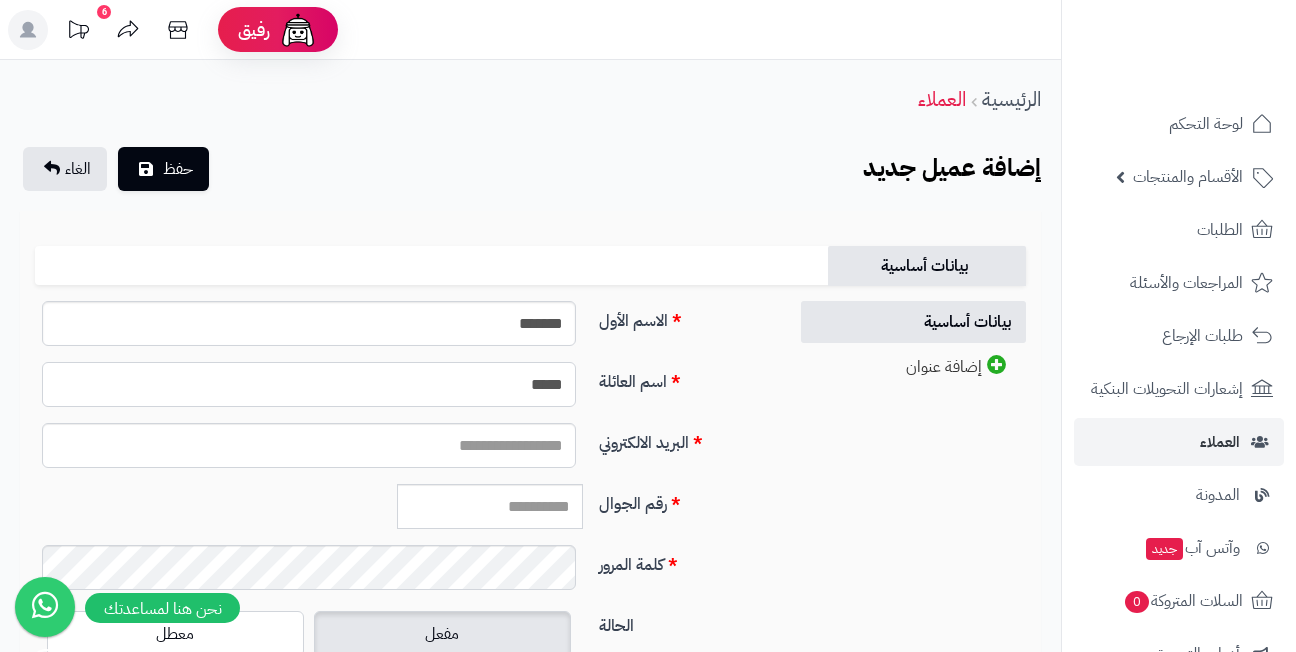 type on "*****" 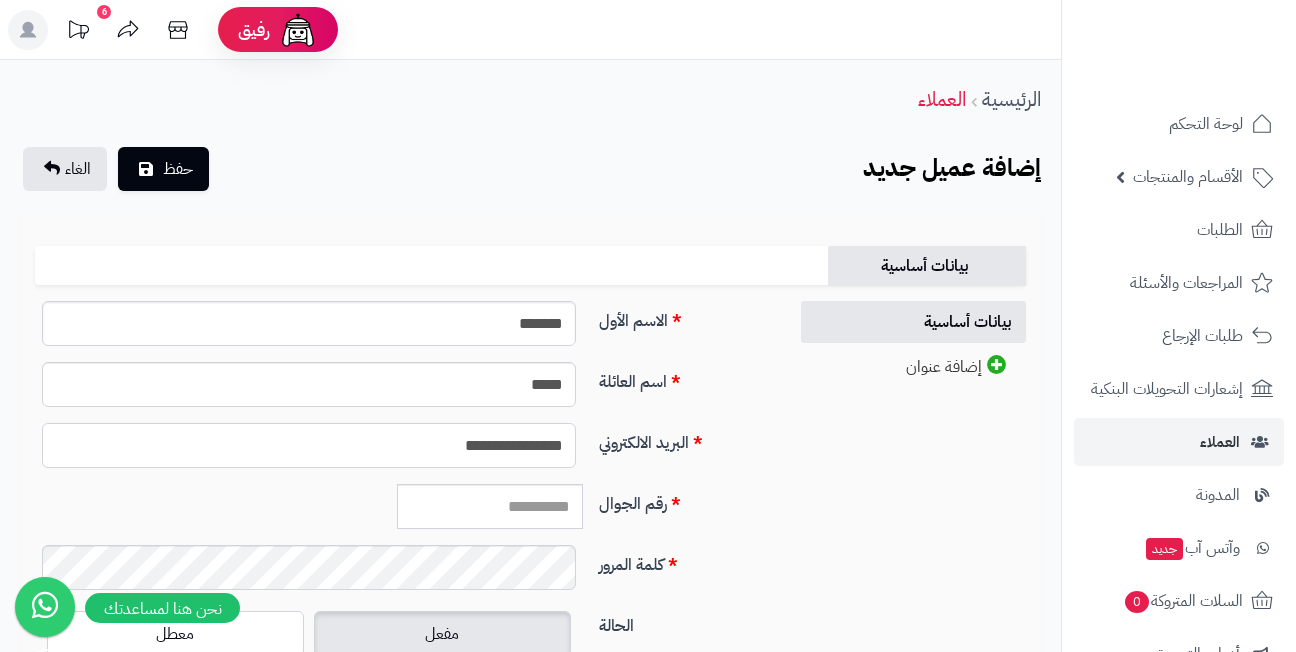 type on "**********" 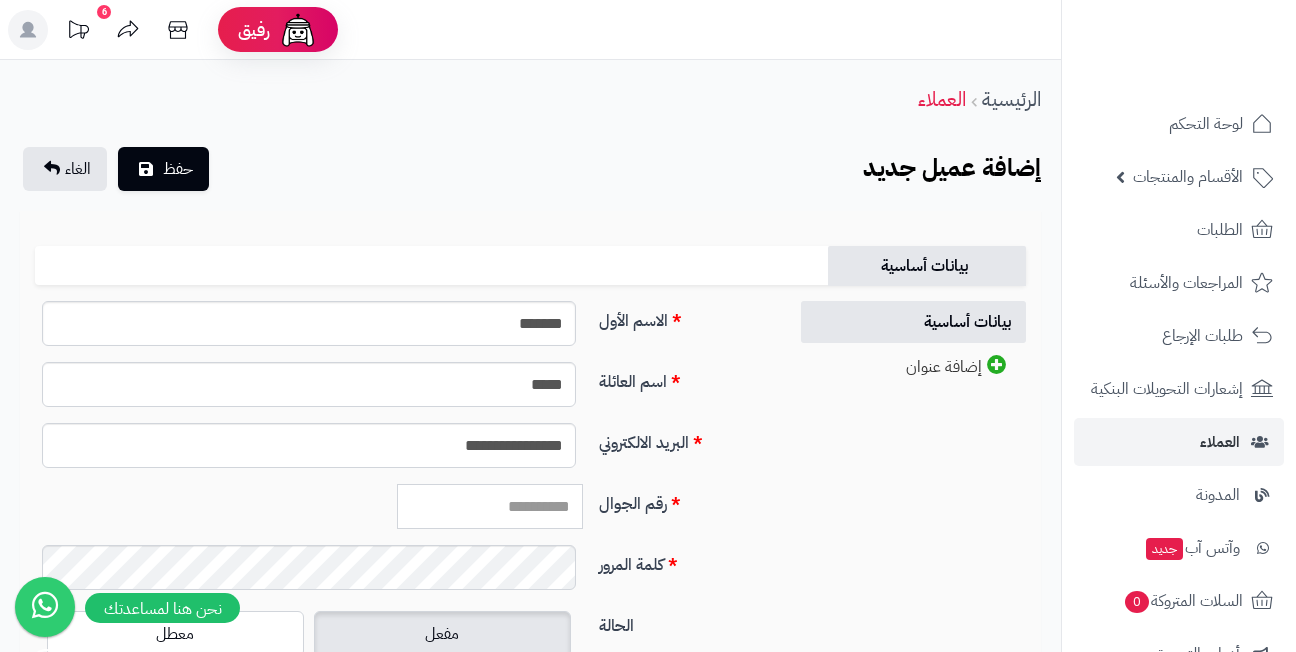 paste on "*********" 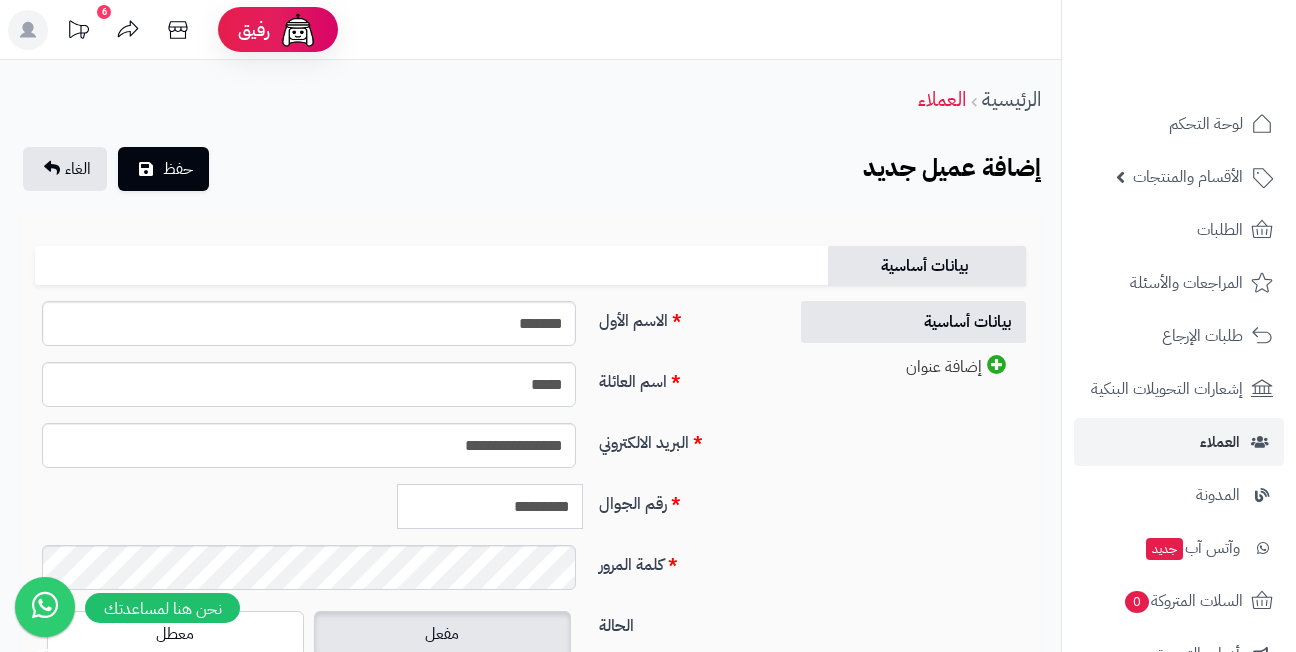 type on "*********" 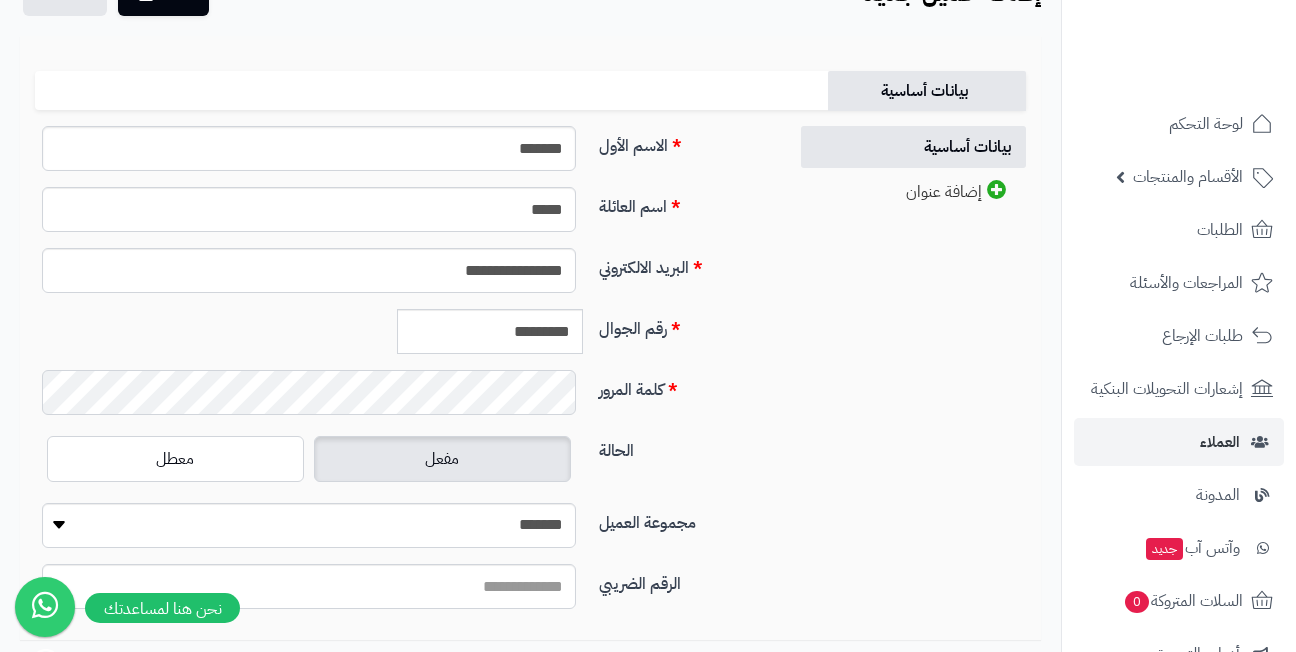 scroll, scrollTop: 200, scrollLeft: 0, axis: vertical 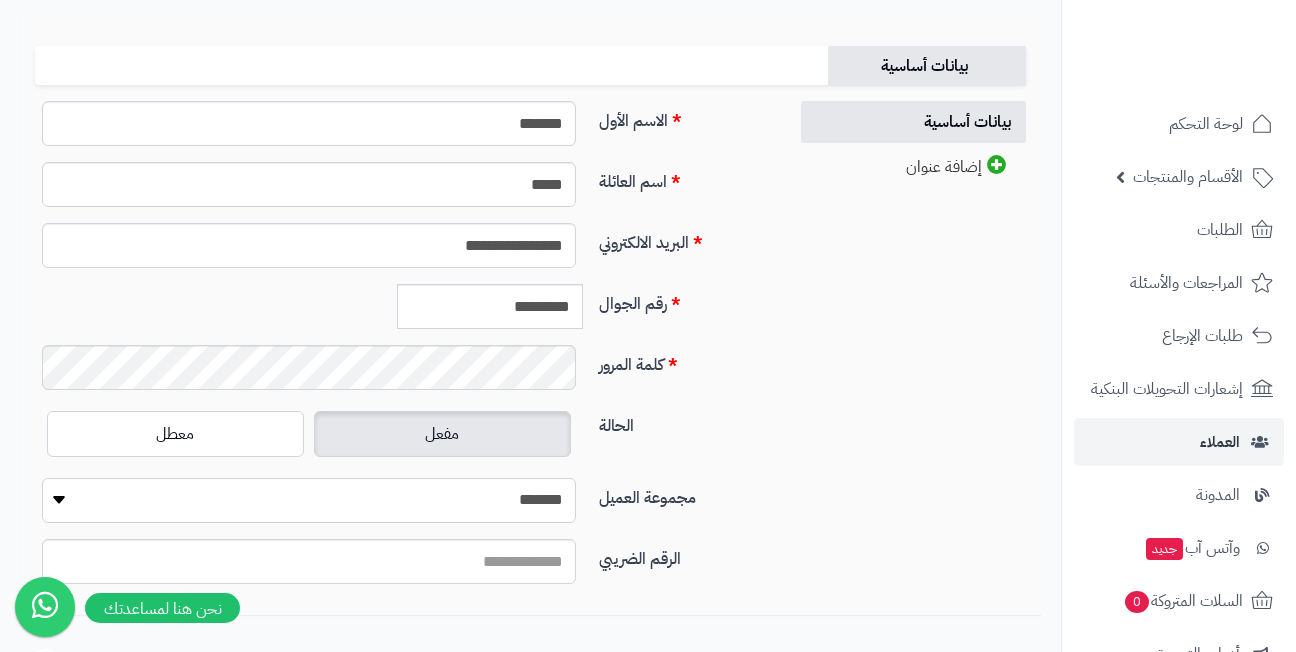 click on "**********" at bounding box center (309, 500) 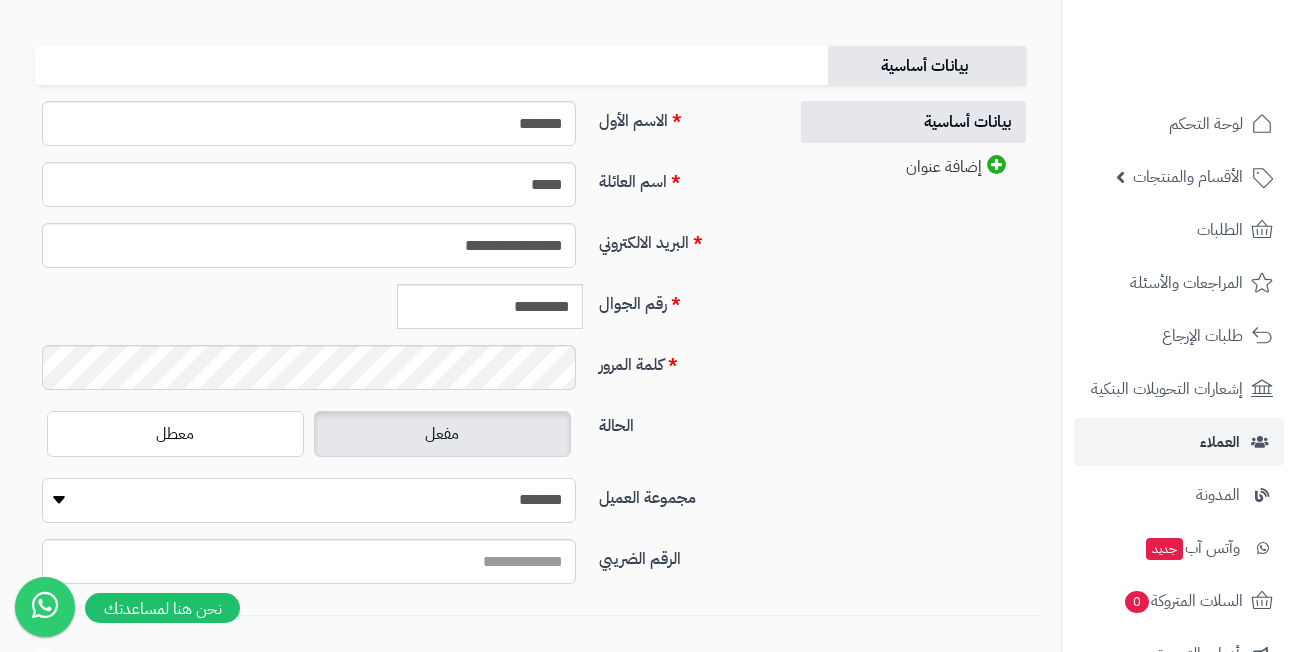 drag, startPoint x: 504, startPoint y: 503, endPoint x: 504, endPoint y: 522, distance: 19 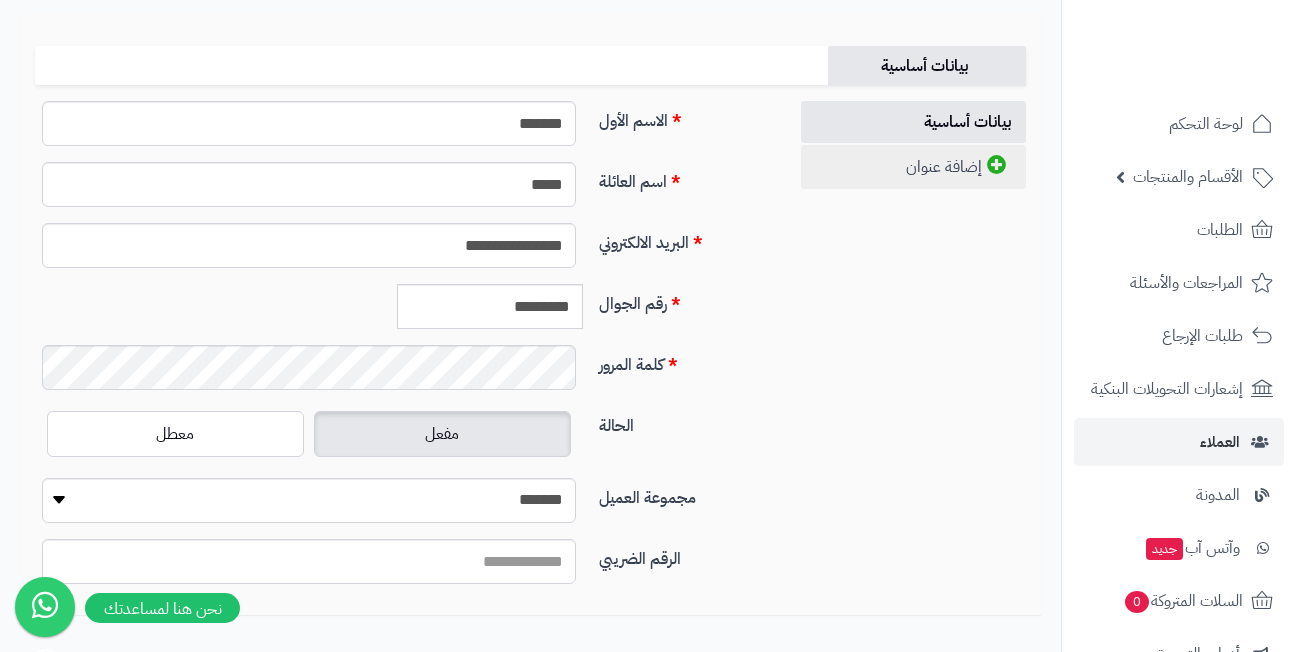 click on "إضافة عنوان" at bounding box center [913, 167] 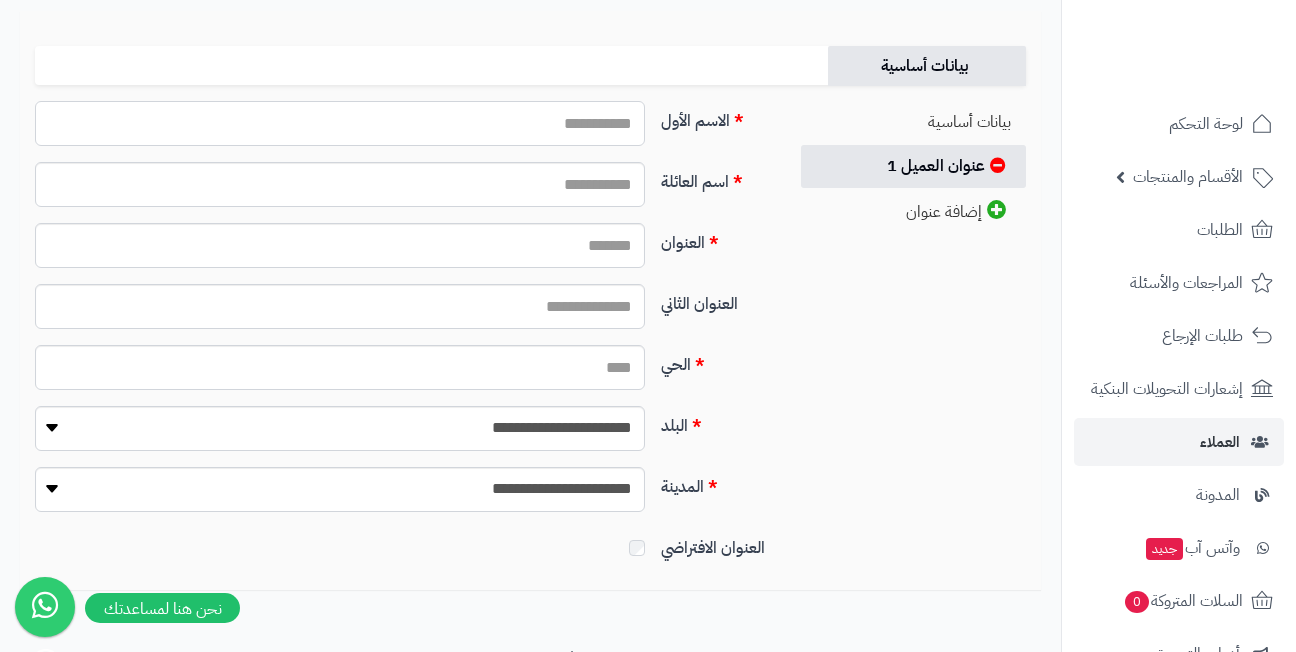 click on "الاسم الأول" at bounding box center (340, 123) 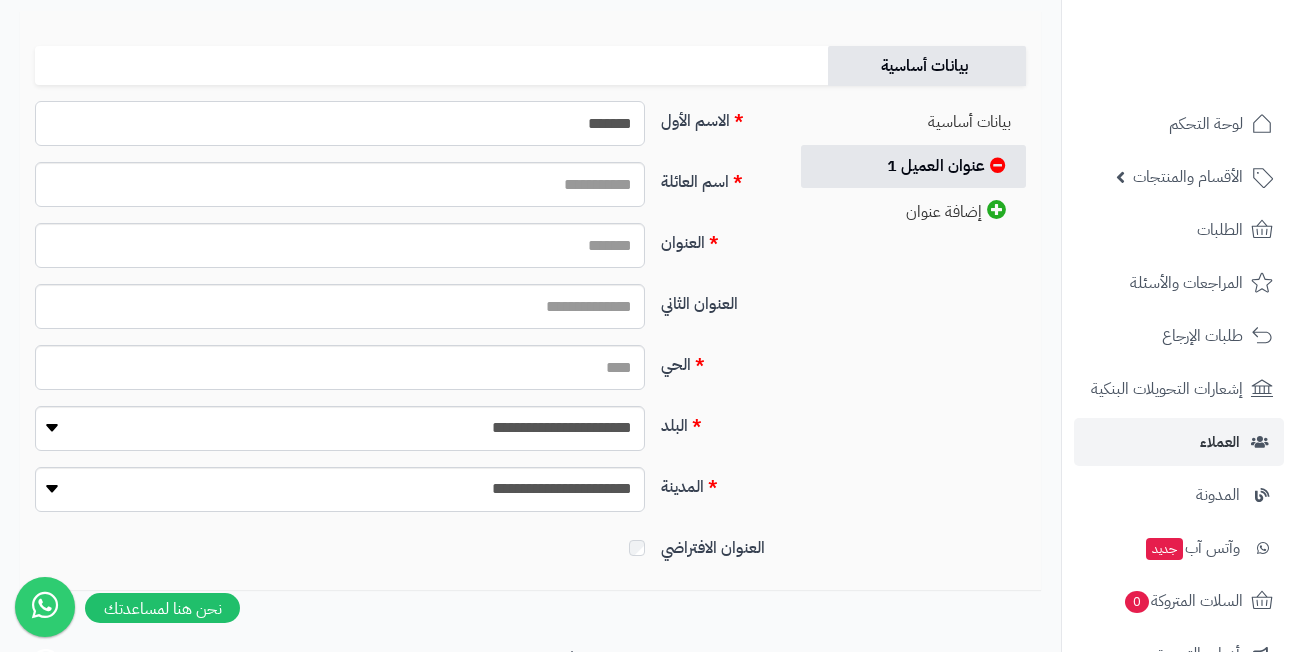 type on "*******" 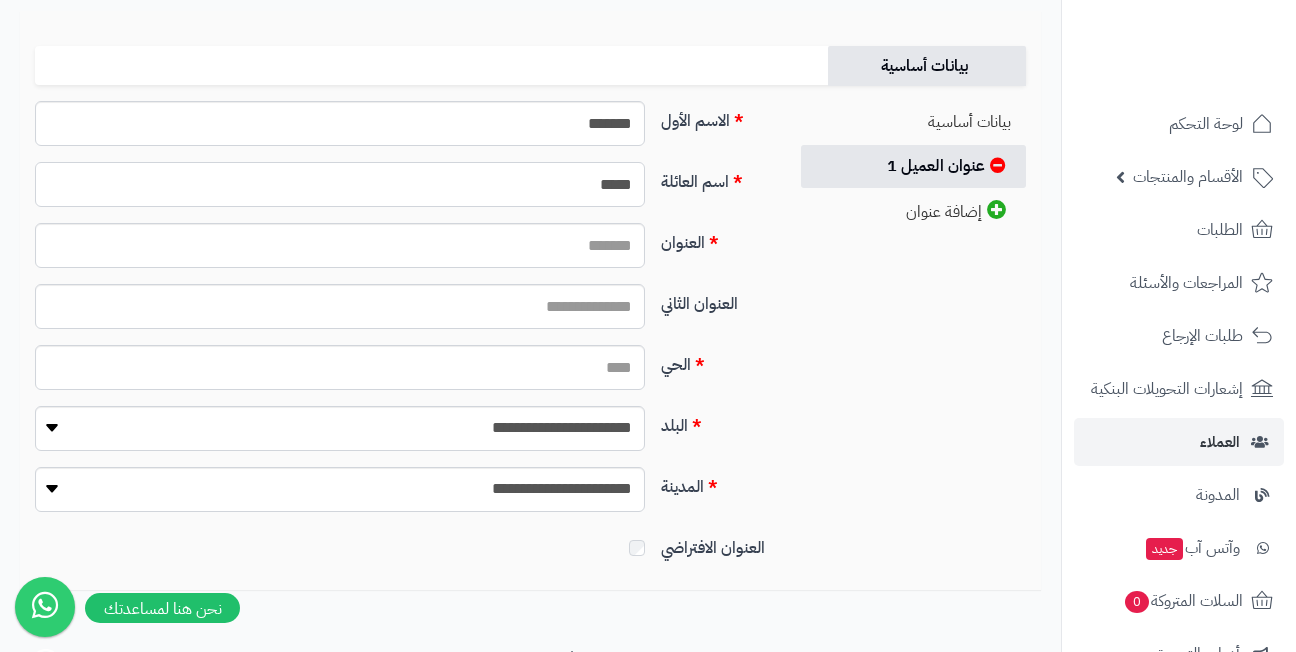 type on "*****" 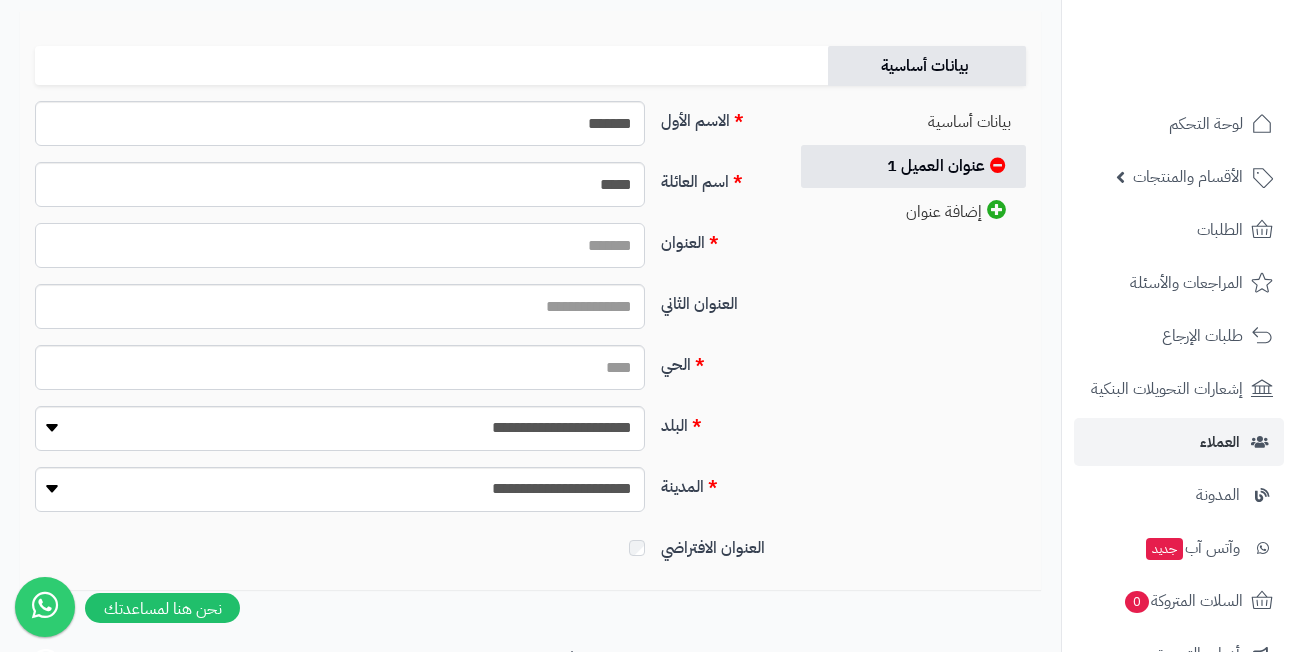click on "العنوان" at bounding box center (340, 245) 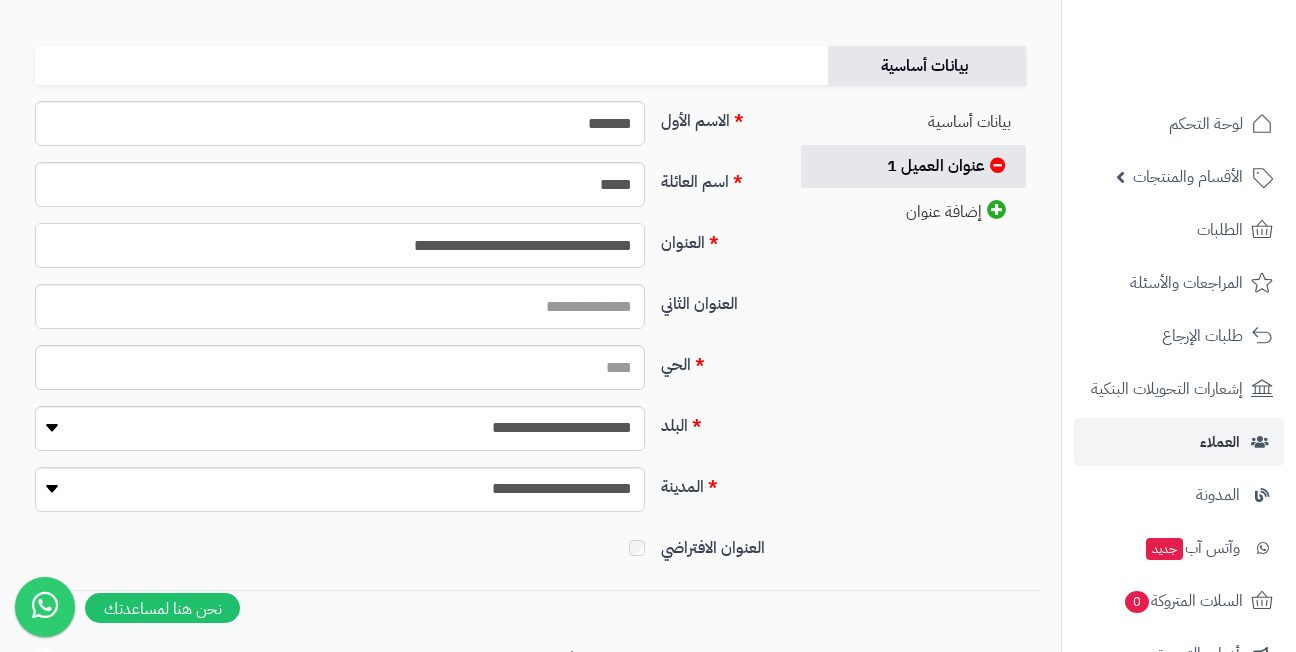 type on "**********" 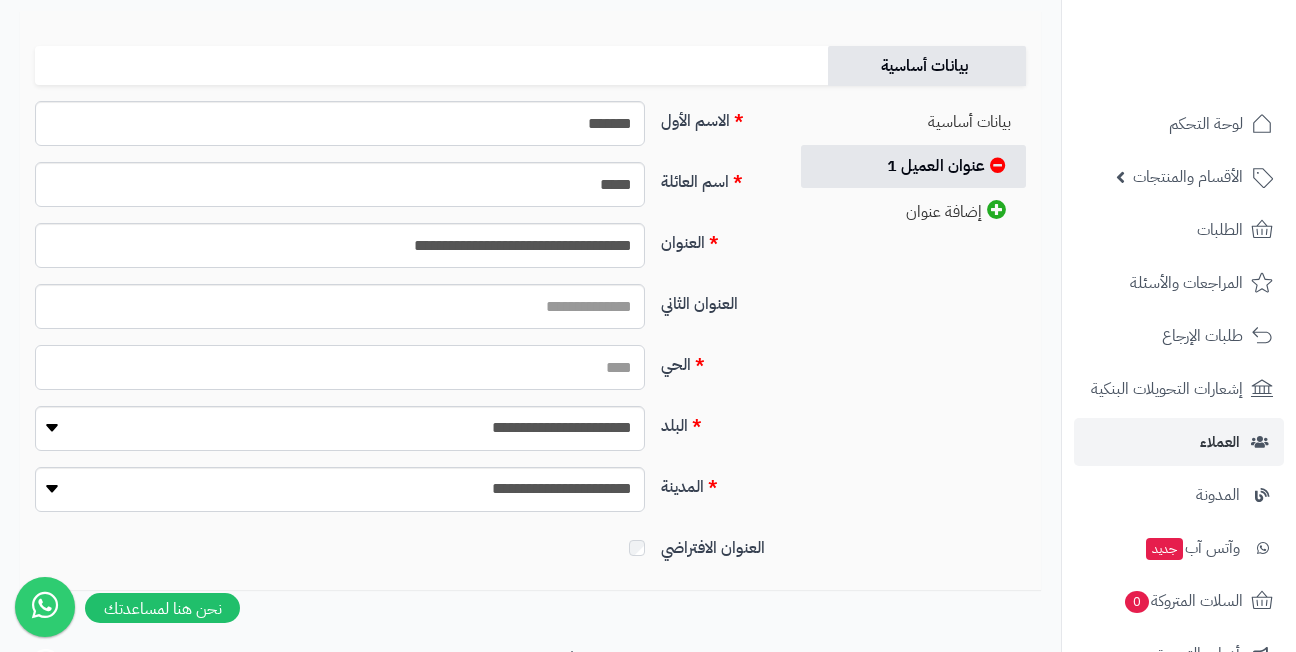 click on "الحي" at bounding box center [340, 367] 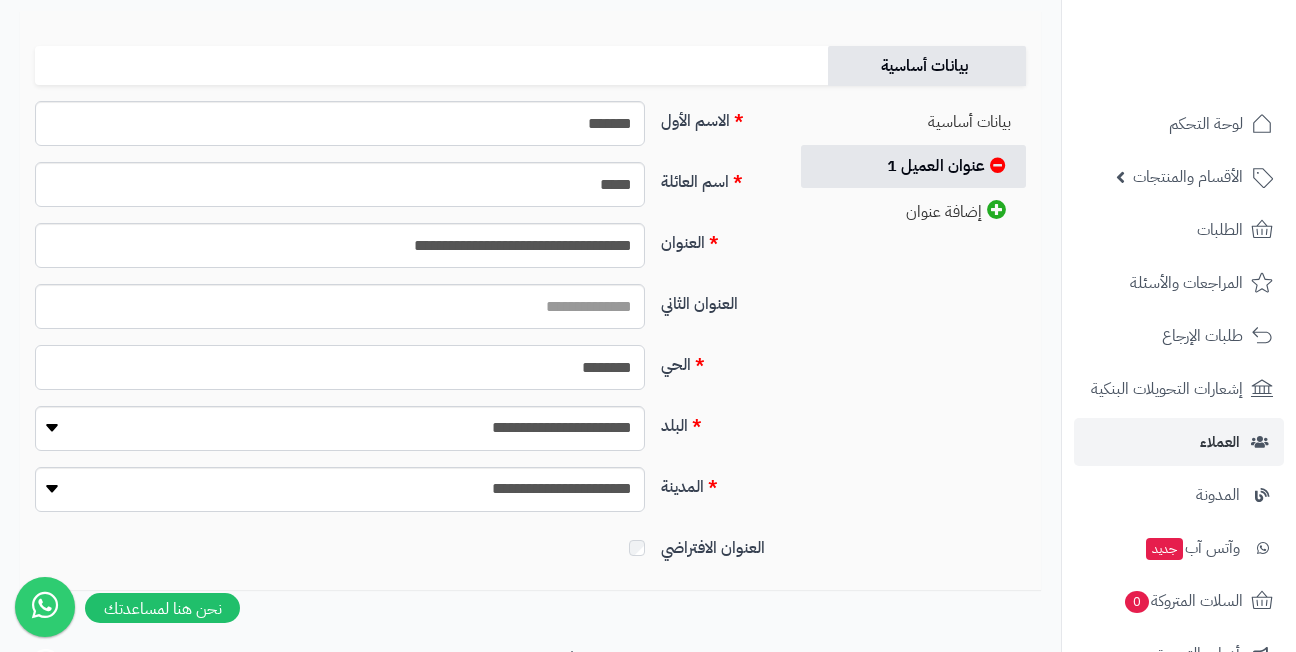 type on "********" 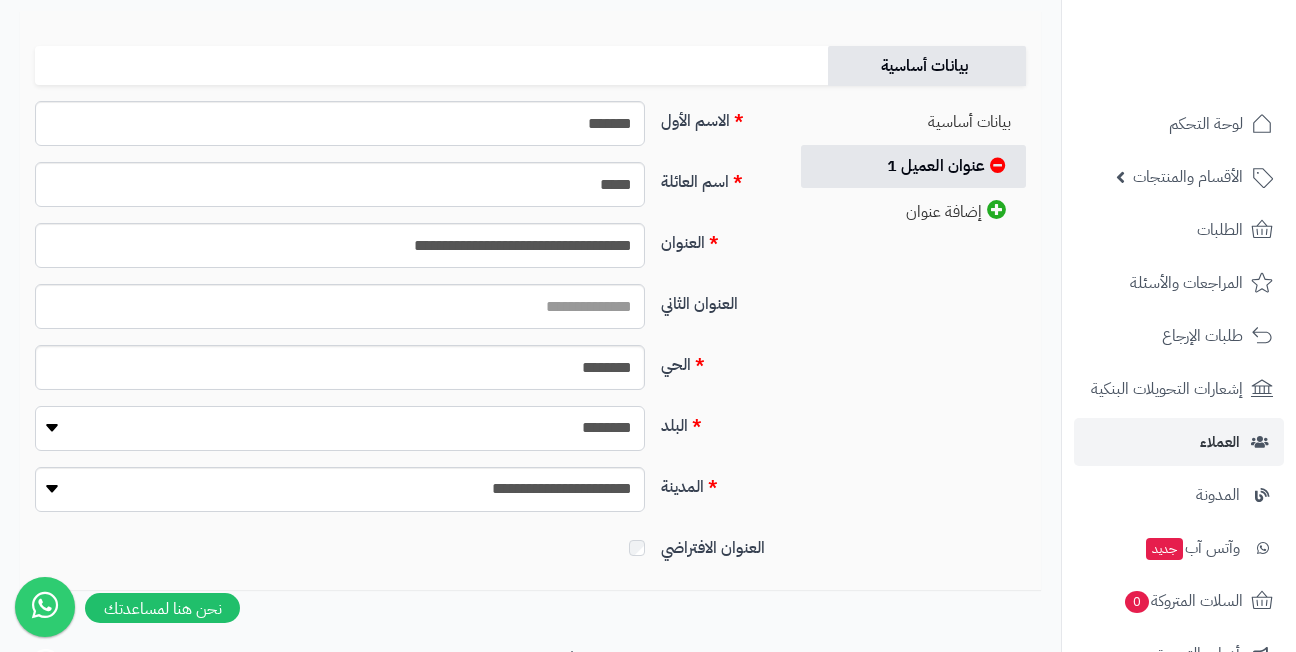 select on "***" 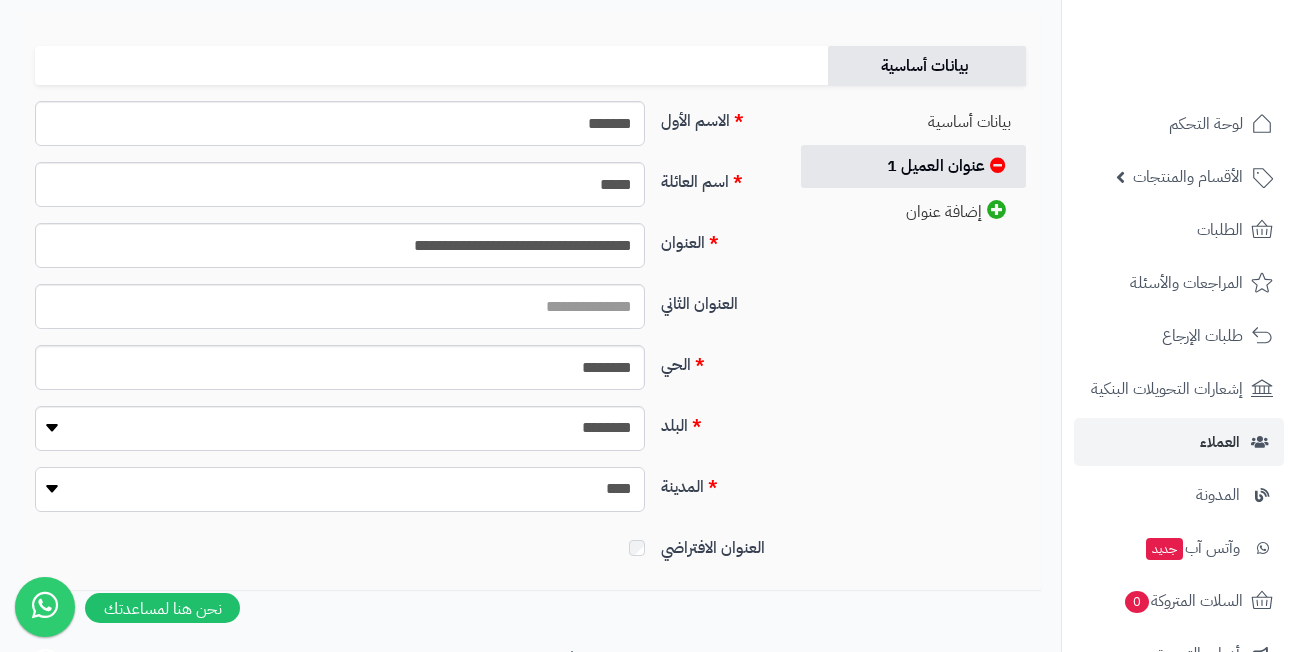 select on "***" 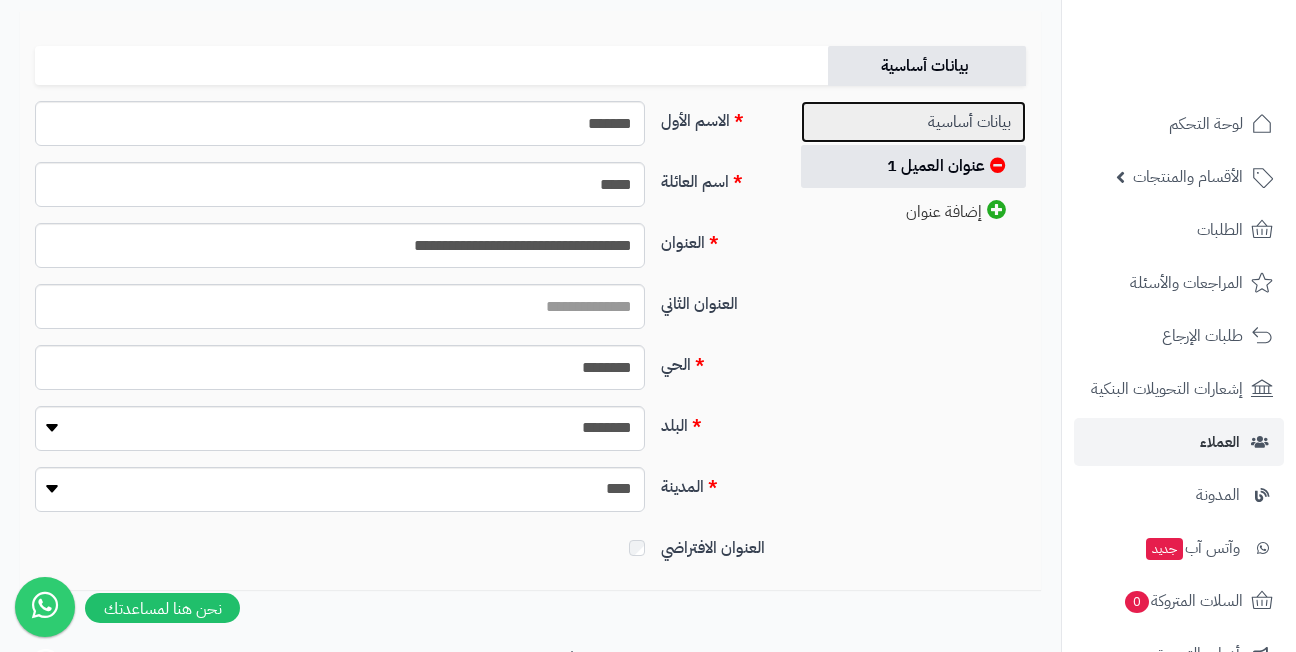 click on "بيانات أساسية" at bounding box center (913, 122) 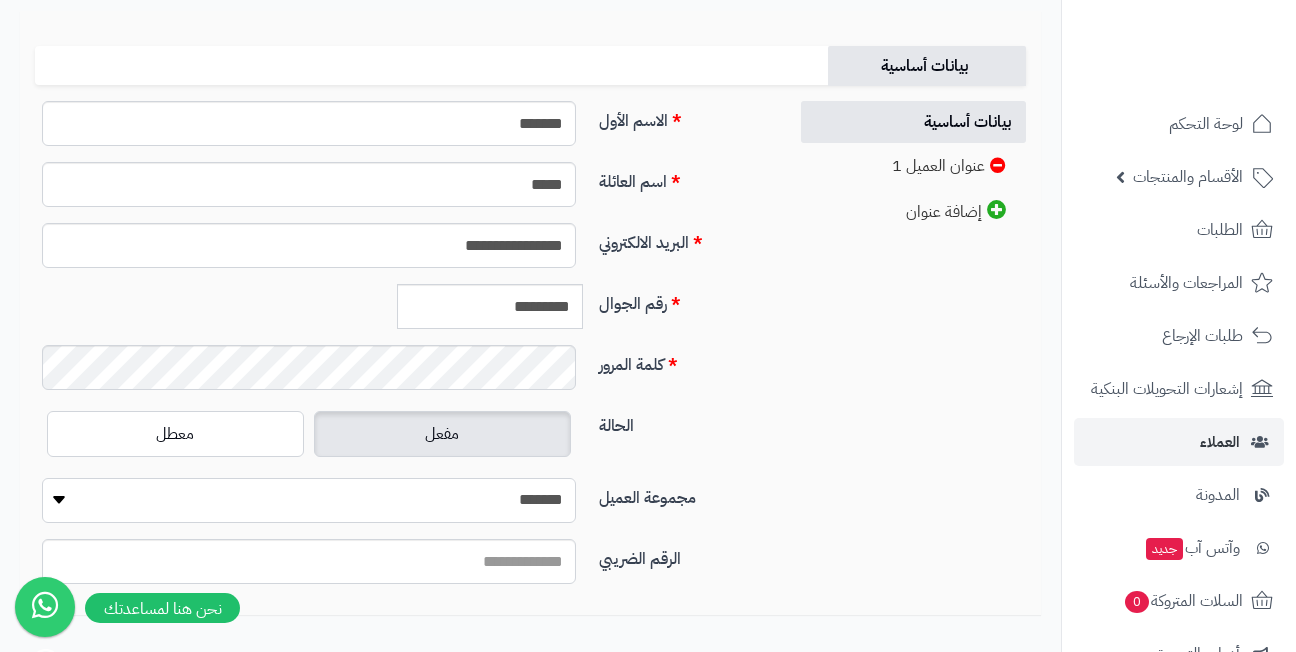 click on "**********" at bounding box center [309, 500] 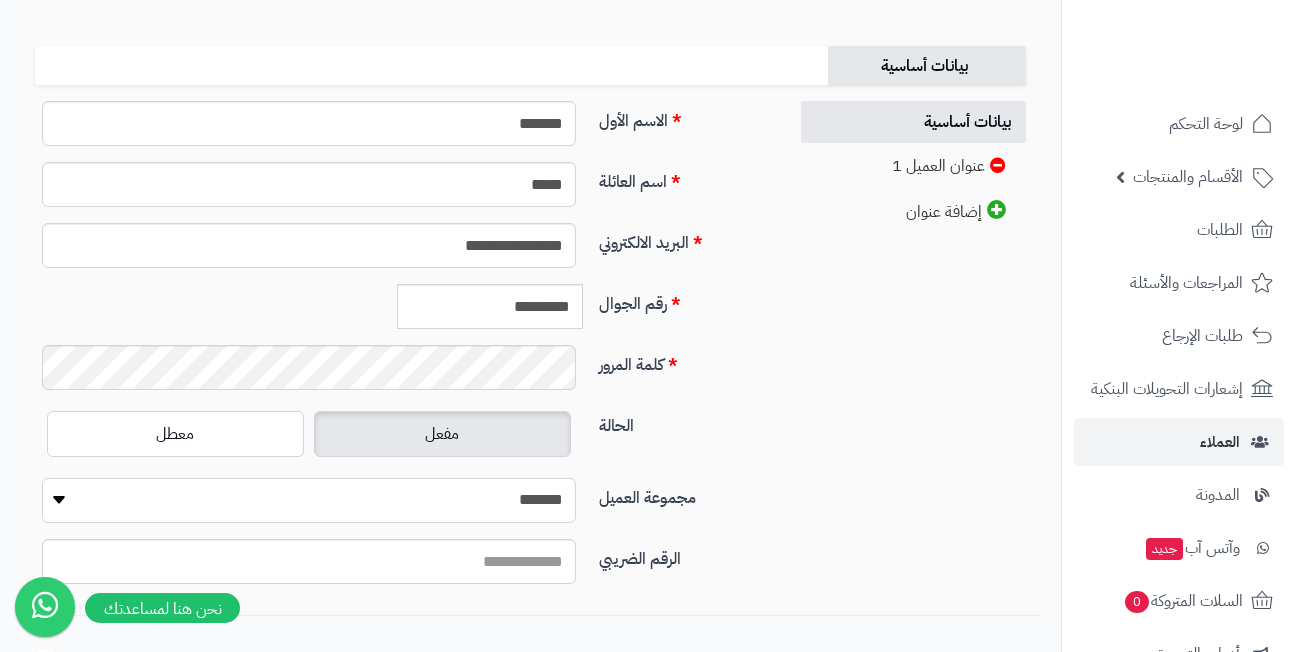 select on "*" 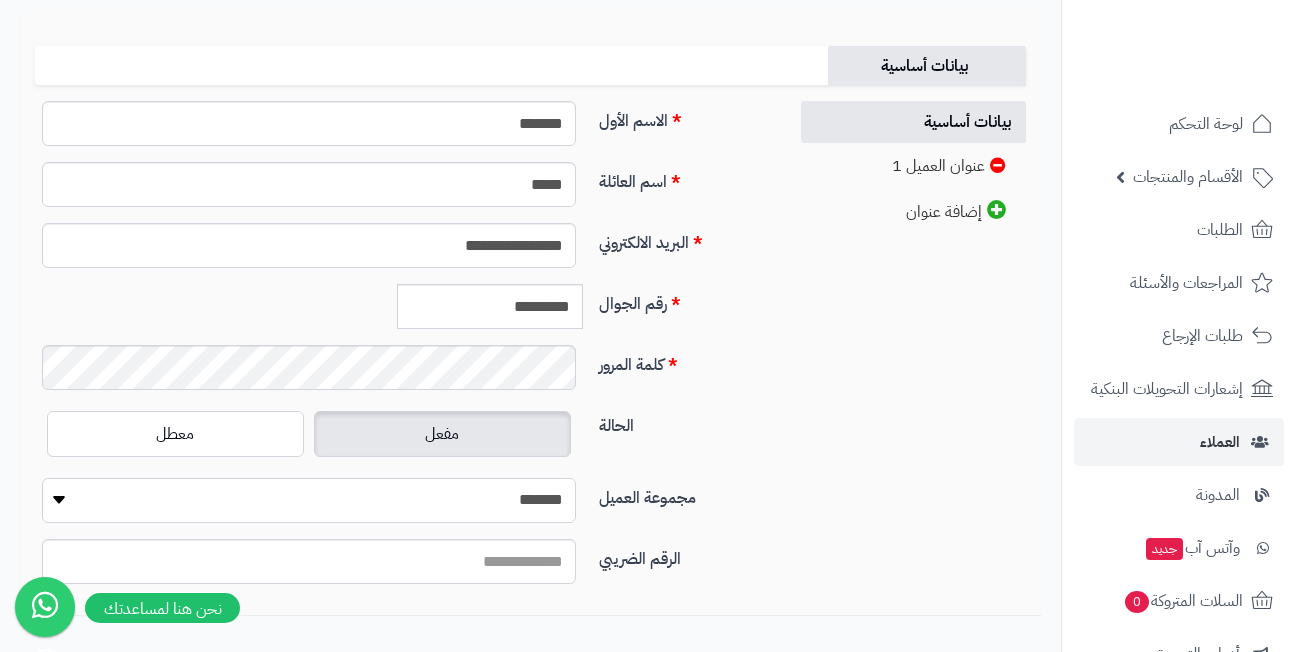 click on "**********" at bounding box center [309, 500] 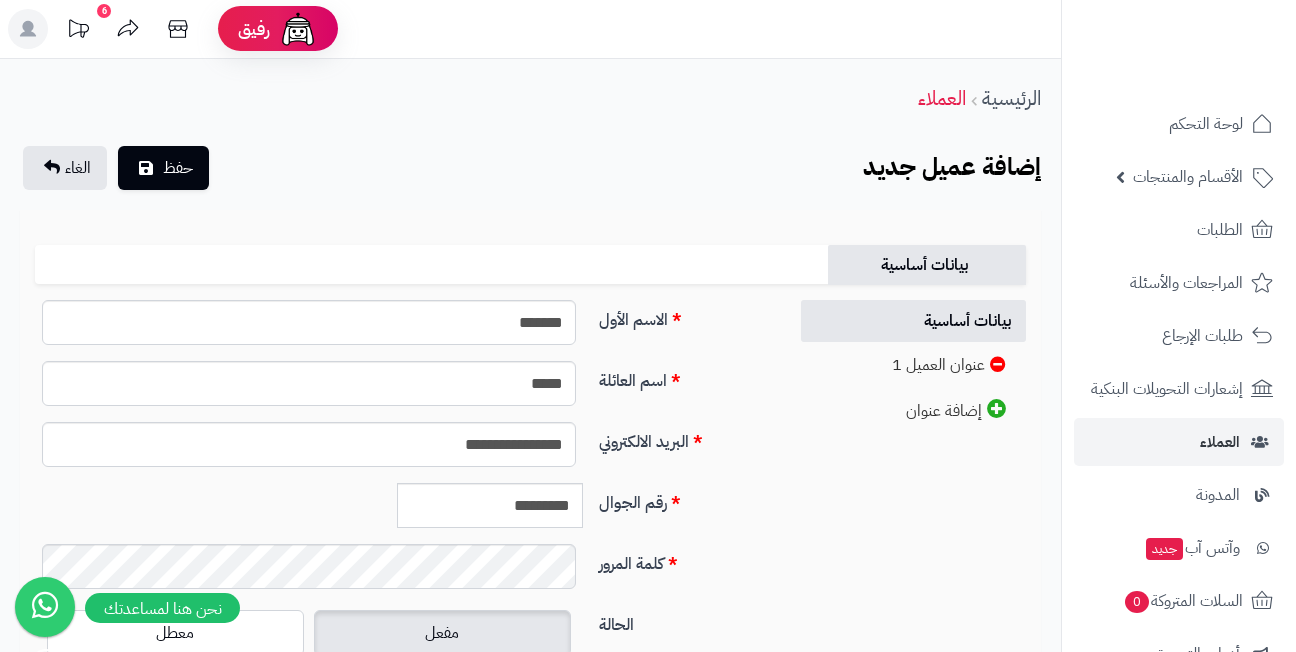 scroll, scrollTop: 0, scrollLeft: 0, axis: both 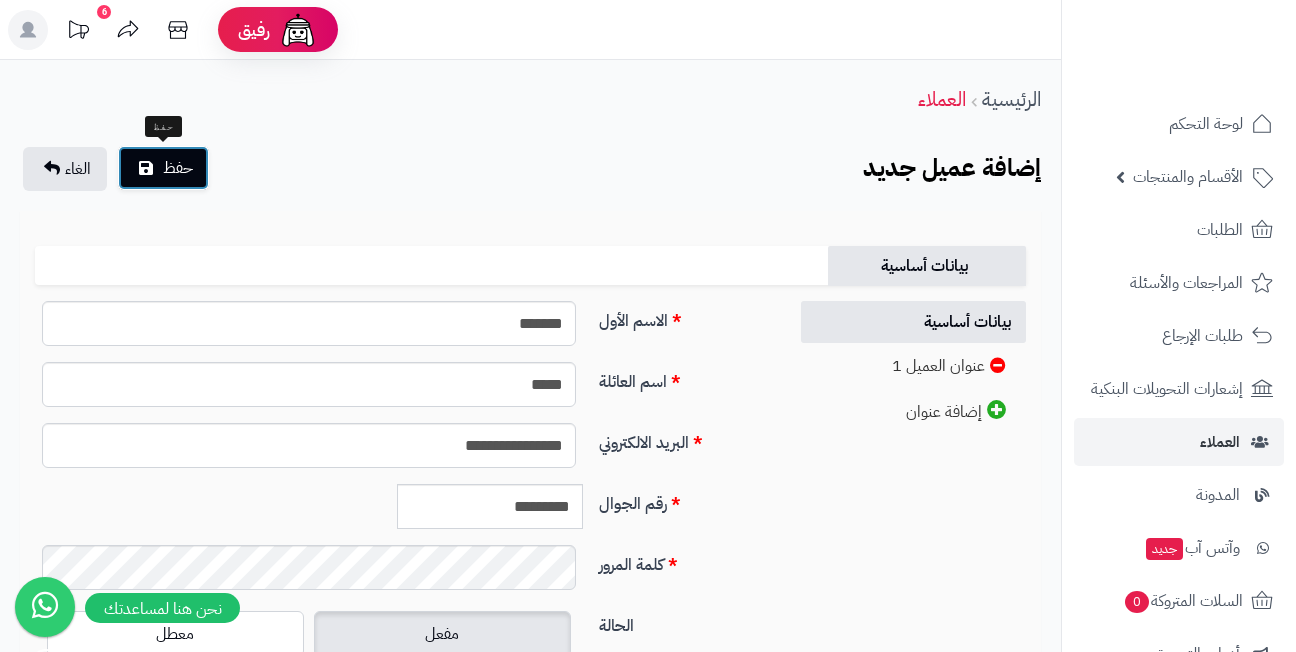 click on "حفظ" at bounding box center [178, 168] 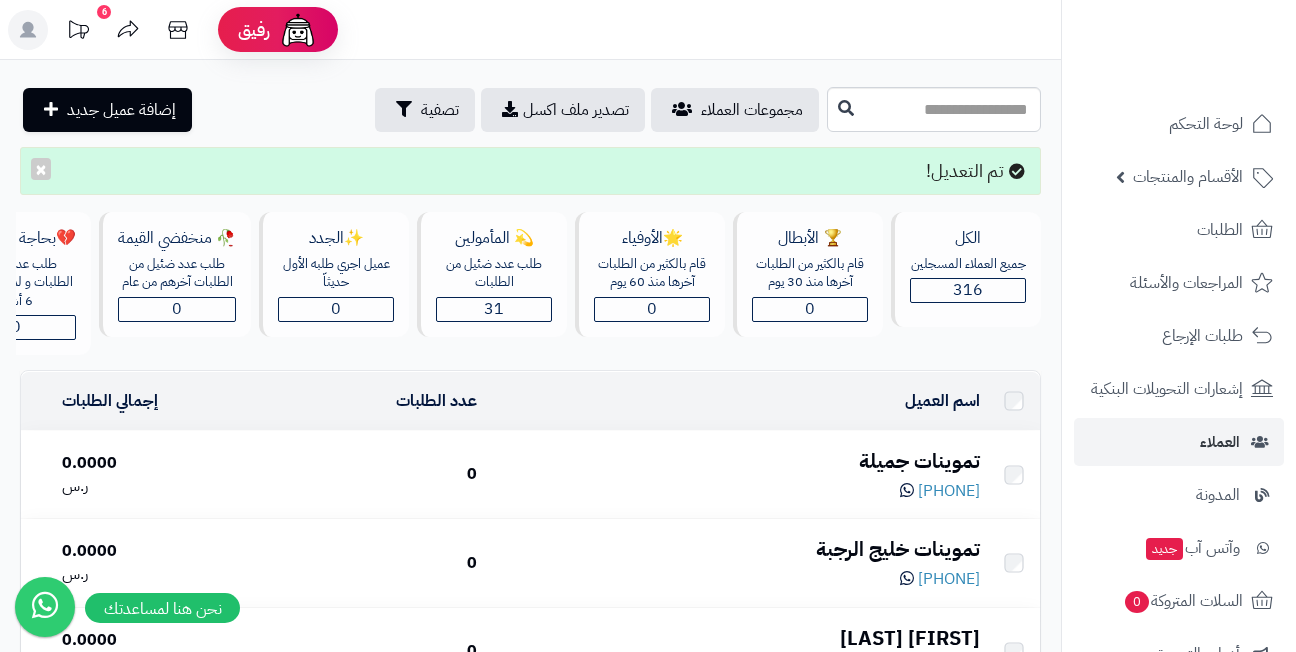 scroll, scrollTop: 0, scrollLeft: 0, axis: both 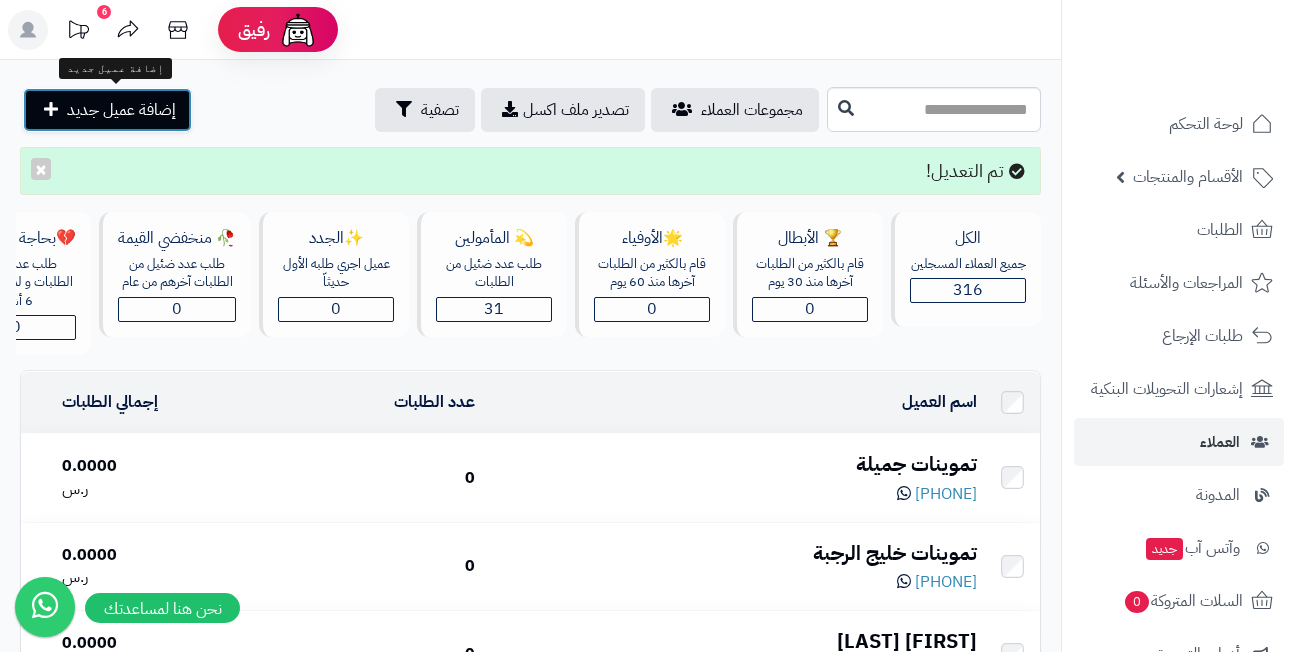 click on "إضافة عميل جديد" at bounding box center (121, 110) 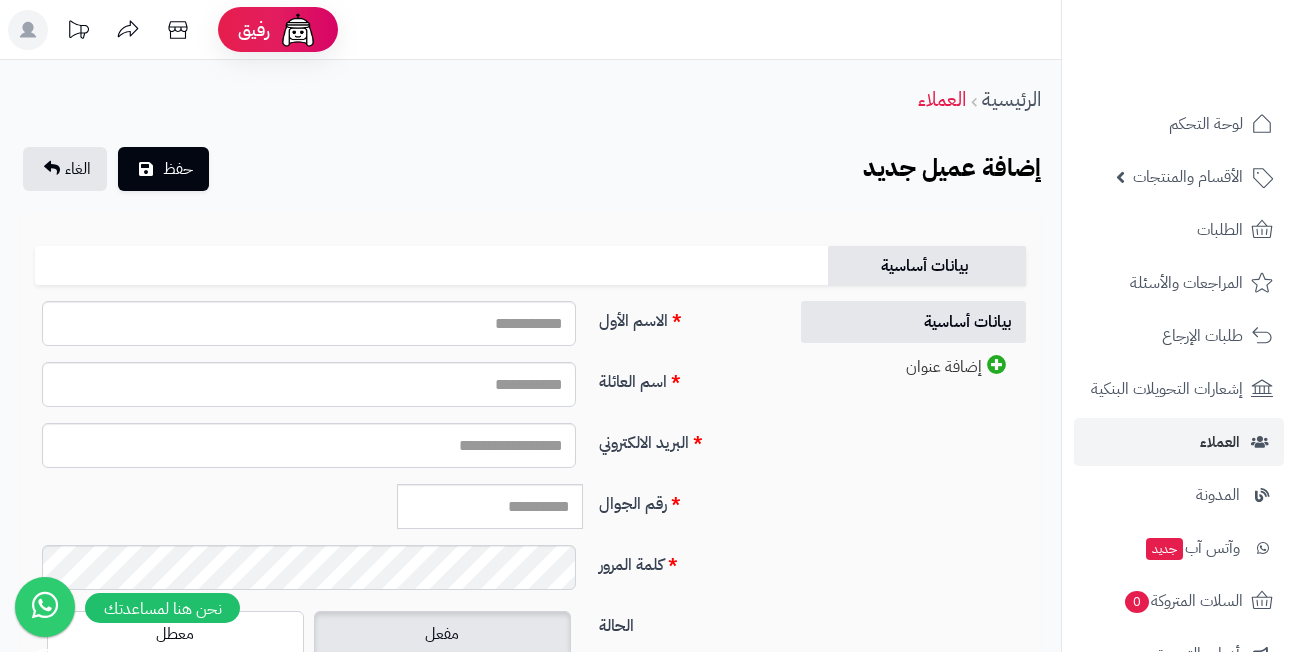 scroll, scrollTop: 0, scrollLeft: 0, axis: both 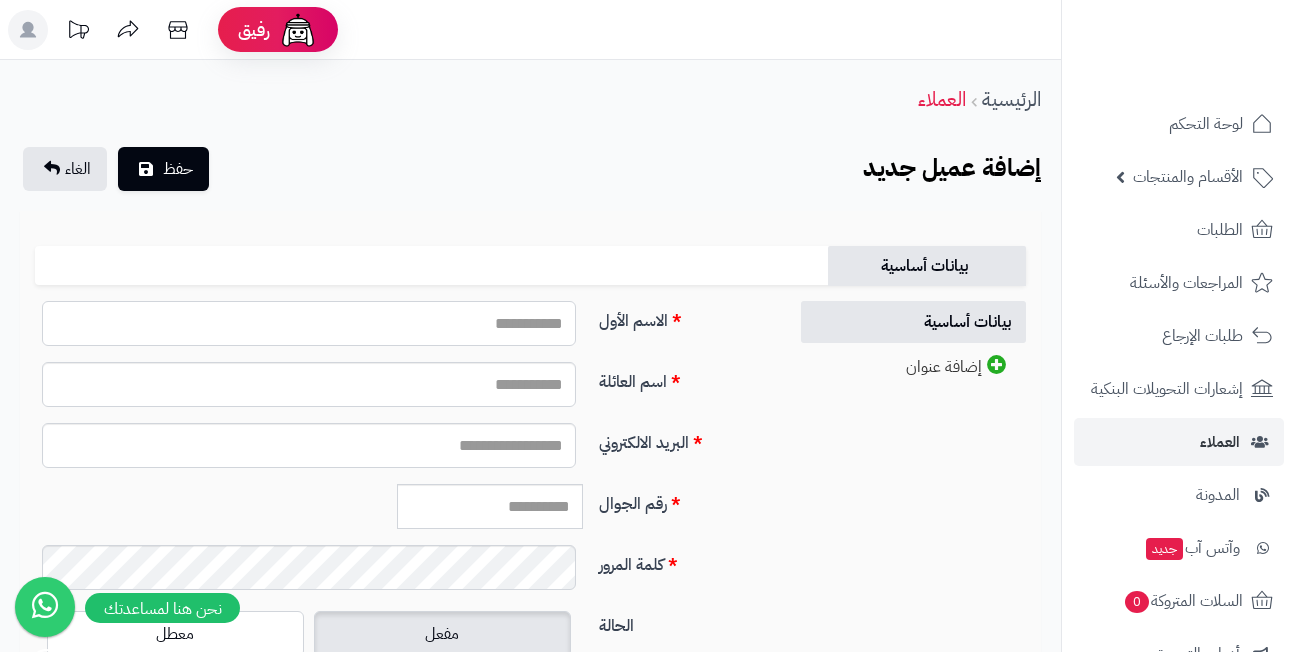 click on "الاسم الأول" at bounding box center (309, 323) 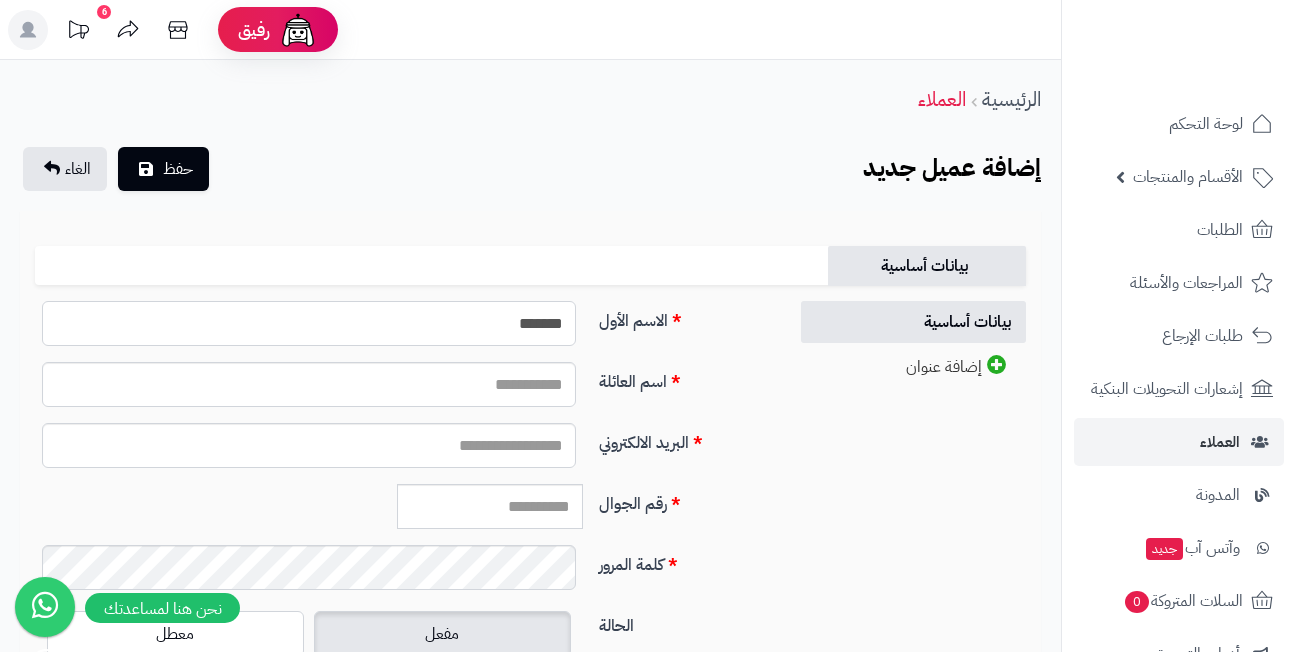 type on "*******" 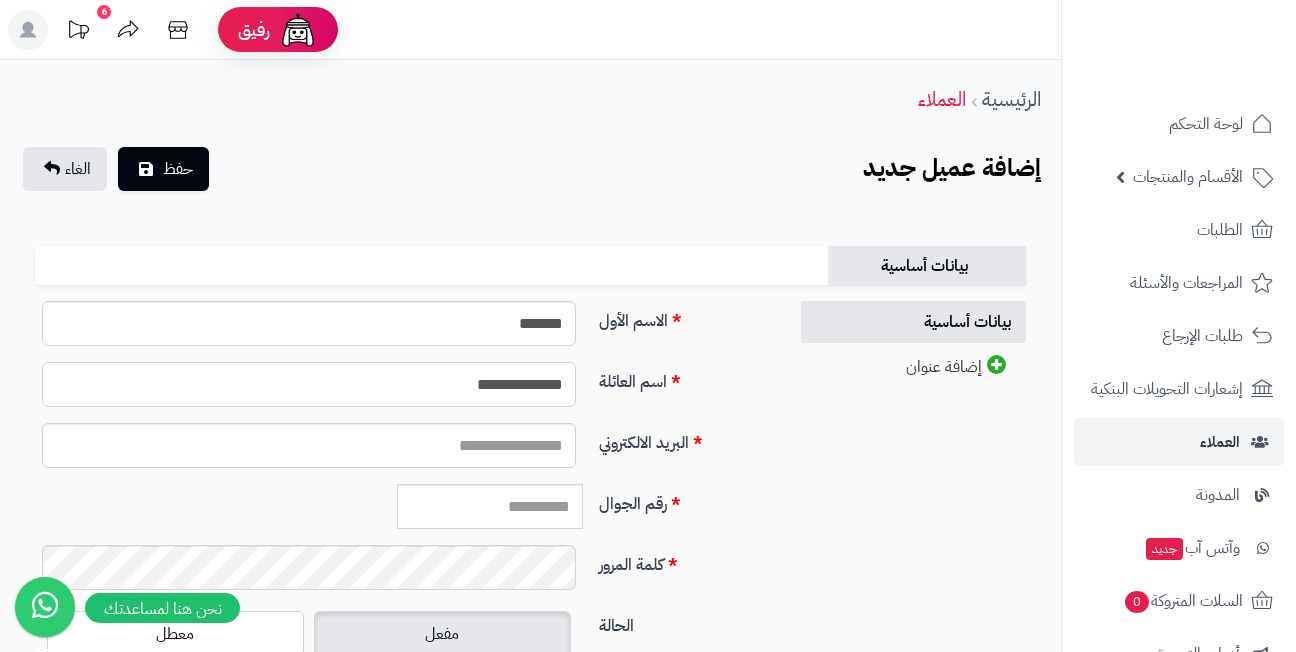type on "**********" 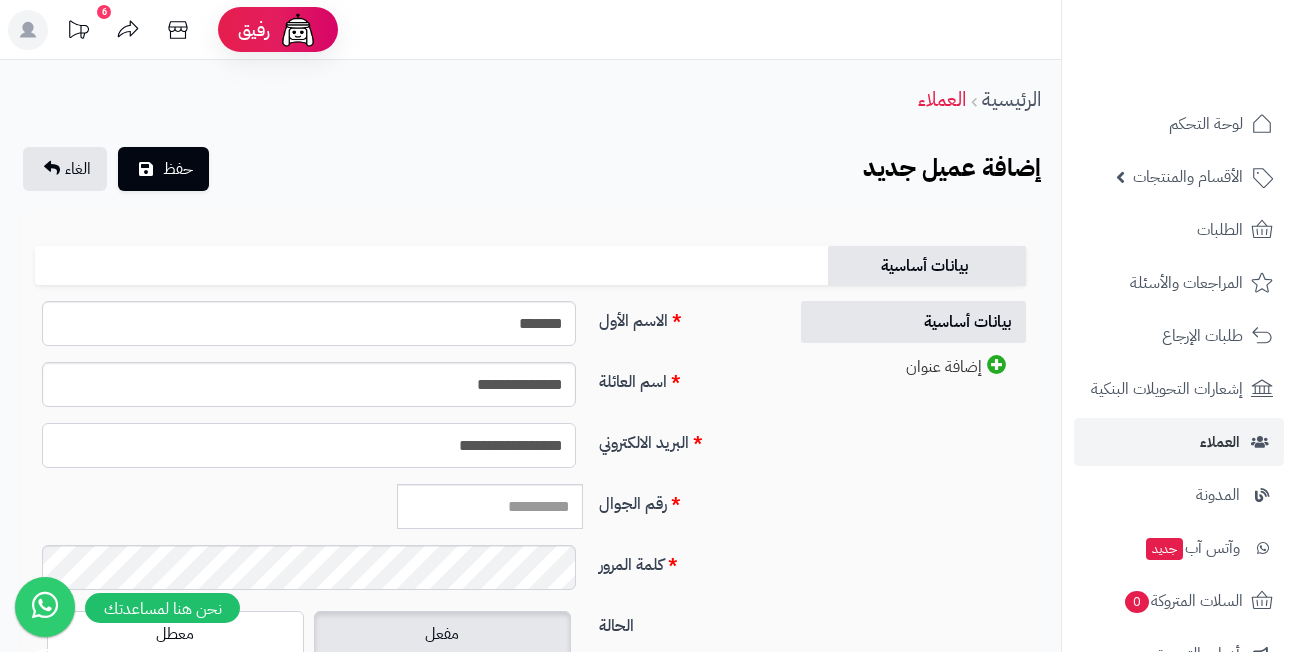 type on "**********" 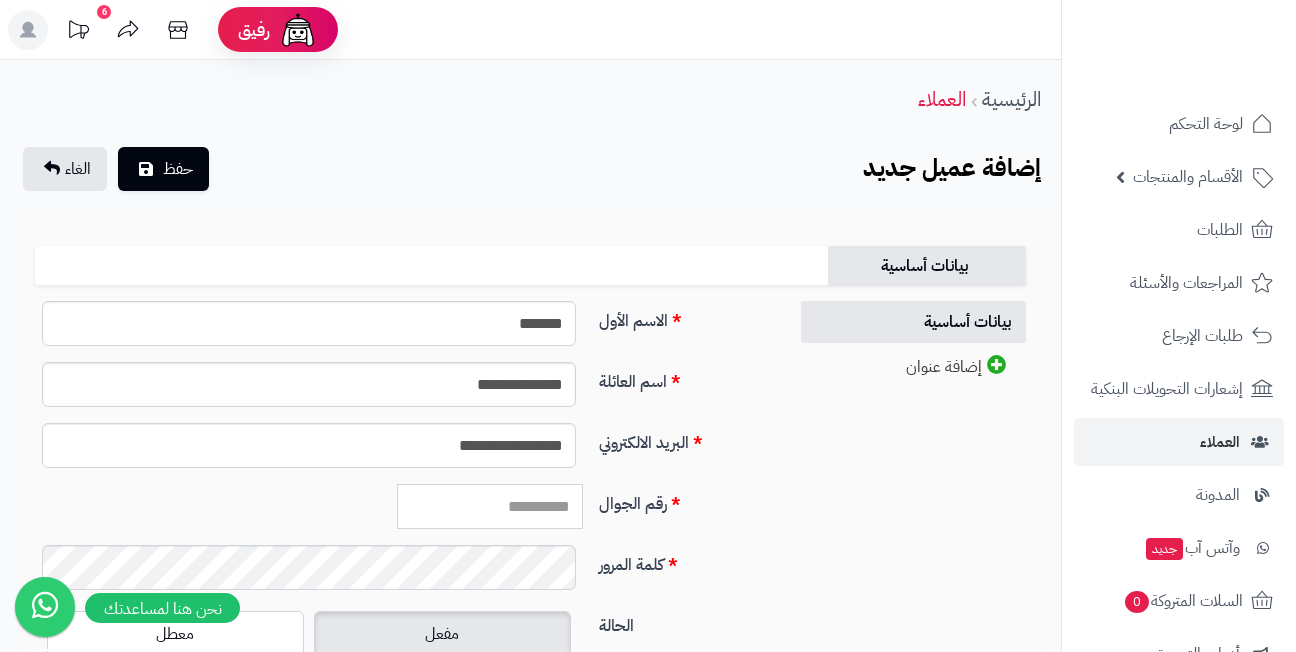 paste on "*********" 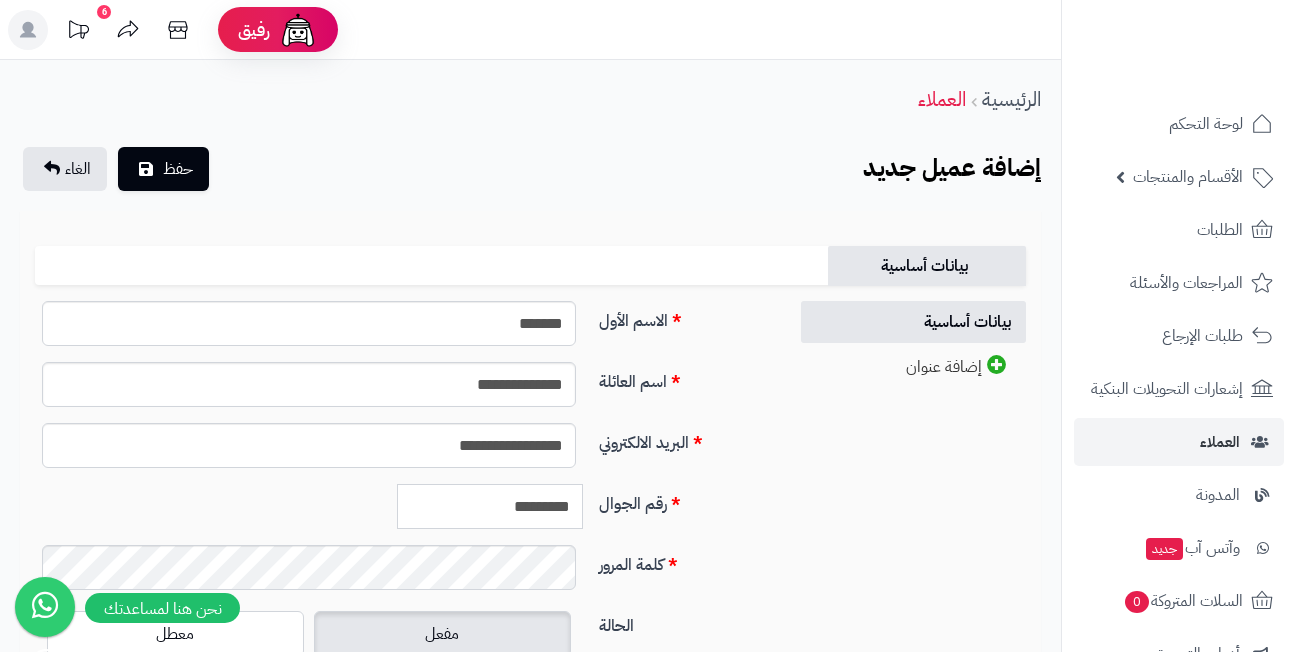 type on "*********" 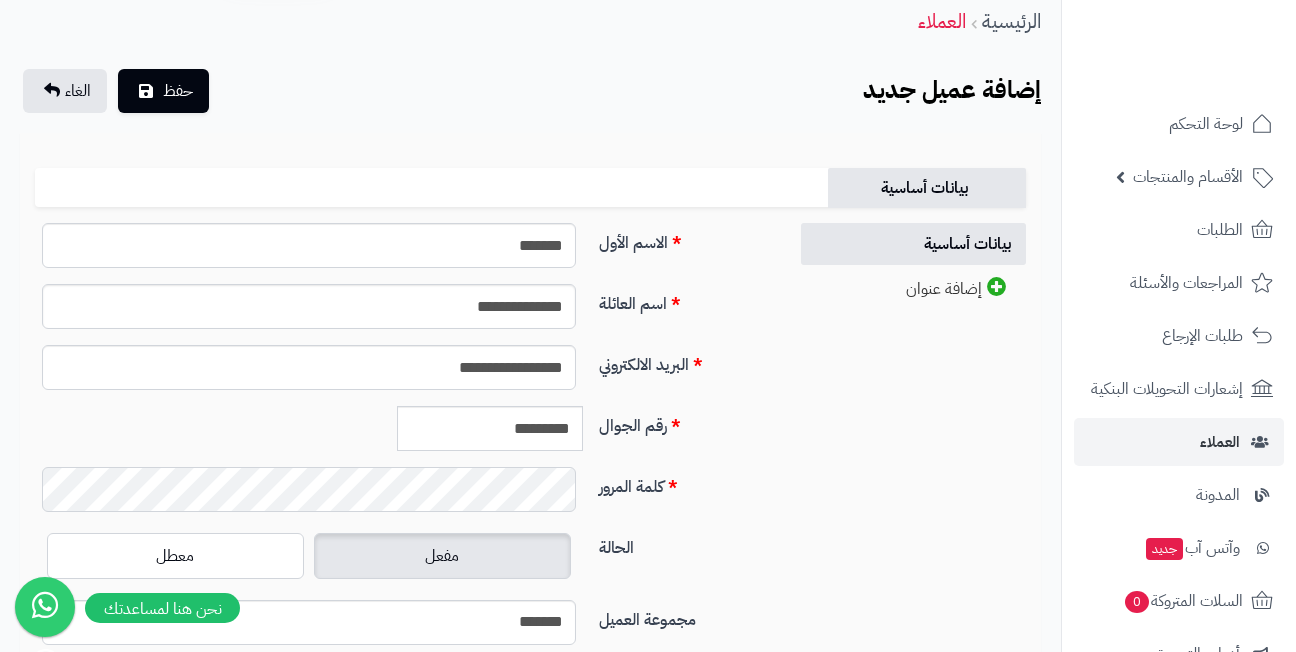 scroll, scrollTop: 200, scrollLeft: 0, axis: vertical 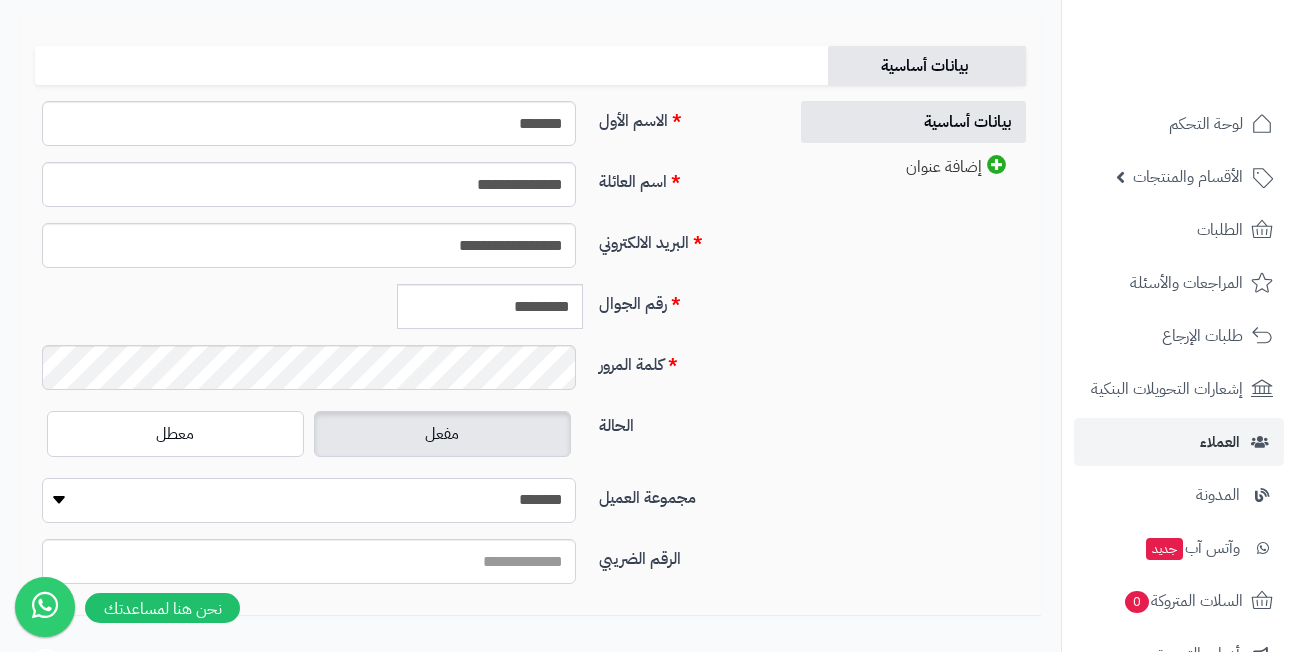 click on "**********" at bounding box center (309, 500) 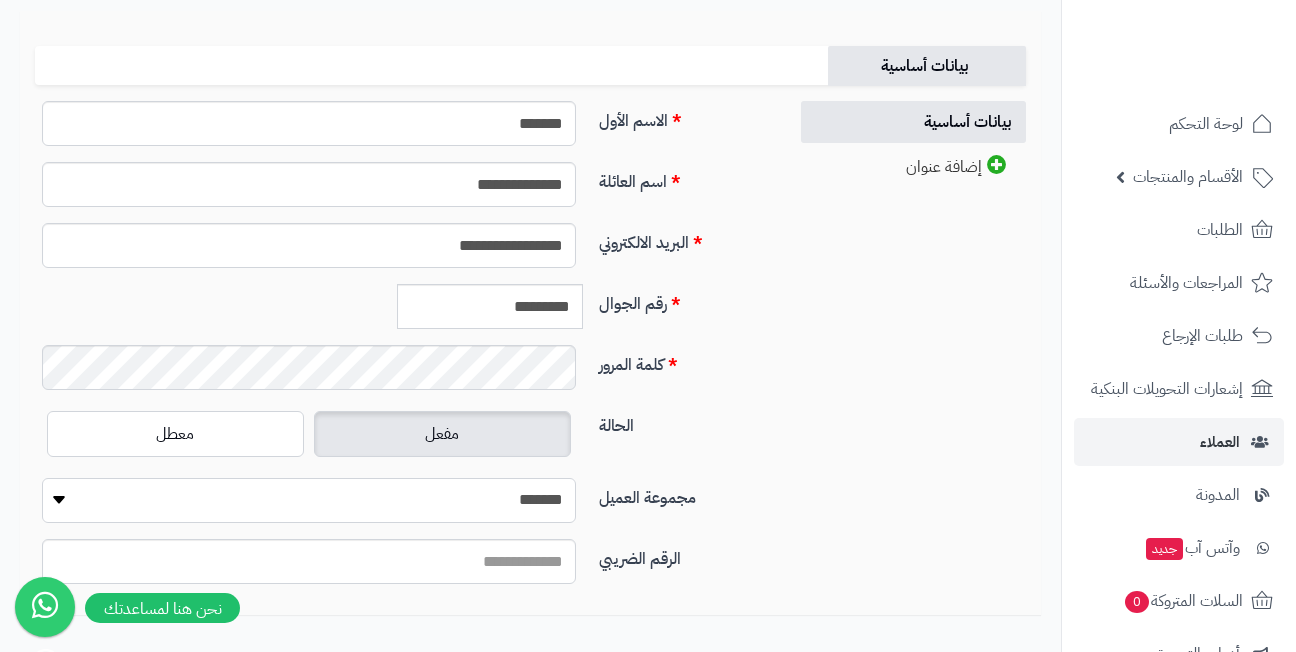 select on "*" 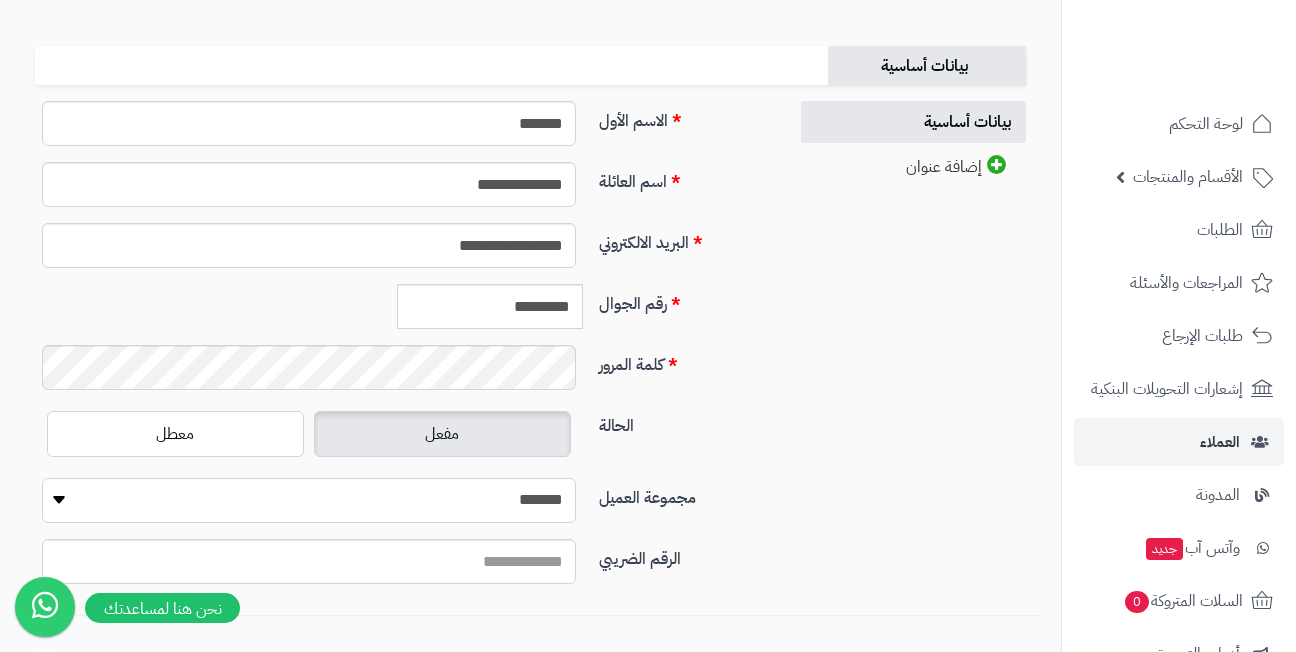 click on "**********" at bounding box center (309, 500) 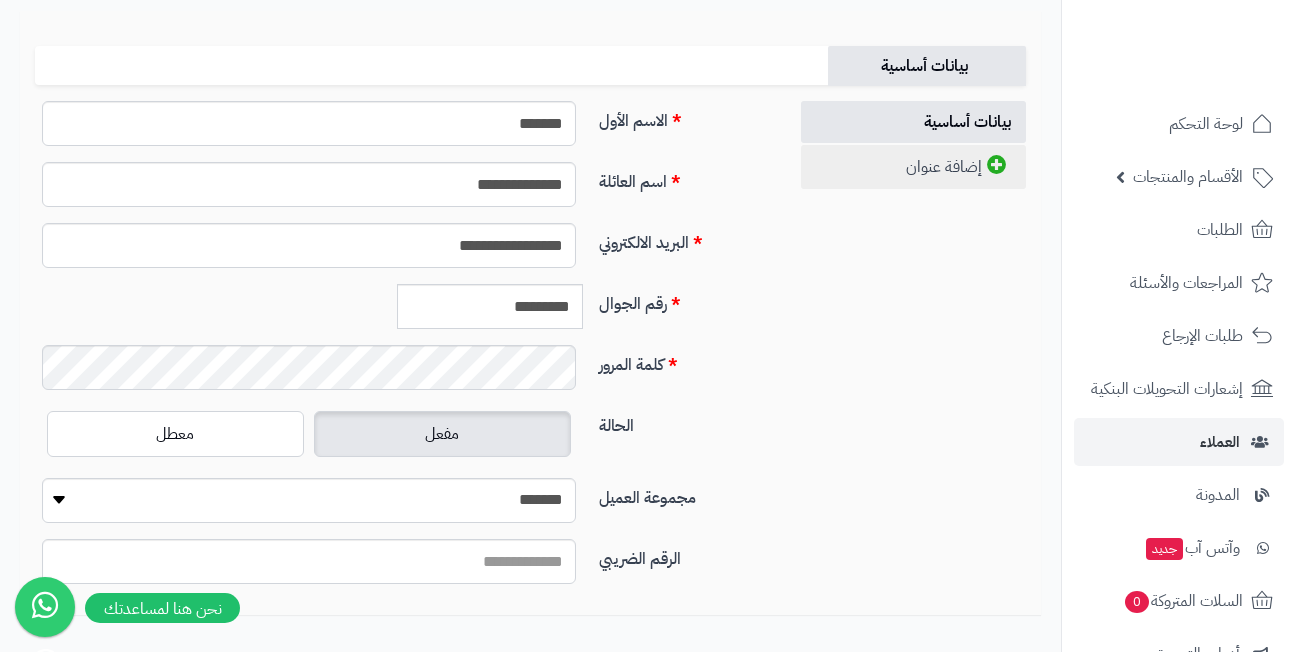 click on "إضافة عنوان" at bounding box center [913, 167] 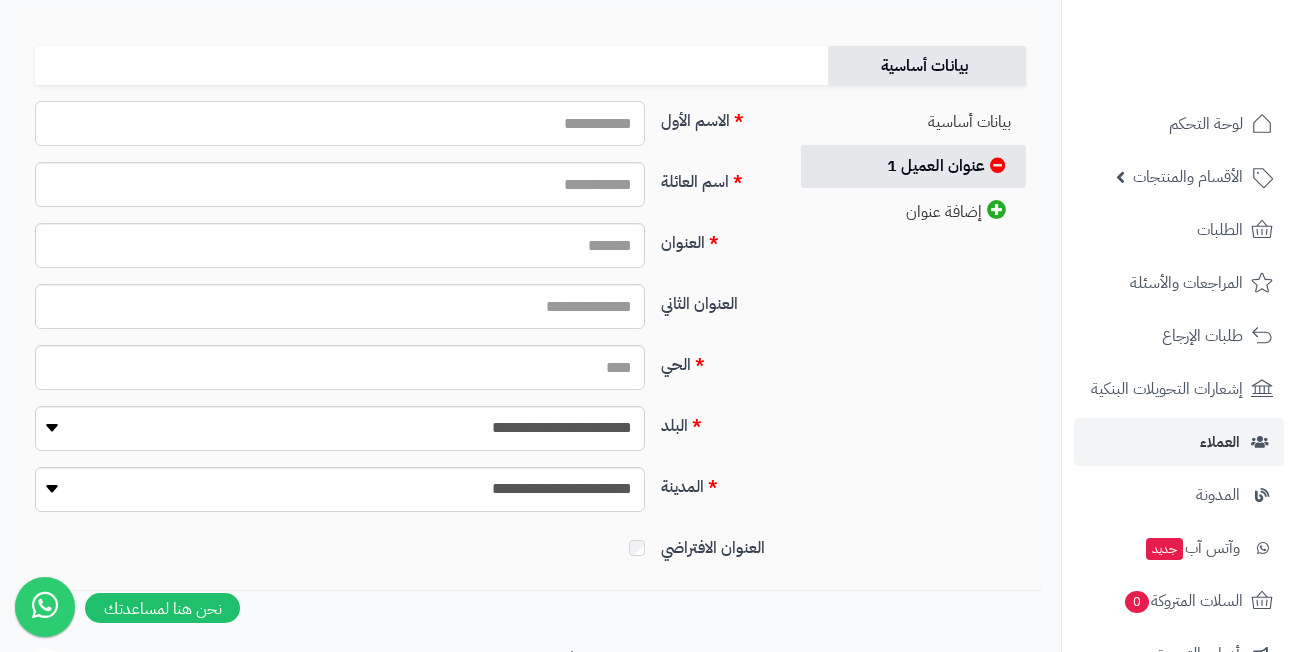 click on "الاسم الأول" at bounding box center [340, 123] 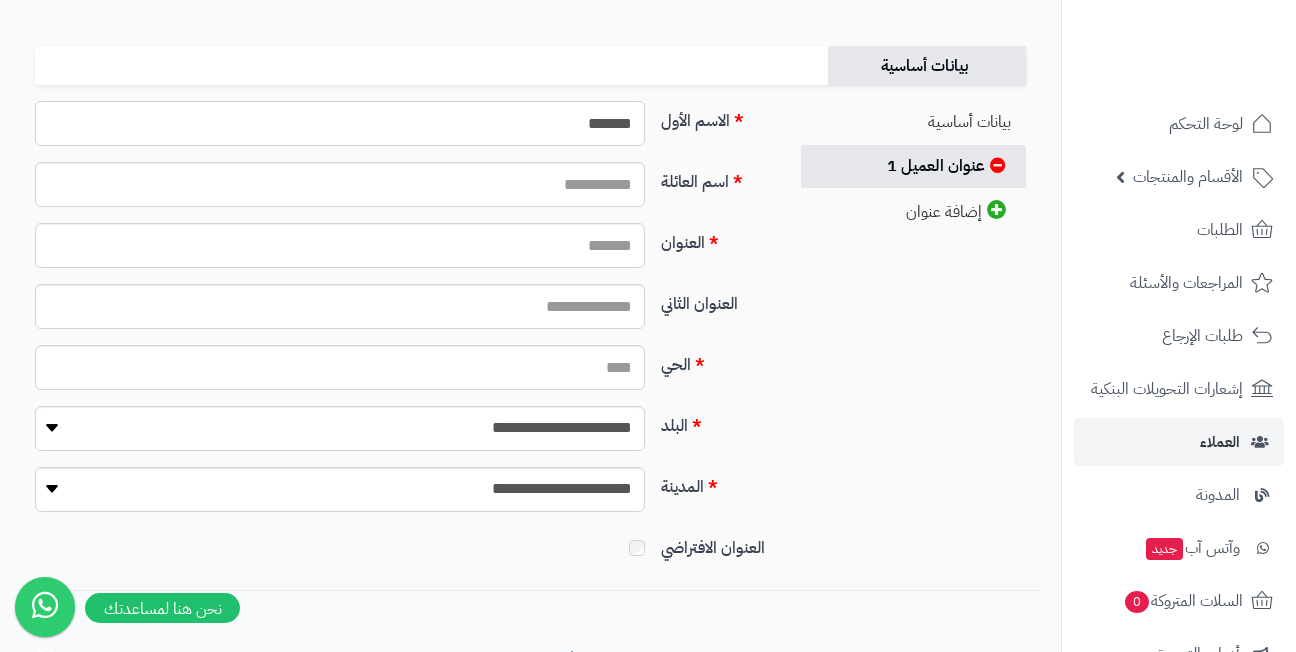 type on "*******" 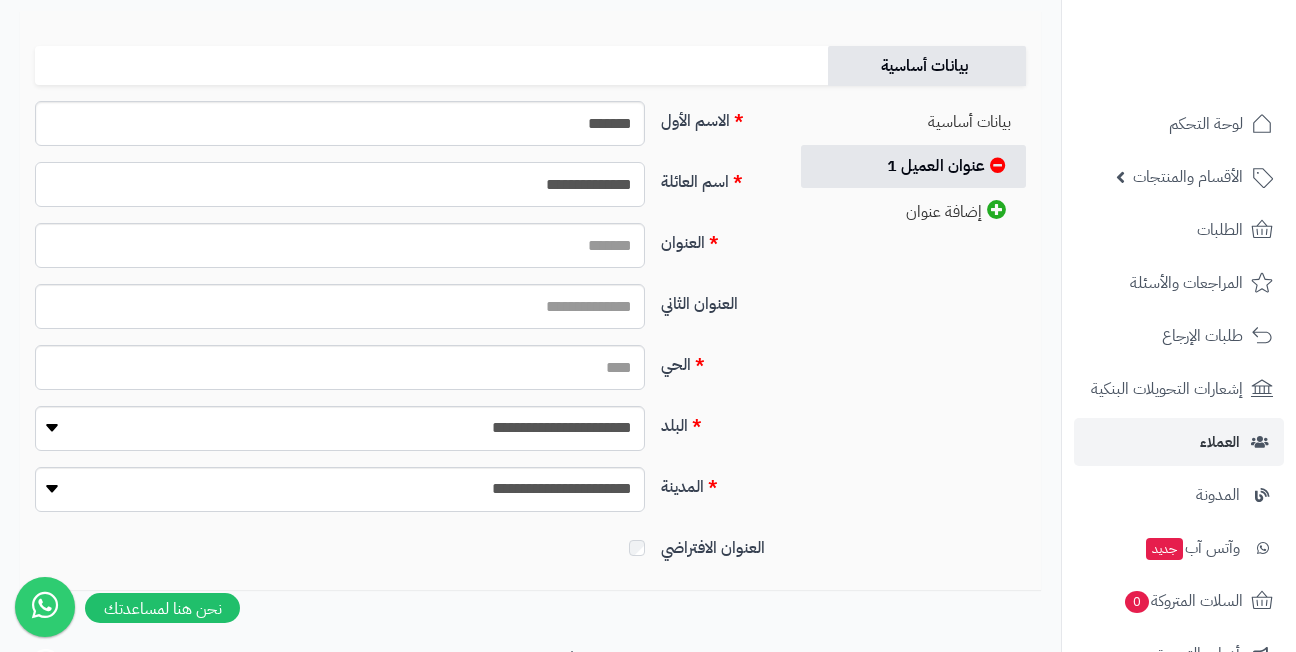 type on "**********" 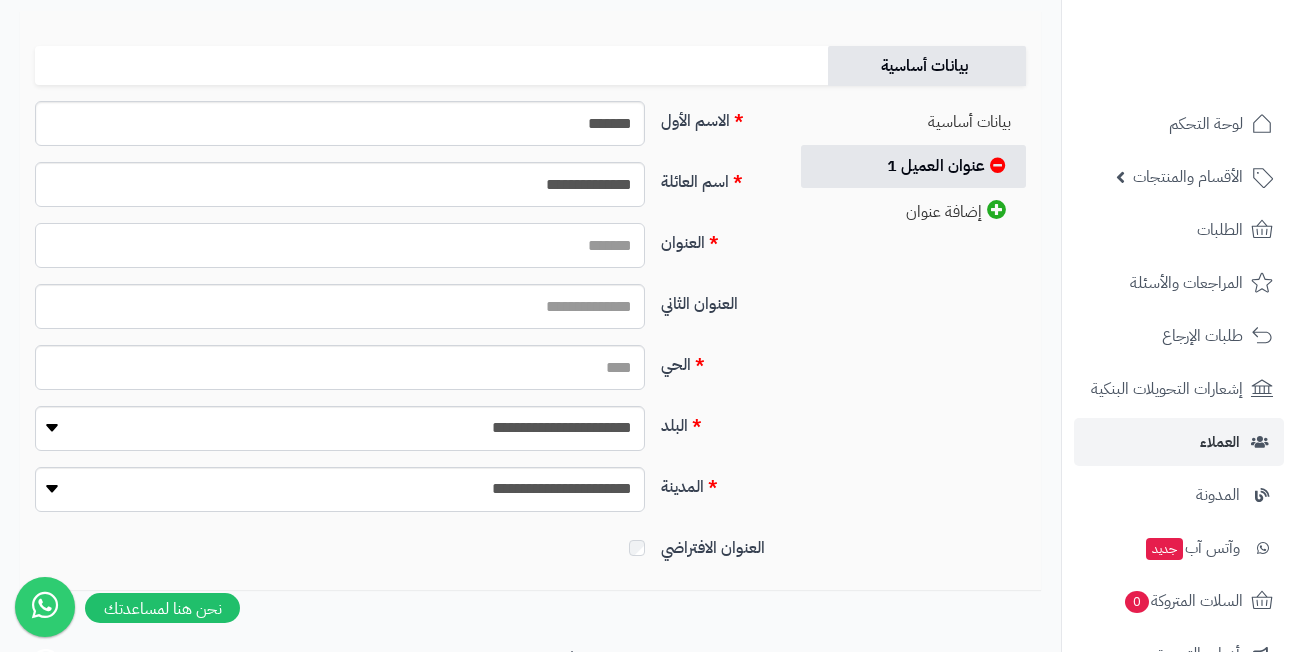 paste on "**********" 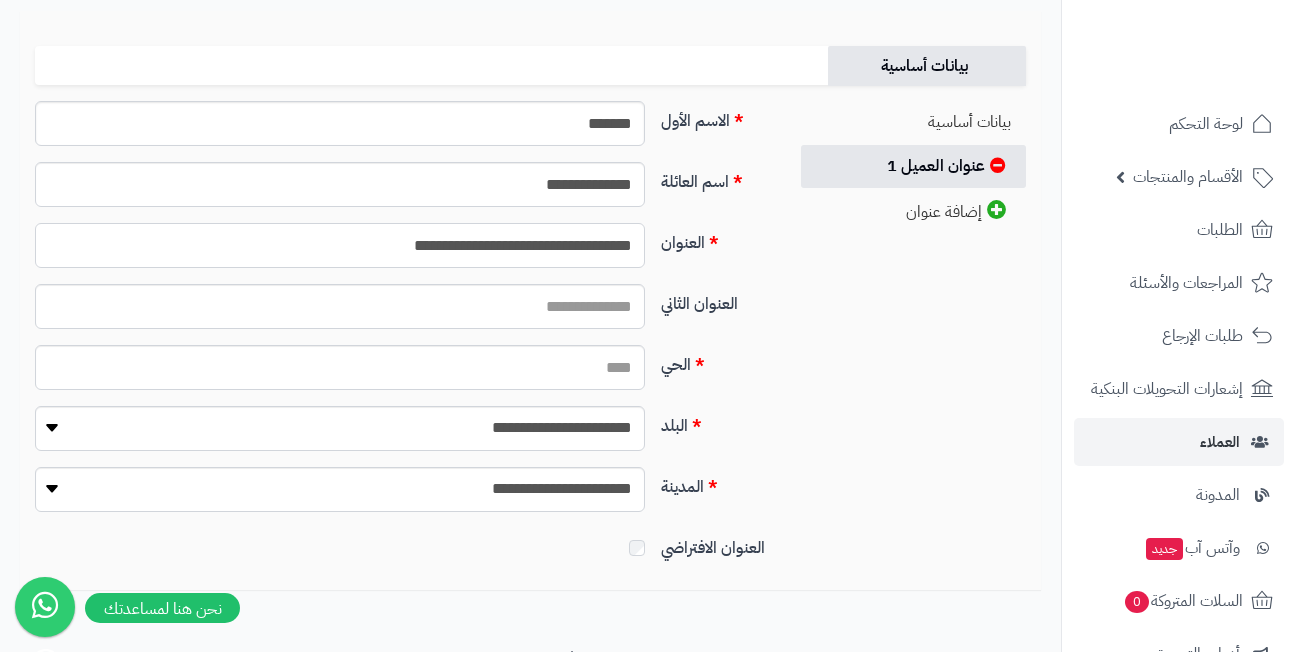 type on "**********" 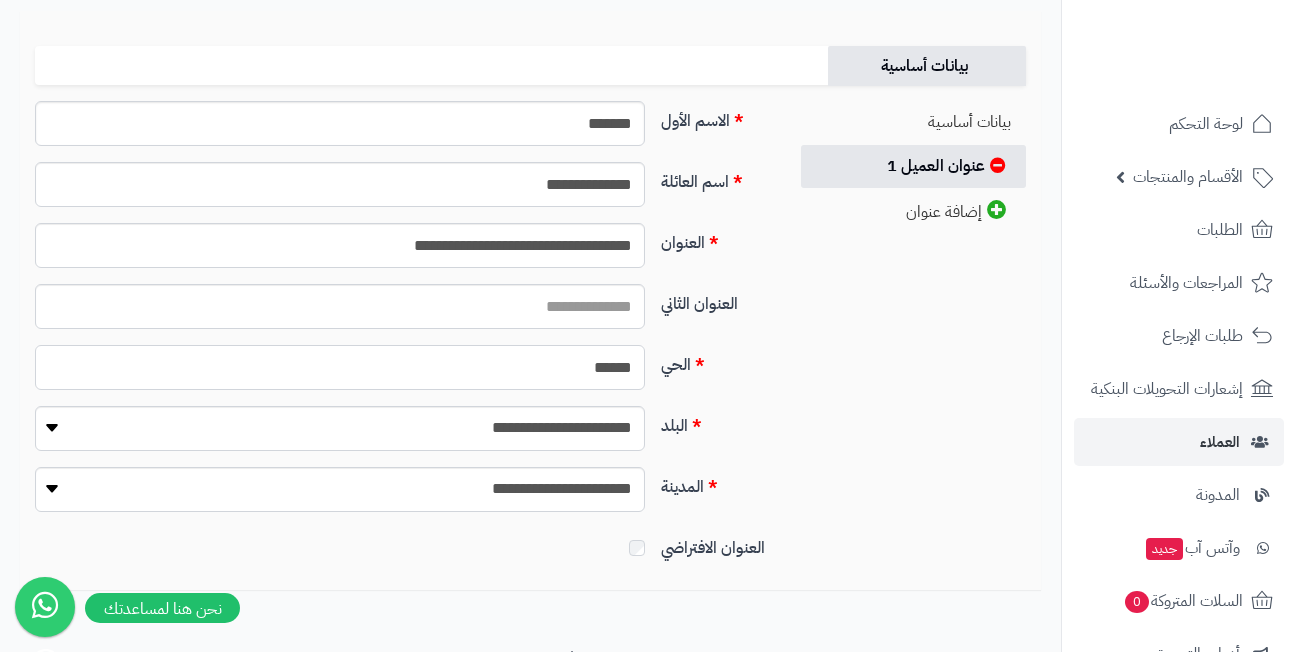 type on "******" 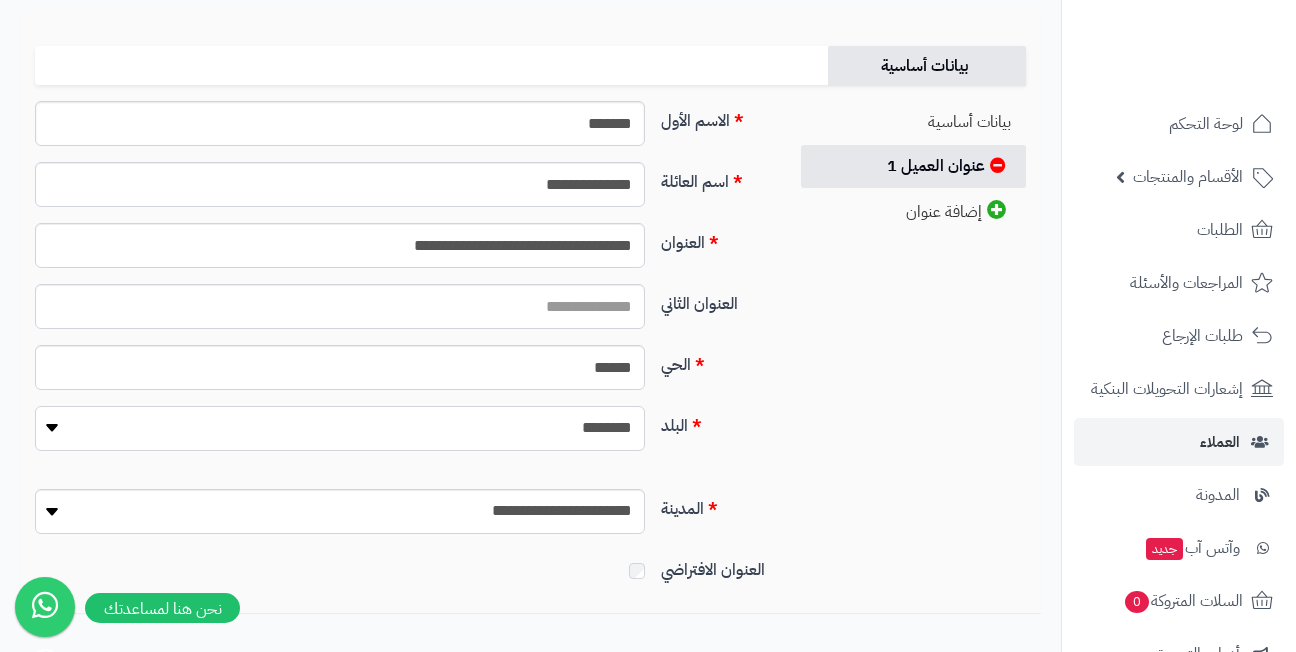 select on "***" 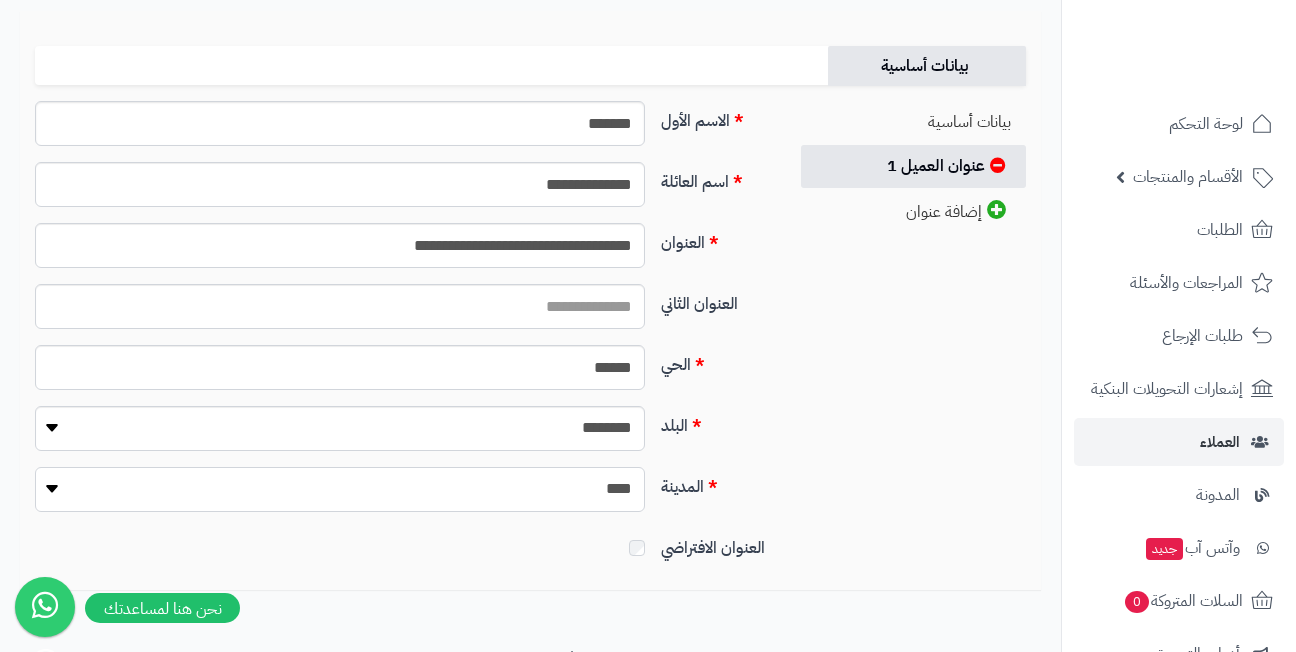 select on "***" 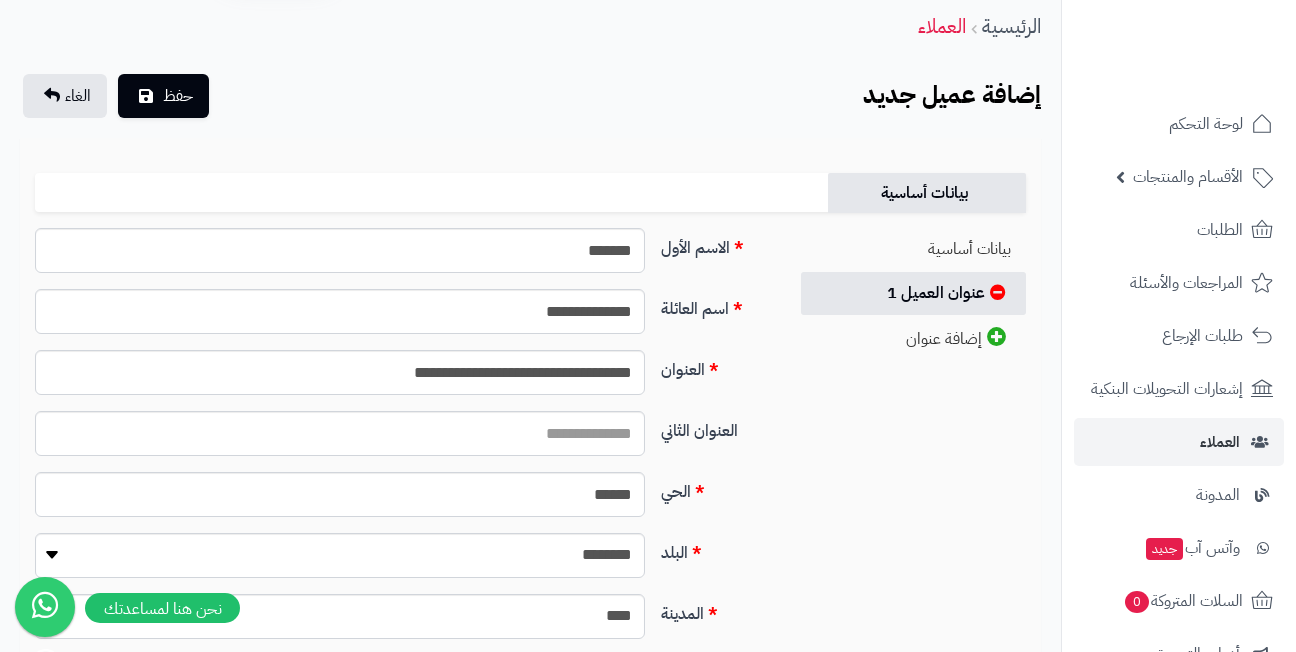 scroll, scrollTop: 0, scrollLeft: 0, axis: both 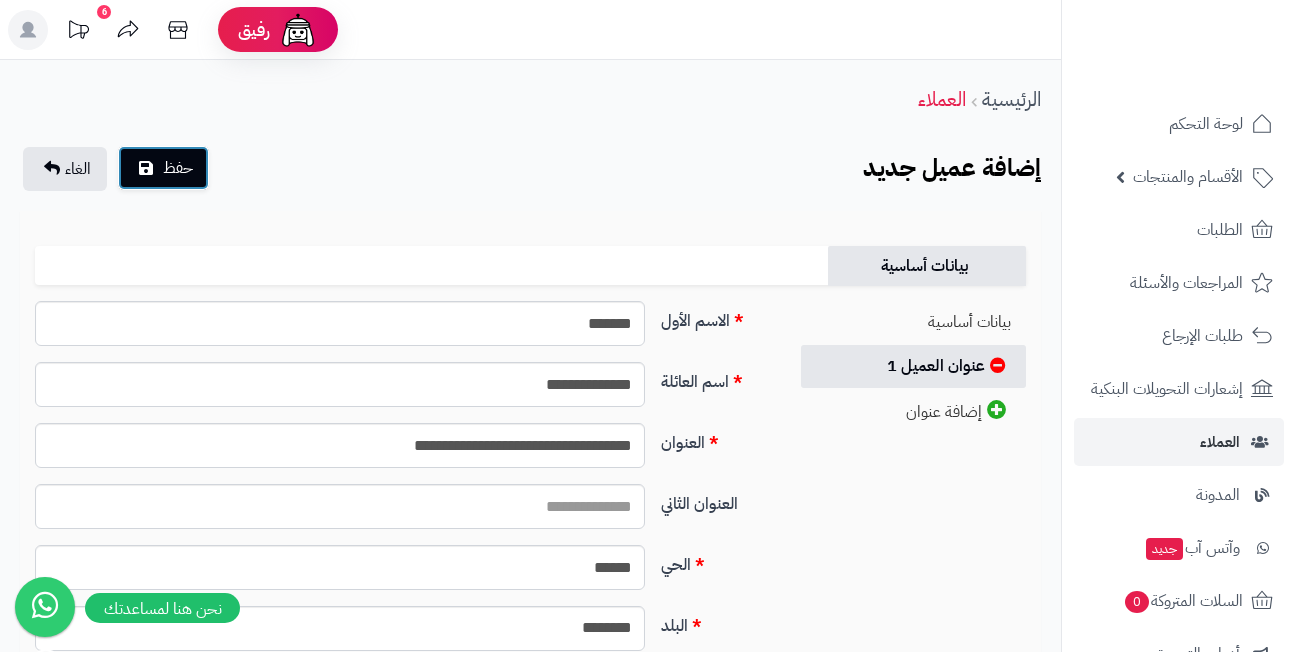 click on "حفظ" at bounding box center [163, 168] 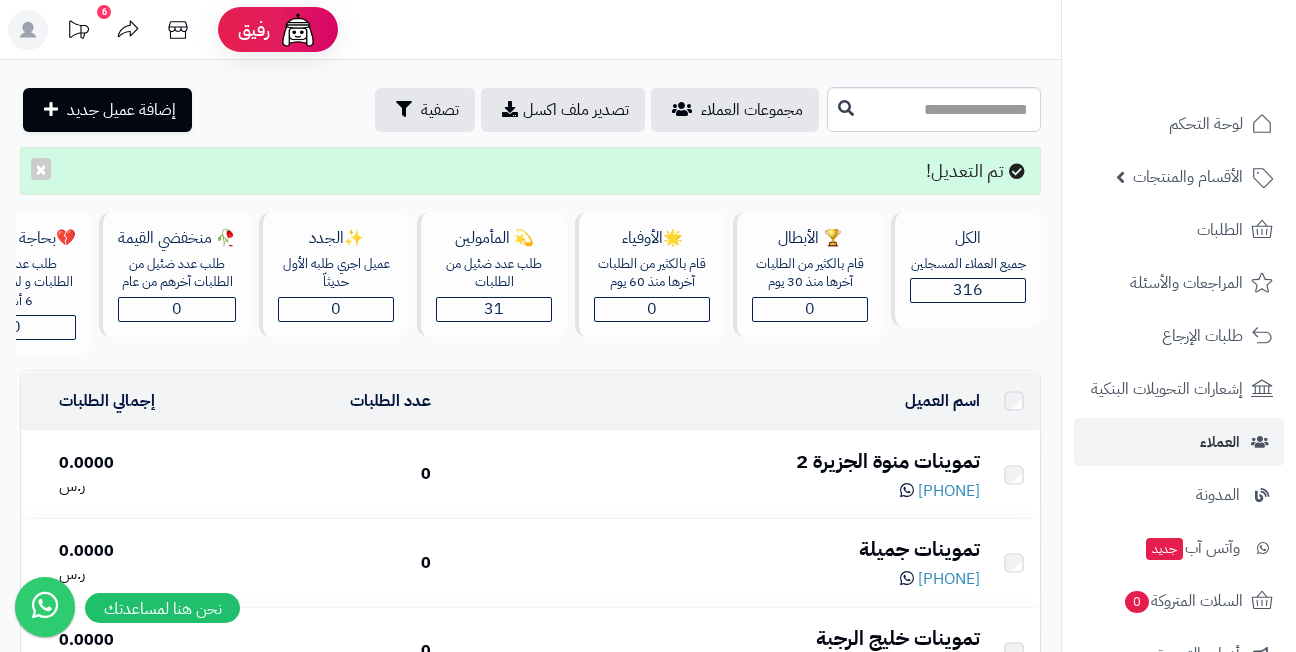 scroll, scrollTop: 0, scrollLeft: 0, axis: both 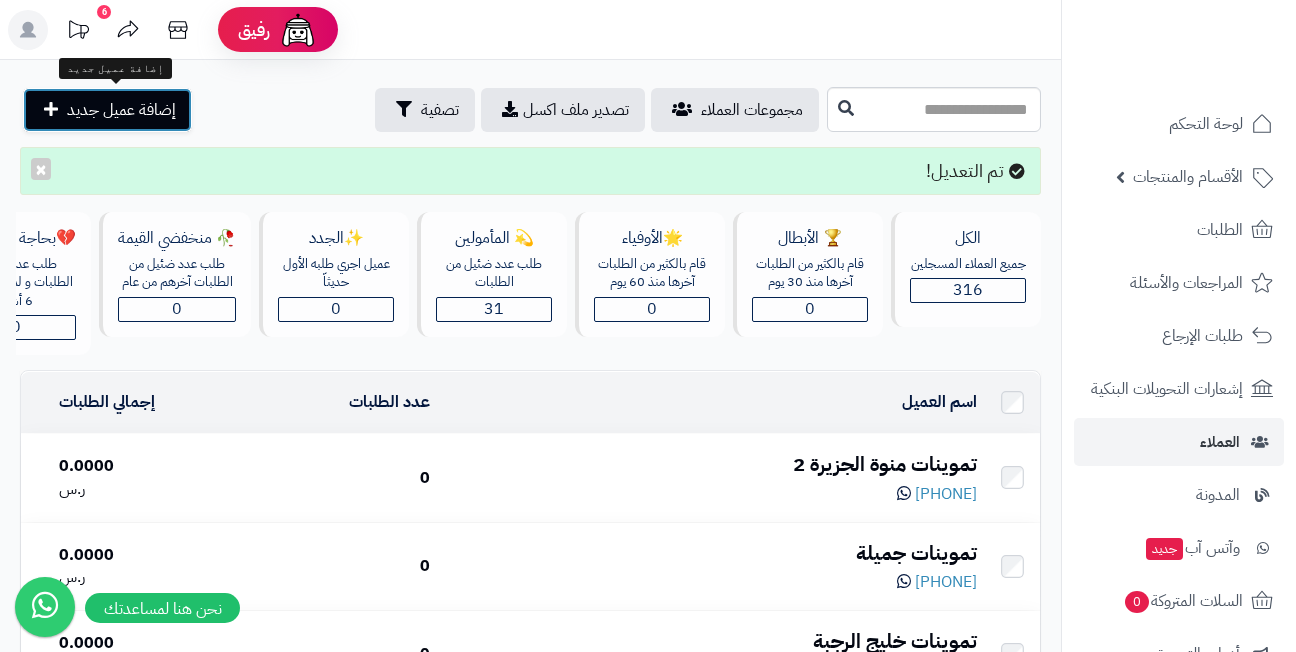 click on "إضافة عميل جديد" at bounding box center (121, 110) 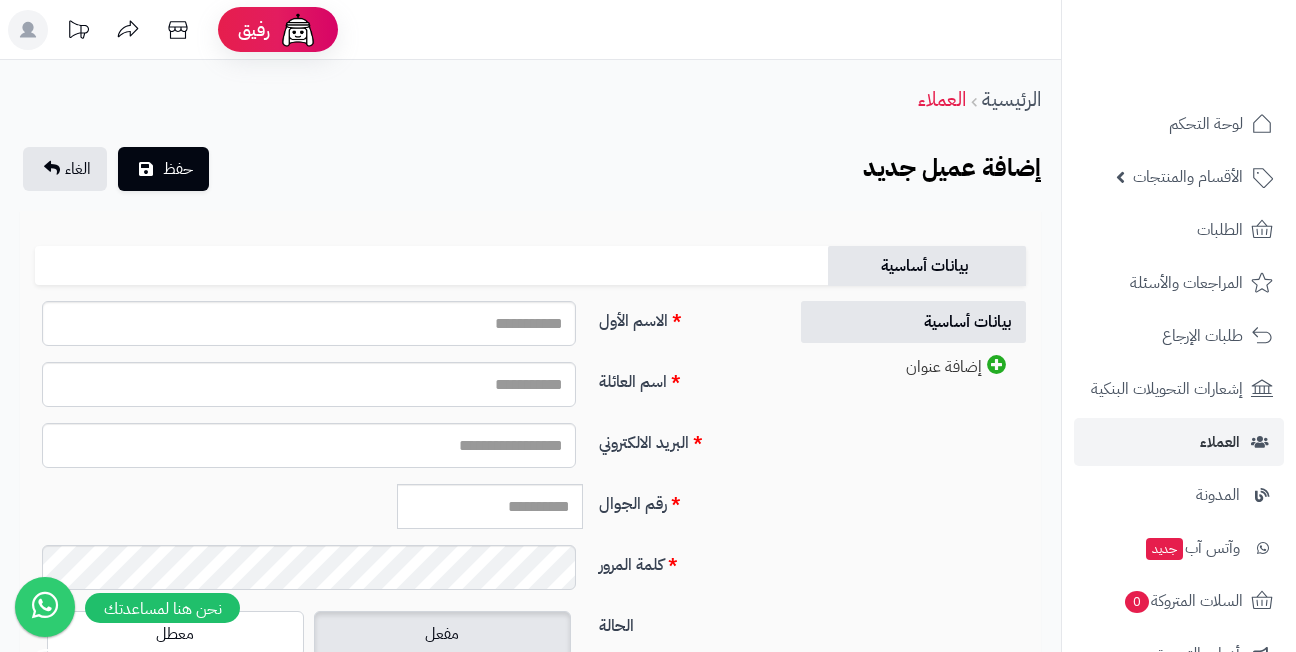 scroll, scrollTop: 0, scrollLeft: 0, axis: both 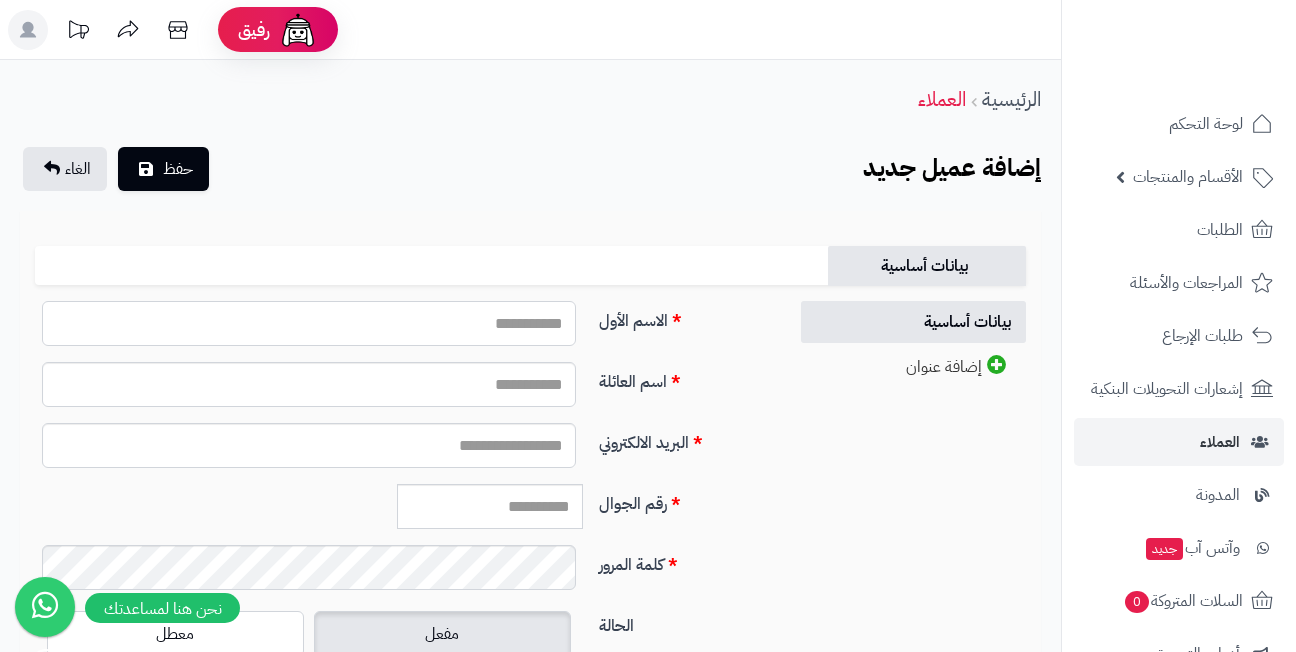 click on "الاسم الأول" at bounding box center [309, 323] 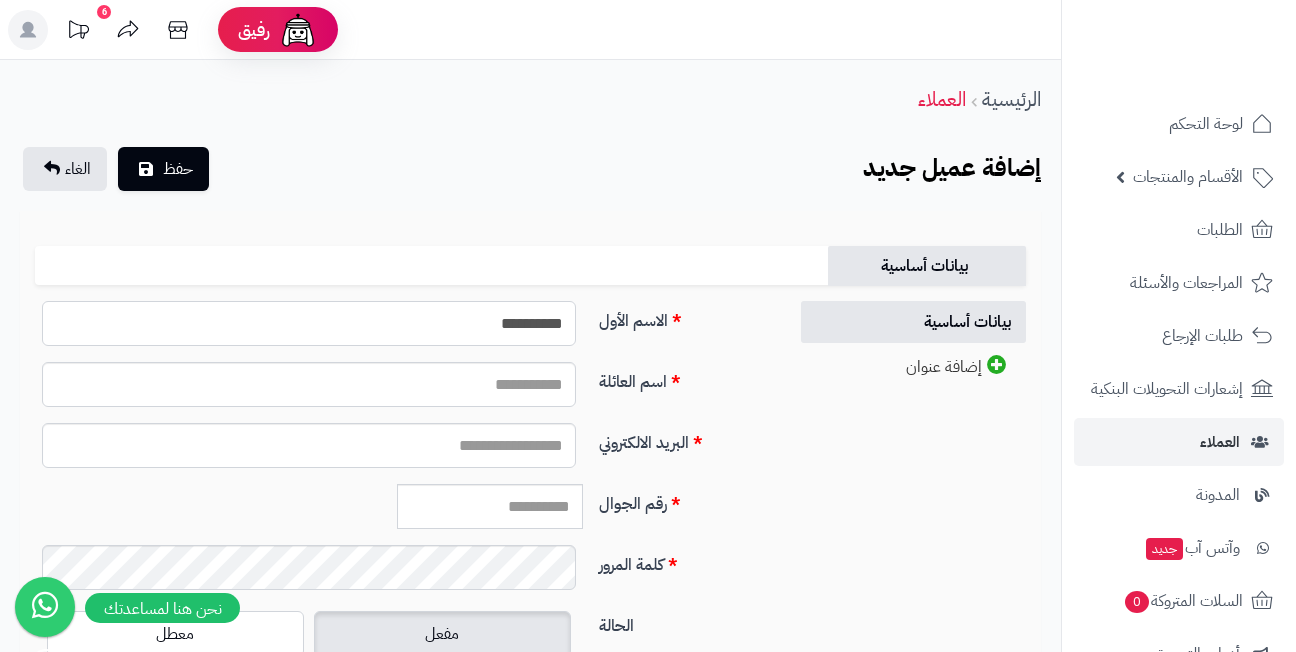 type on "**********" 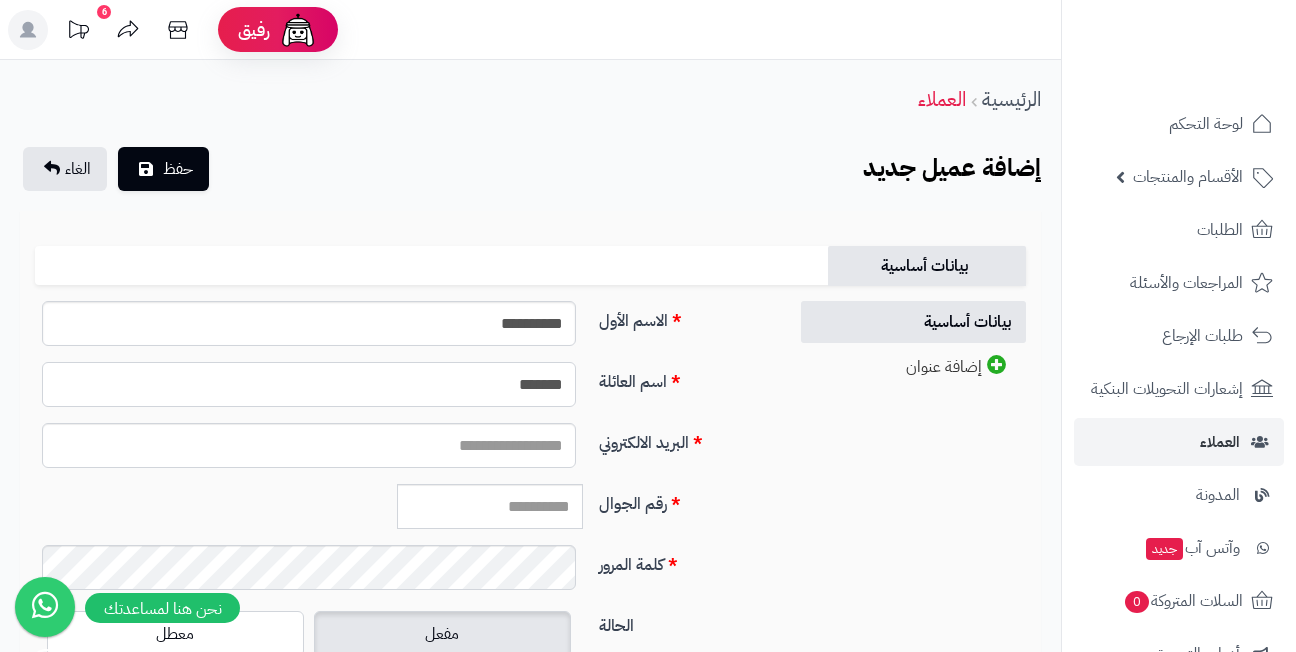type on "*******" 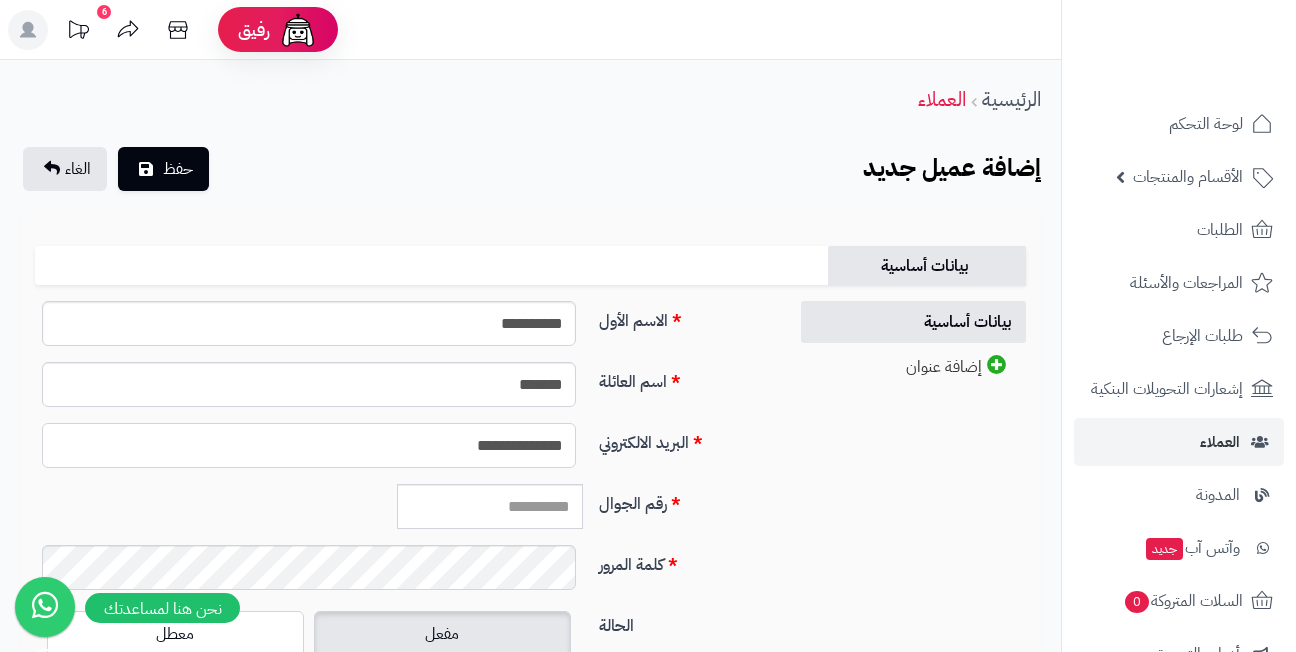 type on "**********" 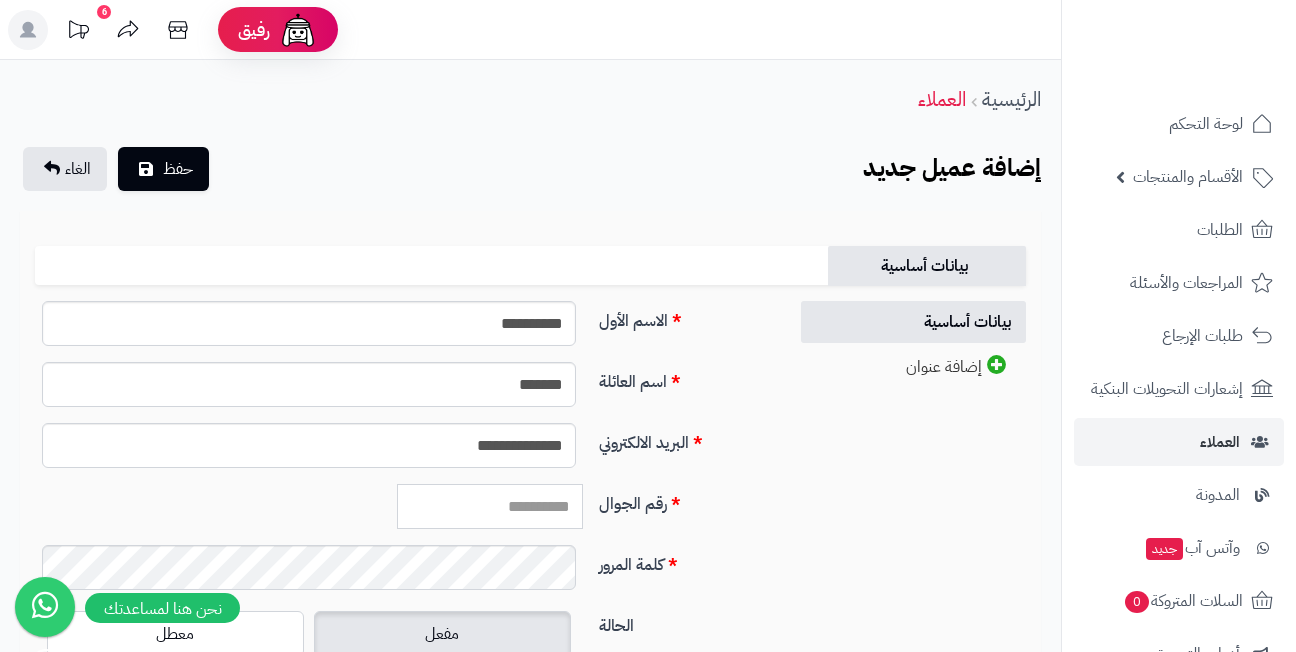 paste on "**********" 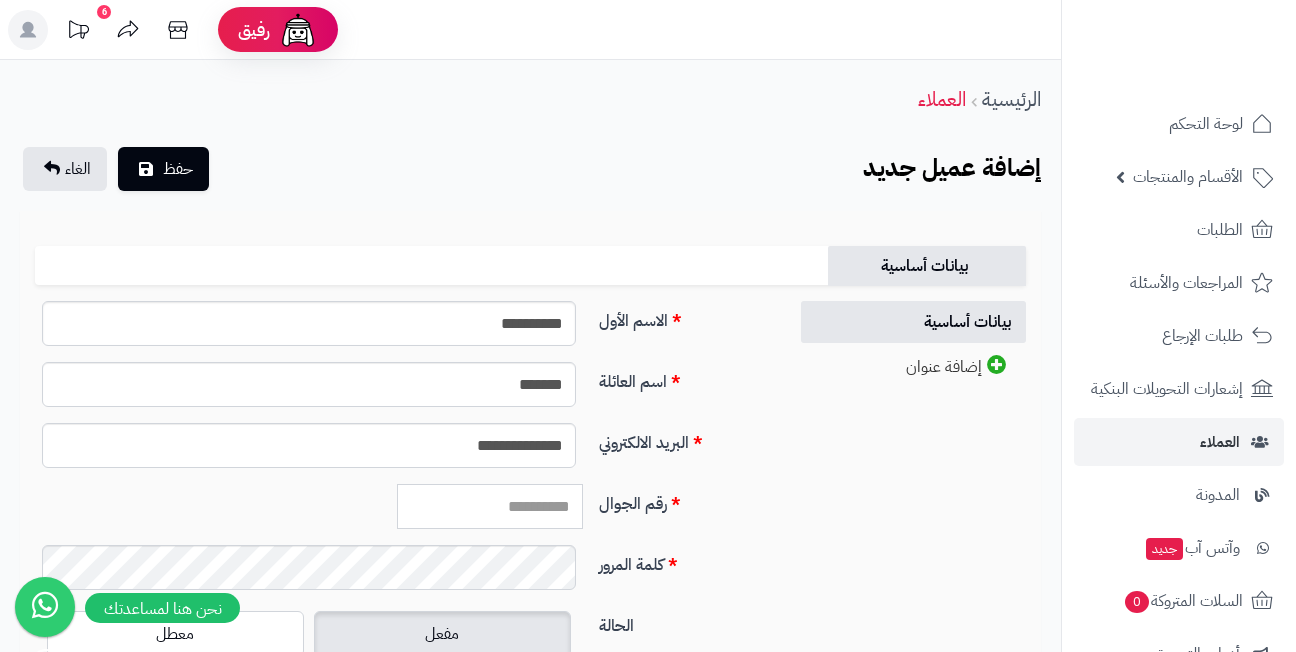 type on "**********" 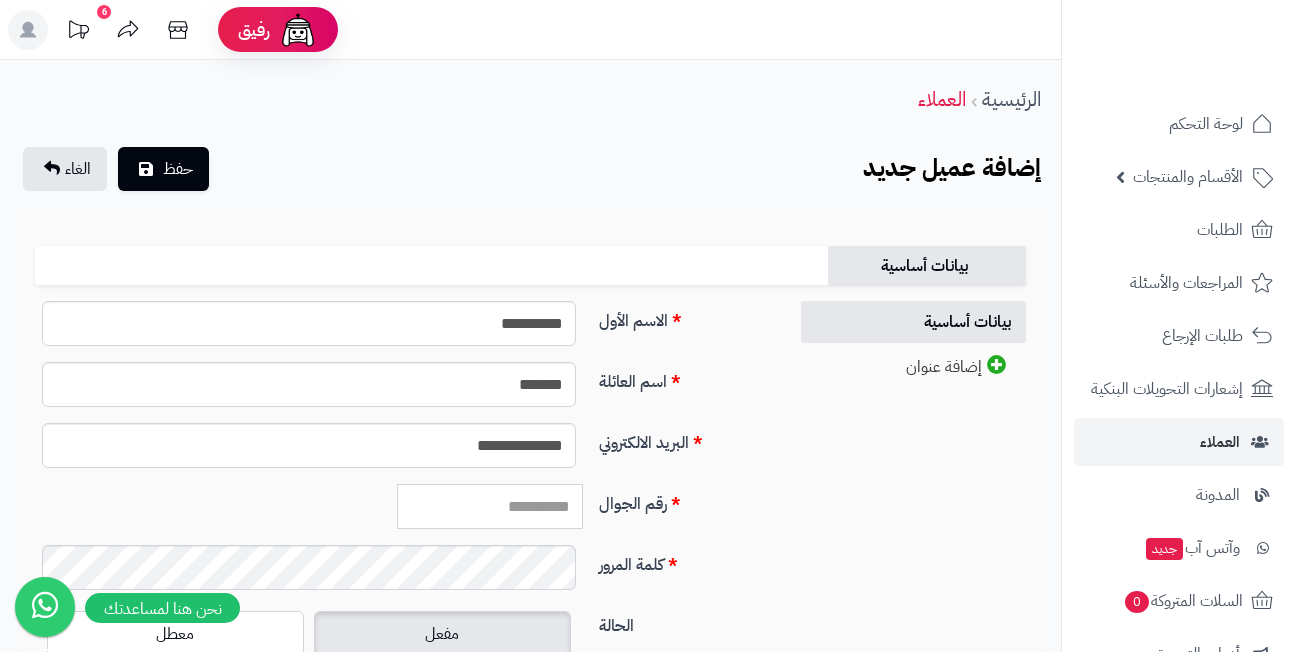 paste on "*********" 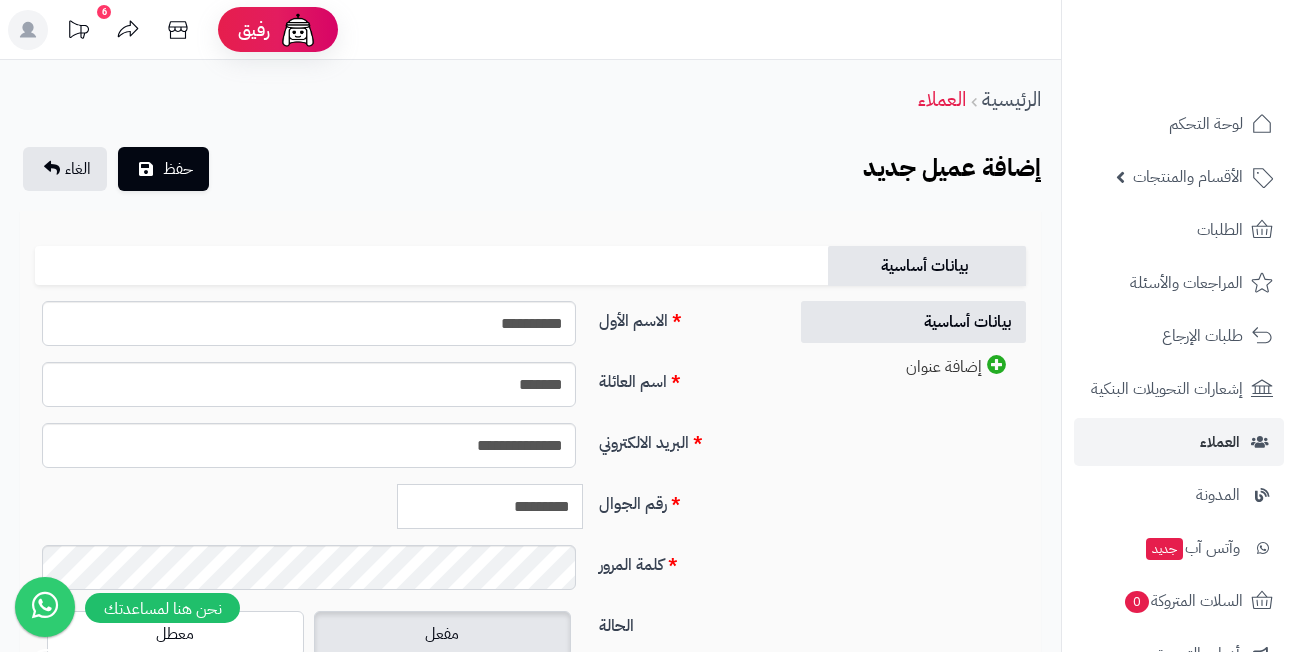 type on "*********" 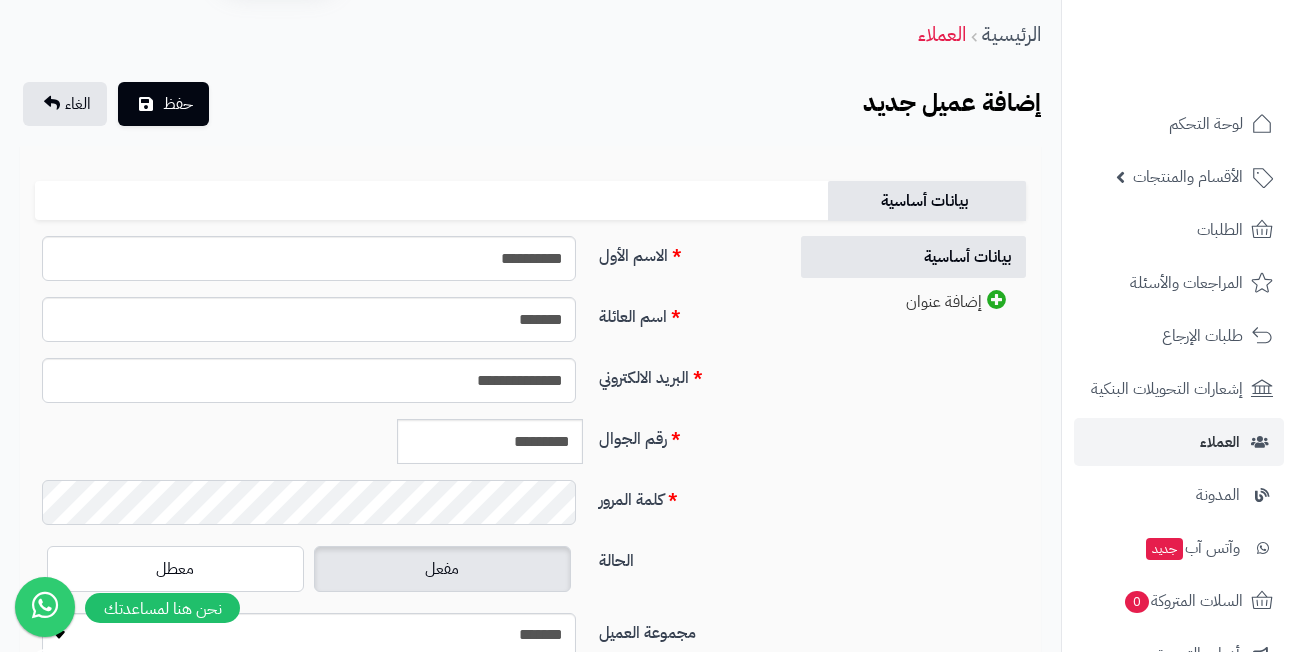 scroll, scrollTop: 100, scrollLeft: 0, axis: vertical 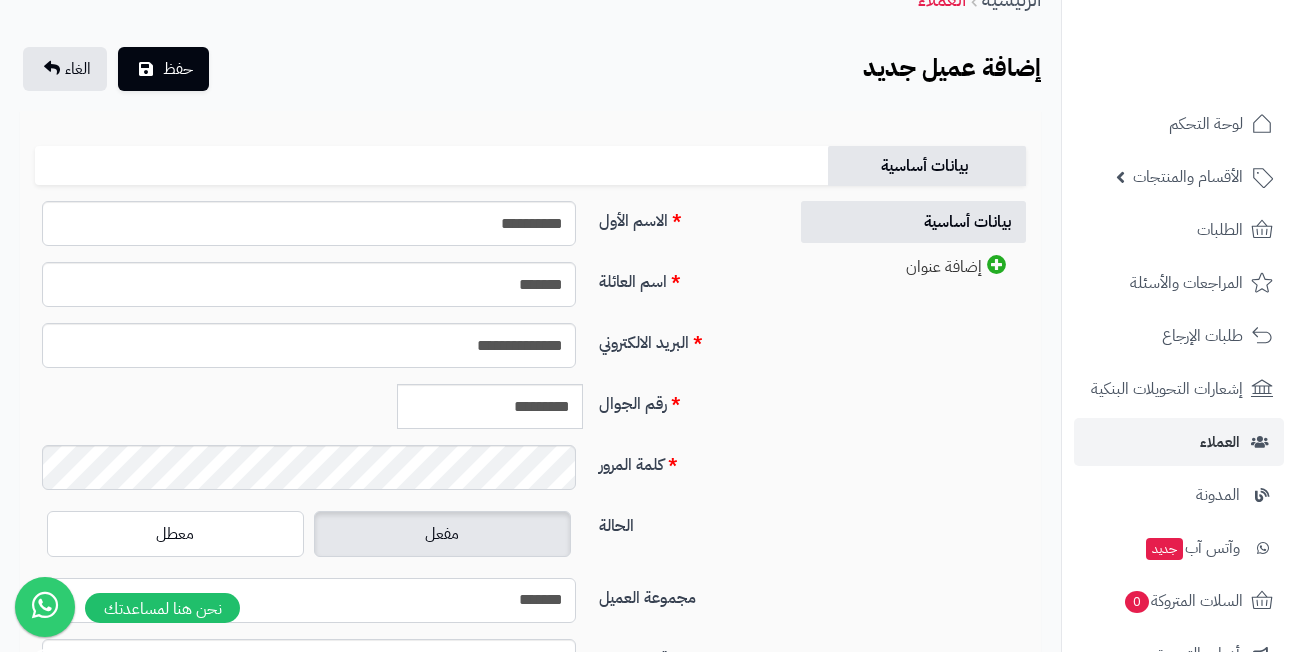 click on "**********" at bounding box center (309, 600) 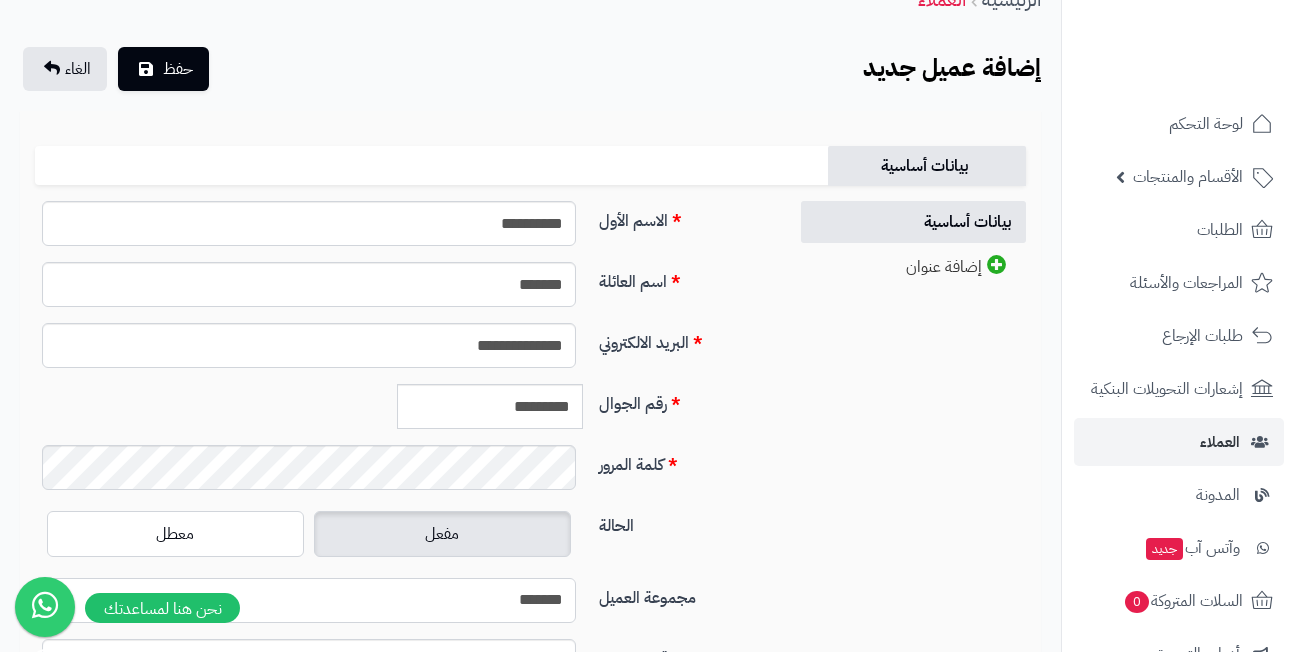 select on "*" 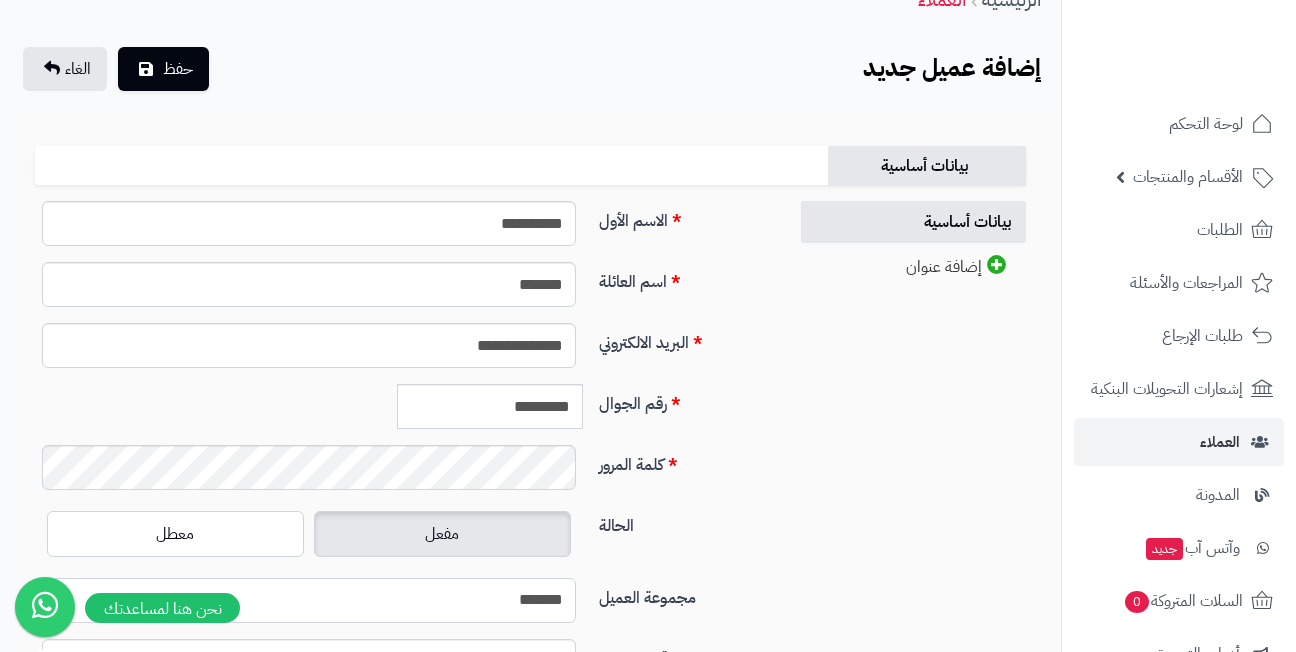 click on "**********" at bounding box center [309, 600] 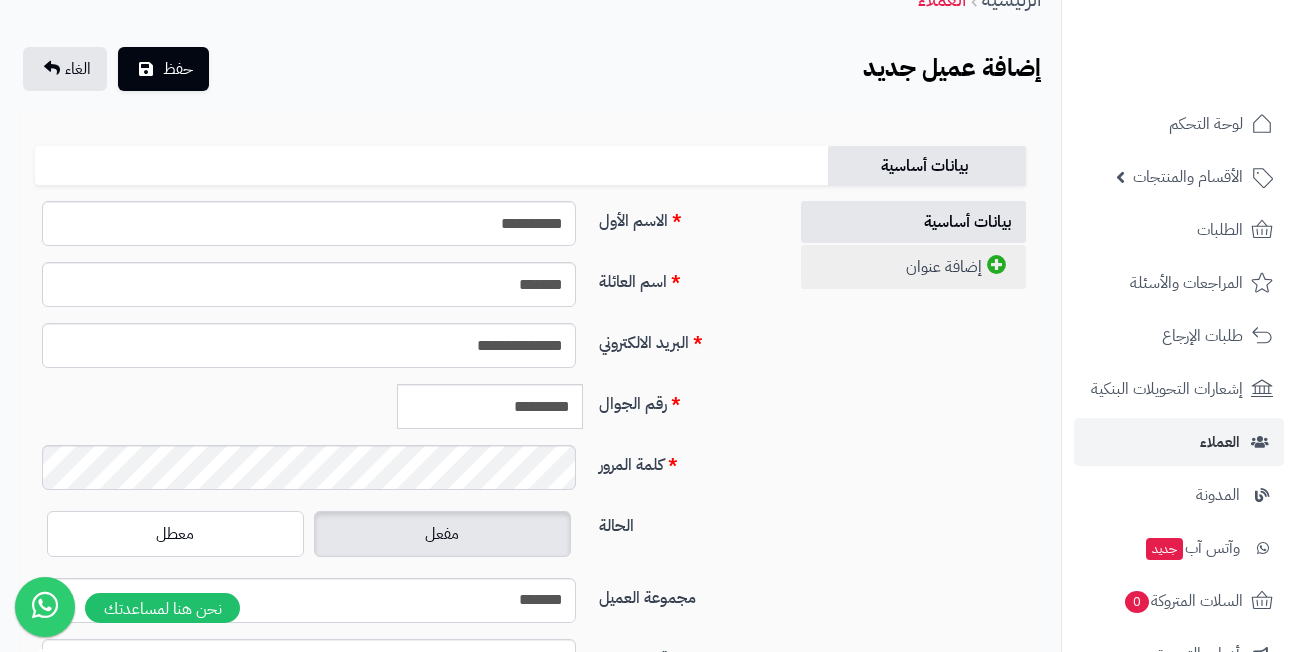 click on "إضافة عنوان" at bounding box center [913, 267] 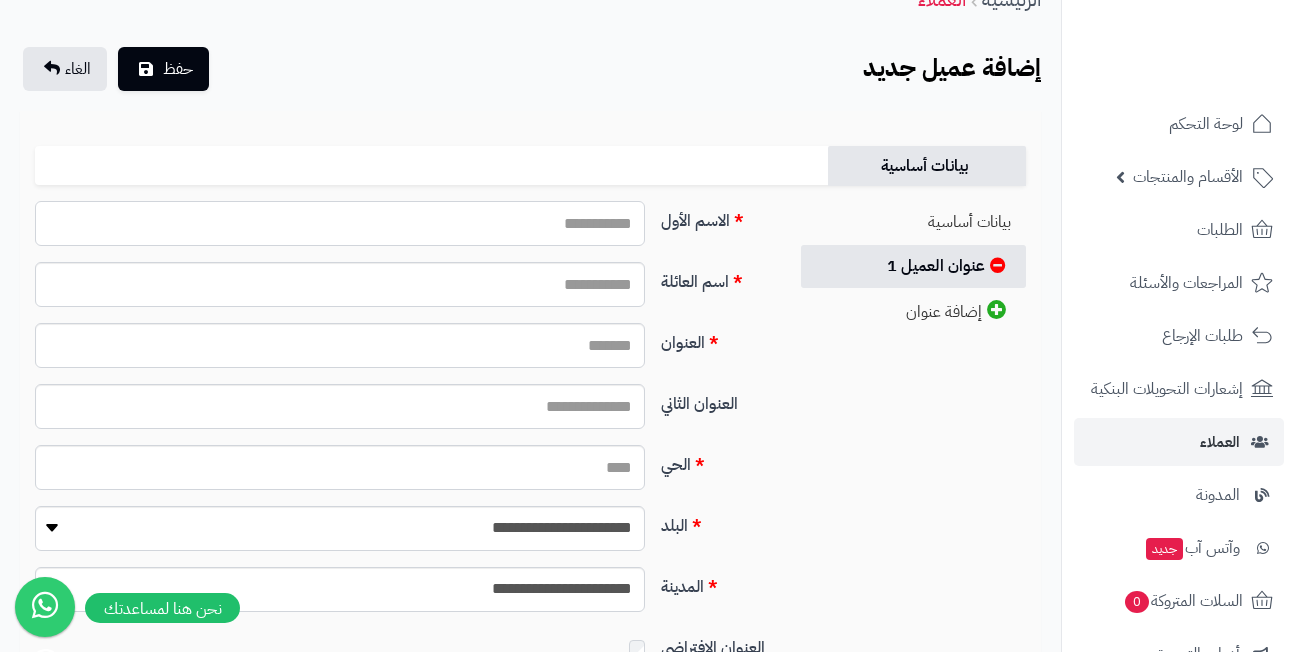 click on "الاسم الأول" at bounding box center [340, 223] 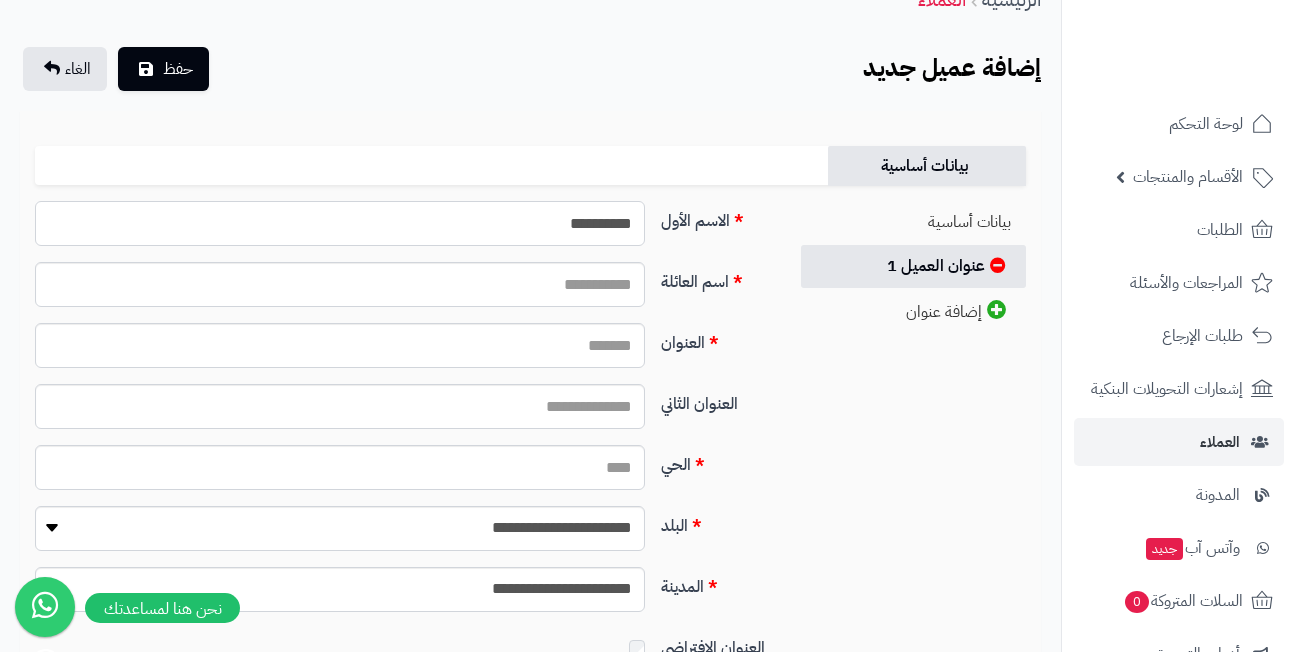 type on "**********" 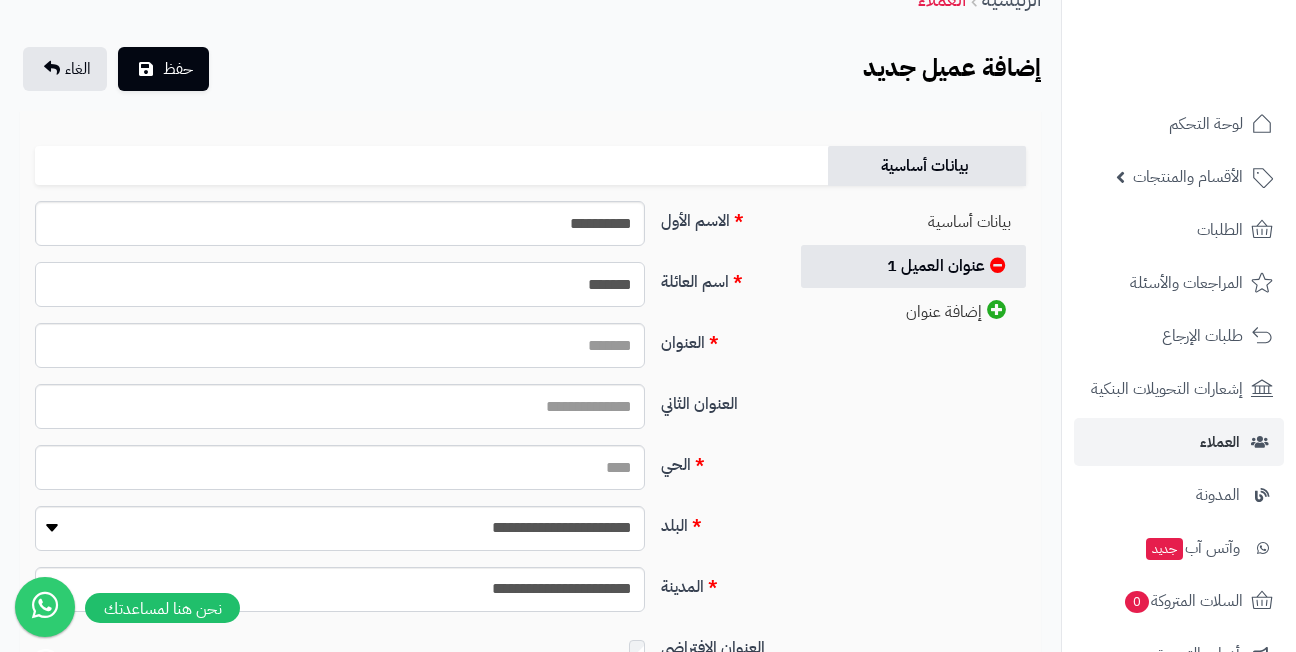 type on "*******" 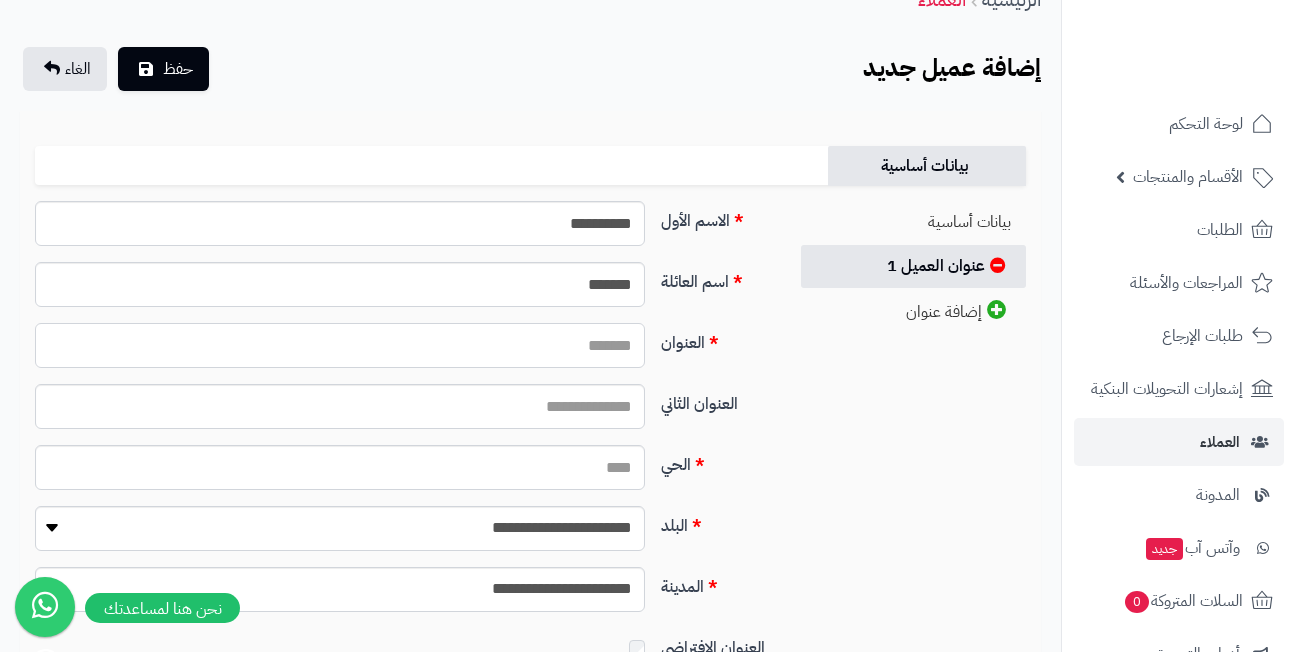 paste on "**********" 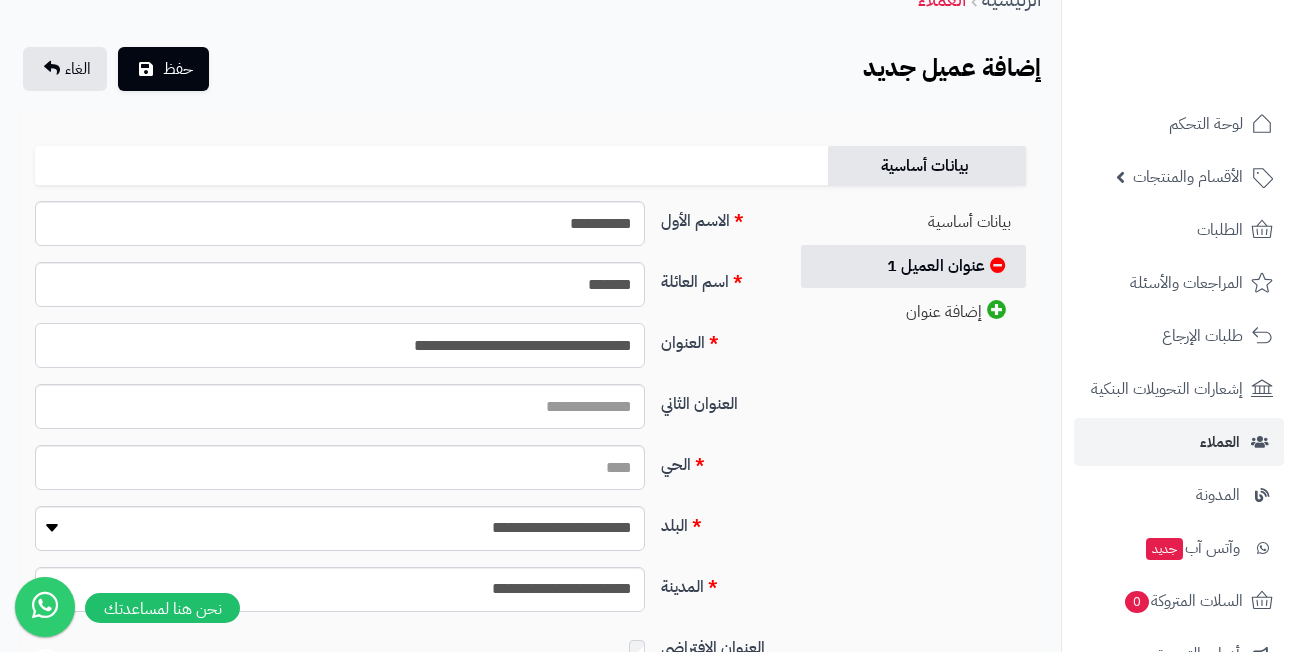 type on "**********" 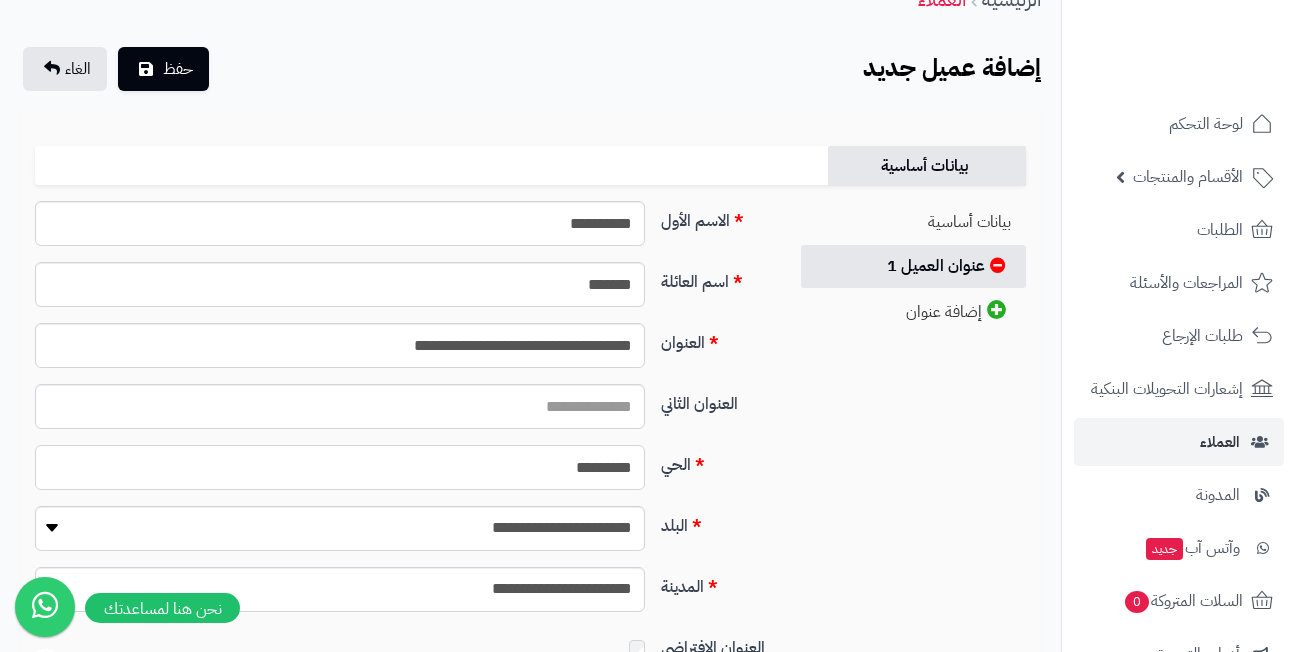 type on "*********" 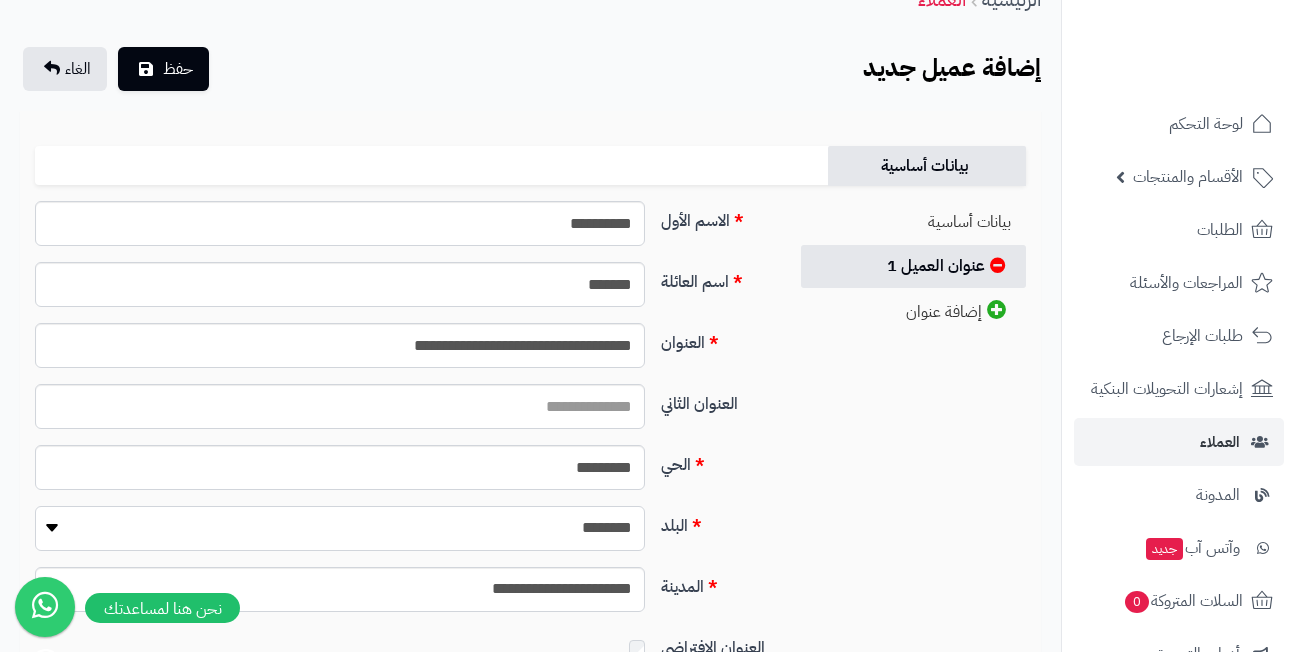 select on "***" 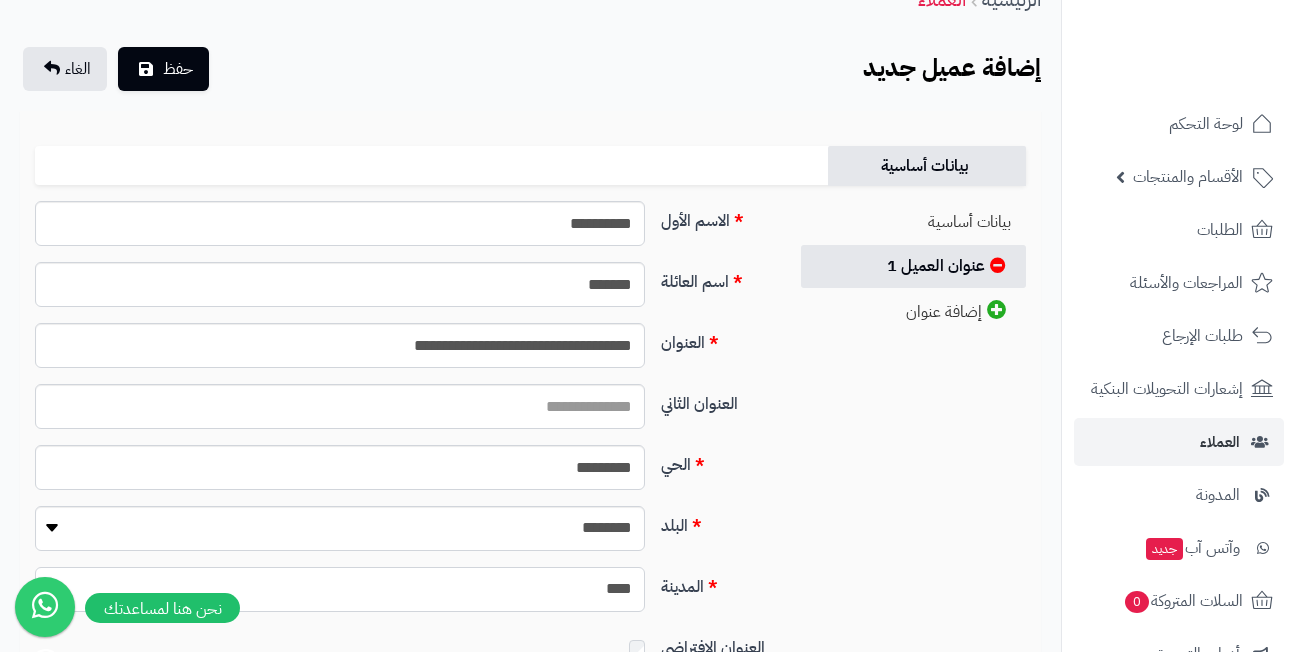 select on "***" 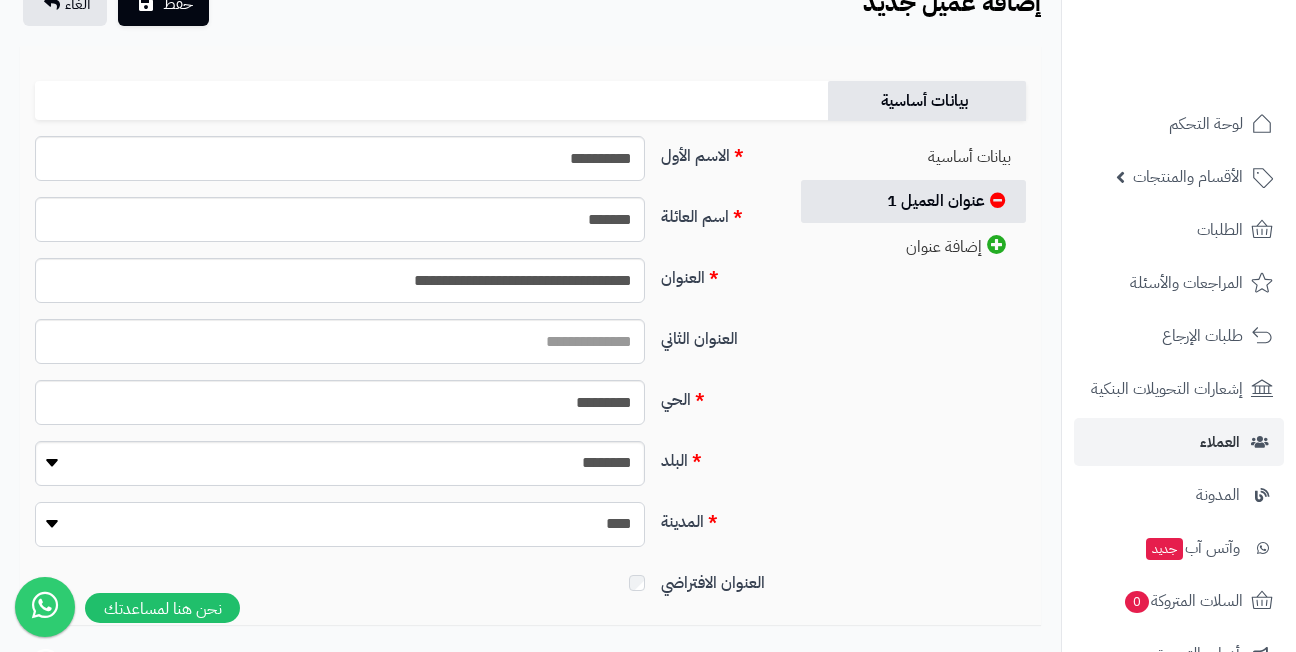 scroll, scrollTop: 200, scrollLeft: 0, axis: vertical 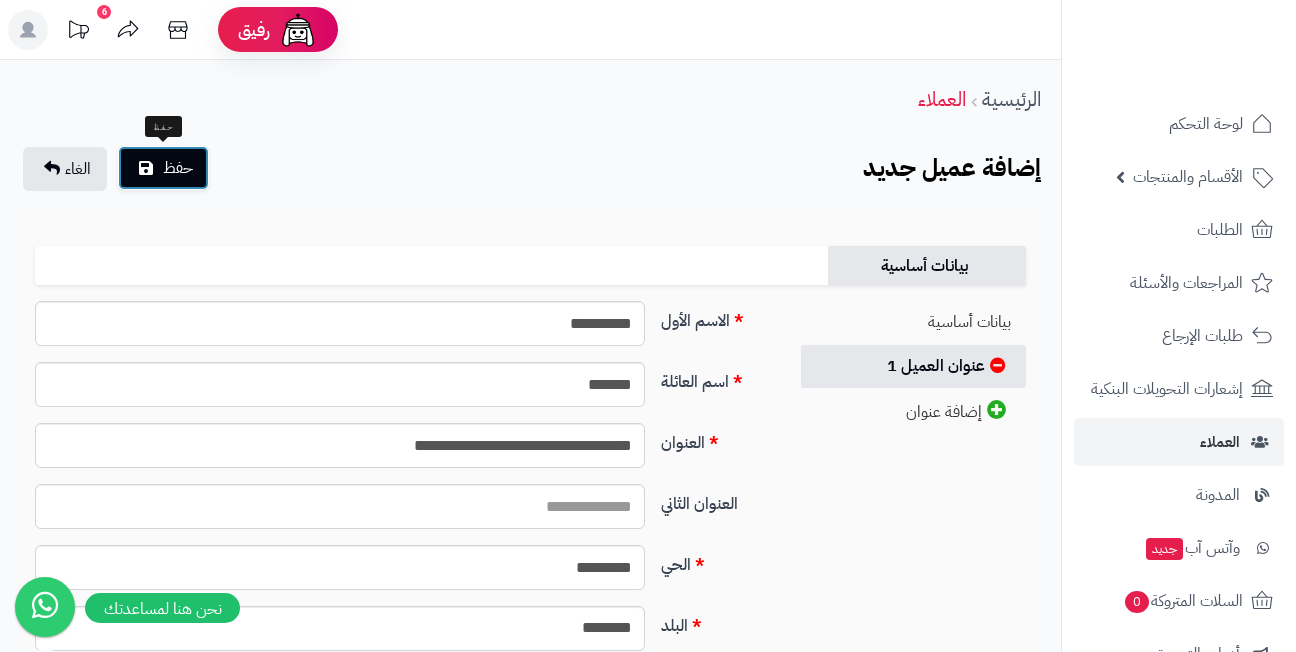 click at bounding box center [146, 168] 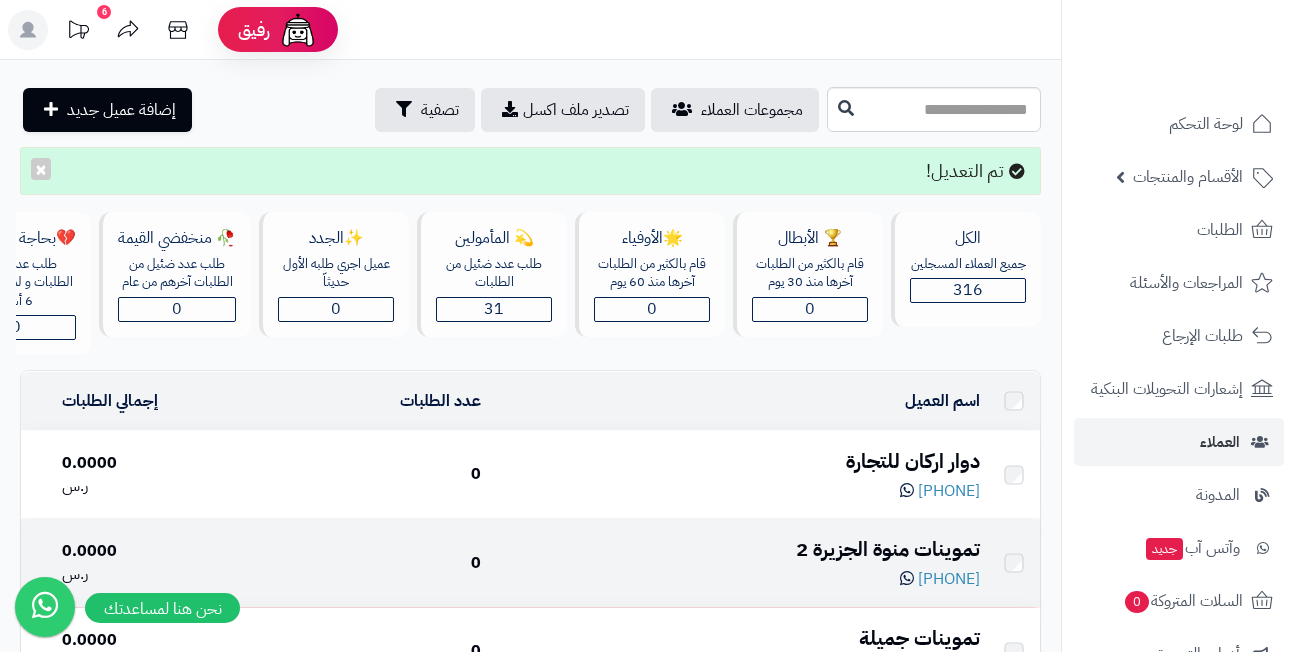 scroll, scrollTop: 0, scrollLeft: 0, axis: both 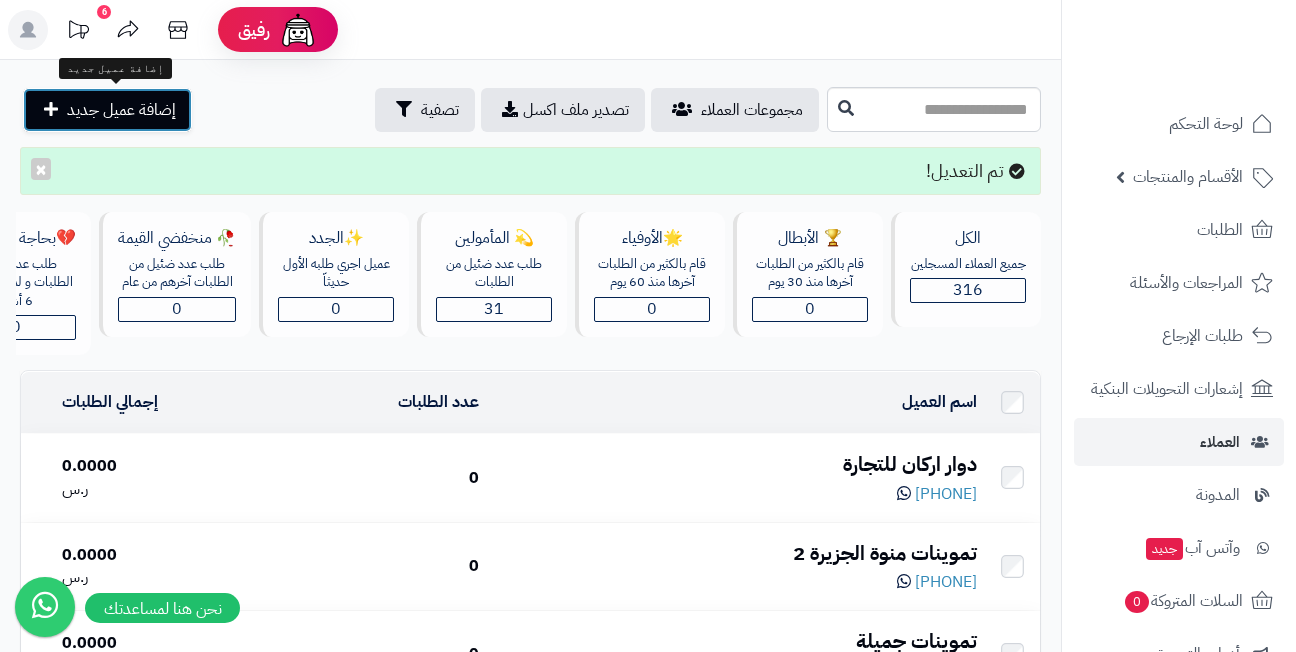 click on "إضافة عميل جديد" at bounding box center [121, 110] 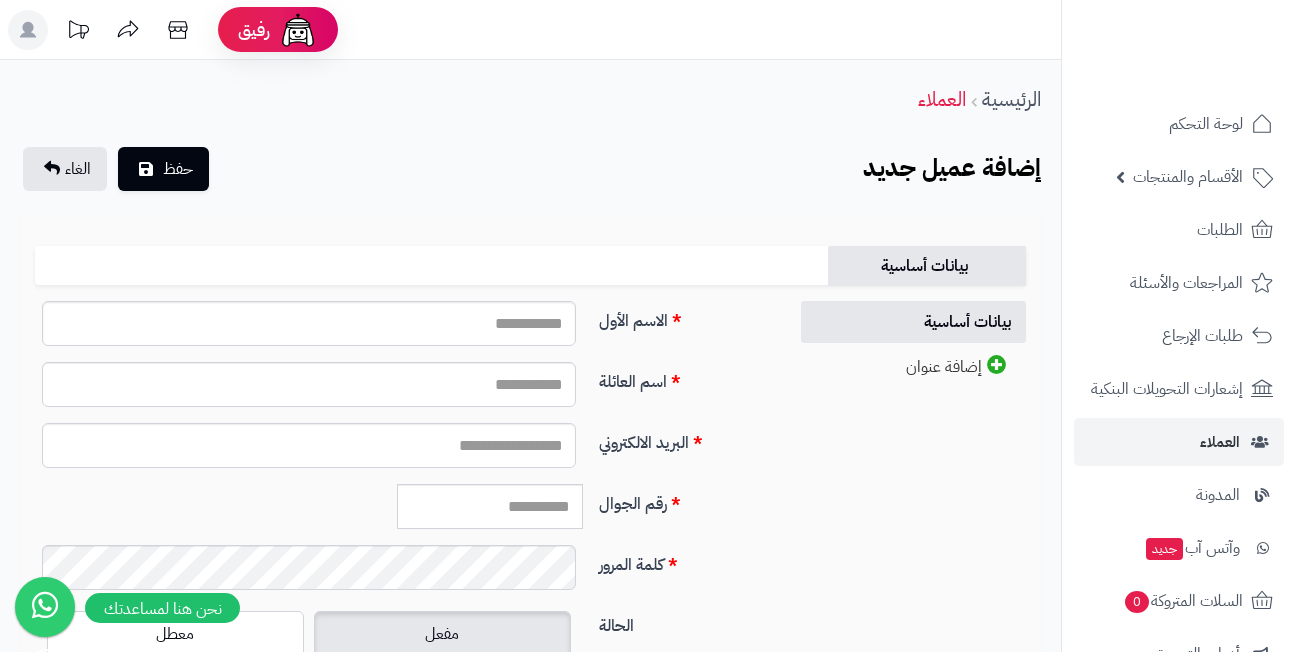 scroll, scrollTop: 0, scrollLeft: 0, axis: both 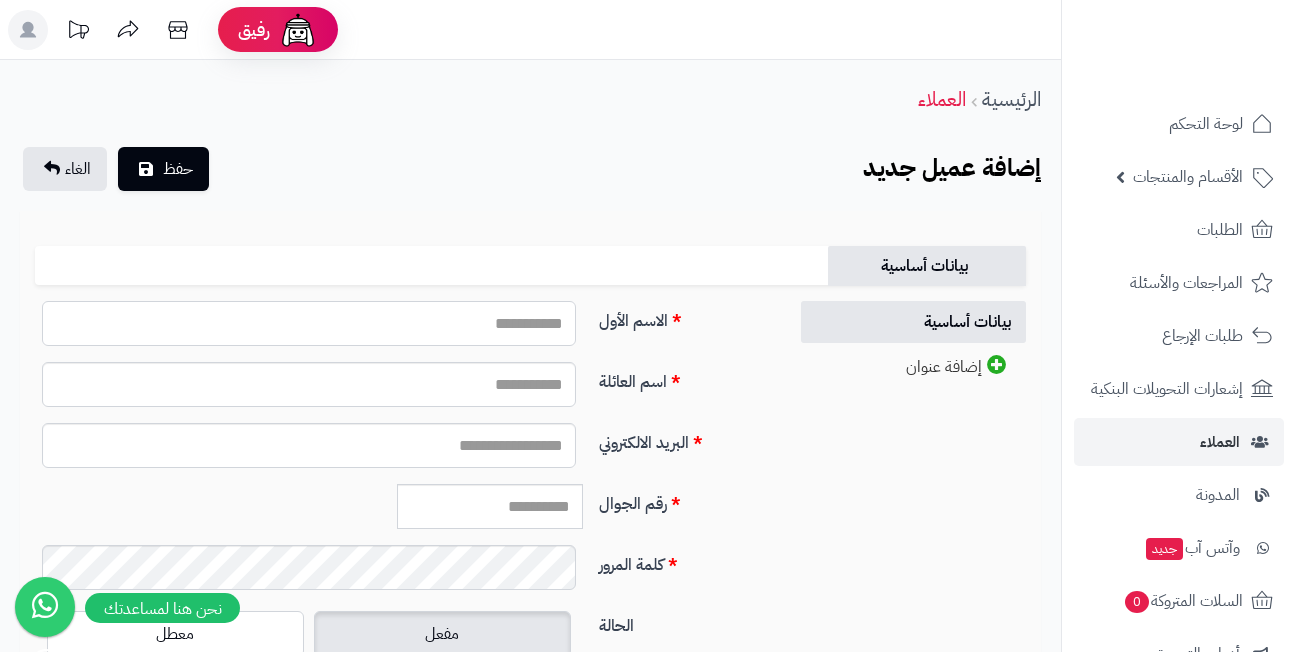 click on "الاسم الأول" at bounding box center (309, 323) 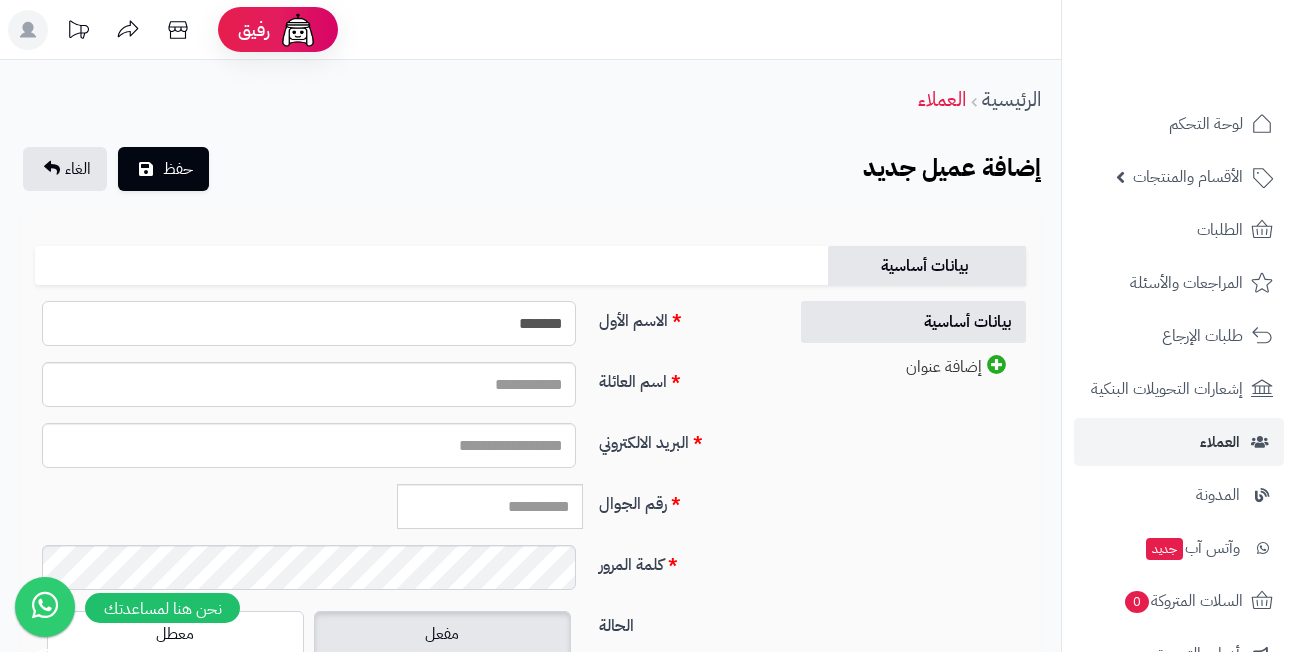 type on "*******" 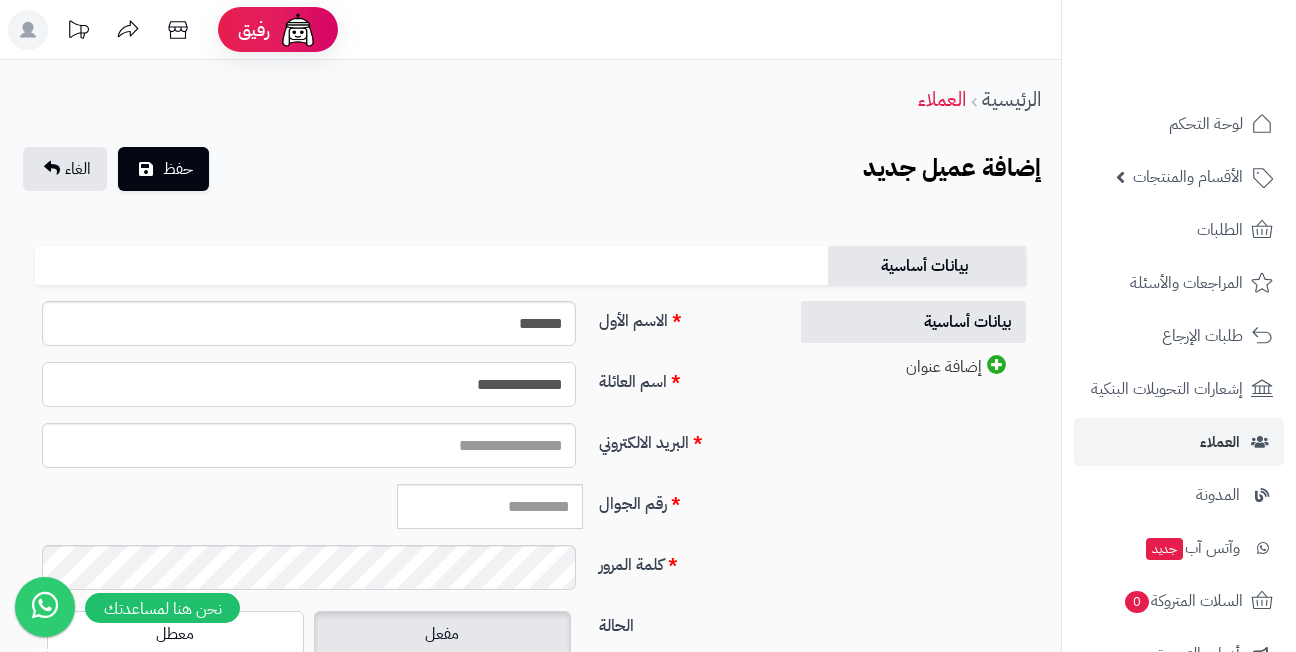 type on "**********" 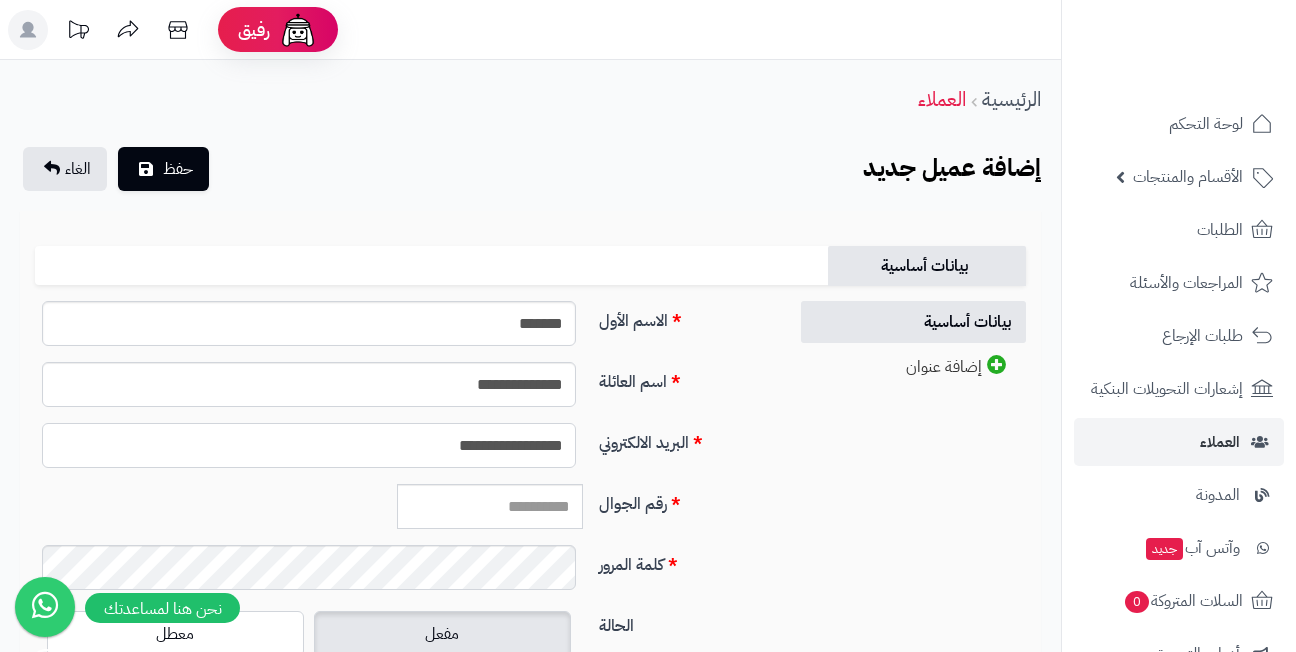 type on "**********" 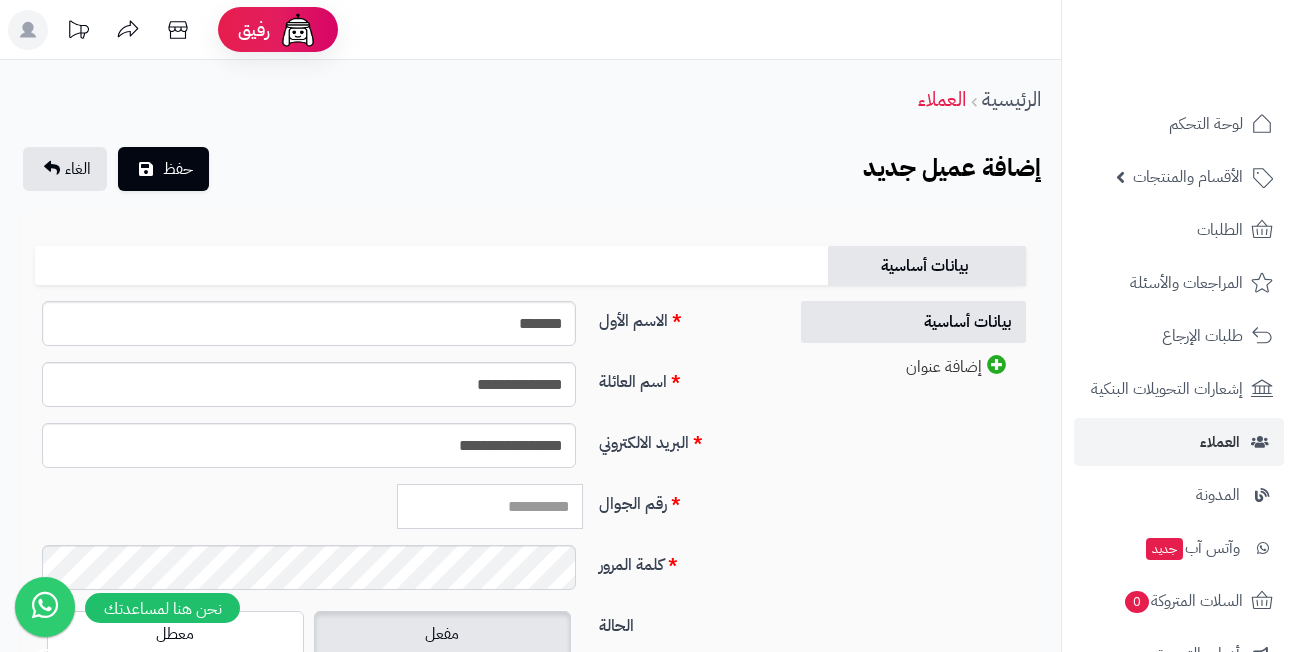 paste on "*********" 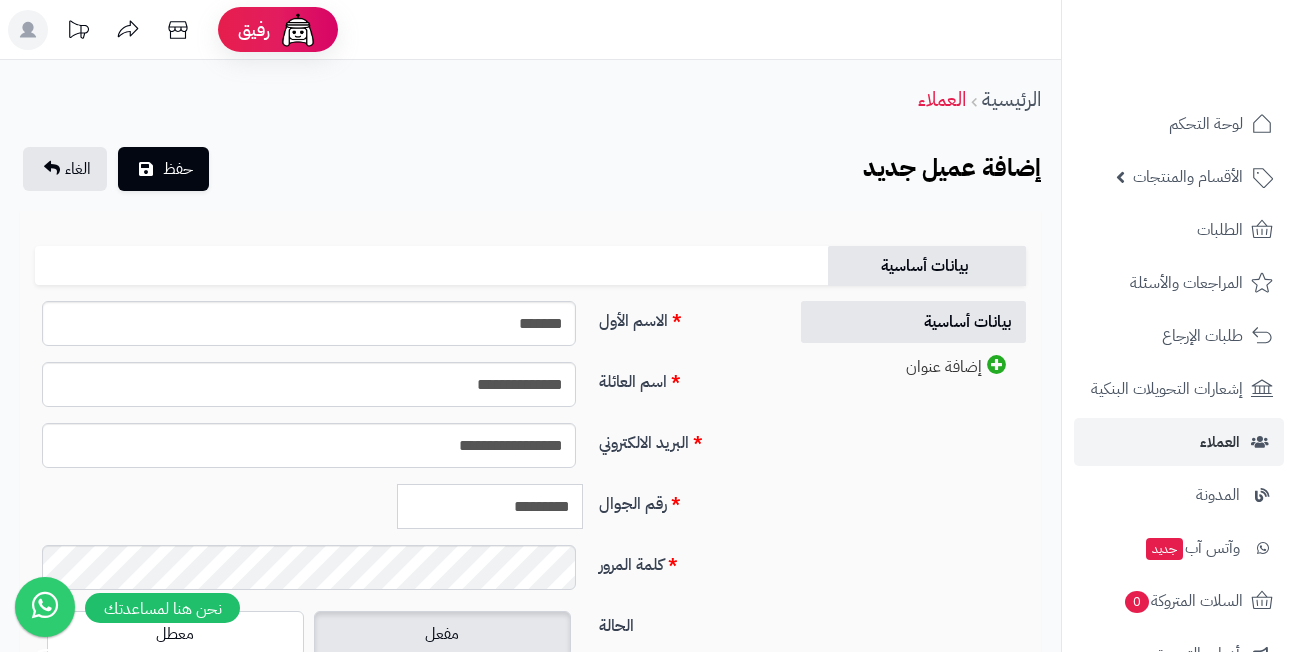 type on "*********" 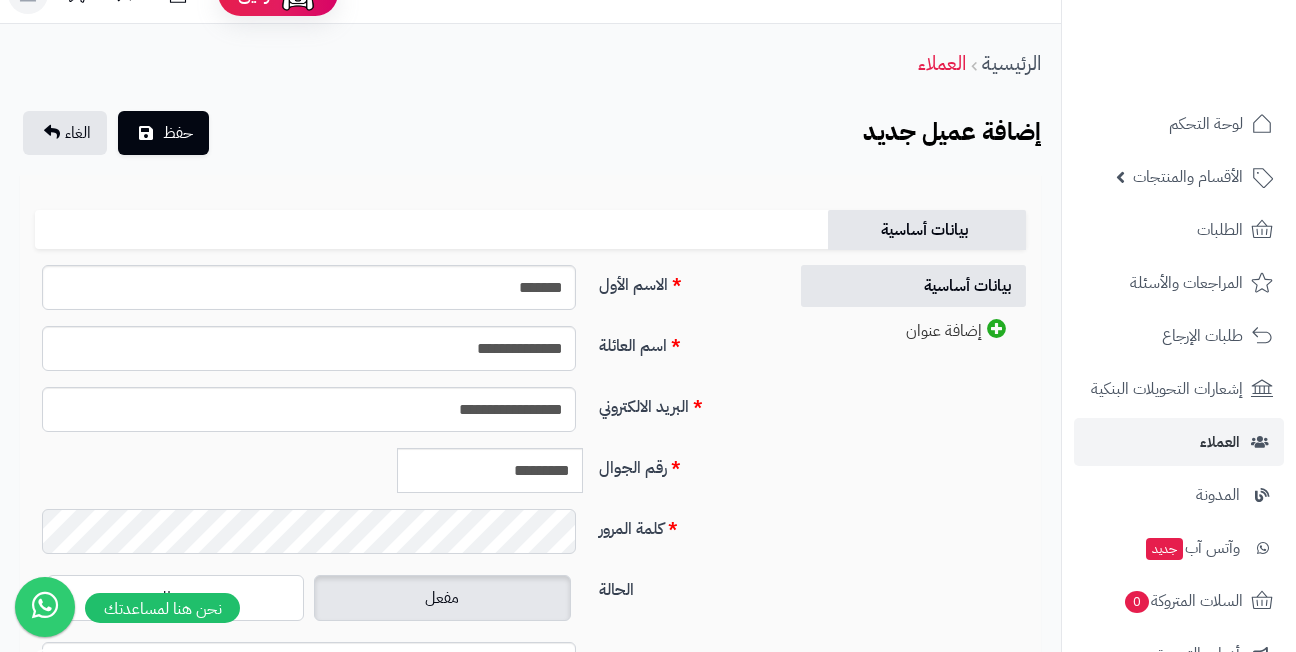 scroll, scrollTop: 100, scrollLeft: 0, axis: vertical 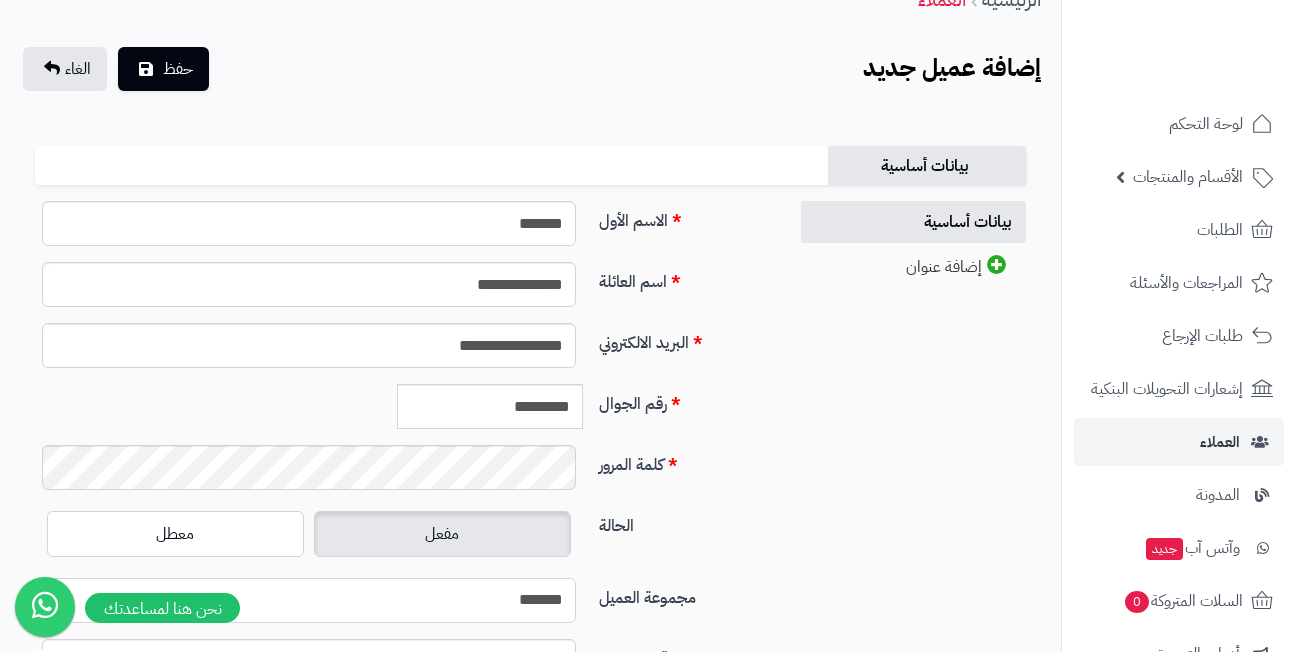 click on "**********" at bounding box center (309, 600) 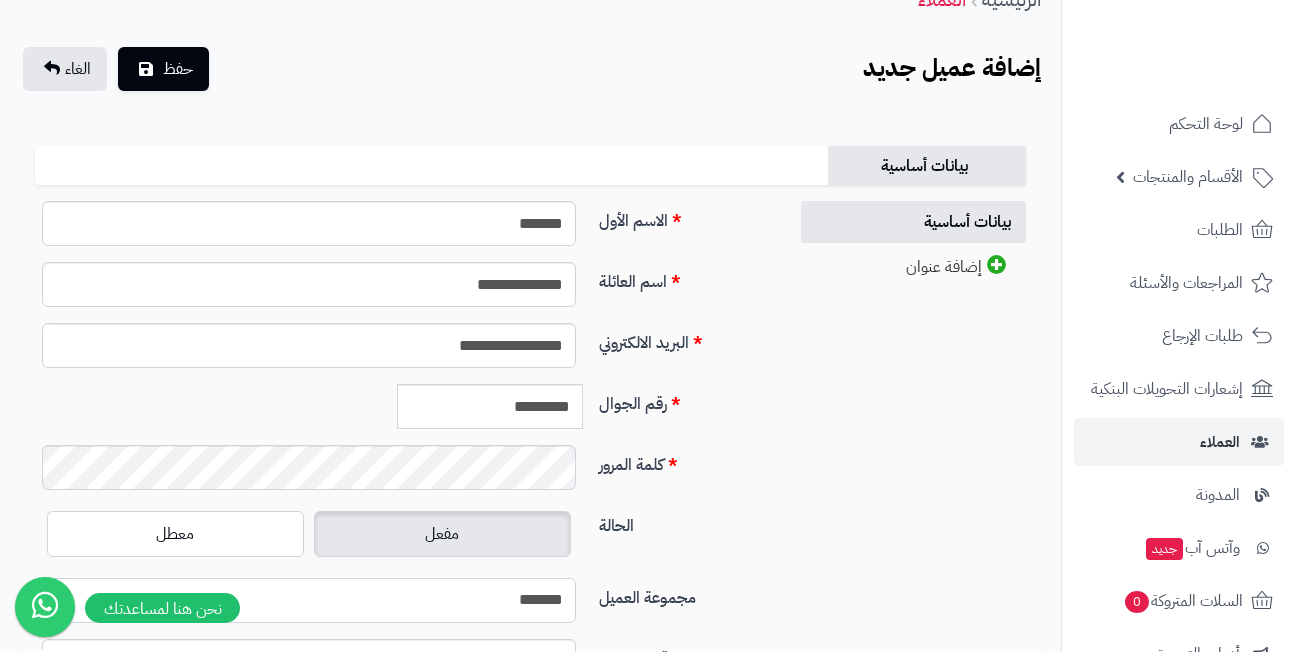 select on "*" 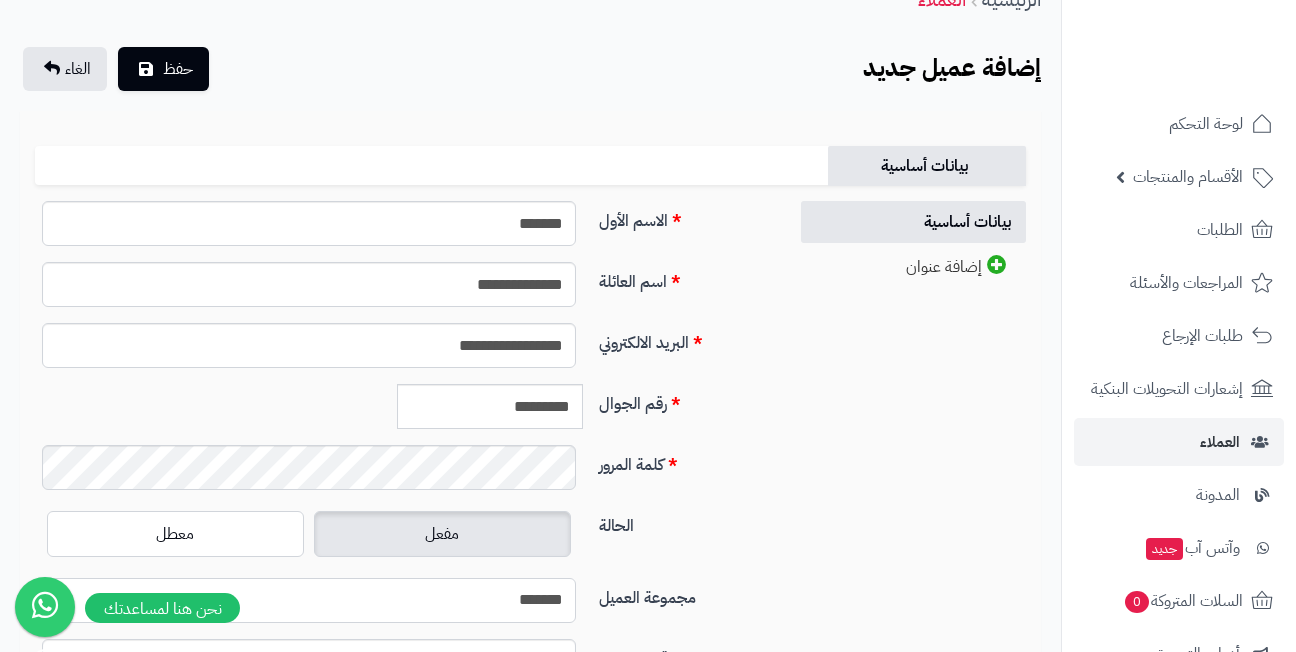 click on "**********" at bounding box center (309, 600) 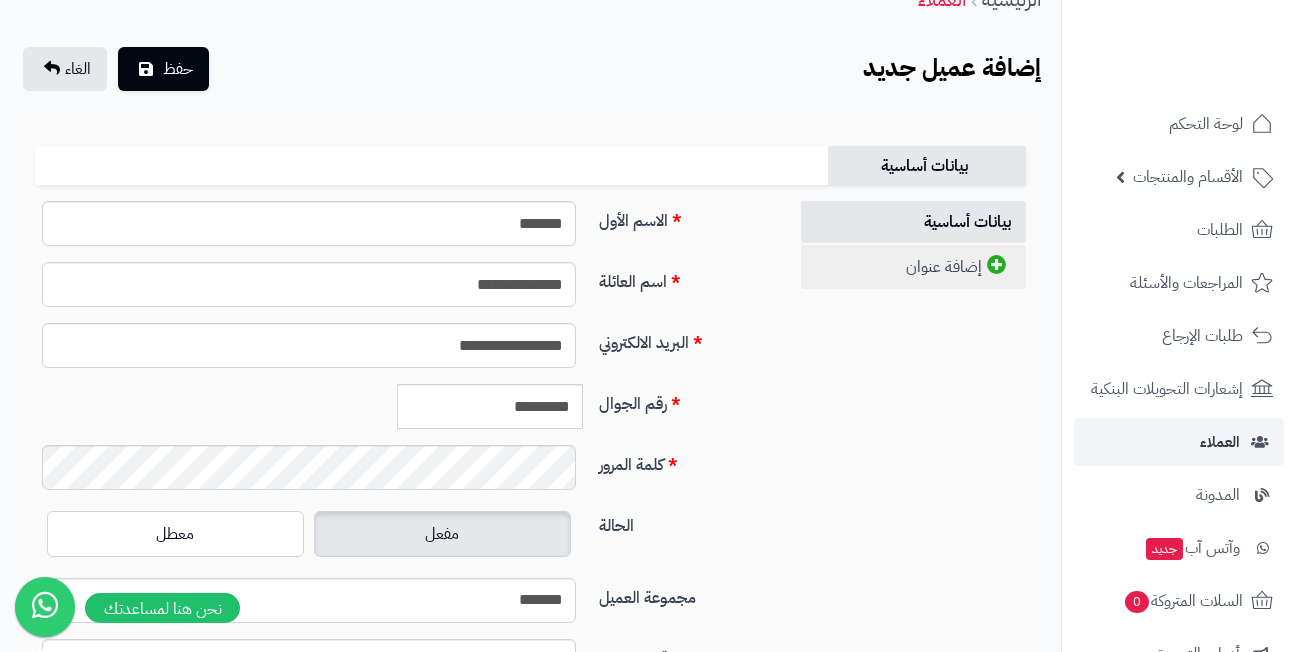 click on "إضافة عنوان" at bounding box center (913, 267) 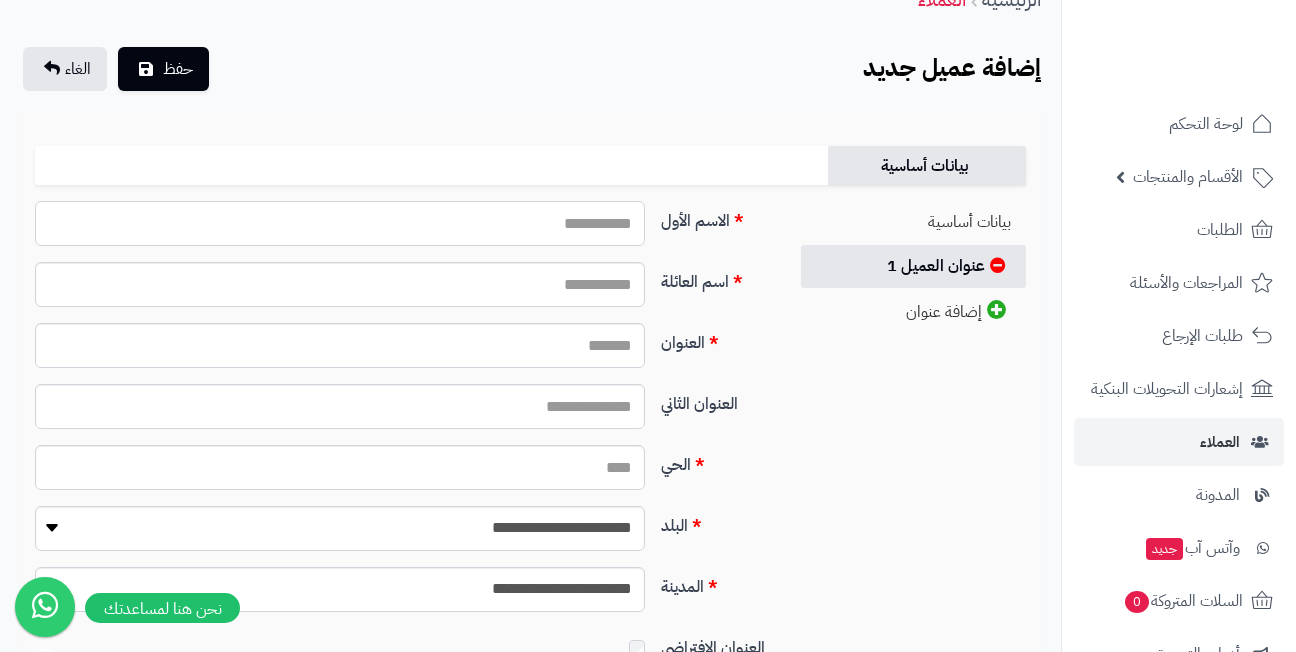 click on "الاسم الأول" at bounding box center [340, 223] 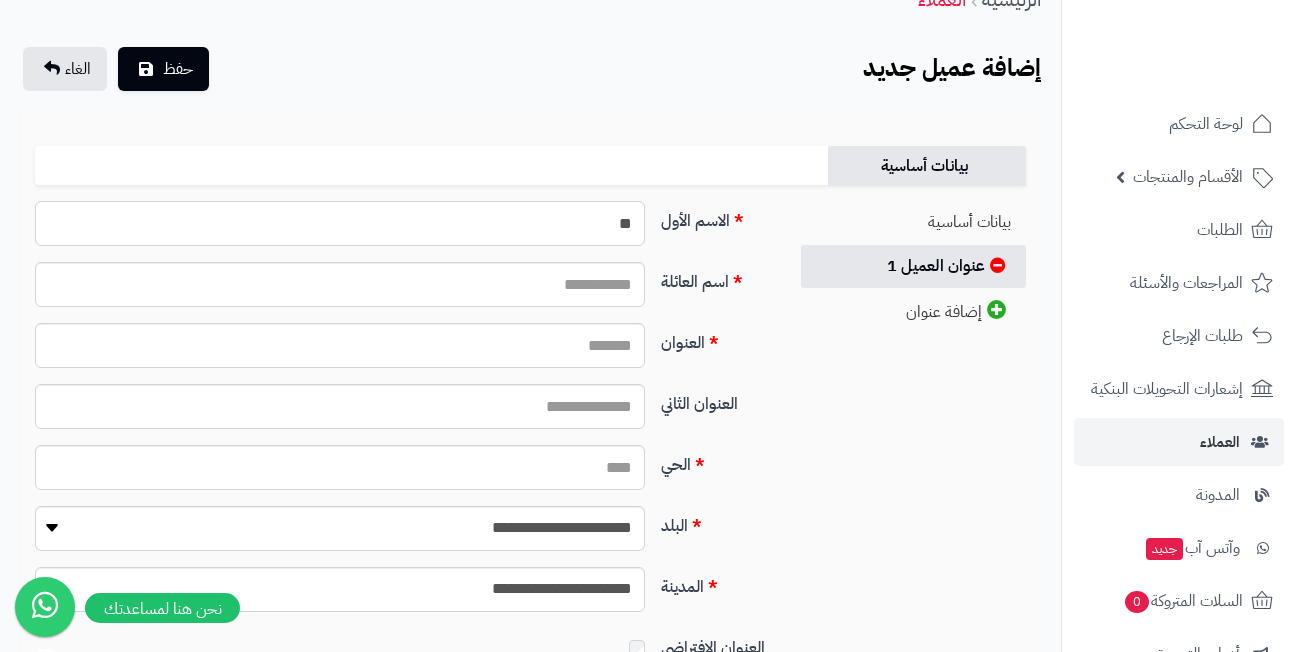 type on "*" 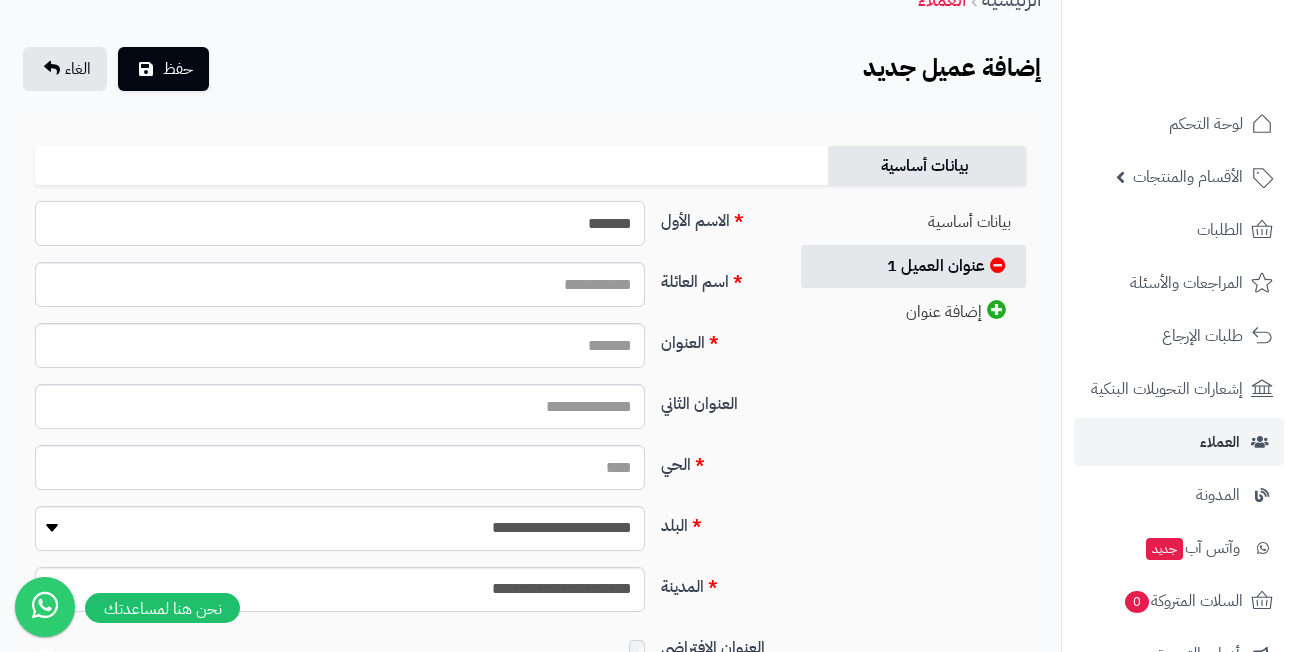 type on "*******" 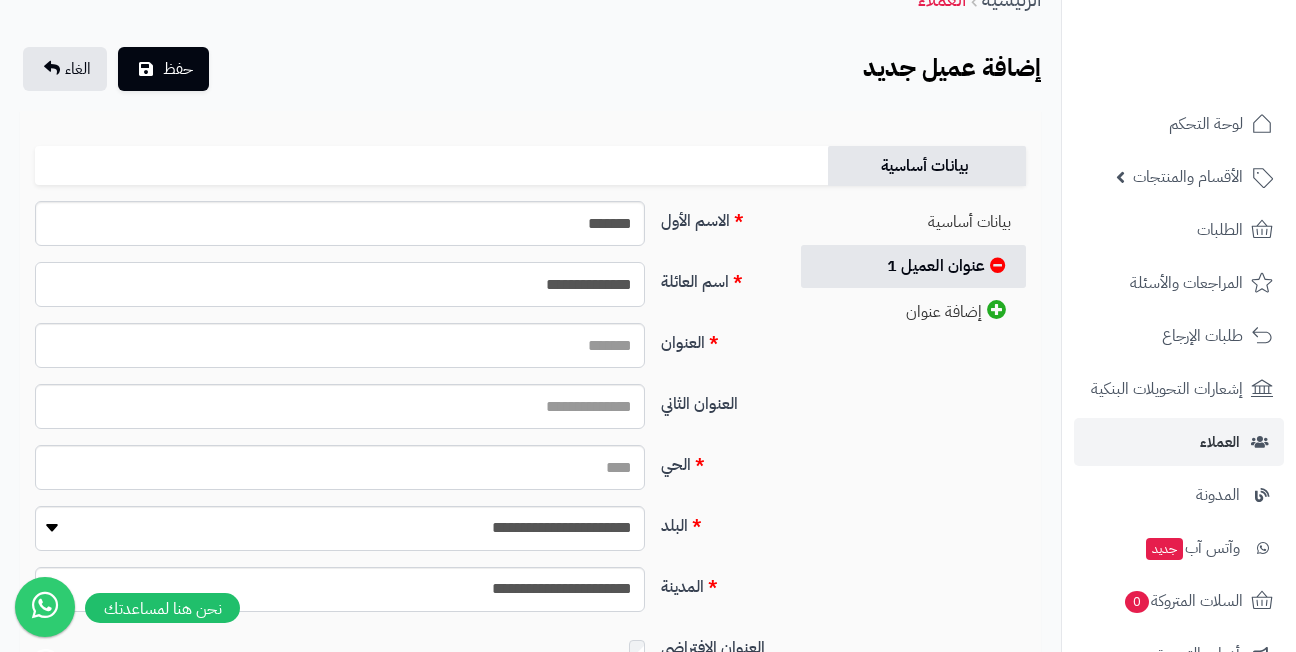 type on "**********" 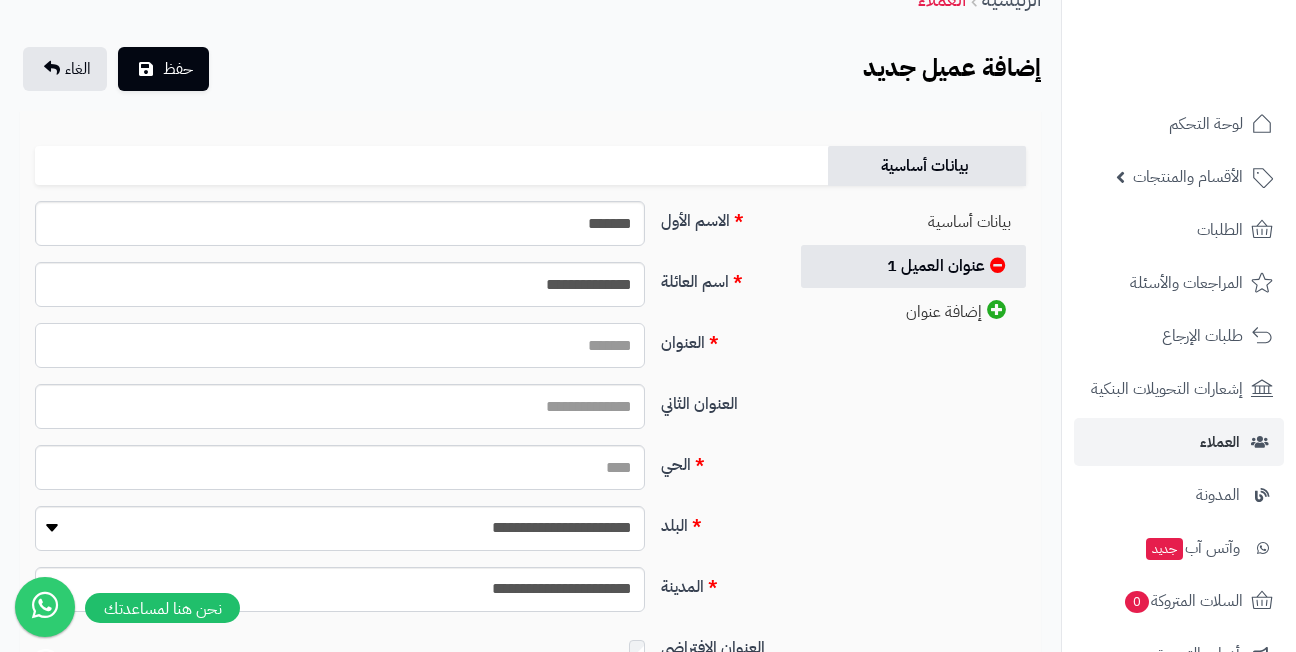 paste on "**********" 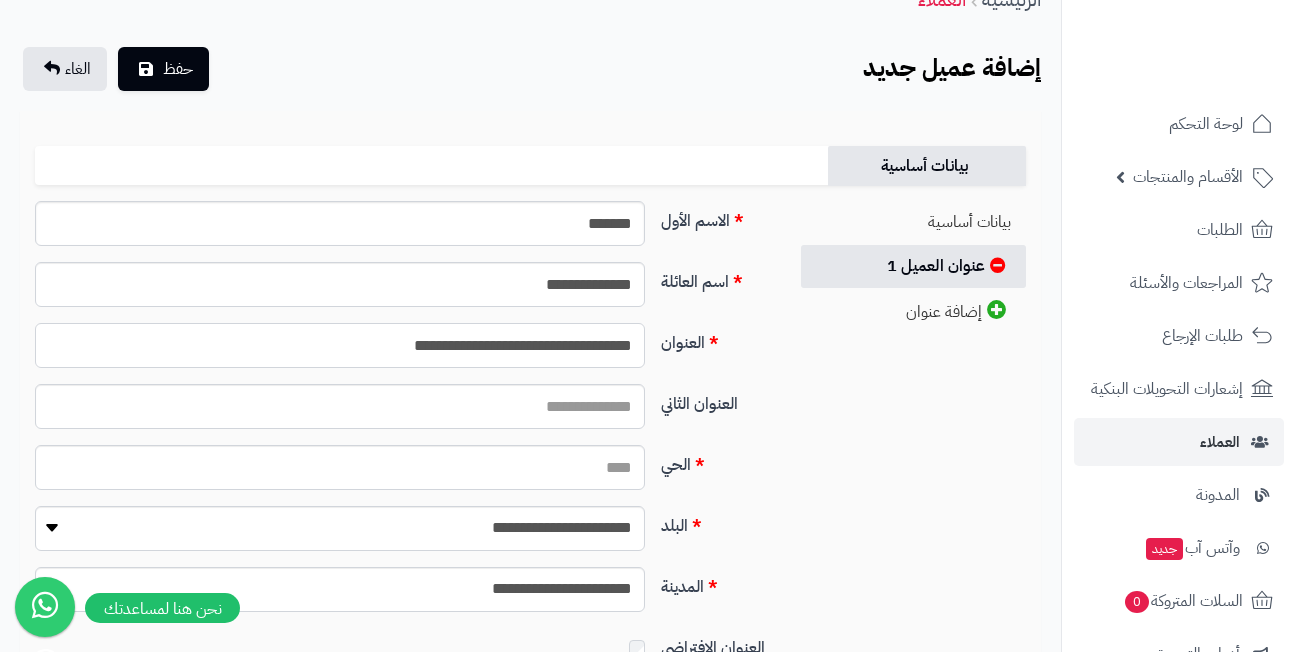 type on "**********" 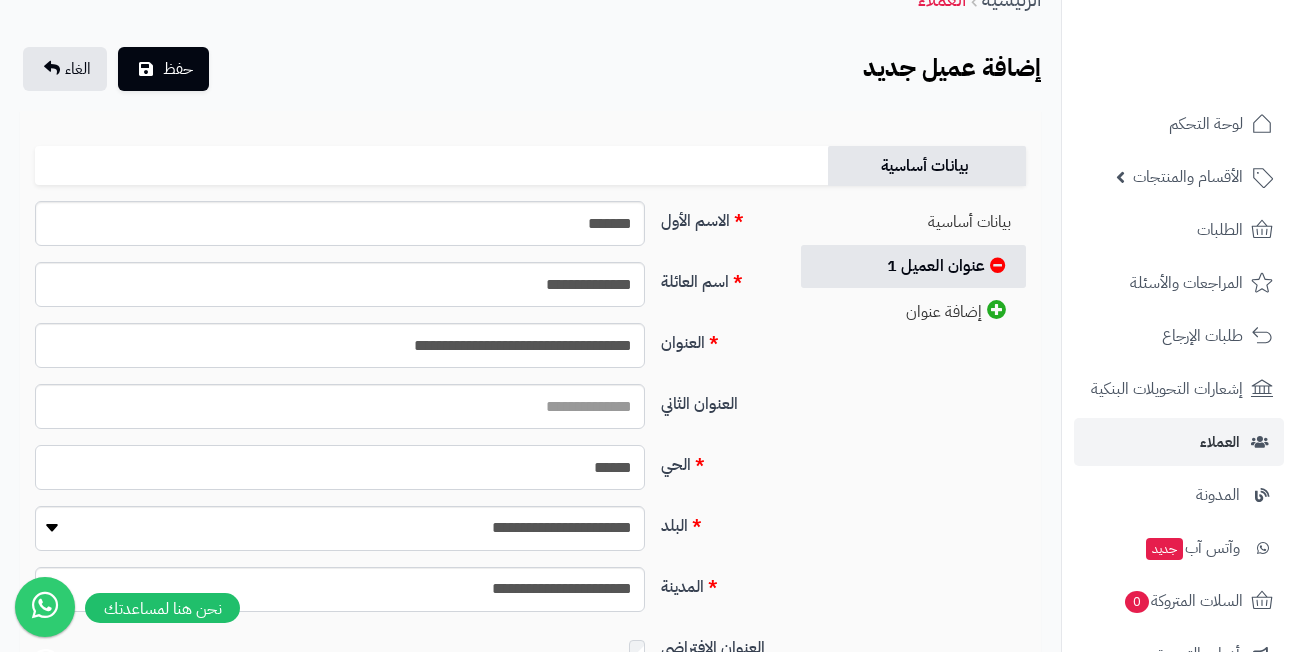 type on "******" 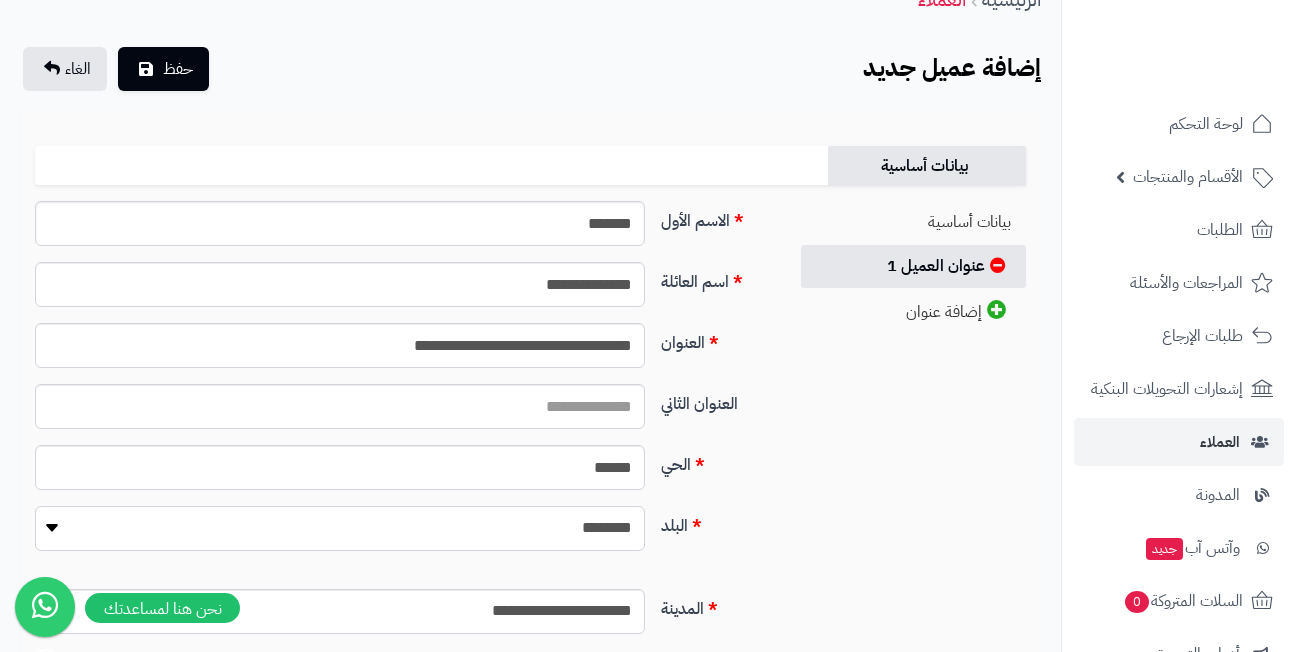 select on "***" 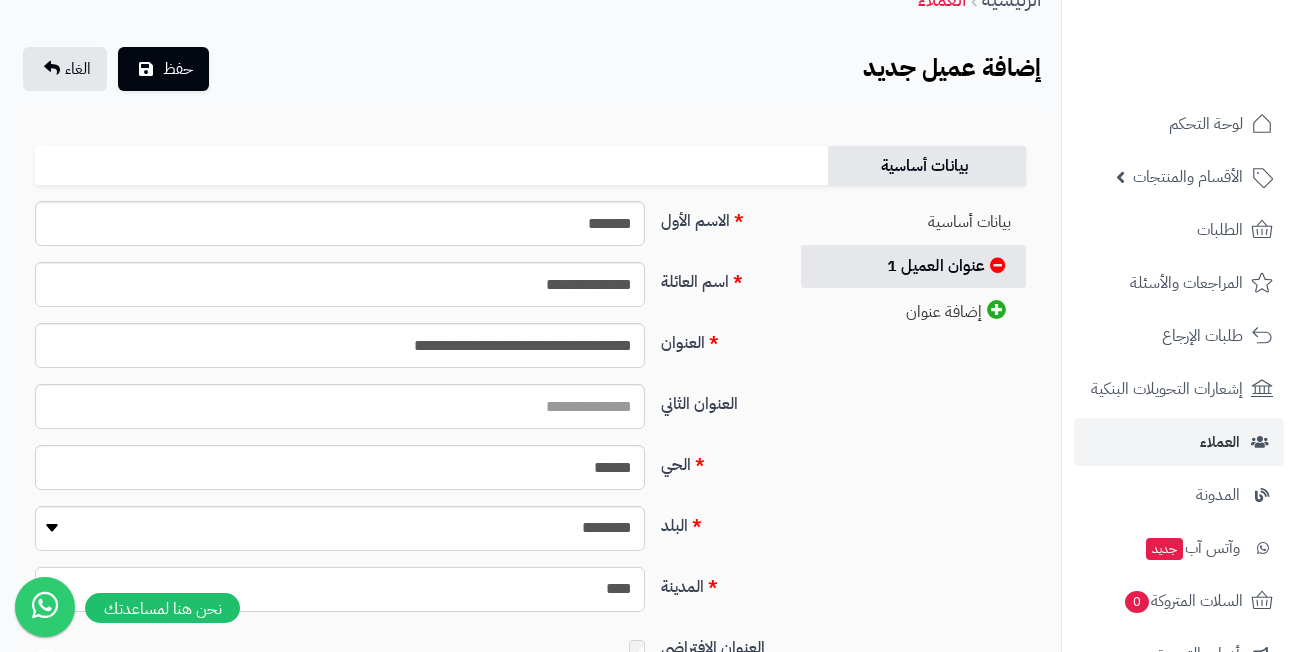 select on "***" 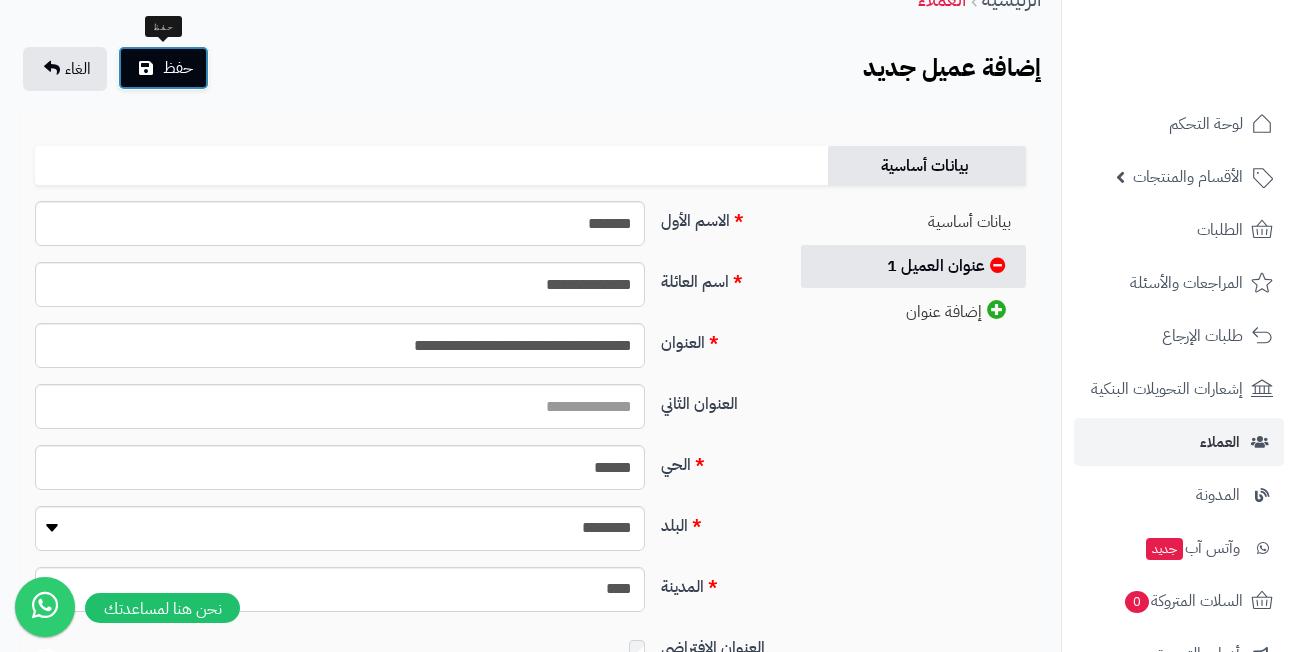 click at bounding box center (146, 68) 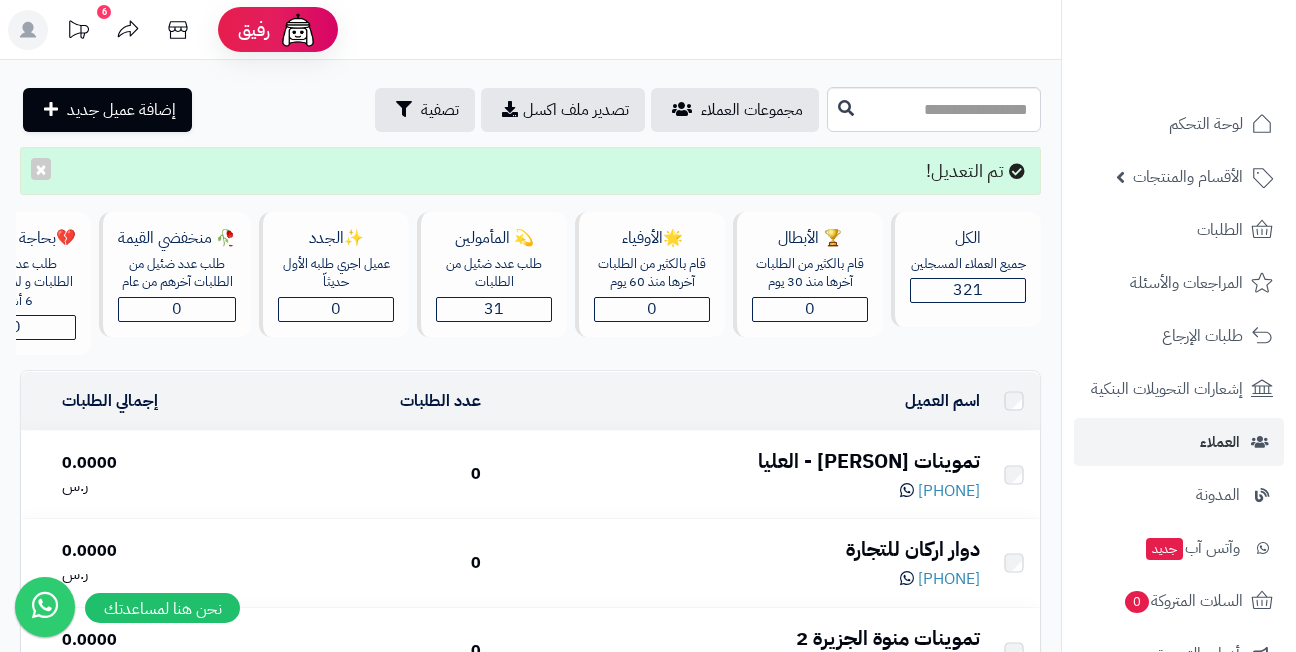 scroll, scrollTop: 0, scrollLeft: 0, axis: both 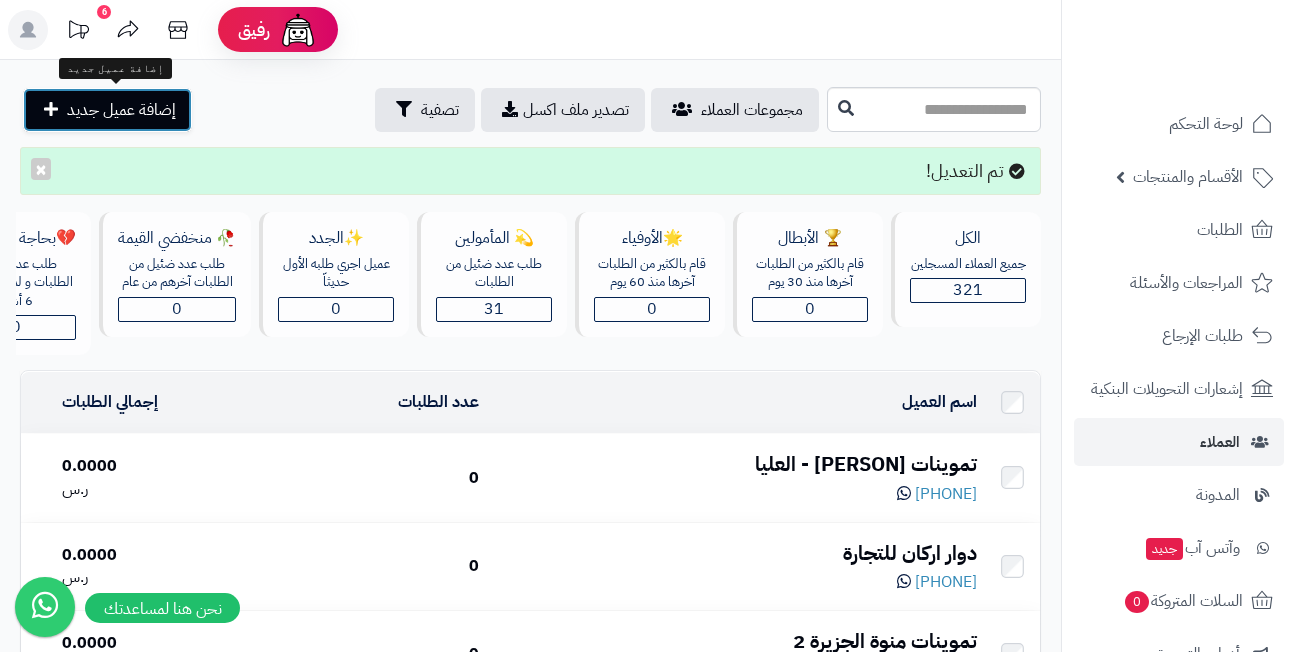 click on "إضافة عميل جديد" at bounding box center [121, 110] 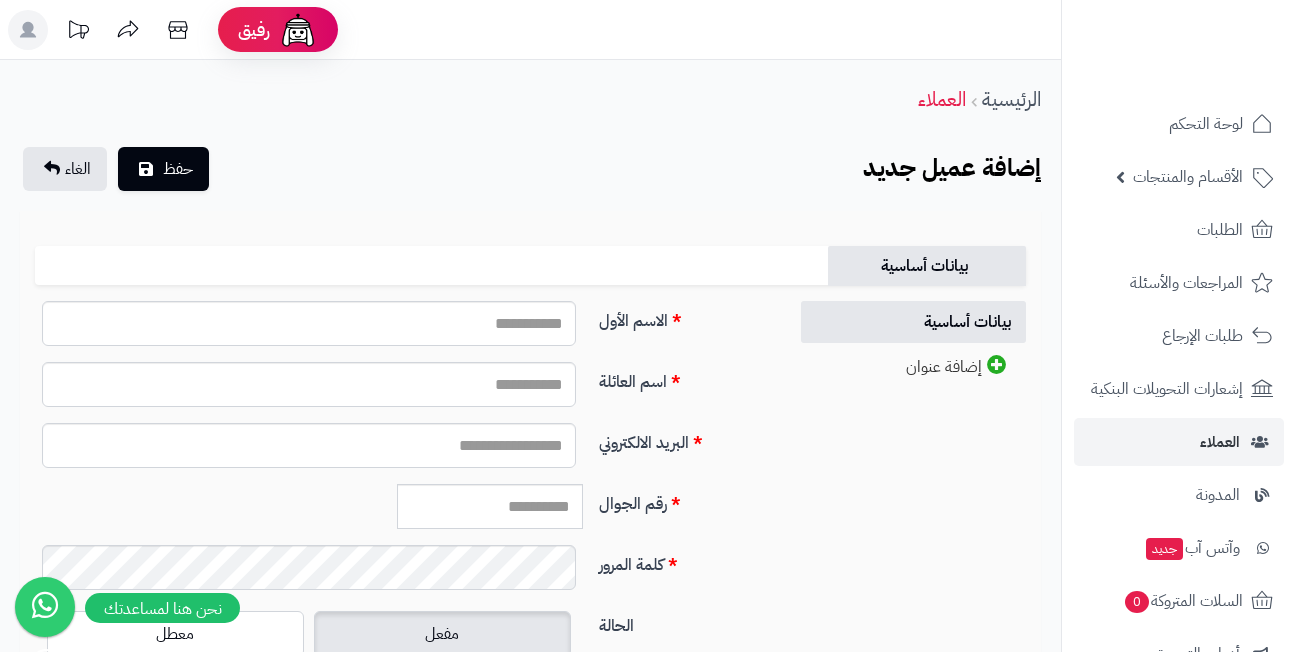 scroll, scrollTop: 0, scrollLeft: 0, axis: both 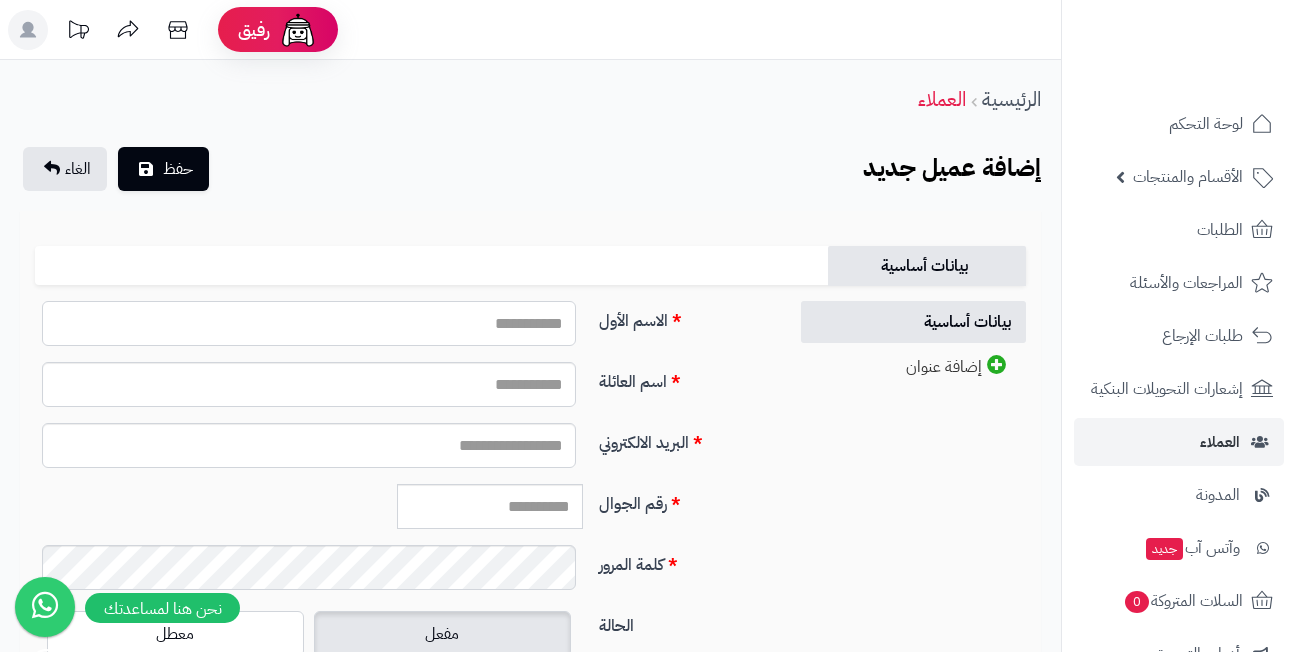 click on "الاسم الأول" at bounding box center [309, 323] 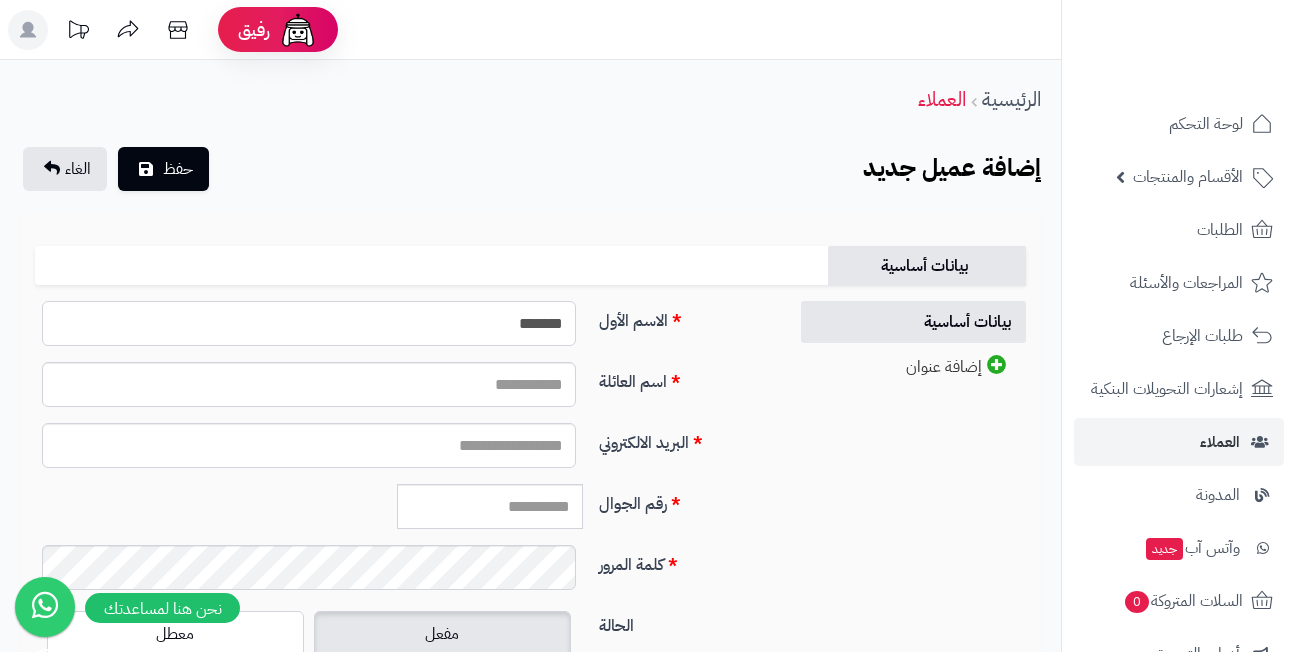 type on "*******" 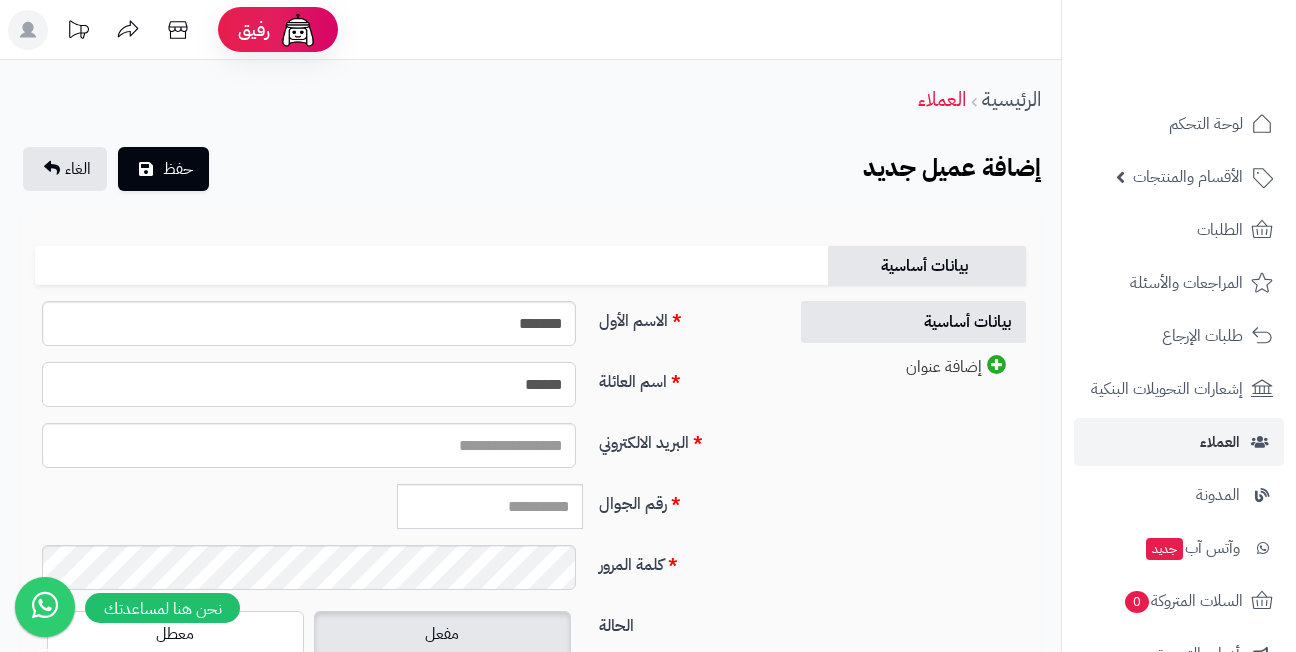 type on "******" 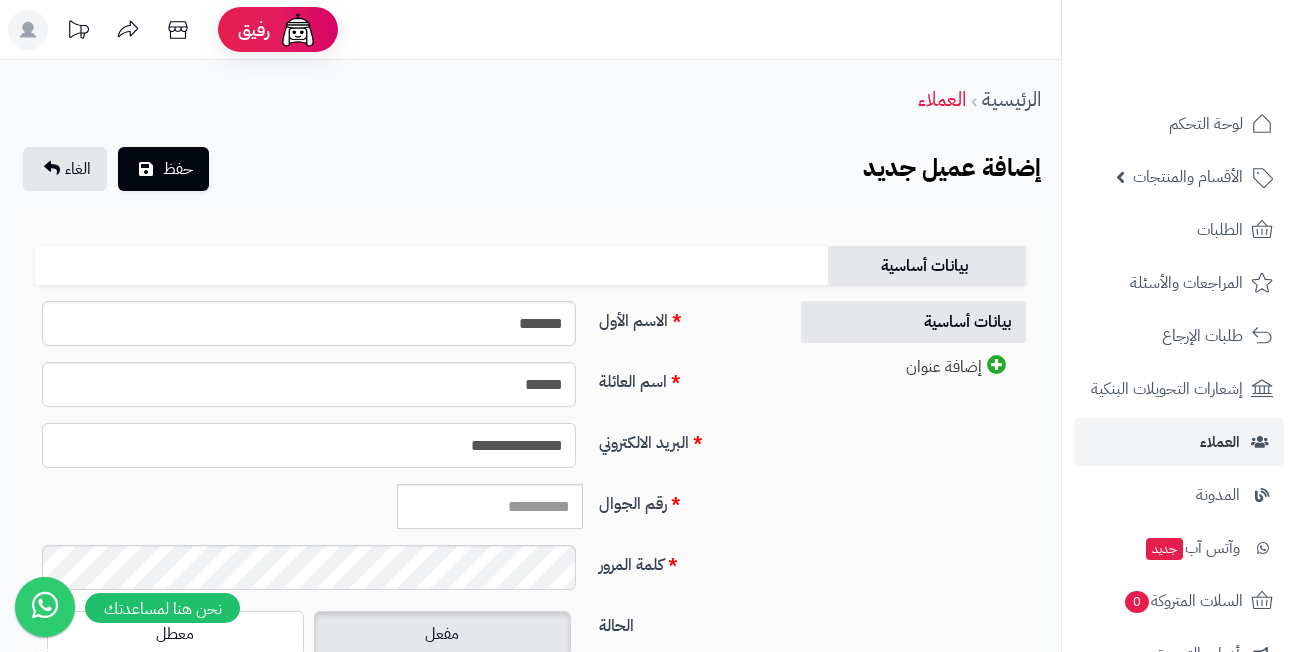 type on "**********" 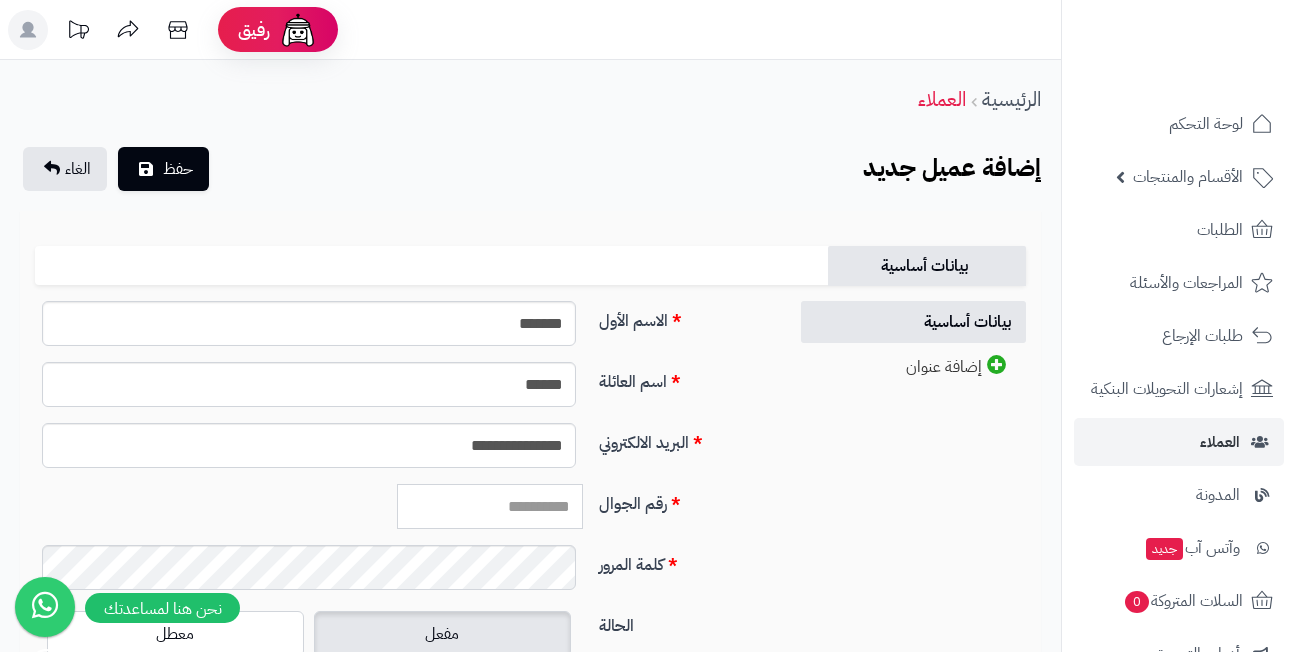 paste on "*********" 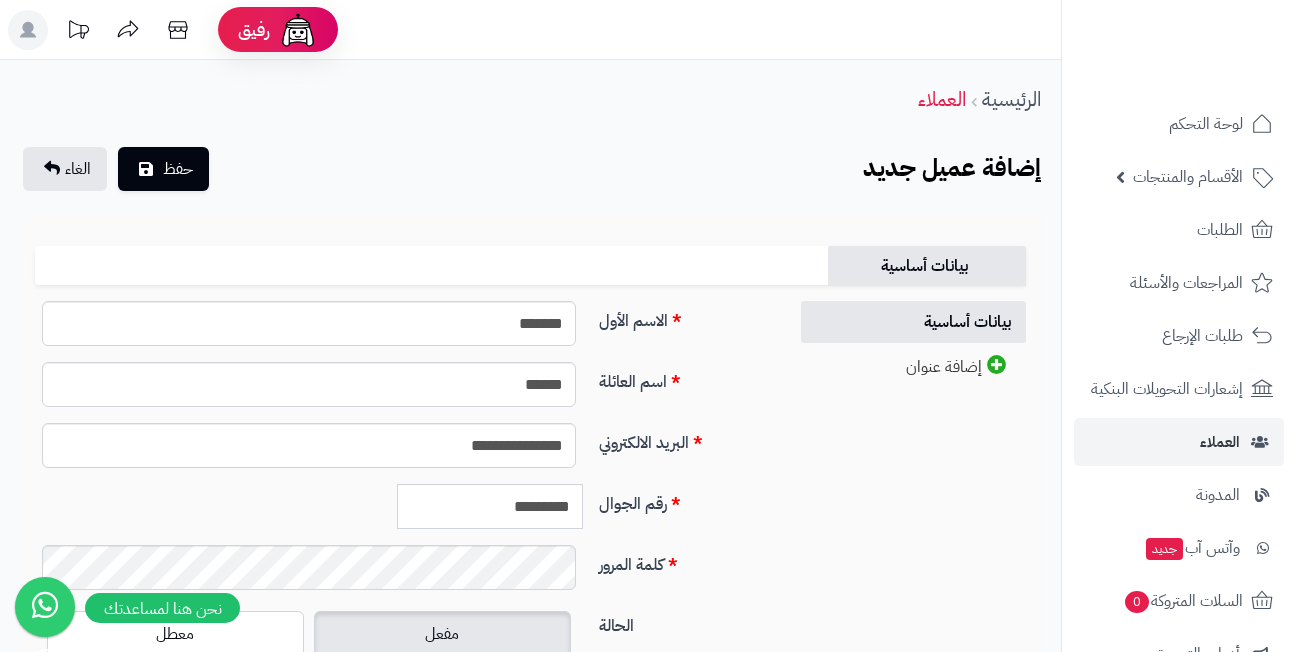 type on "*********" 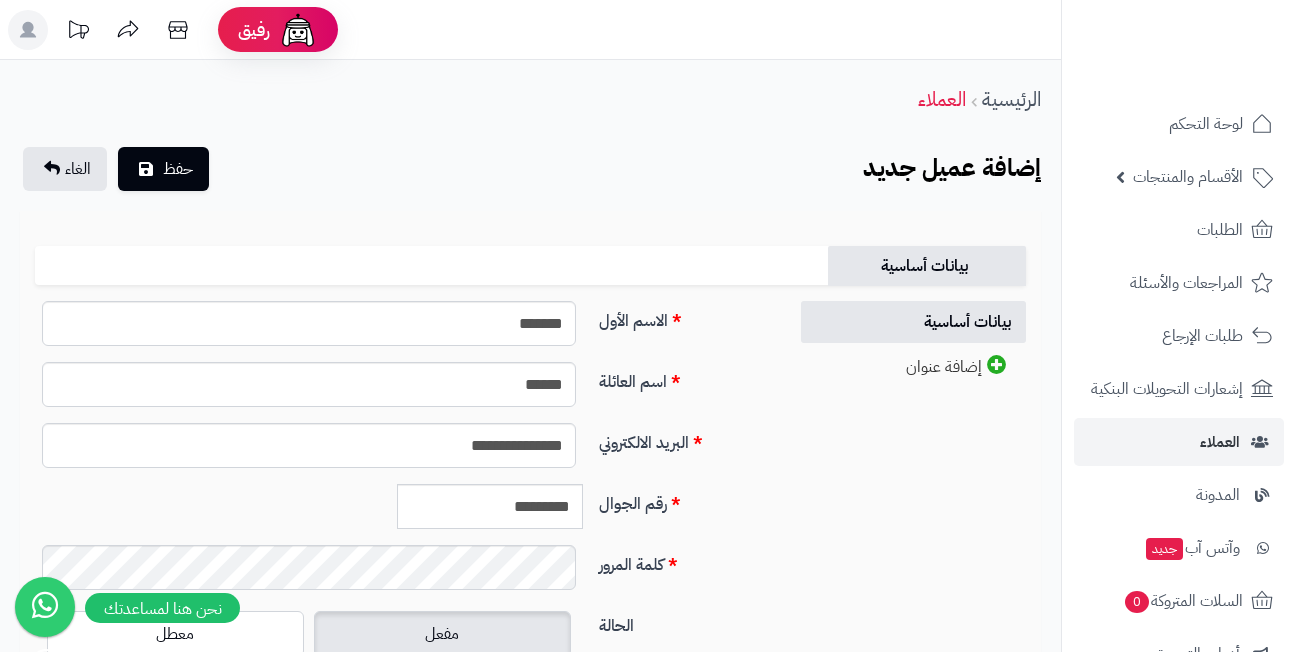 click on "**********" at bounding box center [530, 550] 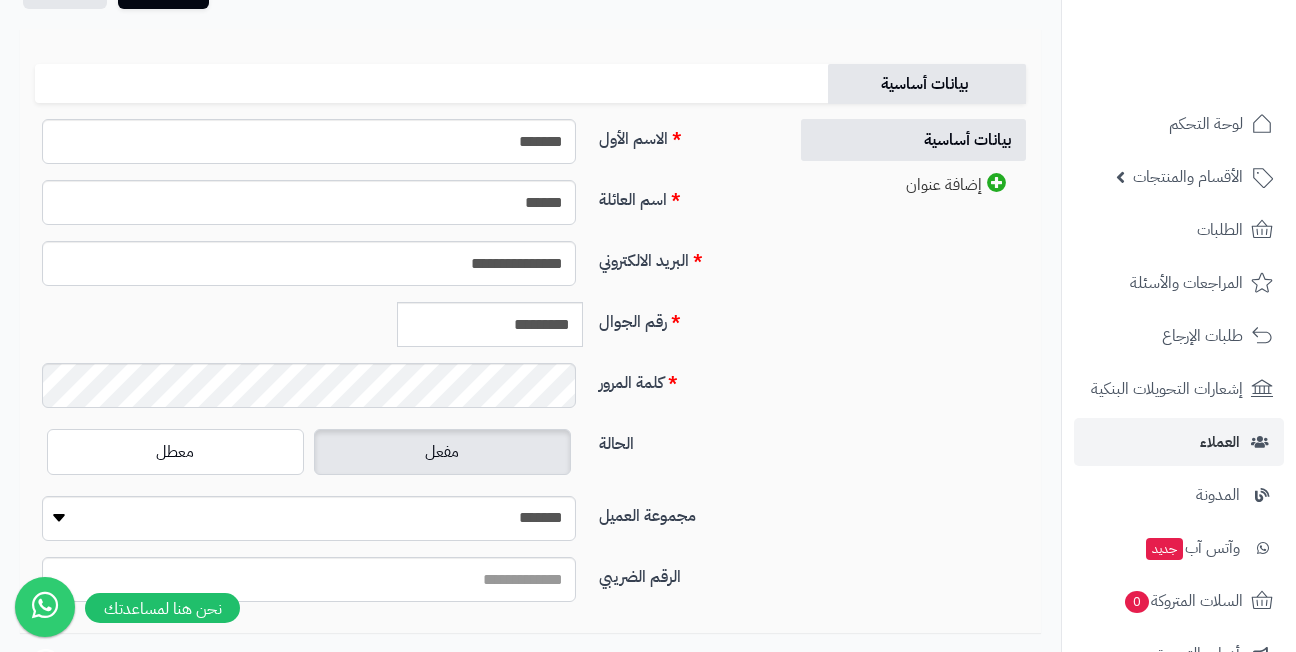 scroll, scrollTop: 200, scrollLeft: 0, axis: vertical 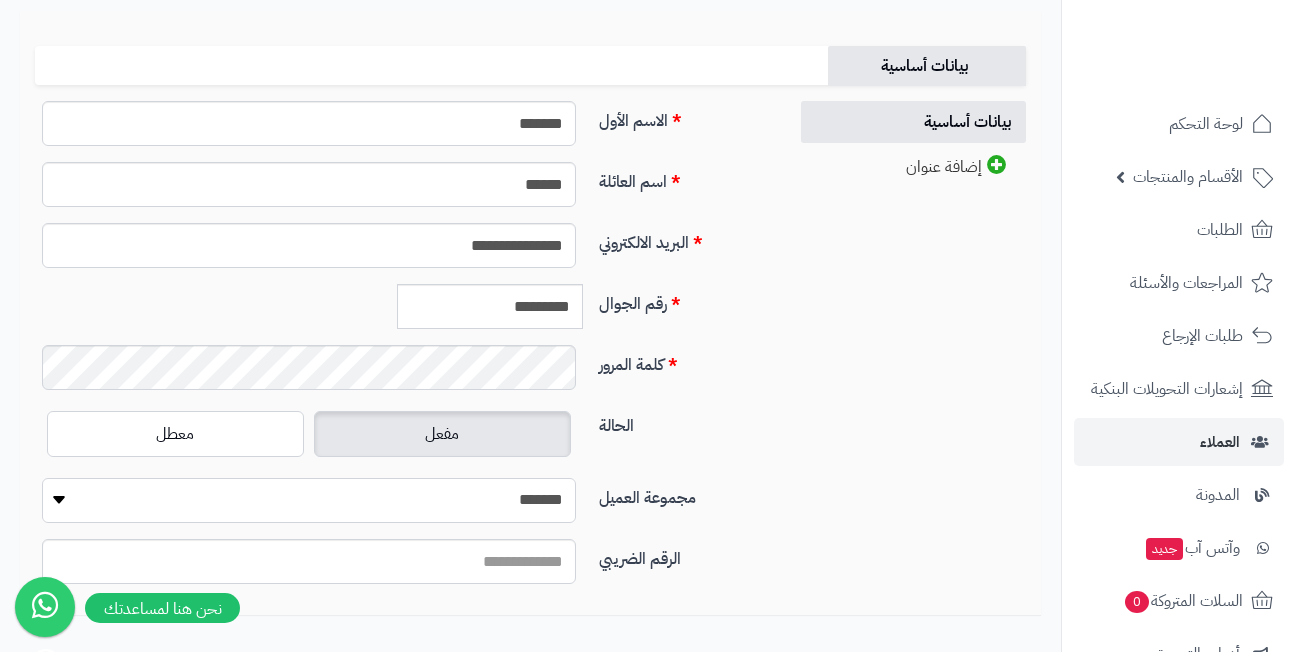 click on "**********" at bounding box center [309, 500] 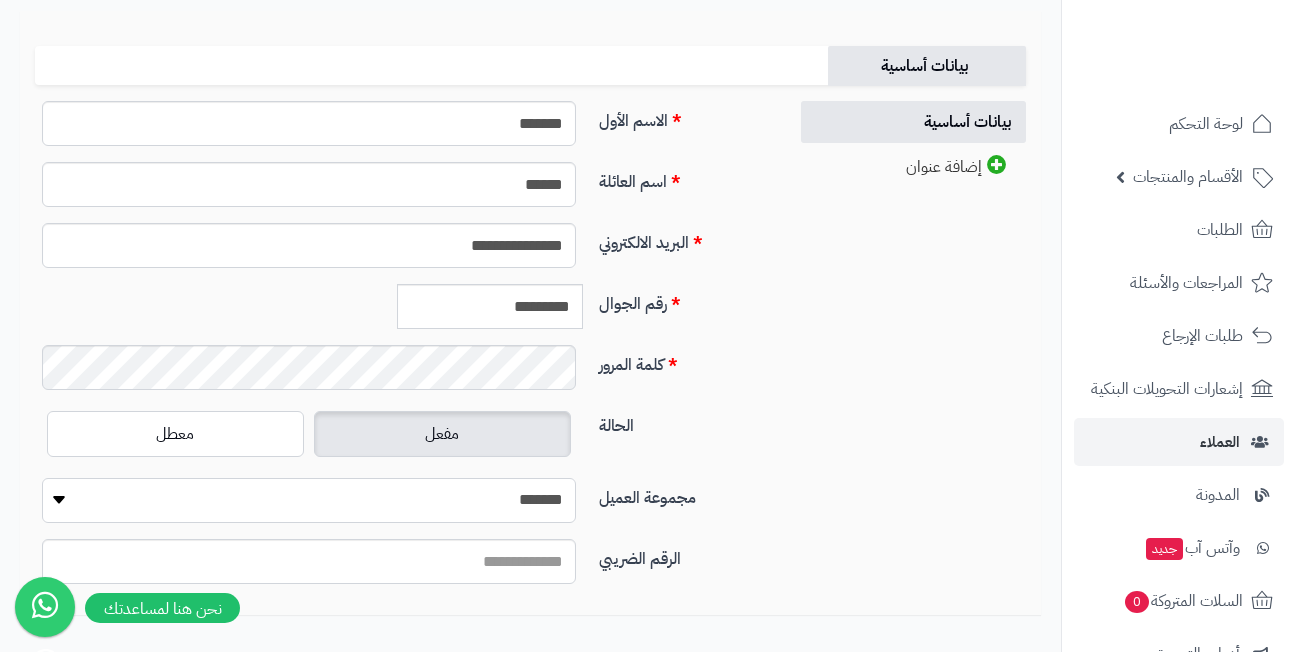 select on "*" 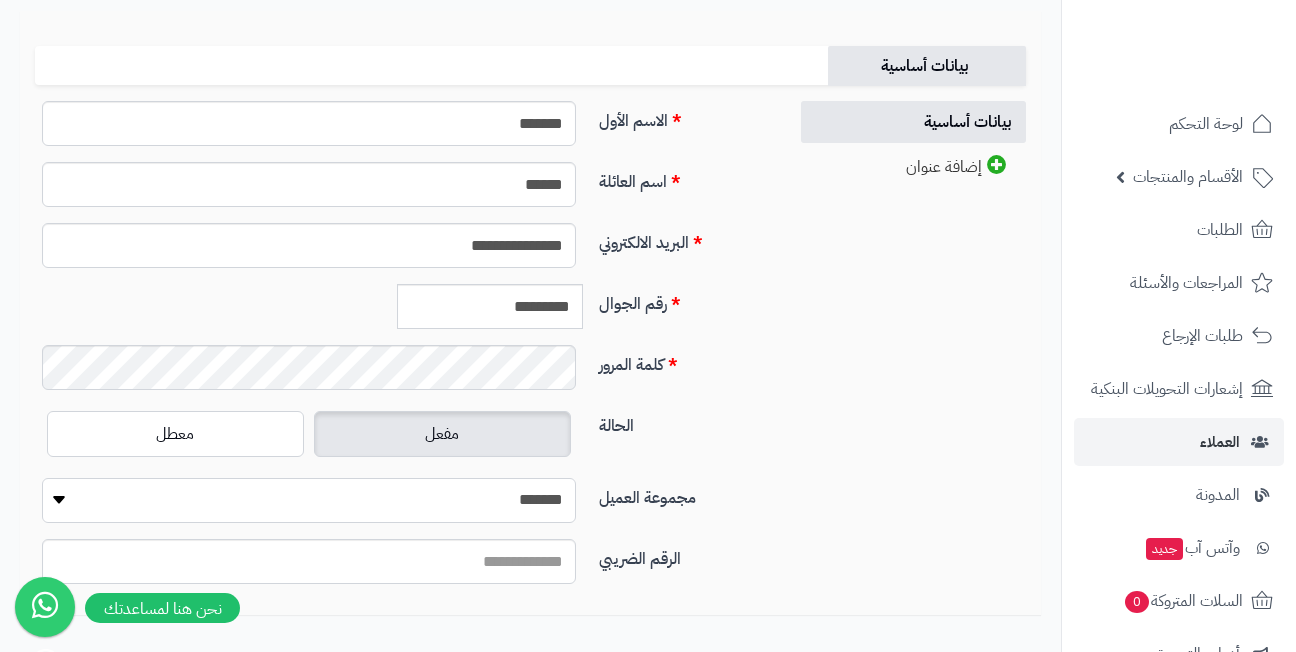 click on "**********" at bounding box center [309, 500] 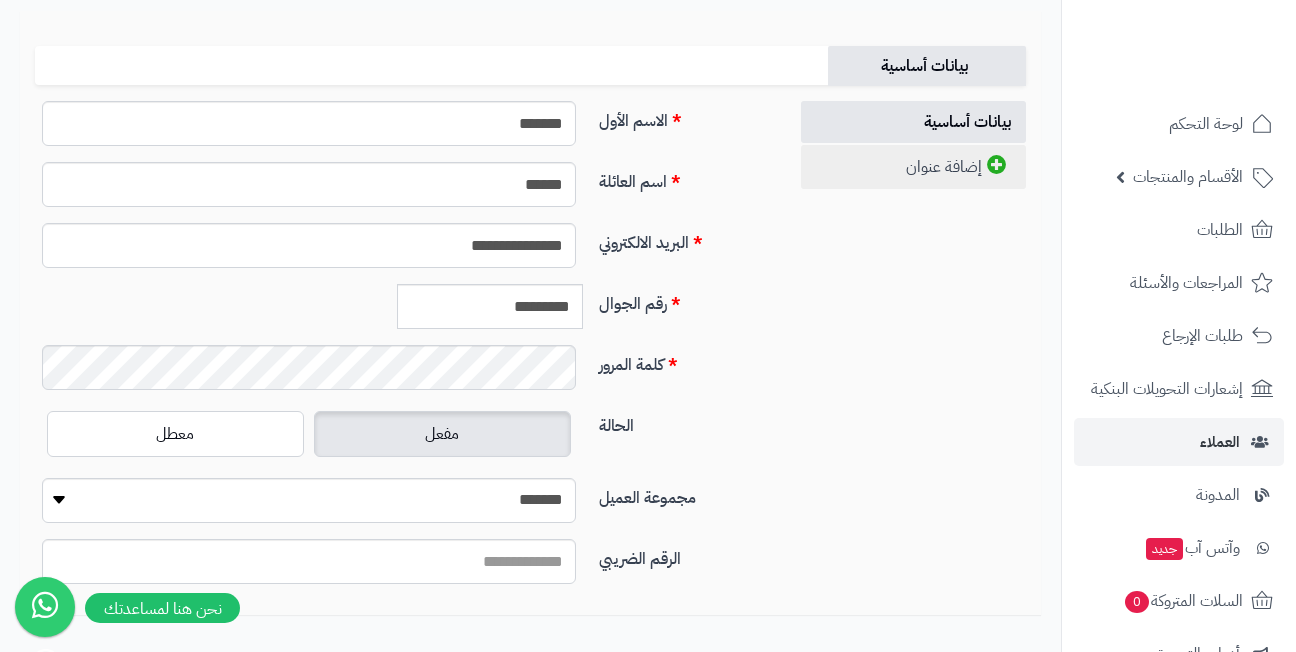 click on "إضافة عنوان" at bounding box center (913, 167) 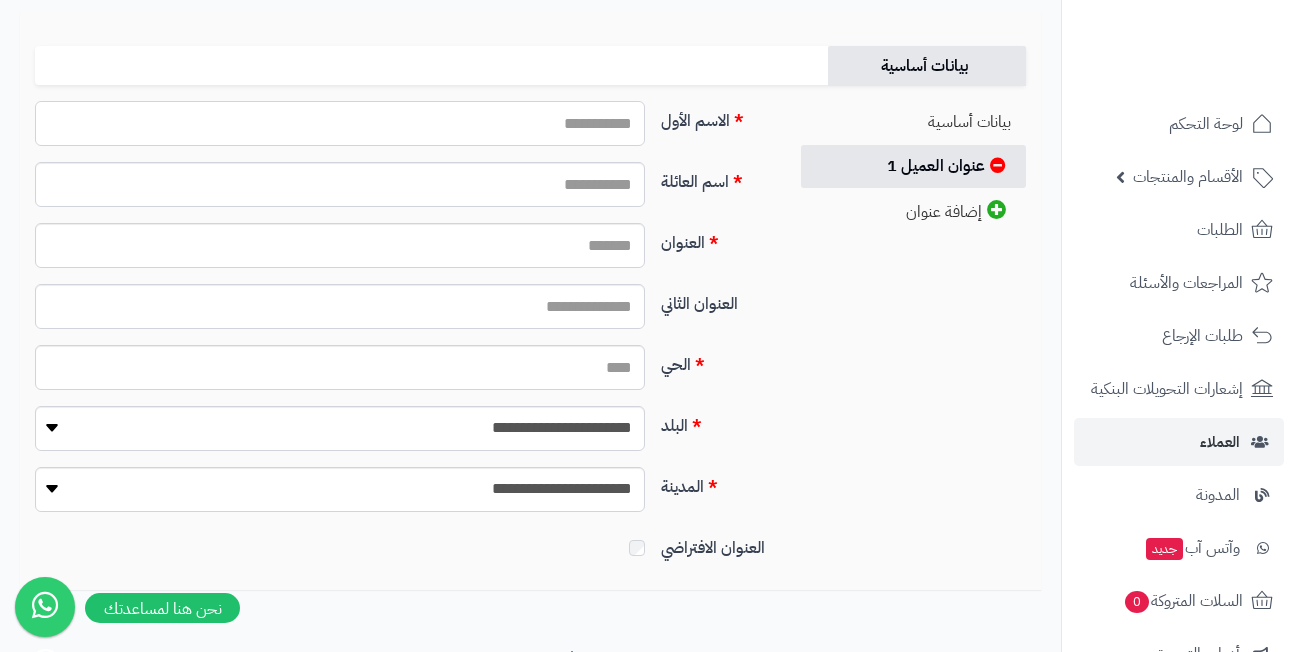 click on "الاسم الأول" at bounding box center [340, 123] 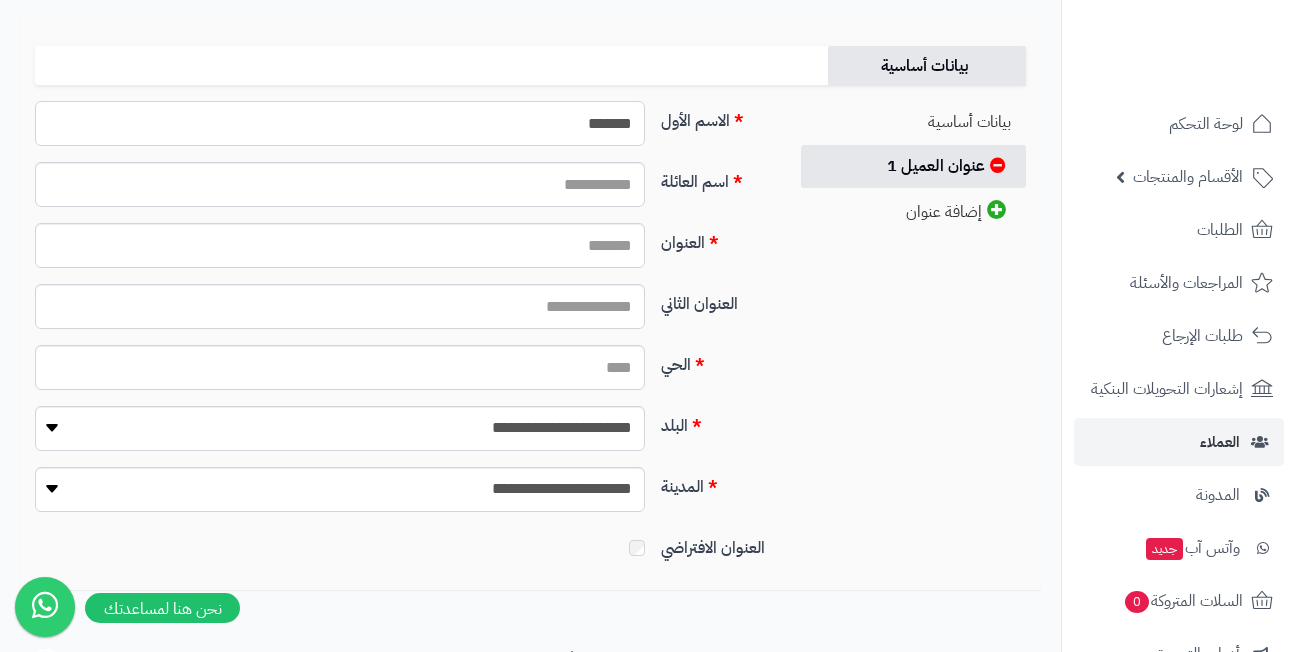 type on "*******" 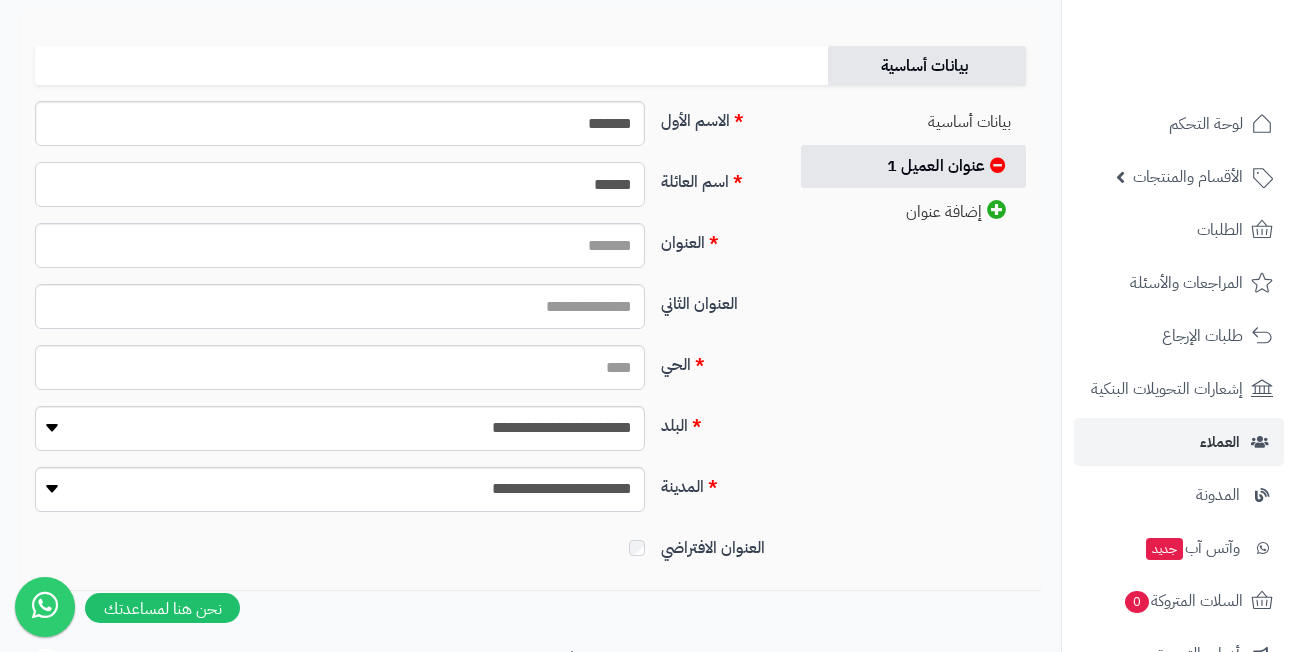 type on "******" 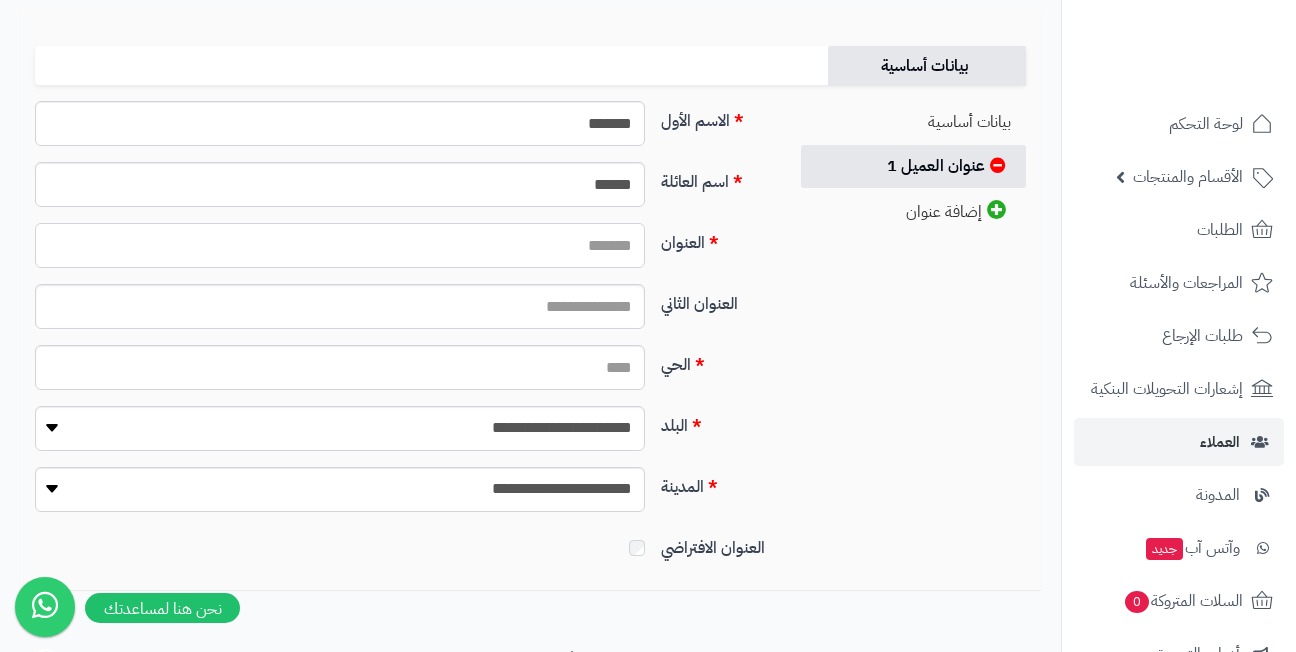 paste on "**********" 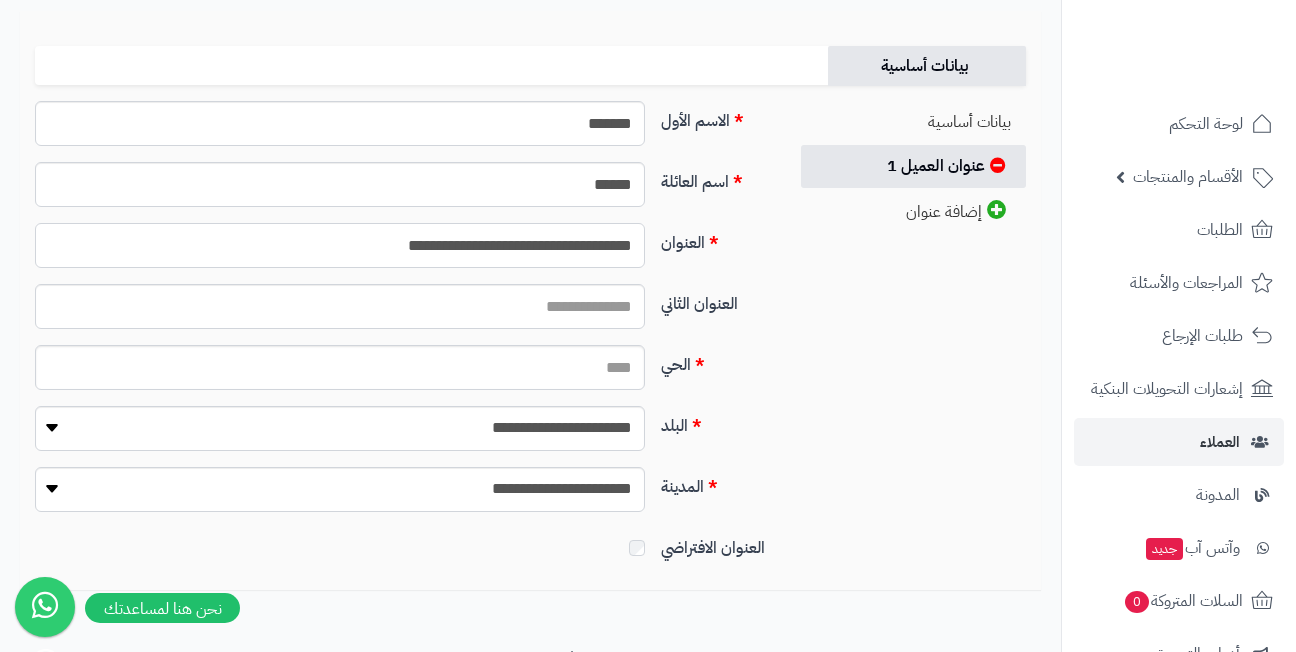 type on "**********" 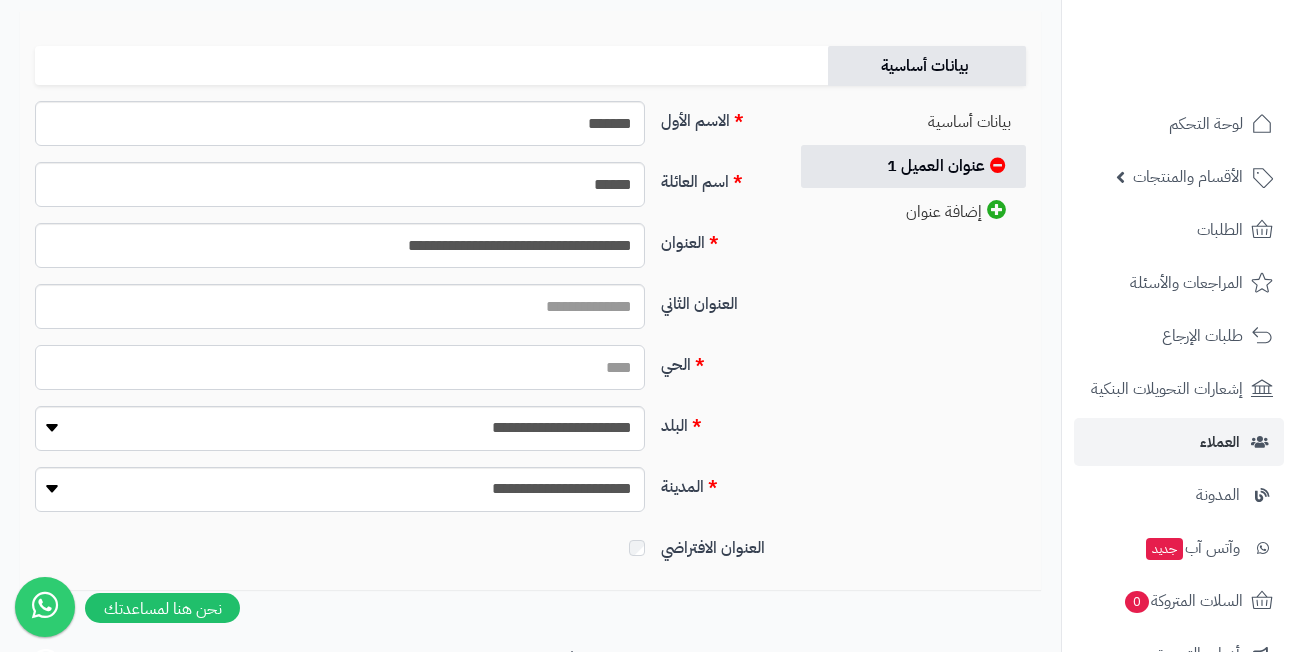 click on "الحي" at bounding box center [340, 367] 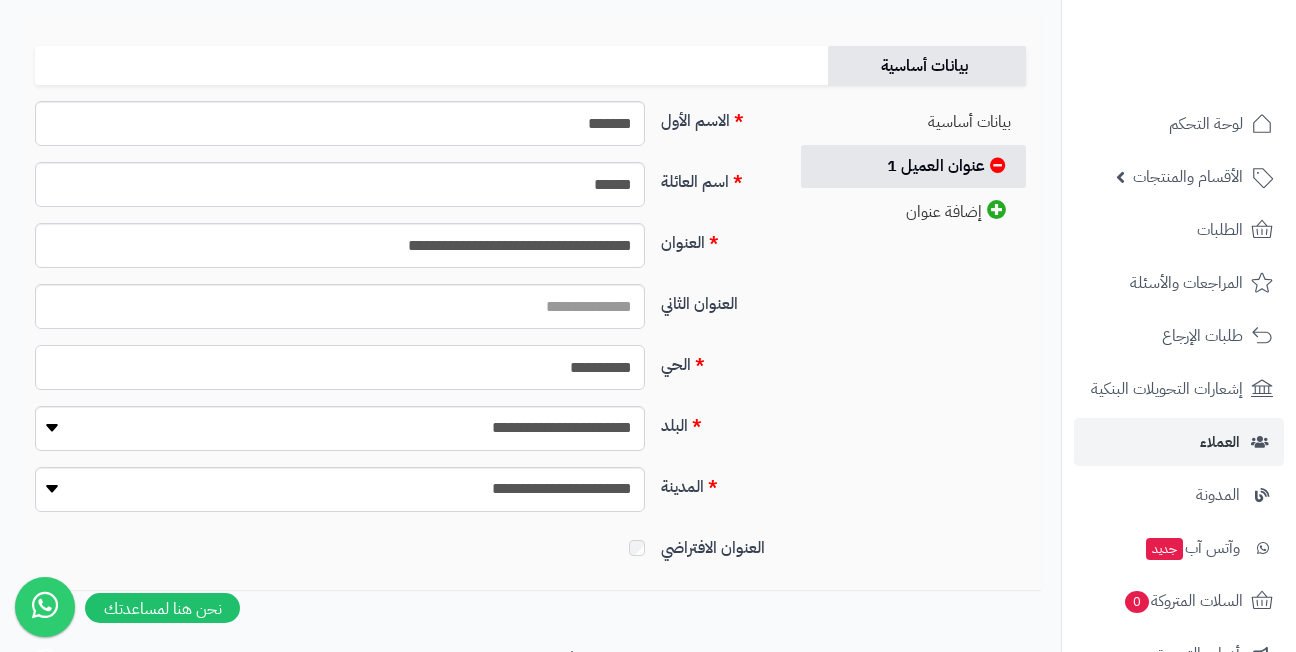 type on "**********" 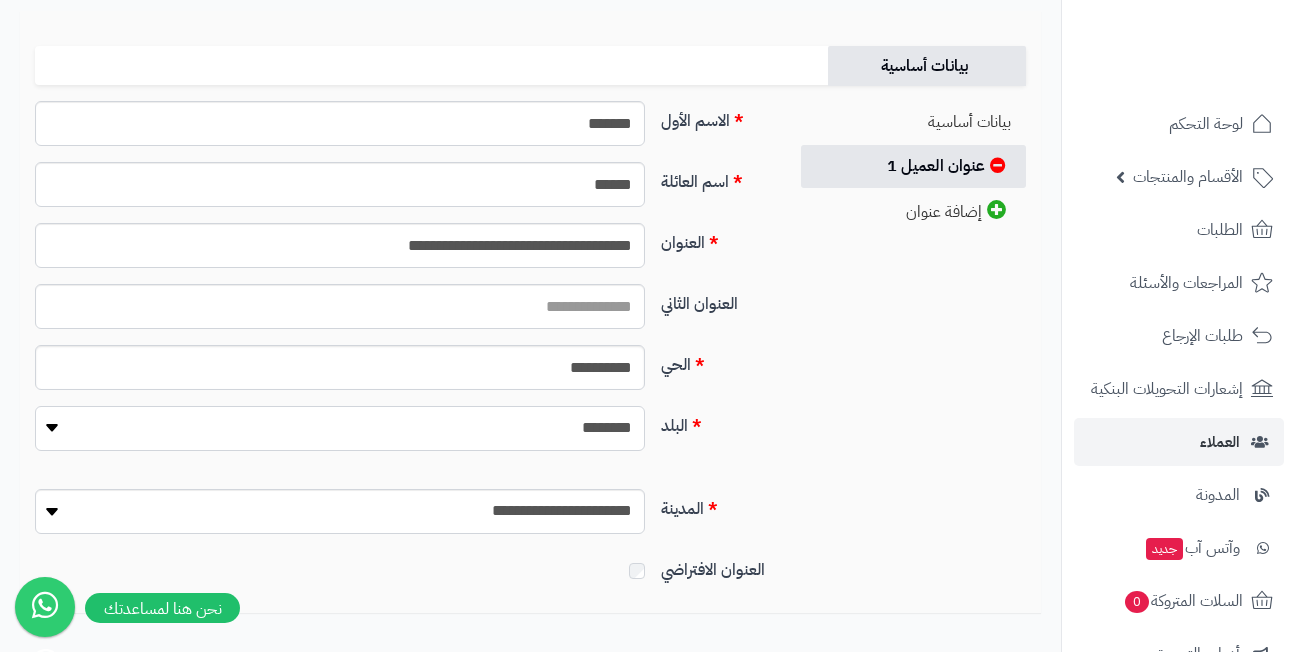 select on "***" 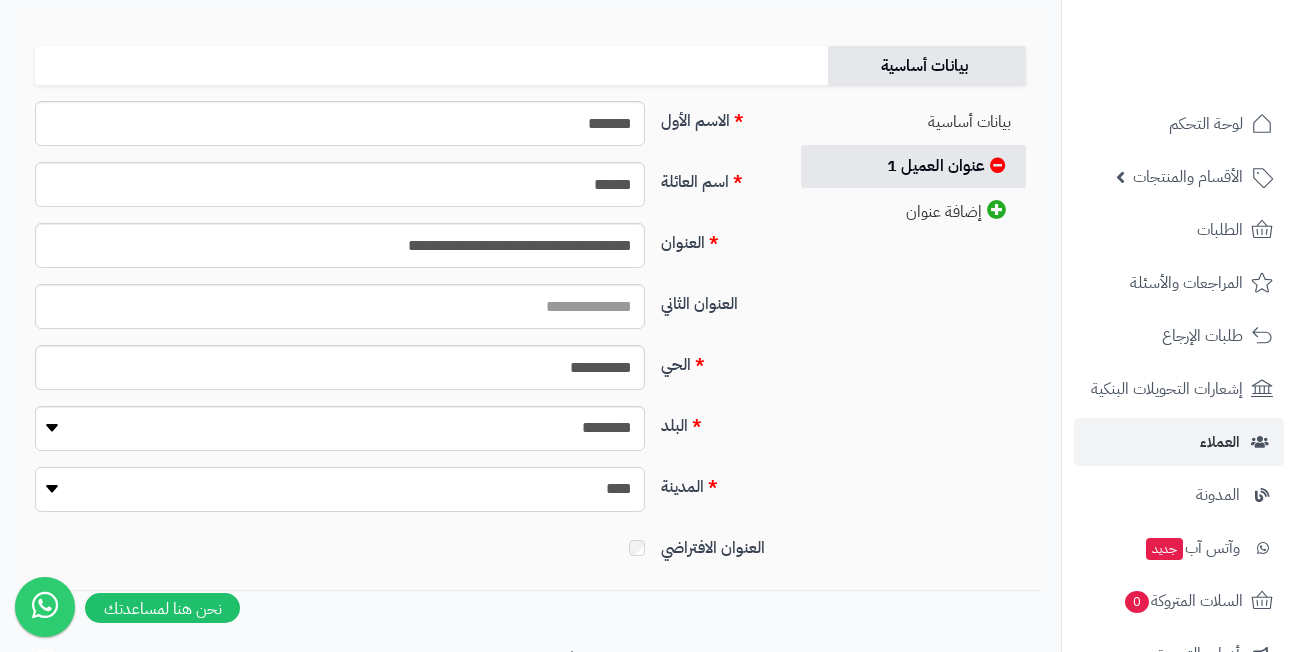 select on "***" 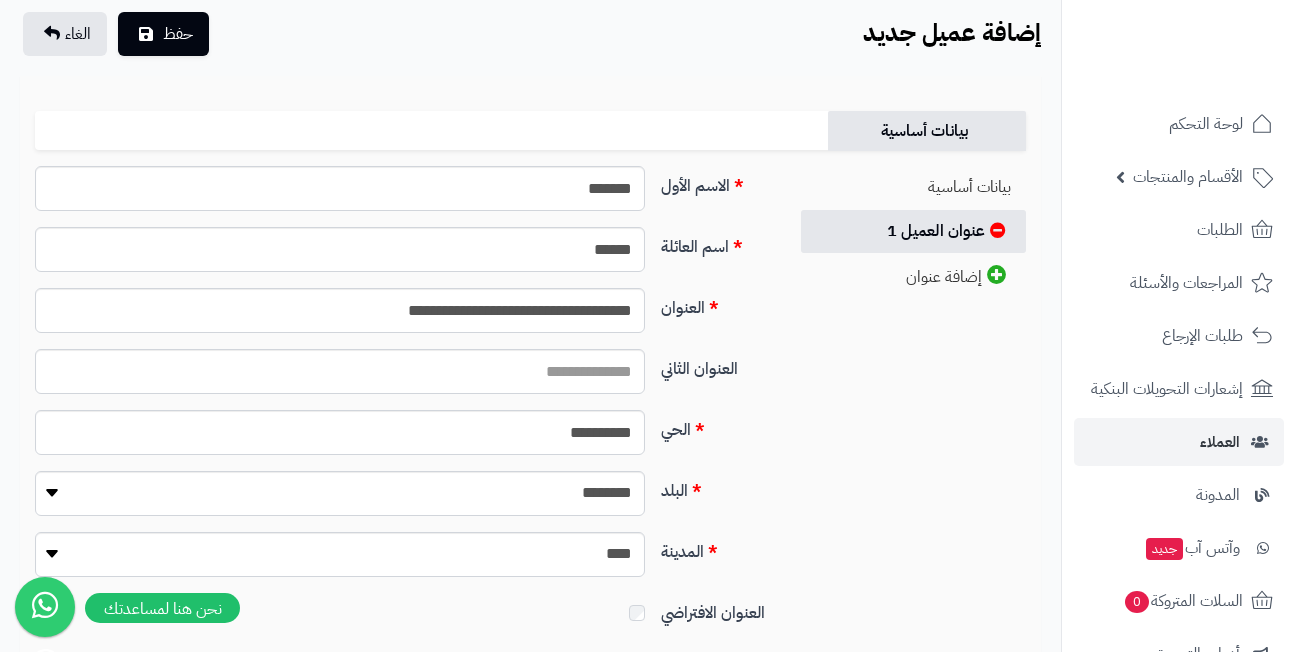 scroll, scrollTop: 100, scrollLeft: 0, axis: vertical 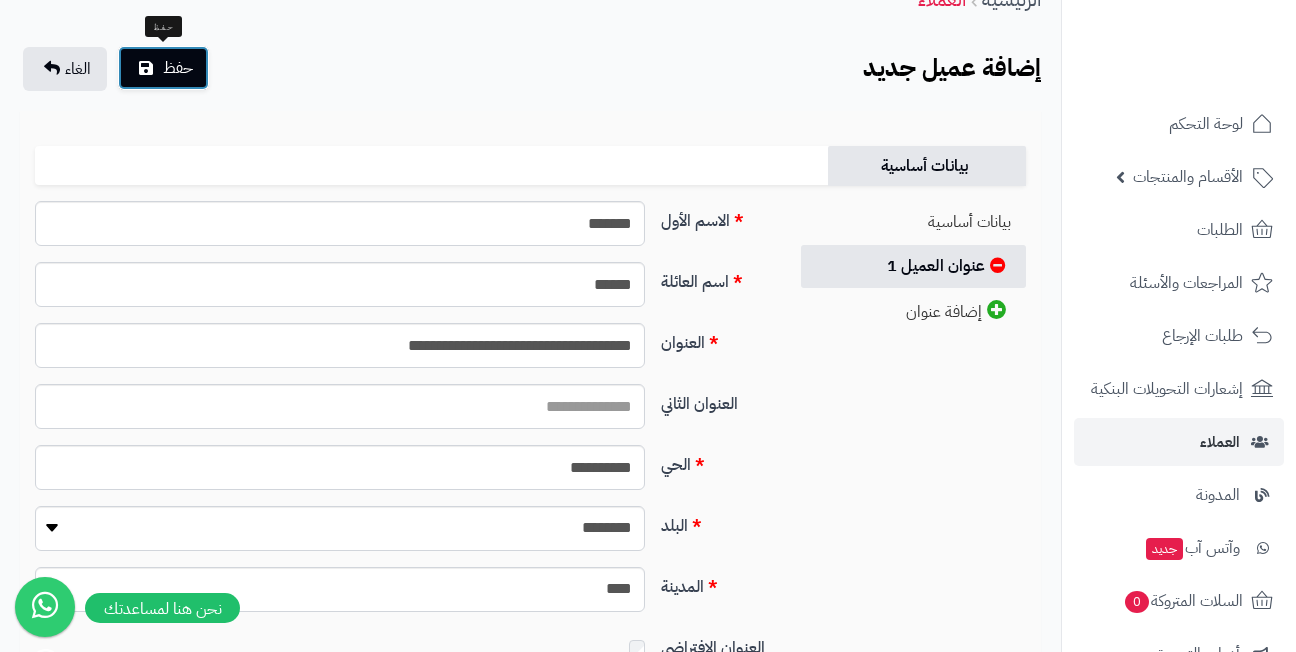 click on "حفظ" at bounding box center [178, 68] 